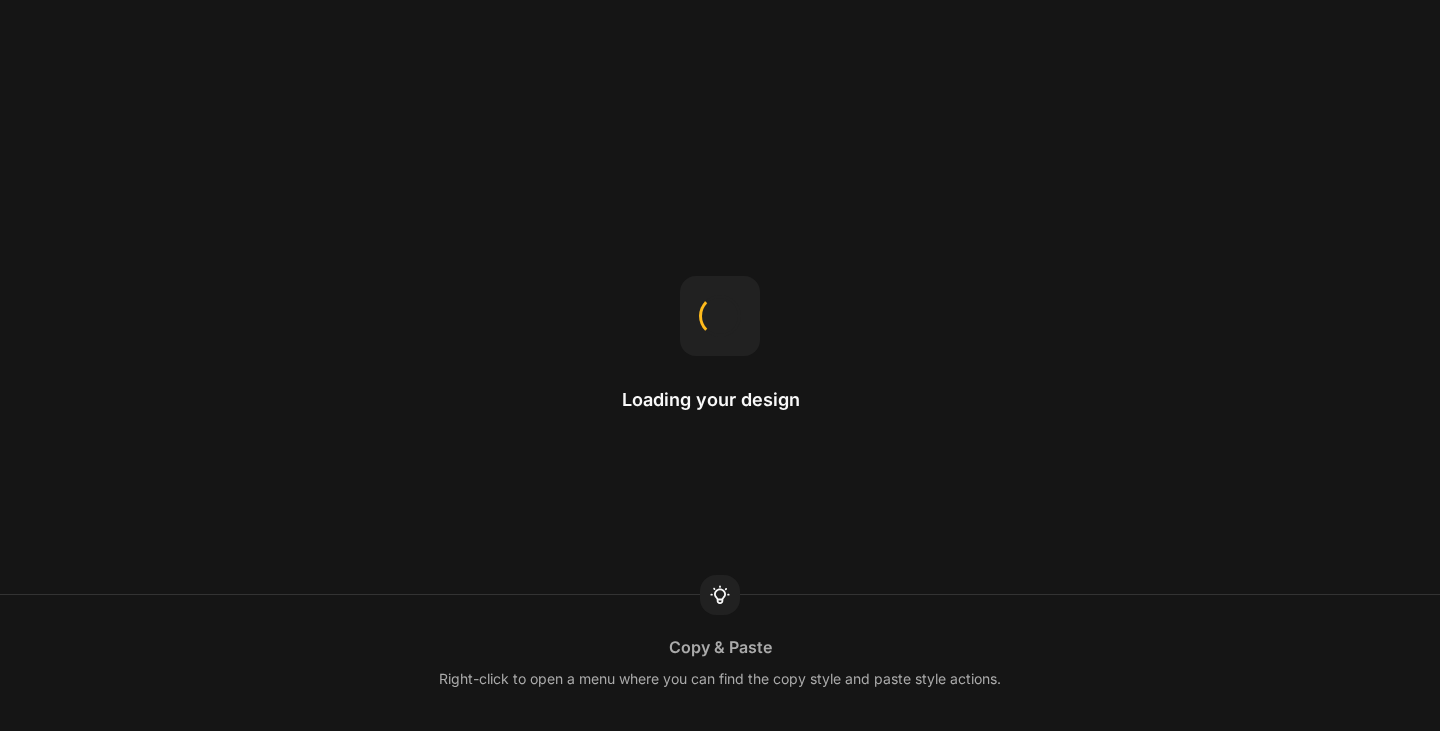 scroll, scrollTop: 0, scrollLeft: 0, axis: both 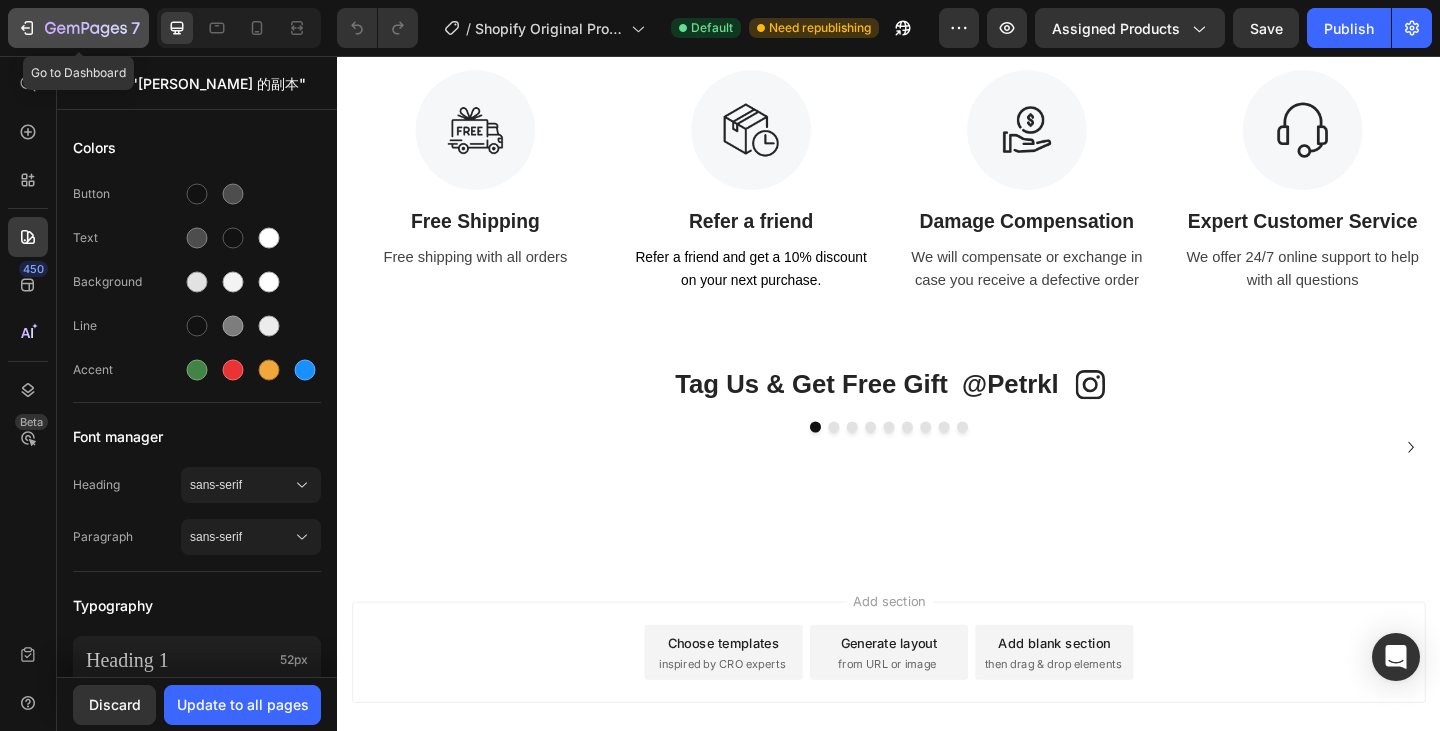 click 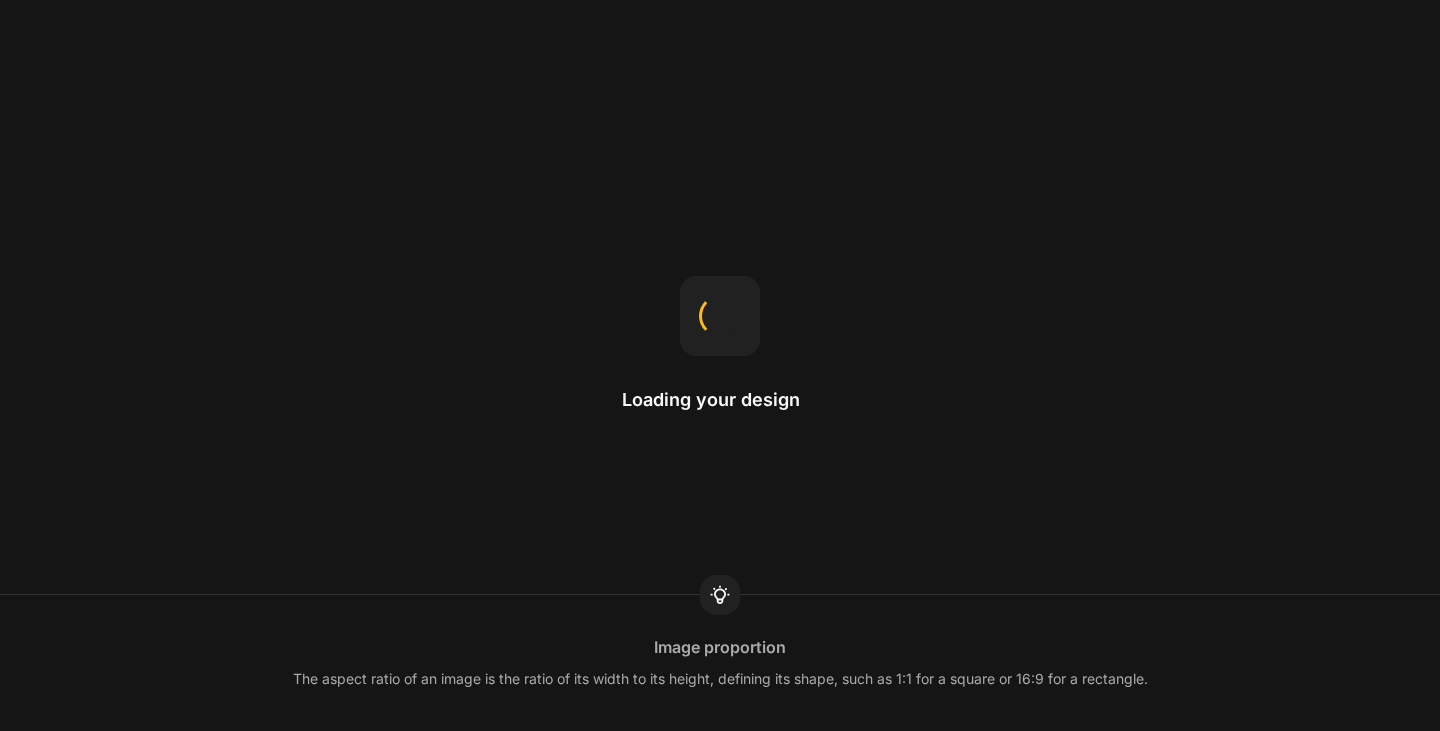 scroll, scrollTop: 0, scrollLeft: 0, axis: both 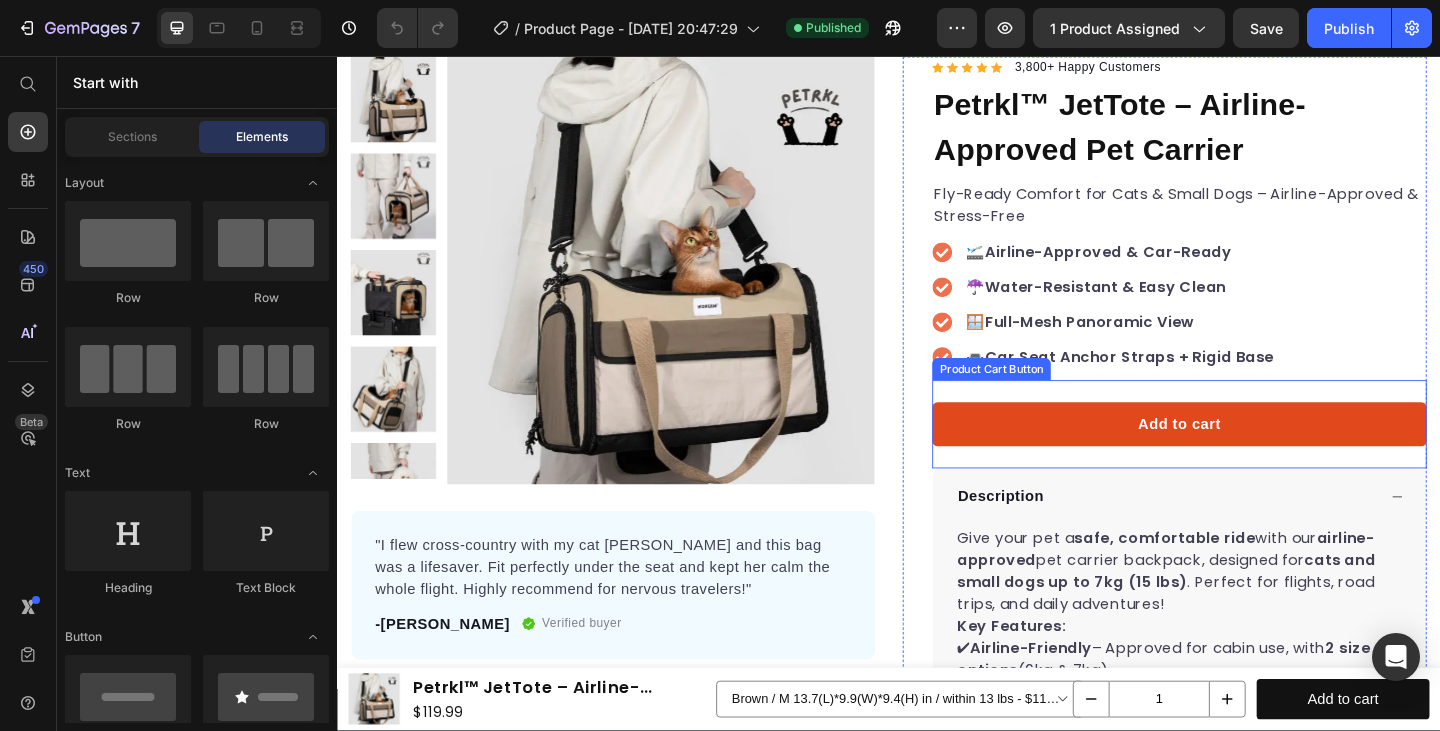click on "Add to cart" at bounding box center [1253, 457] 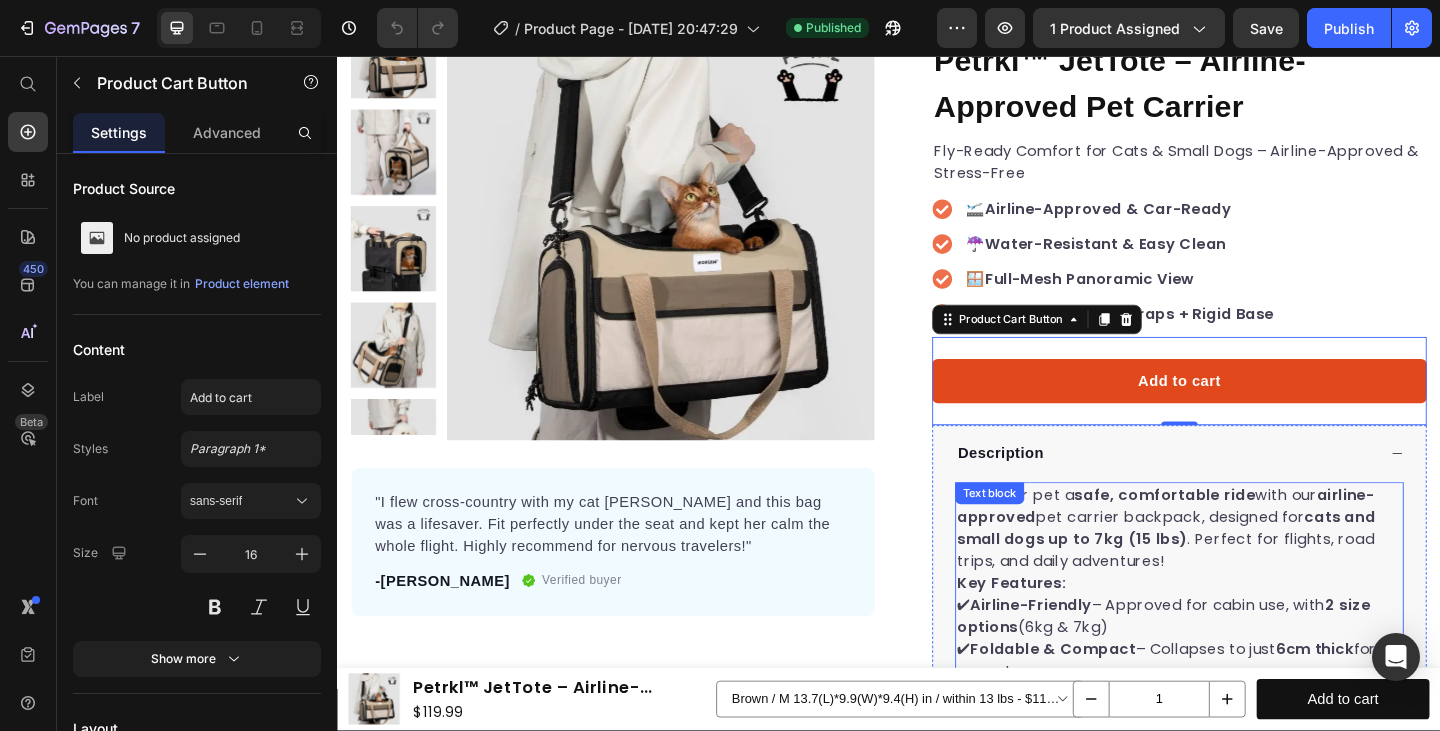 scroll, scrollTop: 194, scrollLeft: 0, axis: vertical 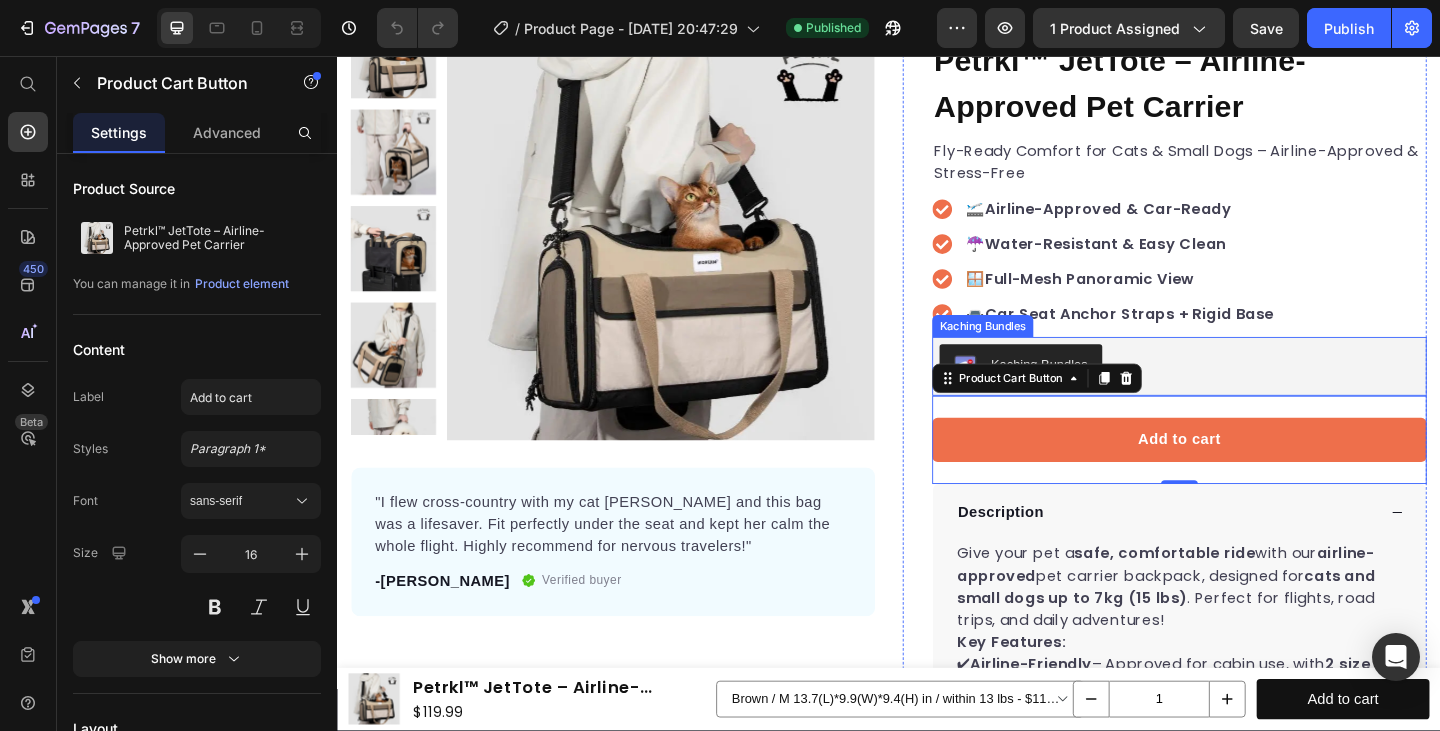 click on "Kaching Bundles" at bounding box center (1253, 394) 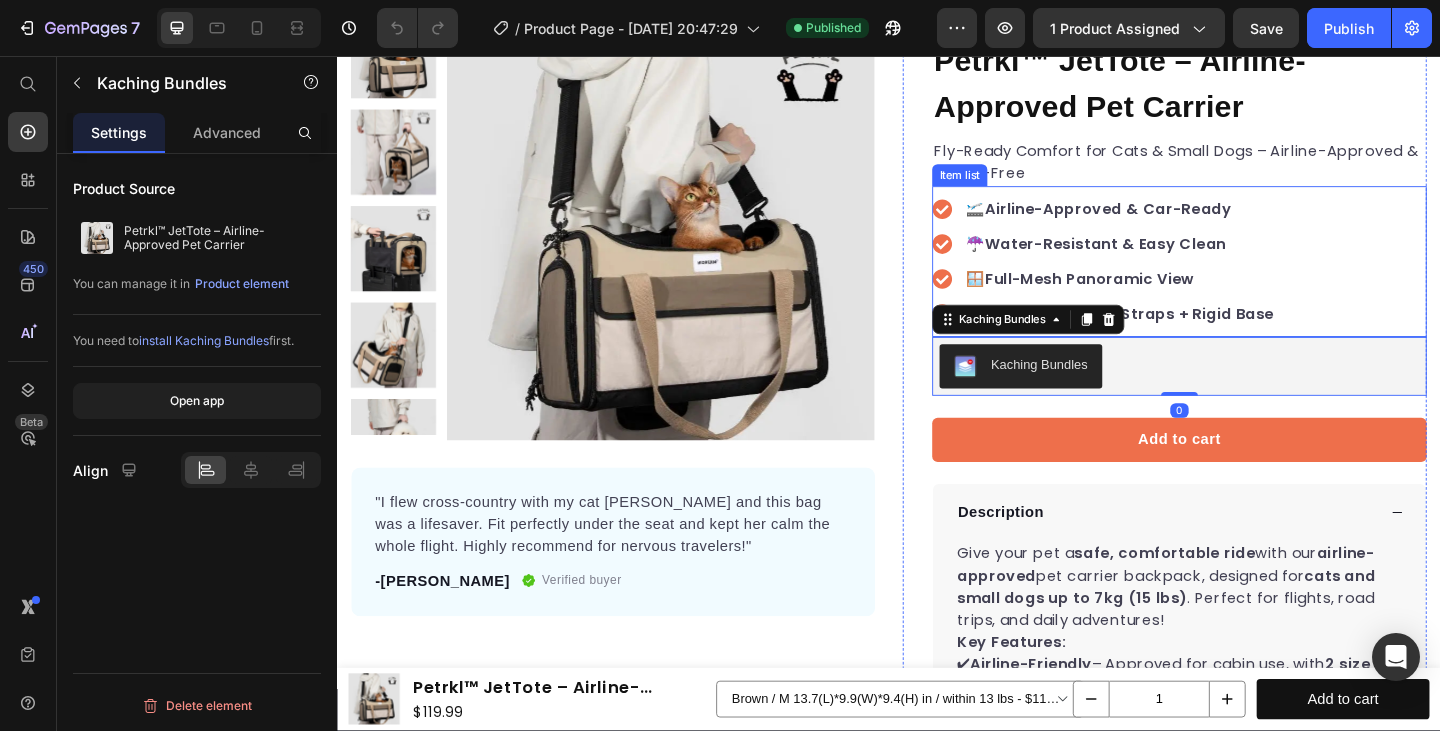 scroll, scrollTop: 0, scrollLeft: 0, axis: both 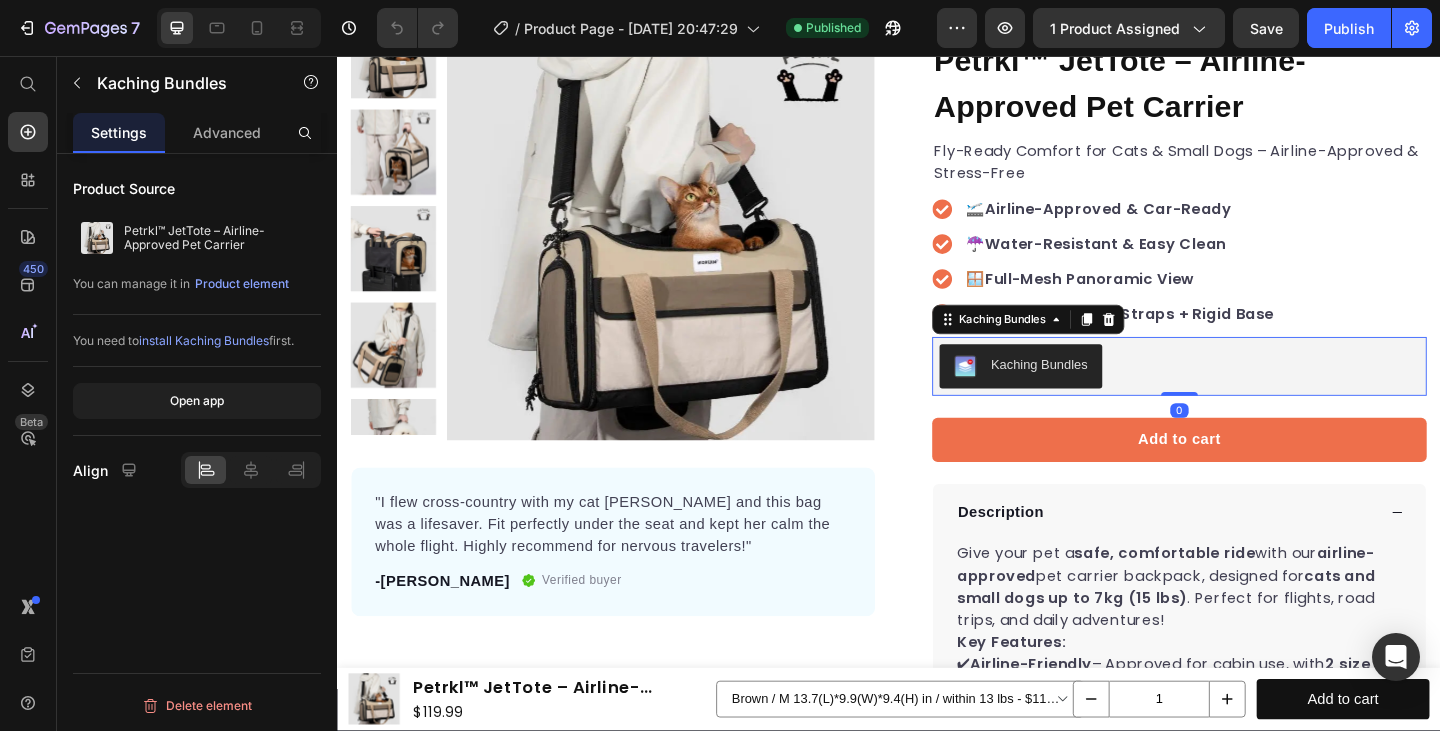 click on "Kaching Bundles" at bounding box center [1088, 343] 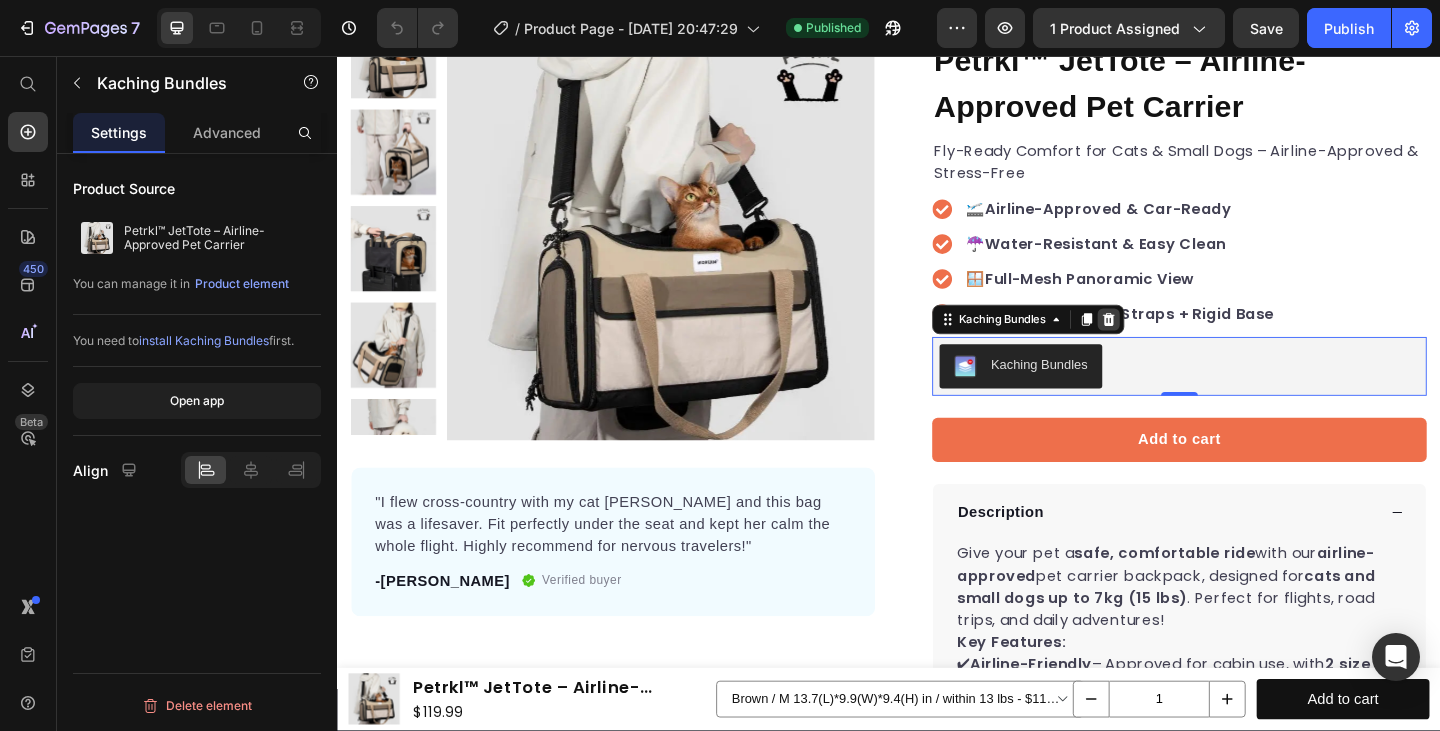 click 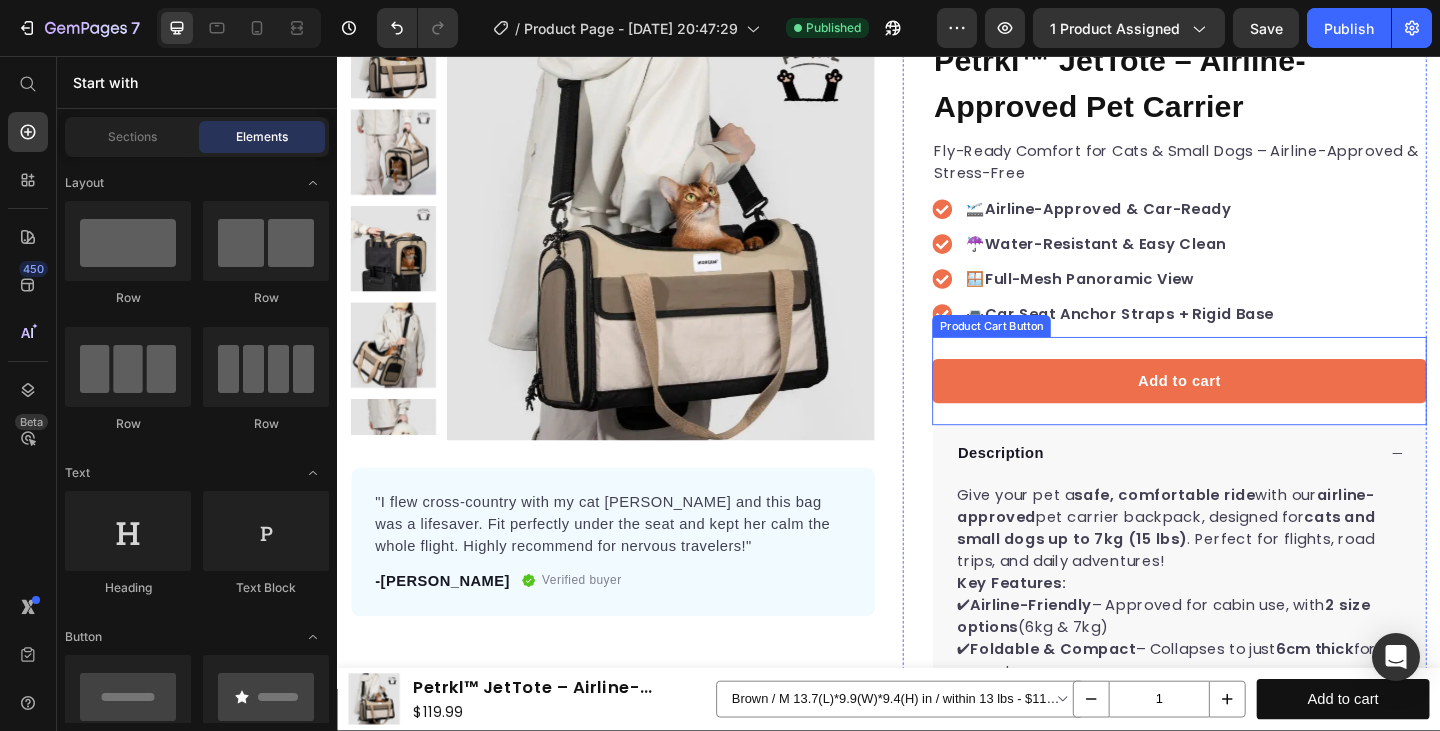 click on "Add to cart Product Cart Button" at bounding box center [1253, 410] 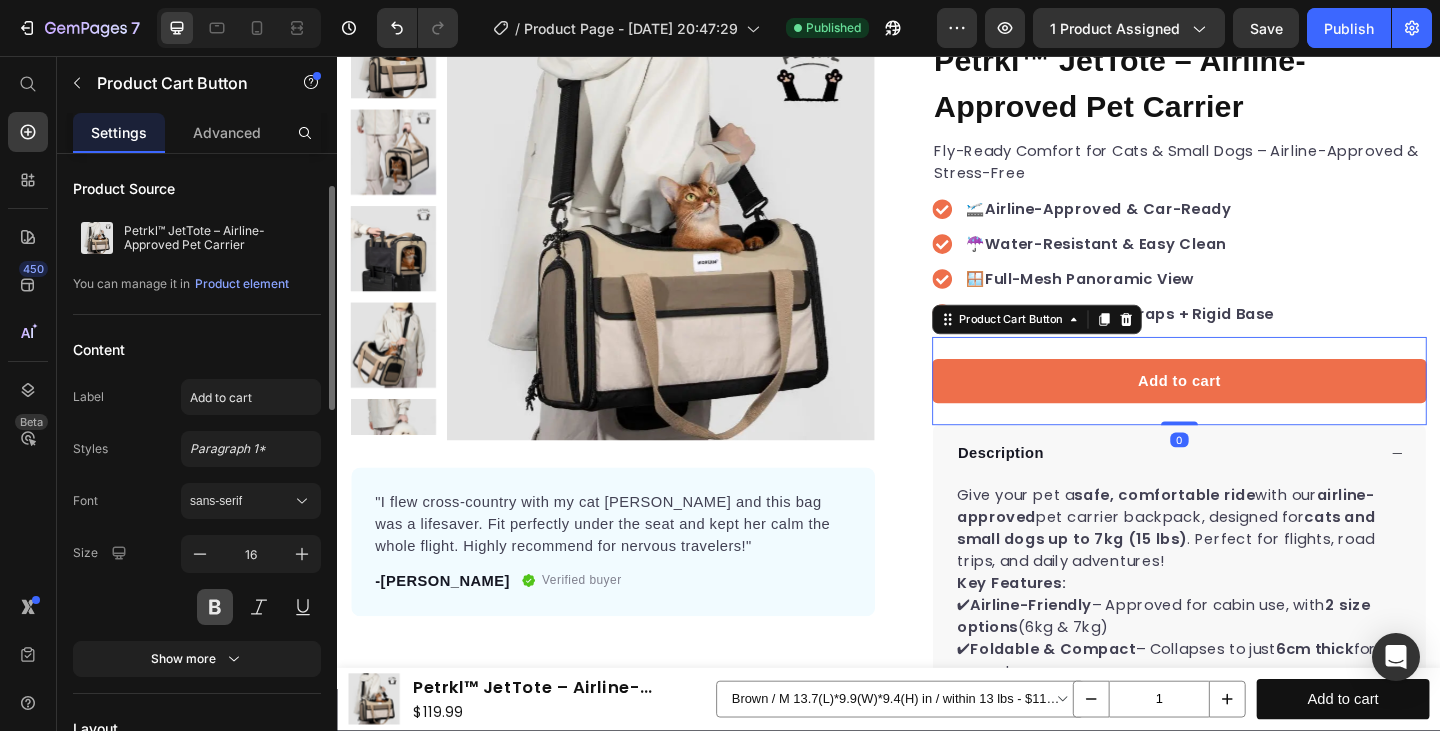 scroll, scrollTop: 24, scrollLeft: 0, axis: vertical 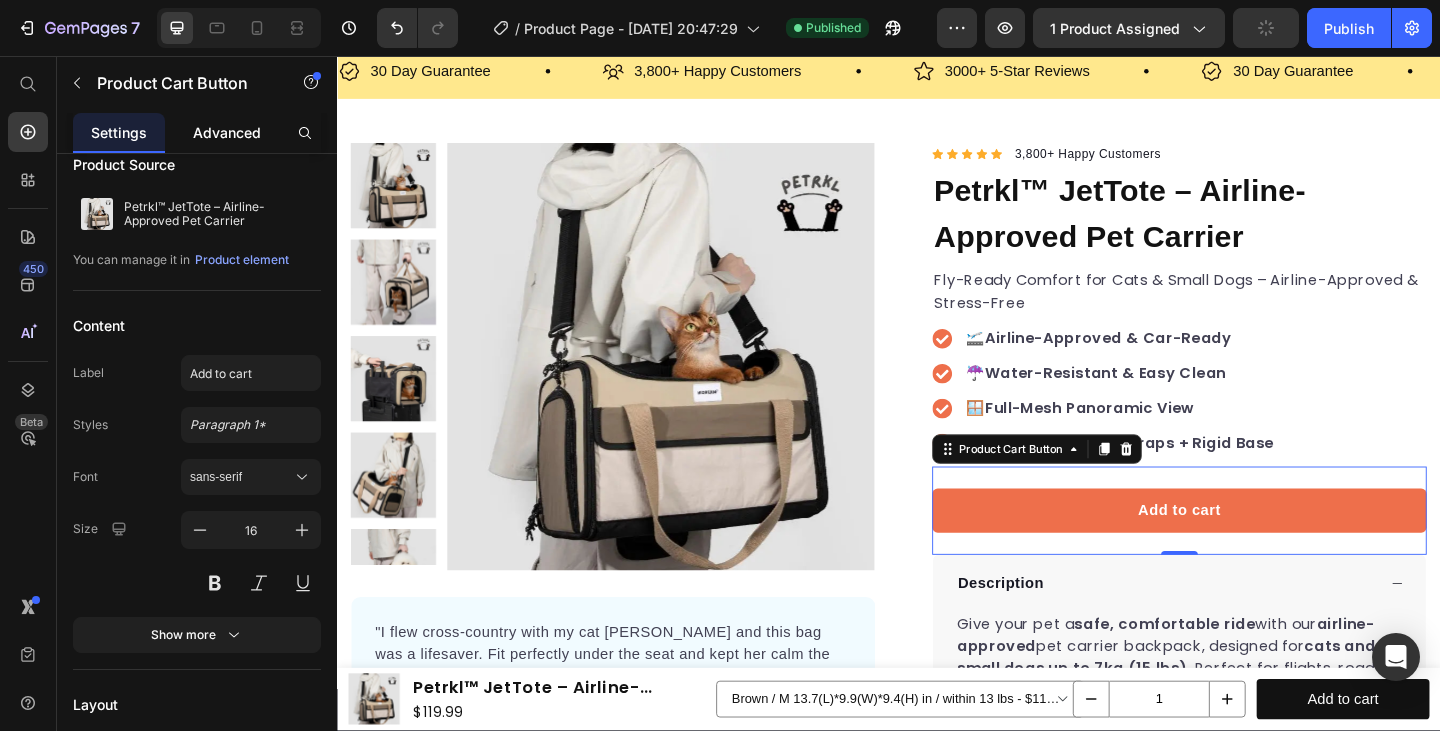 click on "Advanced" at bounding box center [227, 132] 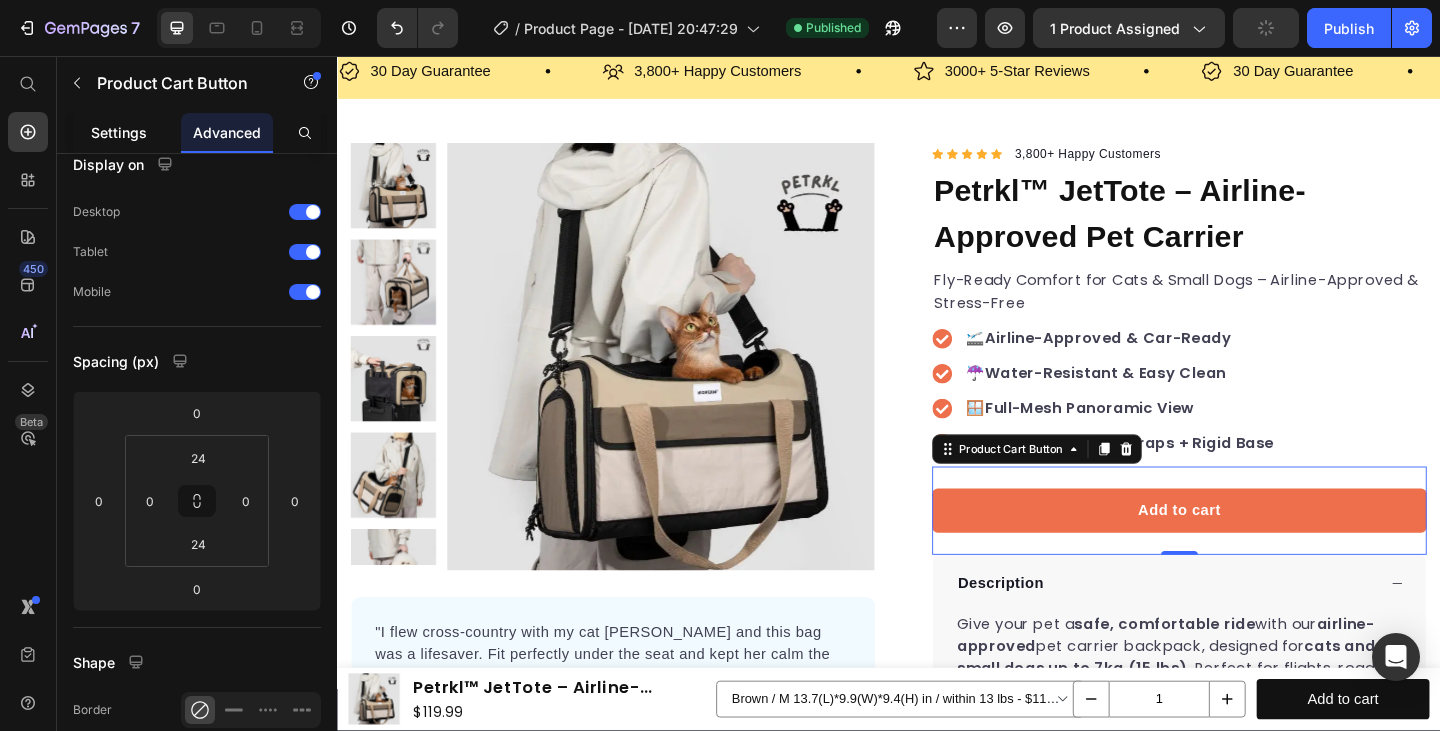 scroll, scrollTop: 0, scrollLeft: 0, axis: both 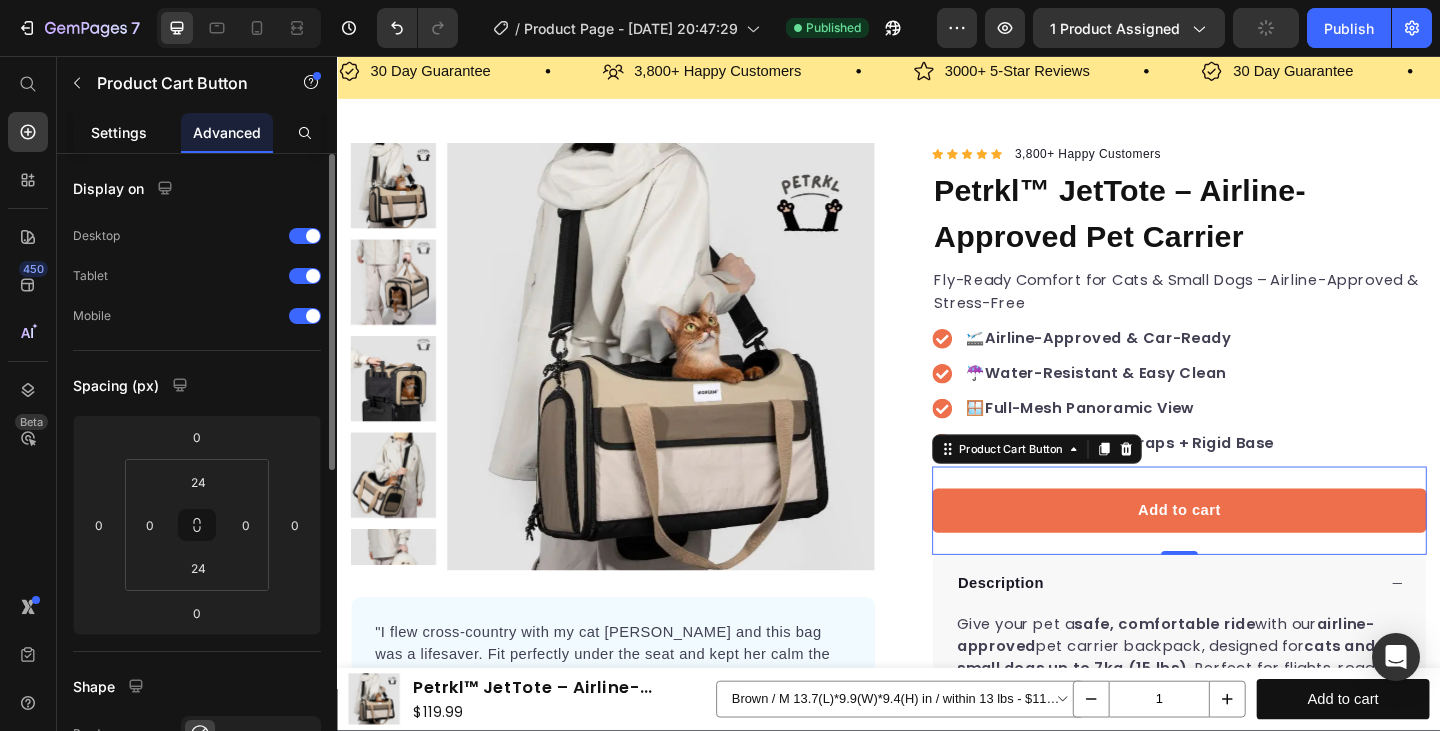 click on "Settings" at bounding box center [119, 132] 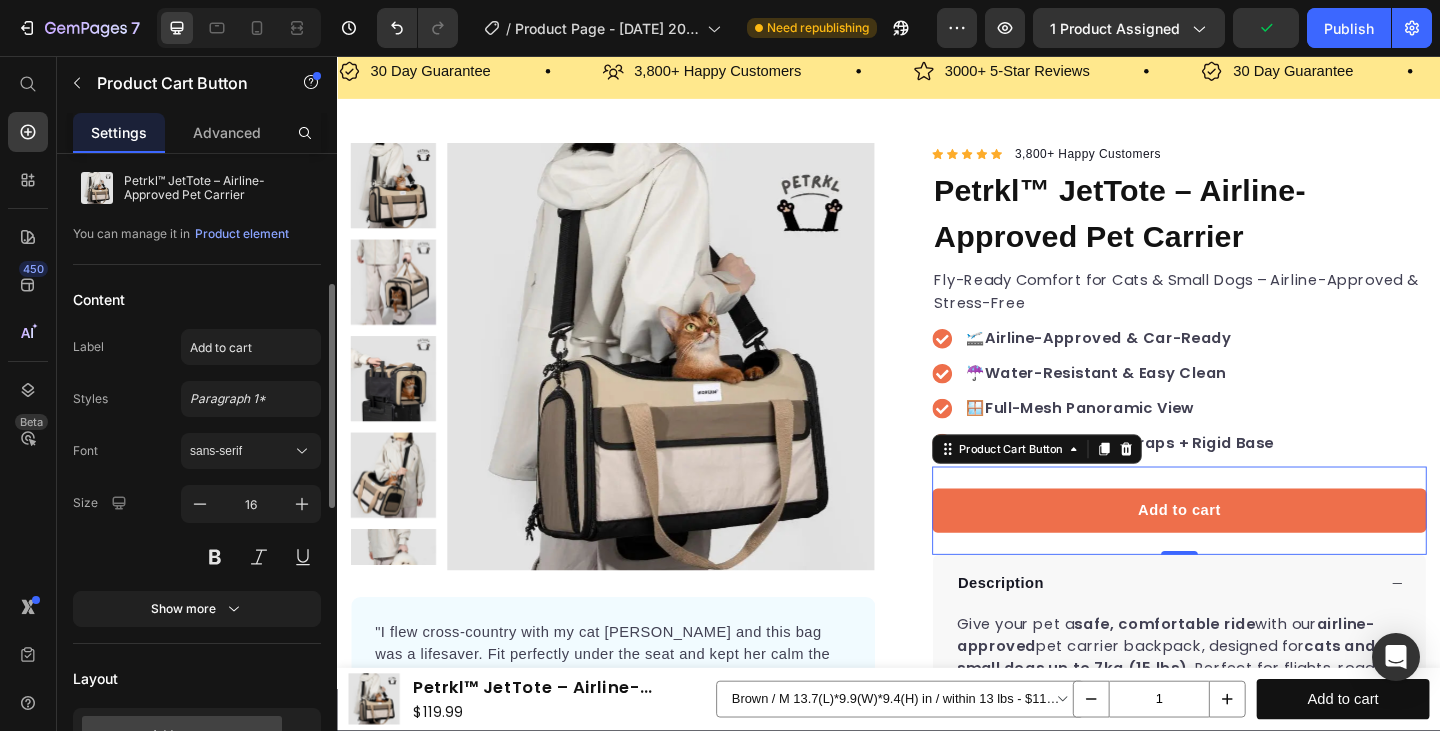 scroll, scrollTop: 133, scrollLeft: 0, axis: vertical 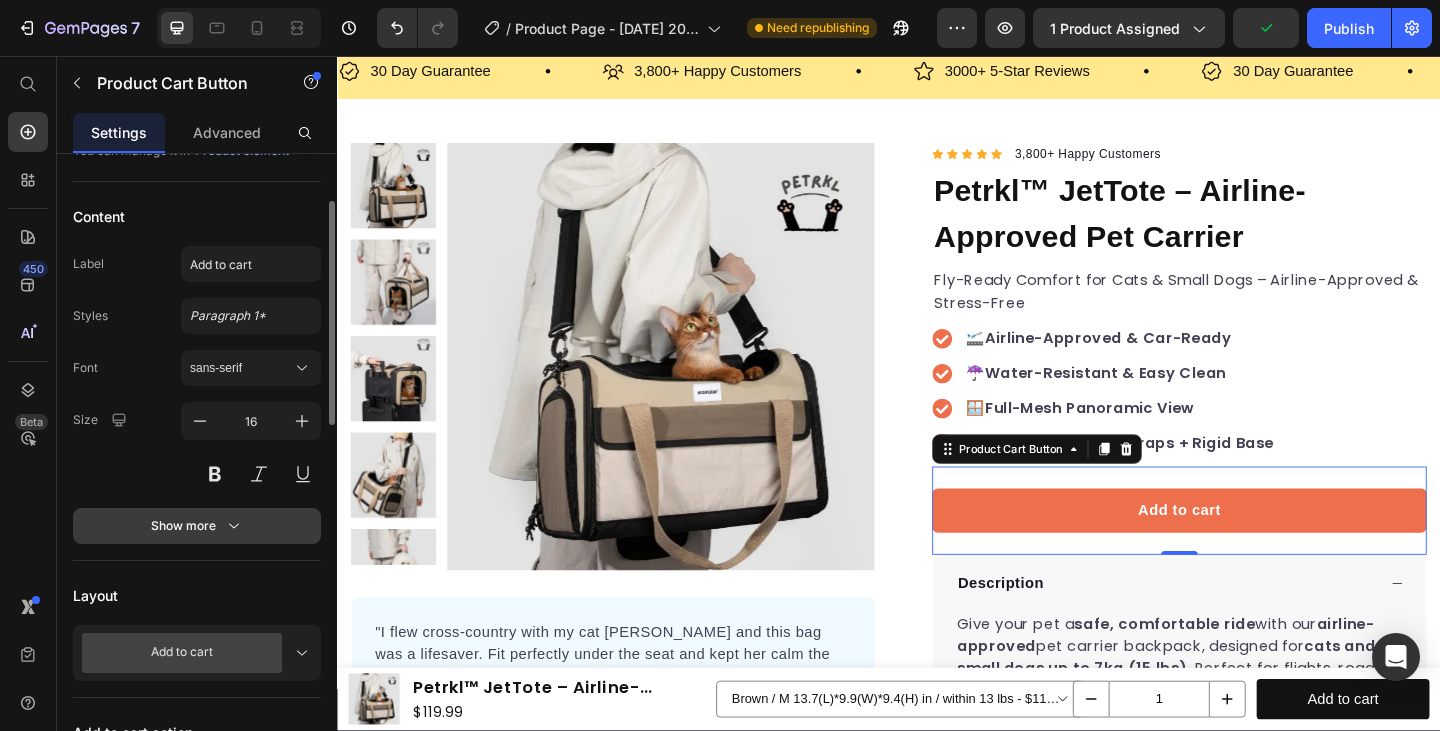 click on "Show more" at bounding box center [197, 526] 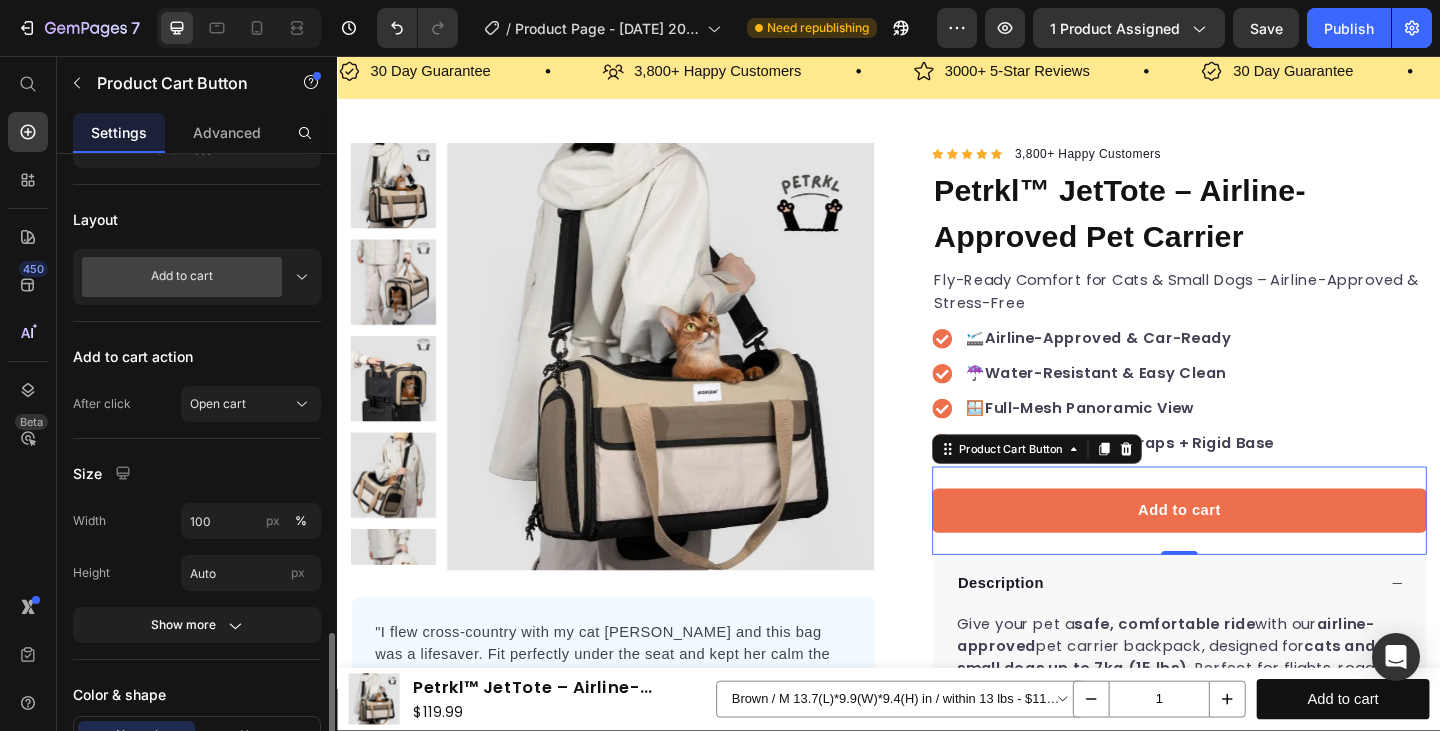 scroll, scrollTop: 1073, scrollLeft: 0, axis: vertical 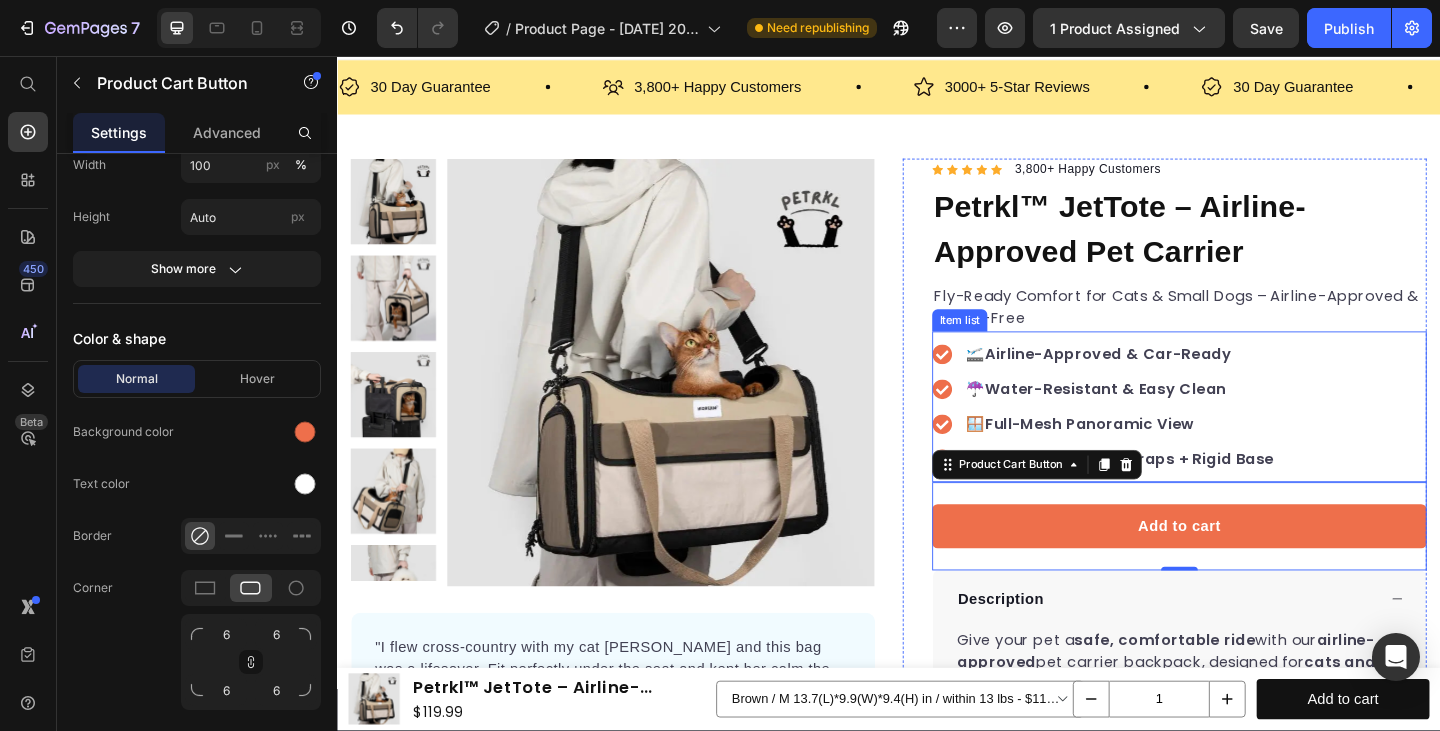 click on "🛫  Airline-Approved & Car-Ready ☔  Water-Resistant & Easy Clean 🪟  Full-Mesh Panoramic View 🚘  Car Seat Anchor Straps + Rigid Base" at bounding box center (1253, 438) 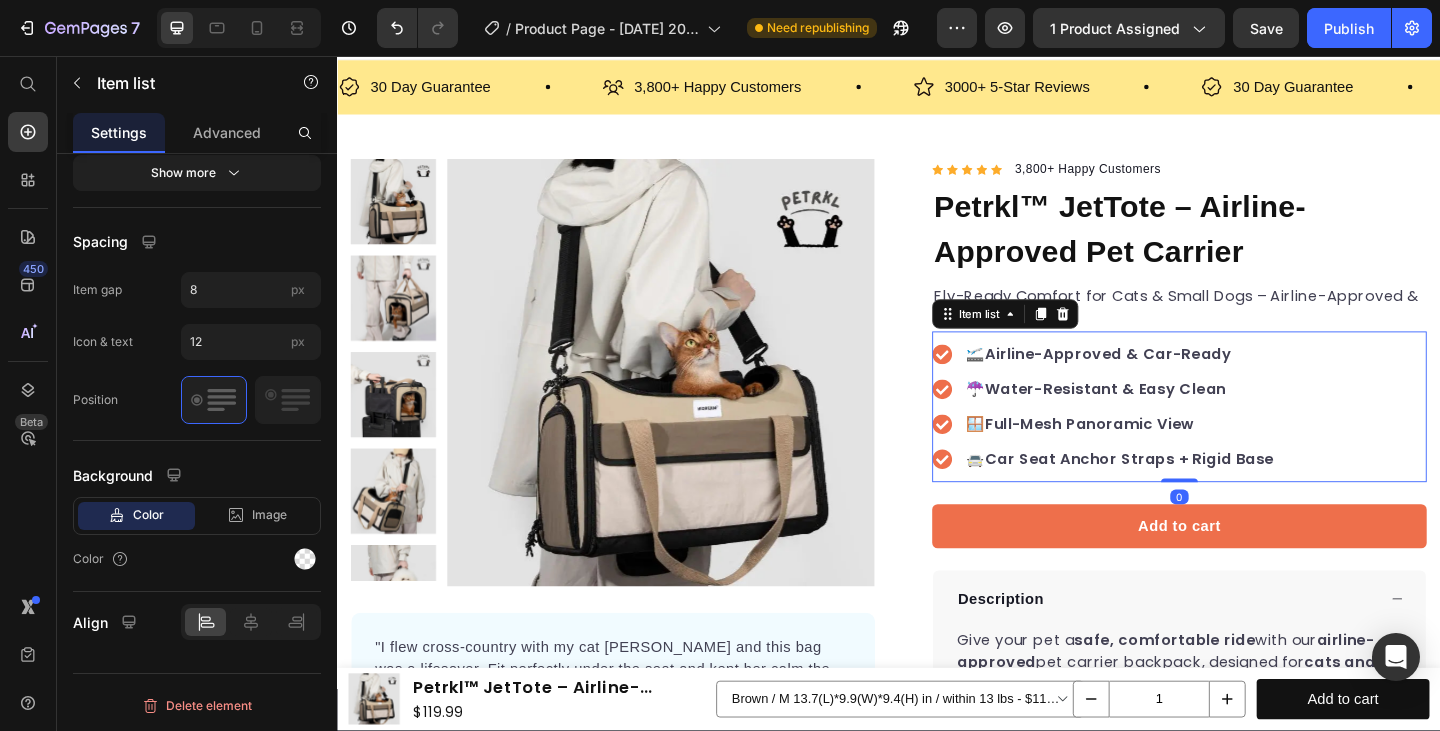 scroll, scrollTop: 0, scrollLeft: 0, axis: both 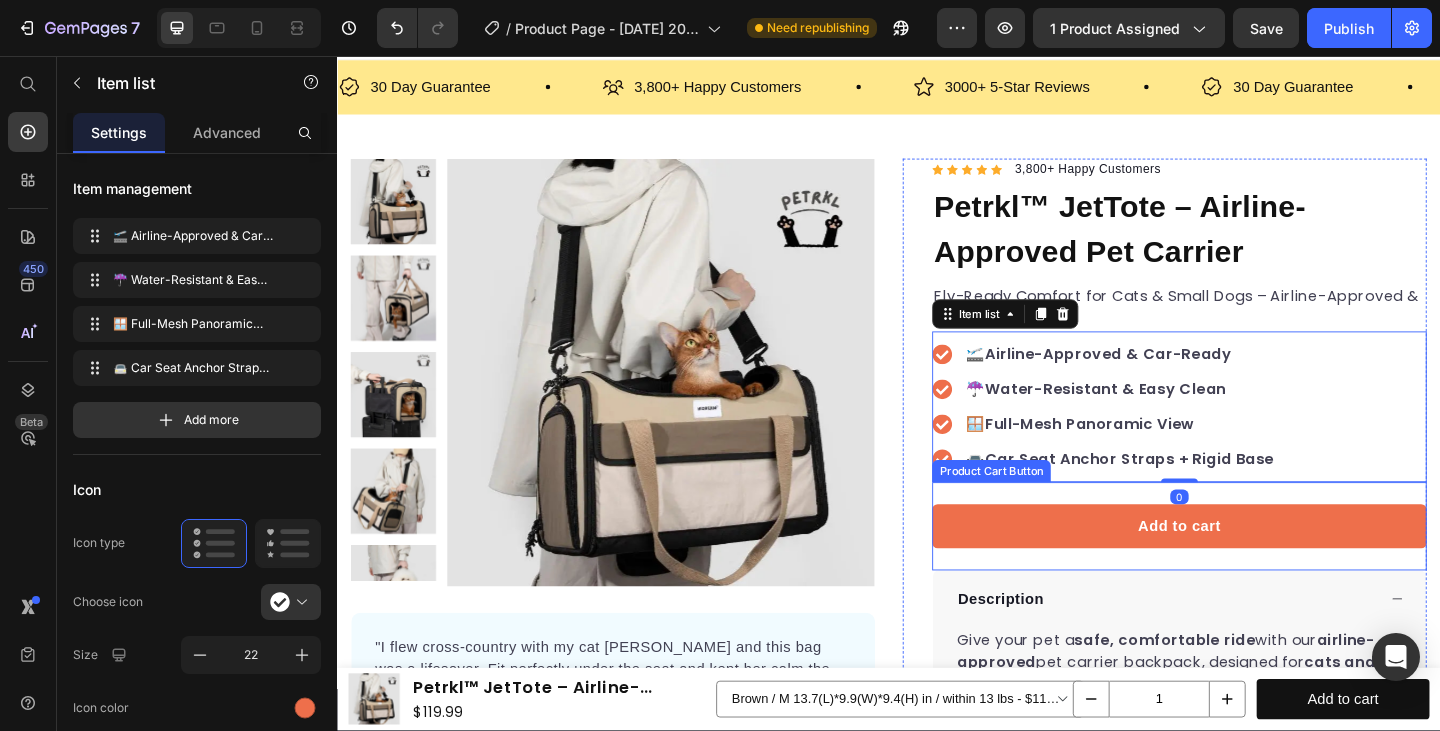 click on "Add to cart Product Cart Button" at bounding box center (1253, 568) 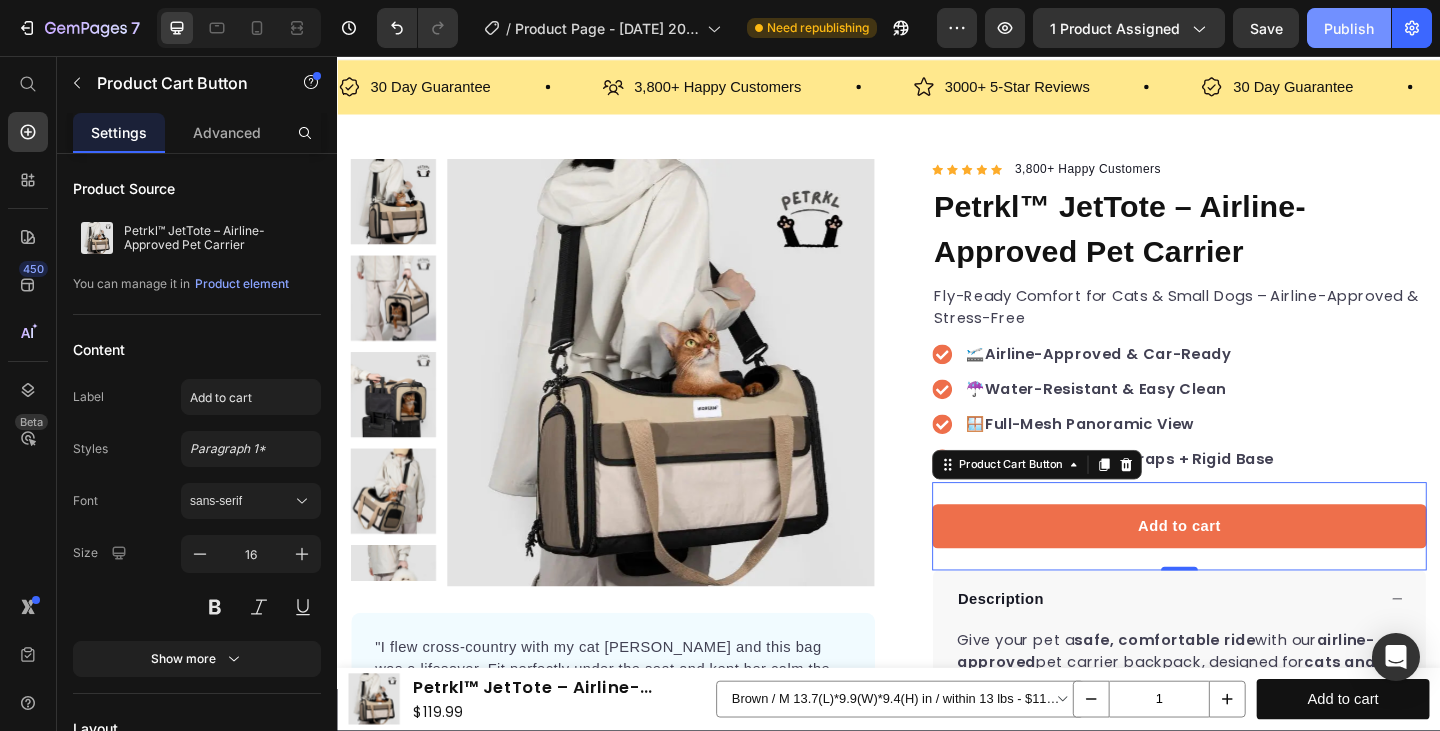 click on "Publish" at bounding box center (1349, 28) 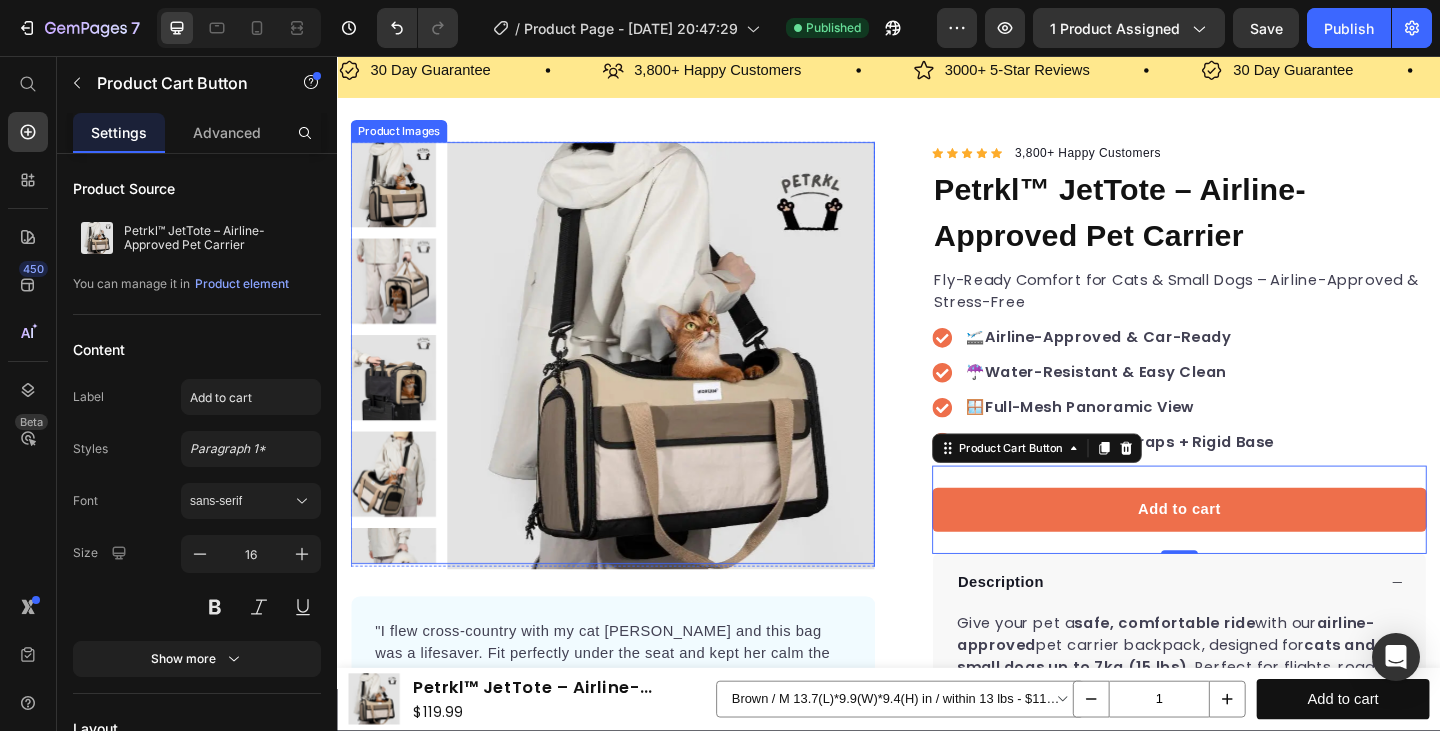 scroll, scrollTop: 54, scrollLeft: 0, axis: vertical 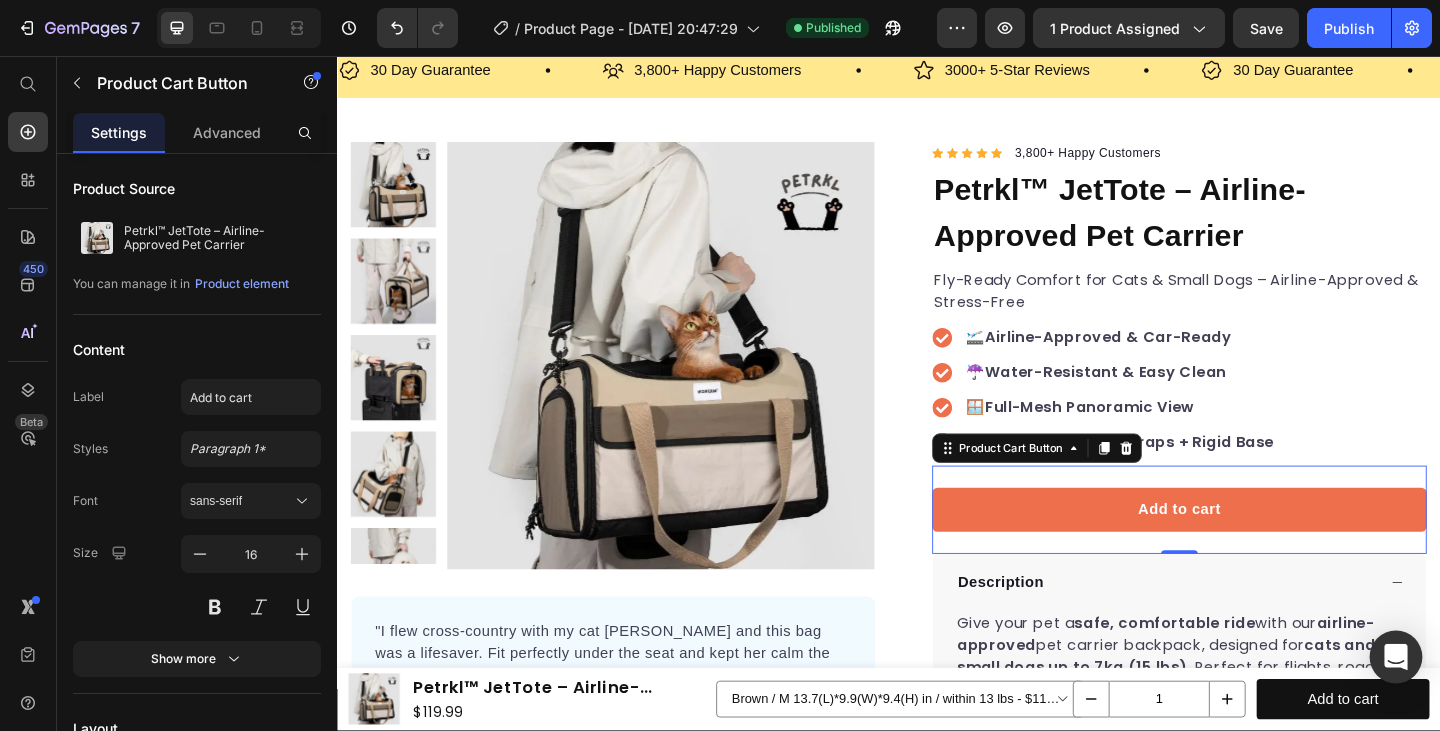 click 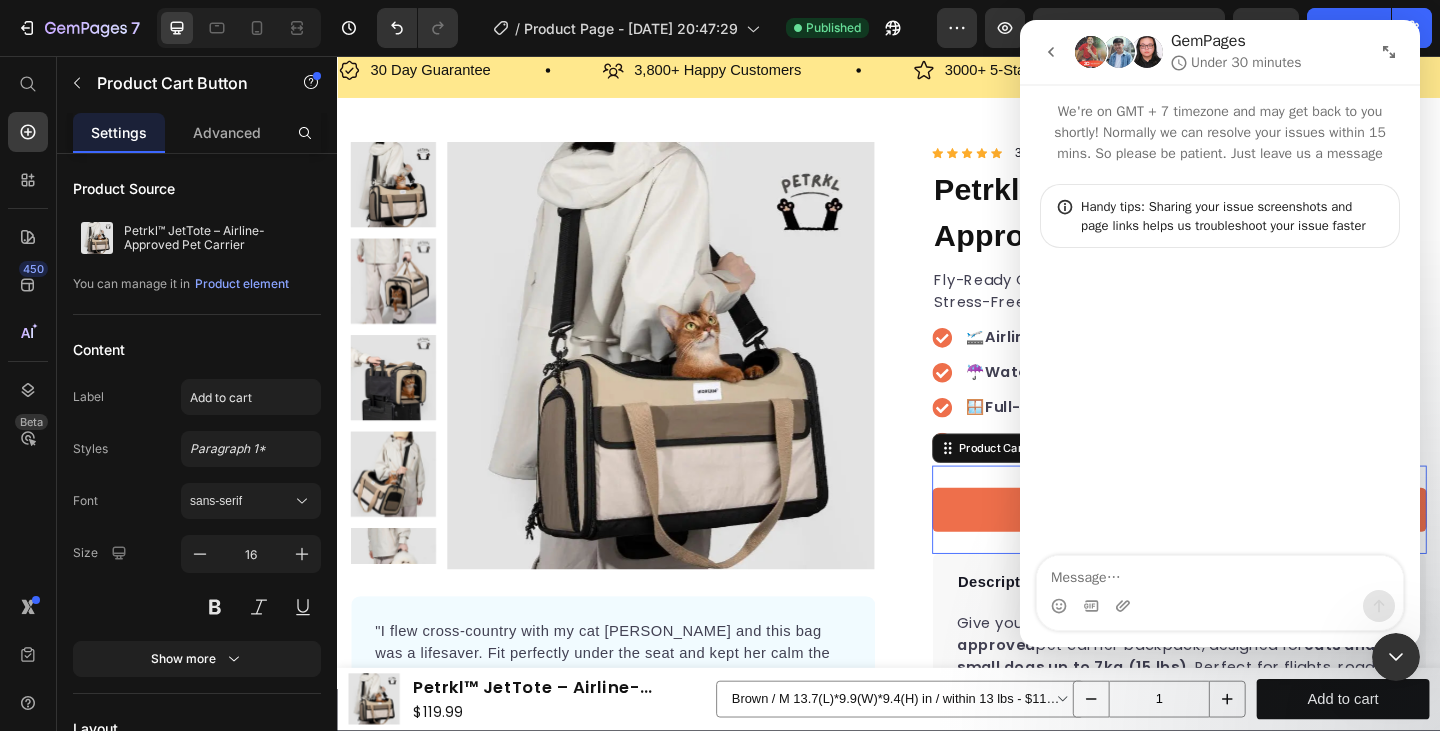 scroll, scrollTop: 0, scrollLeft: 0, axis: both 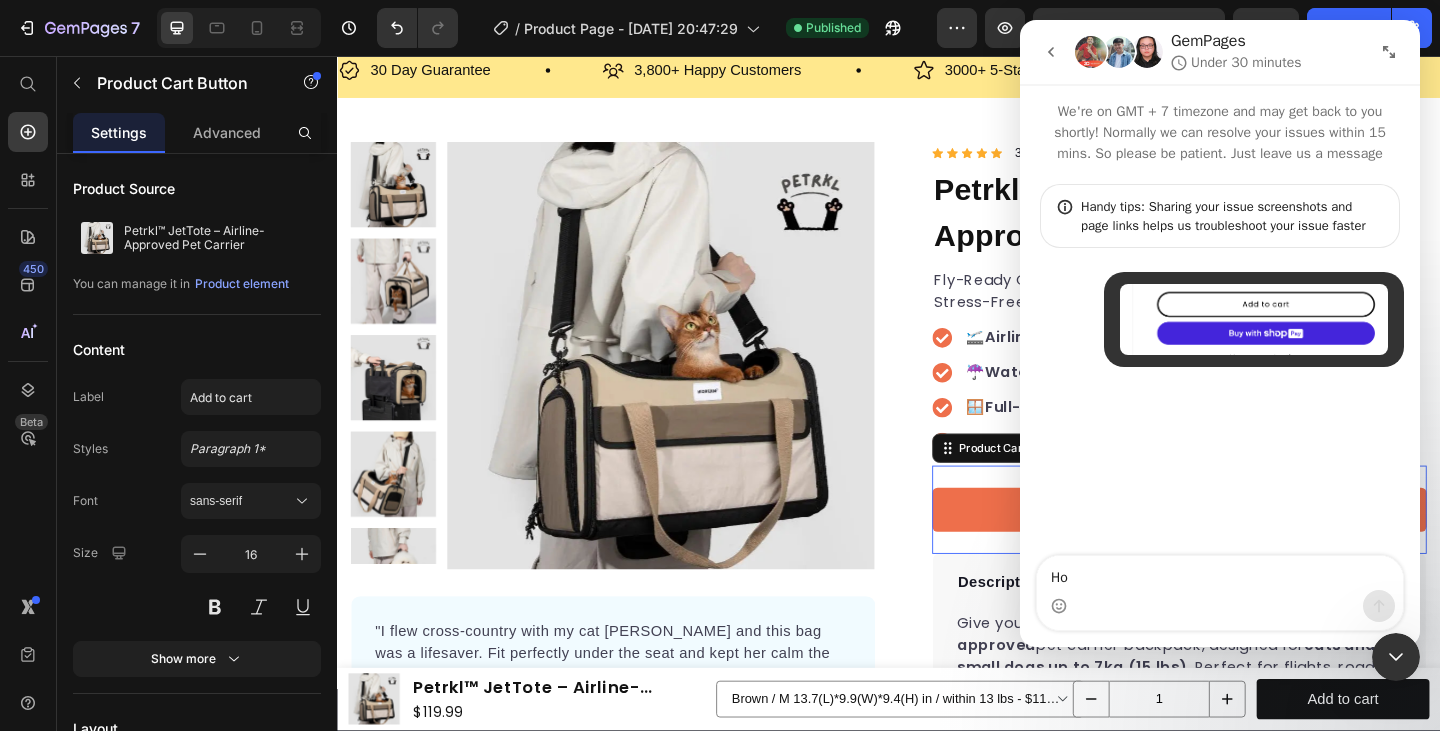 type on "H" 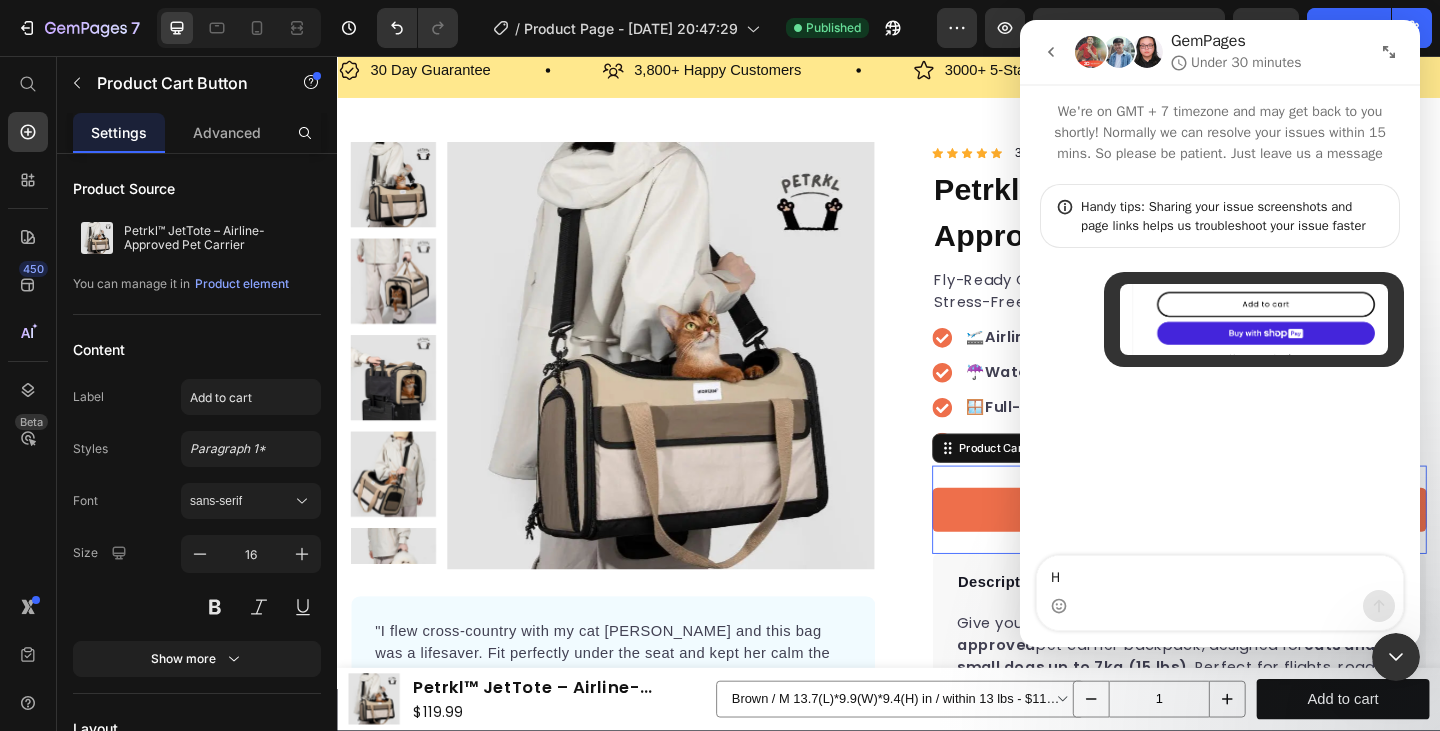 type 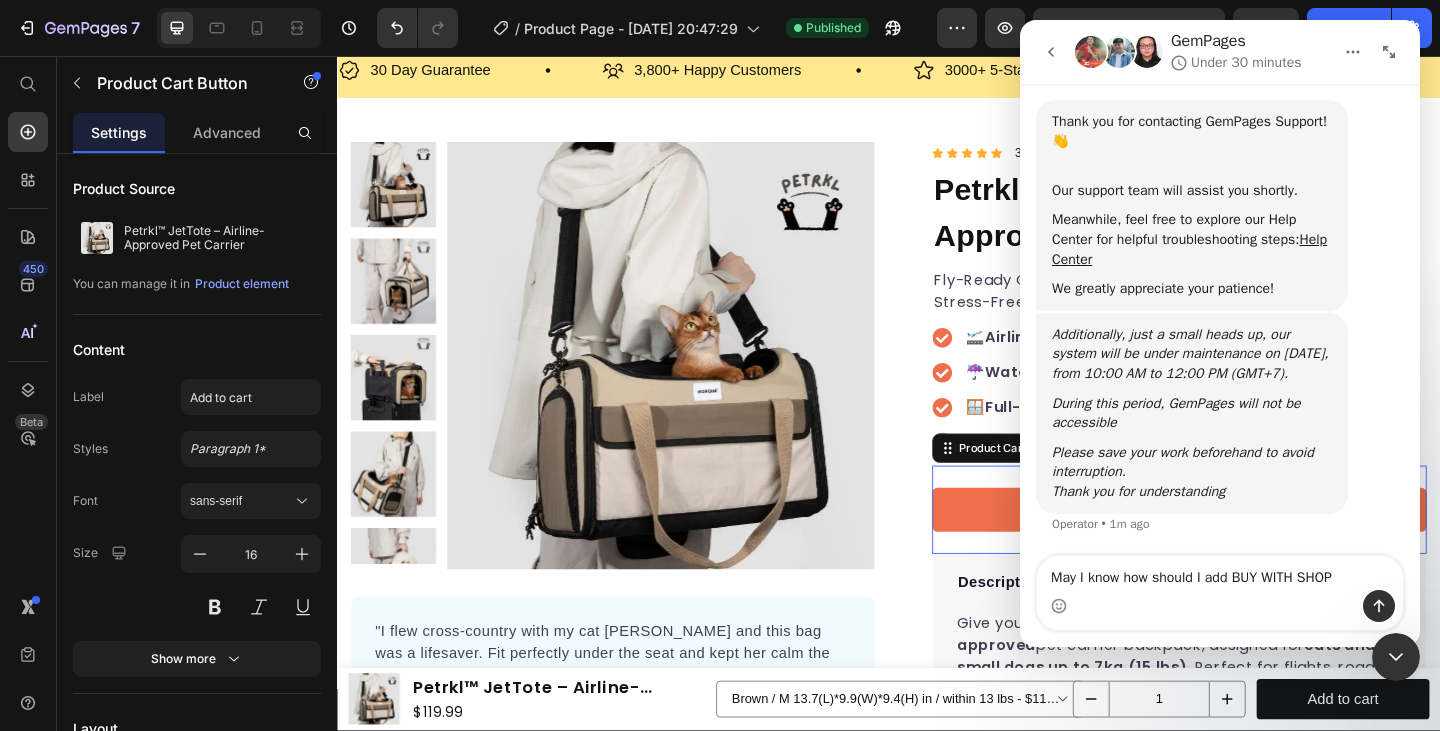 scroll, scrollTop: 321, scrollLeft: 0, axis: vertical 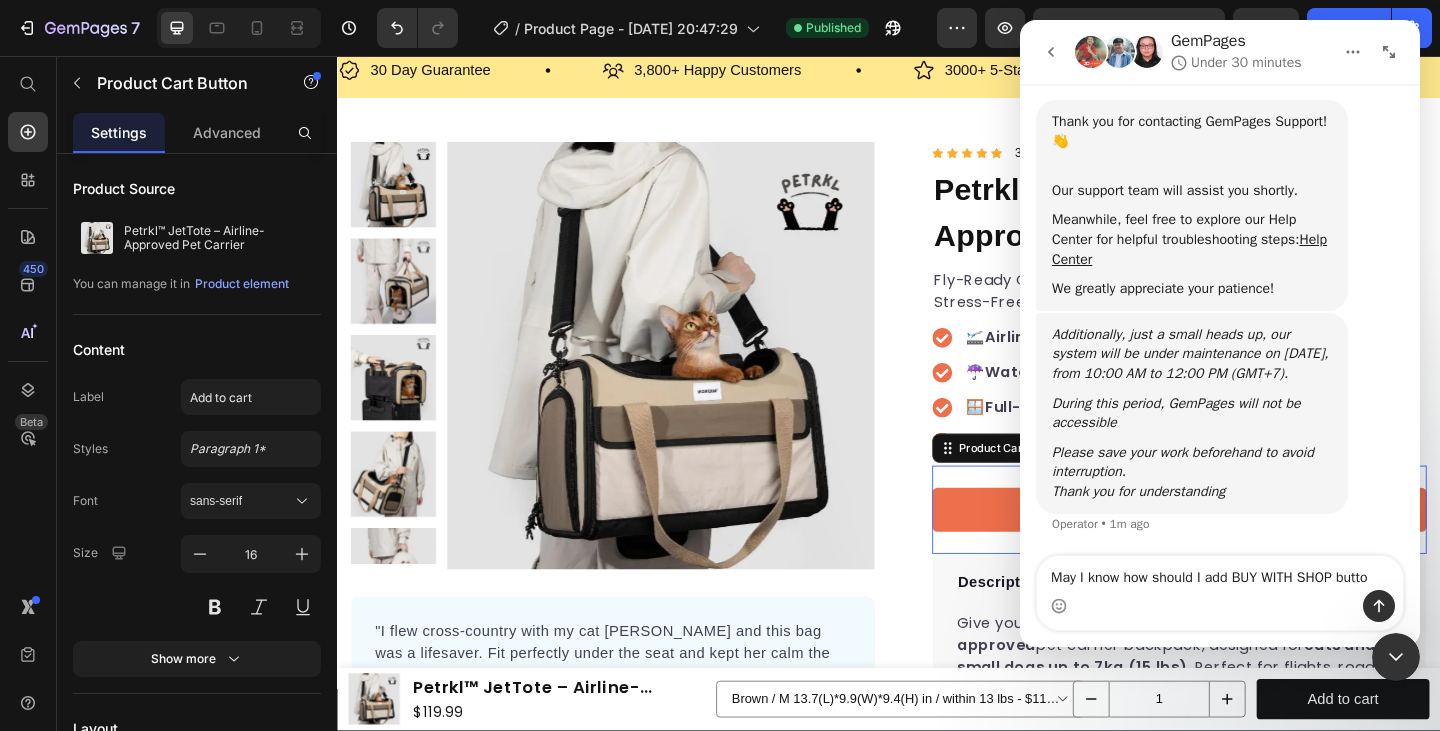 type on "May I know how should I add BUY WITH SHOP button" 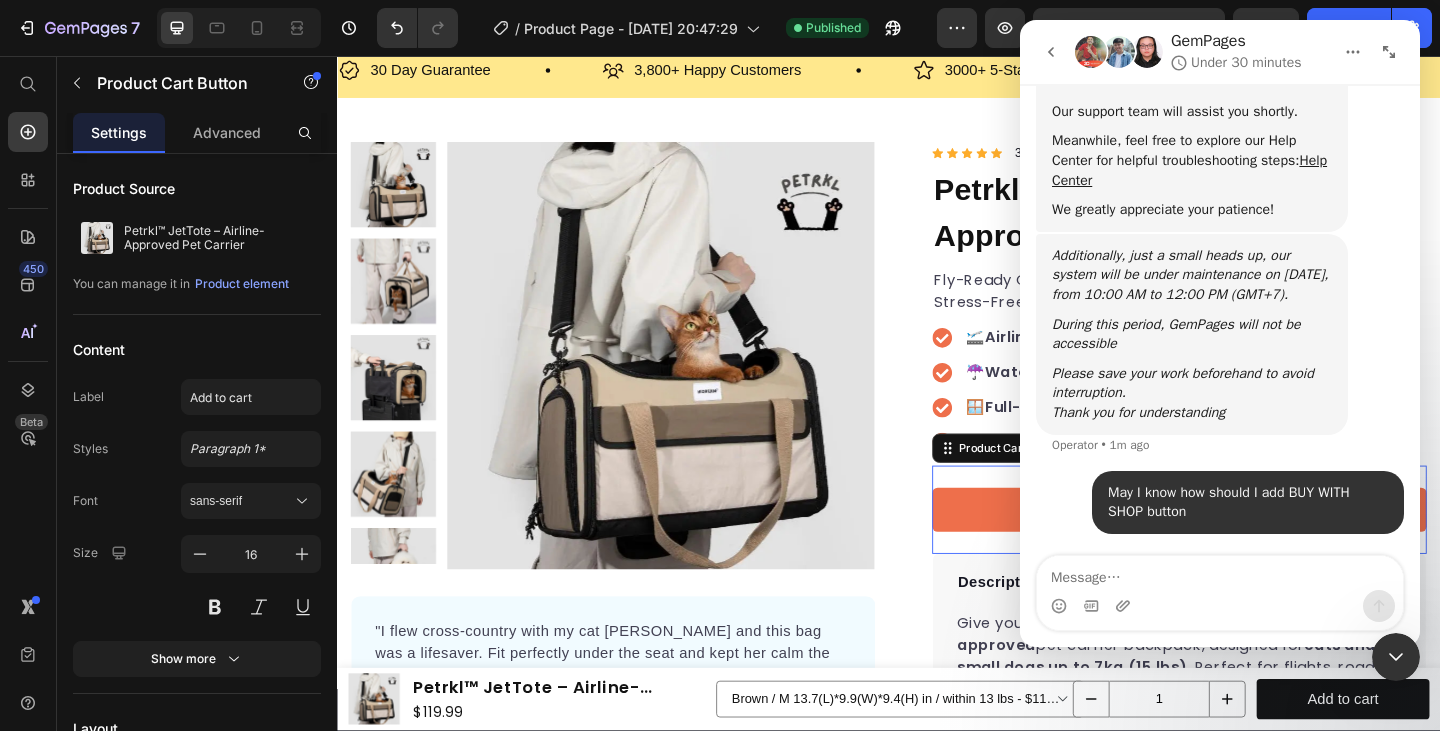 scroll, scrollTop: 400, scrollLeft: 0, axis: vertical 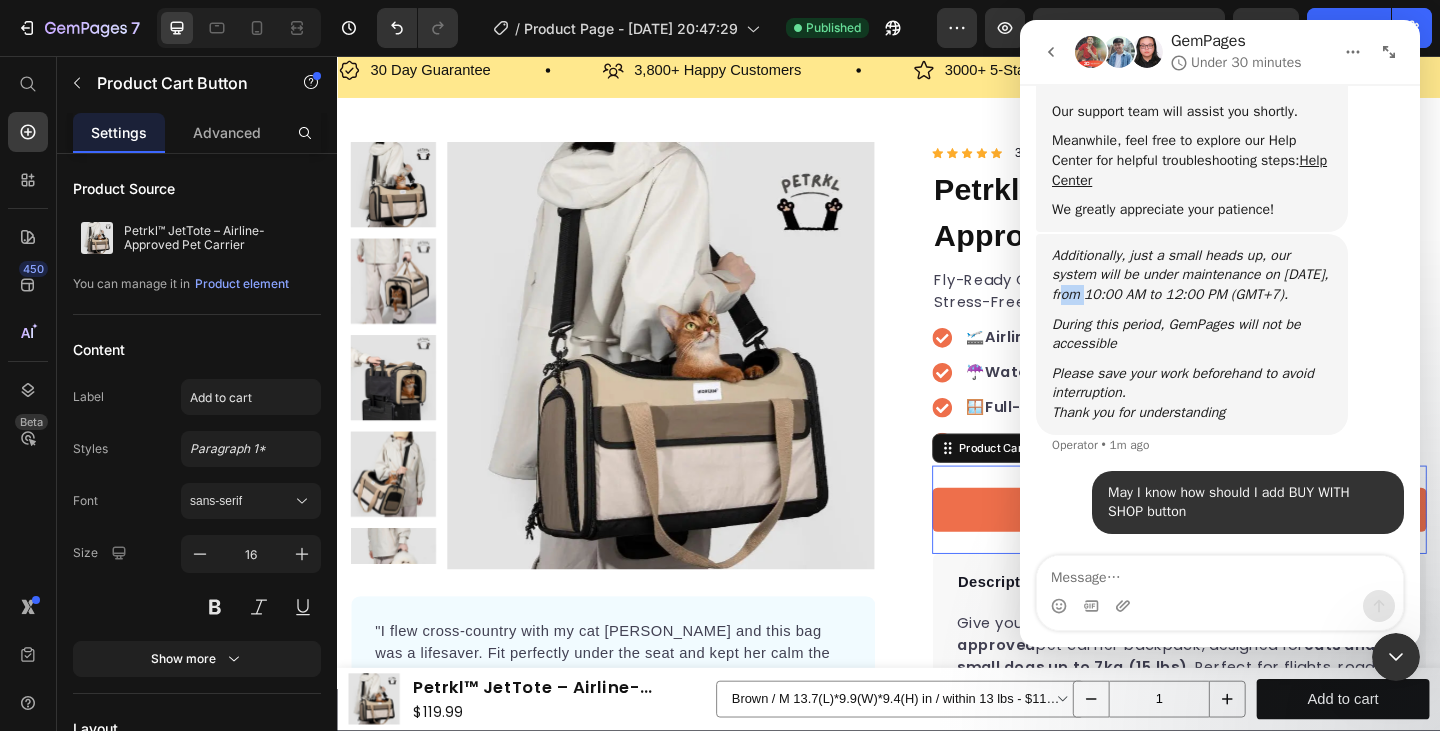 drag, startPoint x: 1117, startPoint y: 277, endPoint x: 1146, endPoint y: 281, distance: 29.274563 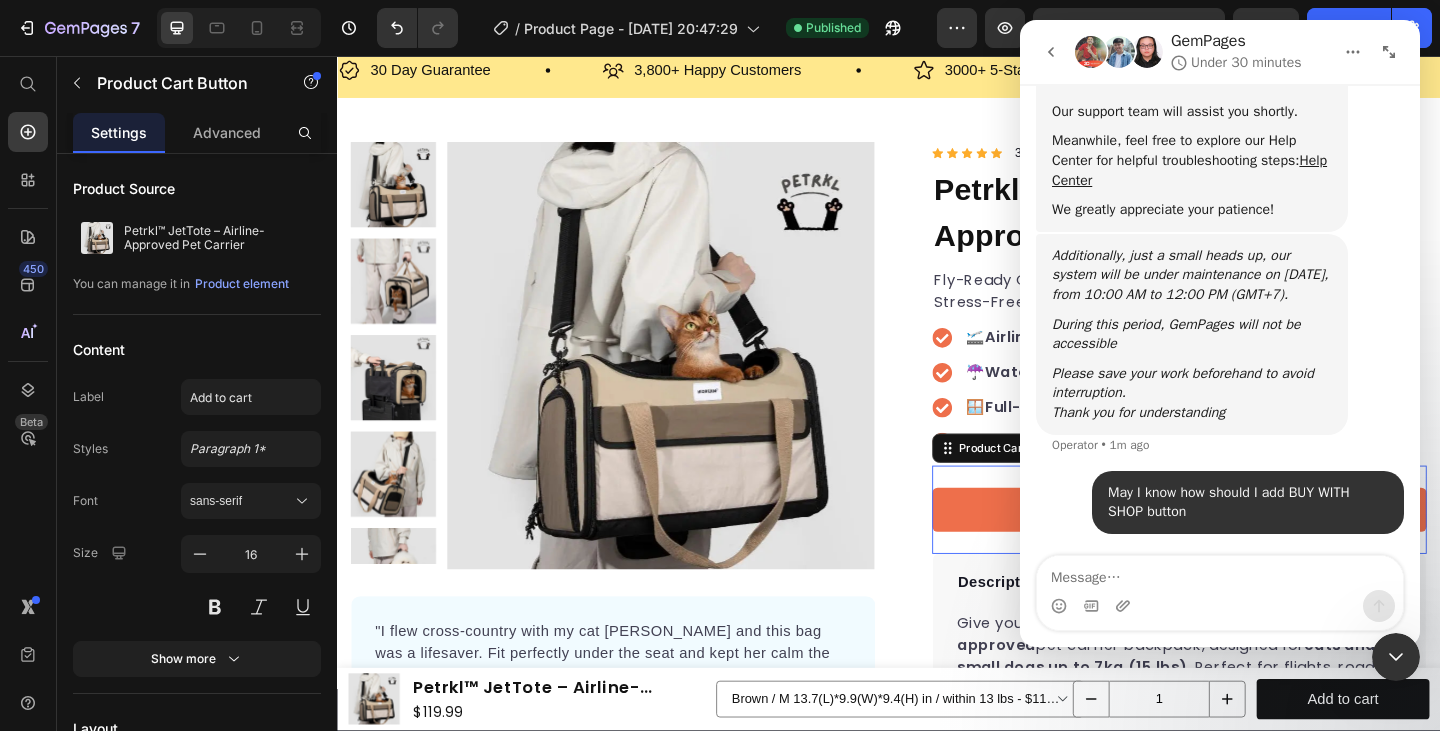 click on "Additionally, just a small heads up, our system will be under maintenance on [DATE], from 10:00 AM to 12:00 PM (GMT+7)." at bounding box center [1192, 275] 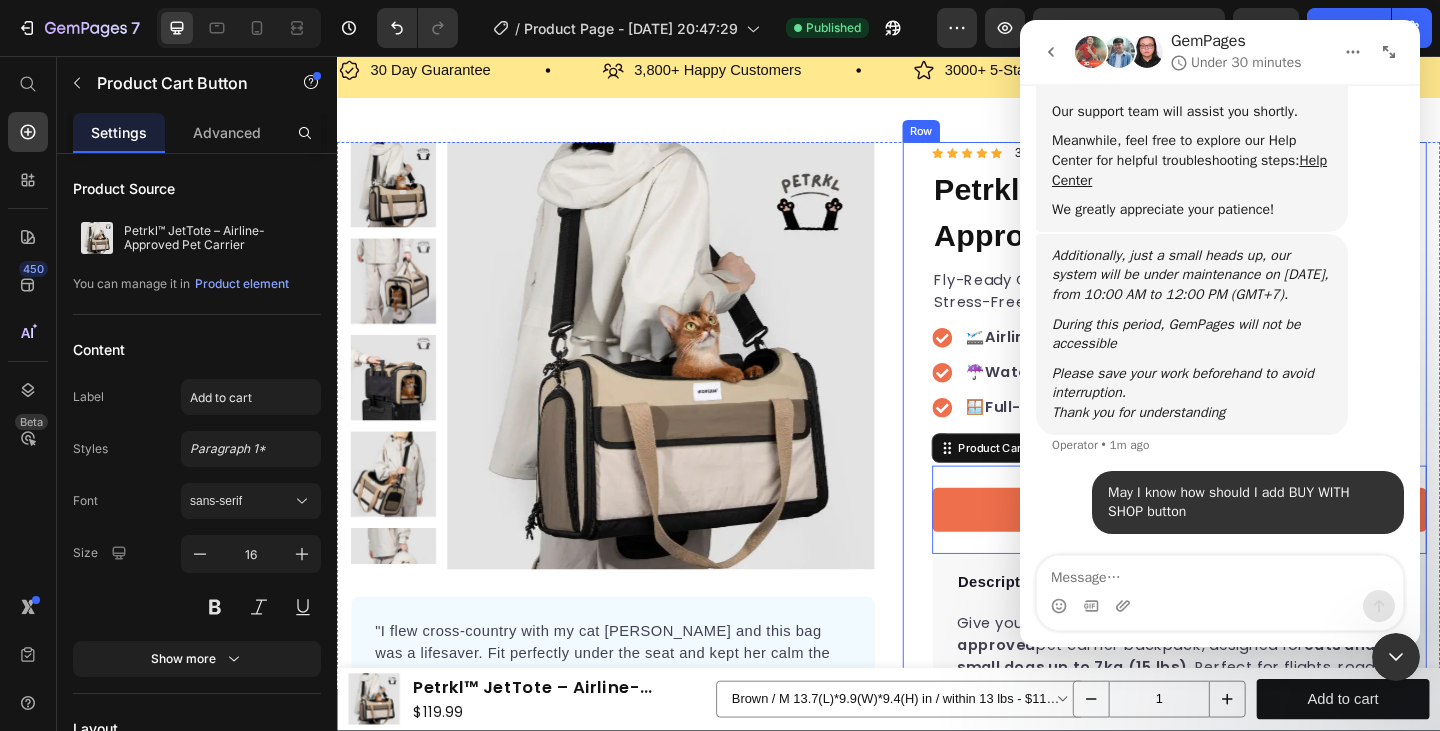 click on "Icon Icon Icon Icon Icon Icon List Hoz 3,800+ Happy Customers Text block Row Petrkl™ JetTote – Airline-Approved Pet Carrier Product Title Fly-Ready Comfort for Cats & Small Dogs – Airline-Approved & Stress-Free Text block 🛫  Airline-Approved & Car-Ready ☔  Water-Resistant & Easy Clean 🪟  Full-Mesh Panoramic View 🚘  Car Seat Anchor Straps + Rigid Base Item list Add to cart Product Cart Button   0
Description Give your pet a  safe, comfortable ride  with our  airline-approved  pet carrier backpack, designed for  cats and small dogs up to 7kg (15 lbs) . Perfect for flights, road trips, and daily adventures! Key Features: ✔  Airline-Friendly  – Approved for cabin use, with  2 size options  (6kg & 7kg) ✔  Foldable & Compact  – Collapses to just  6cm thick  for easy storage ✔  360° Breathable Mesh  – Keeps pets cool with  wide ventilation panels ✔  Magnetic Privacy Covers  – Detachable for security or airflow ✔  Dual Entry Points ✔  ✈️" at bounding box center (1237, 910) 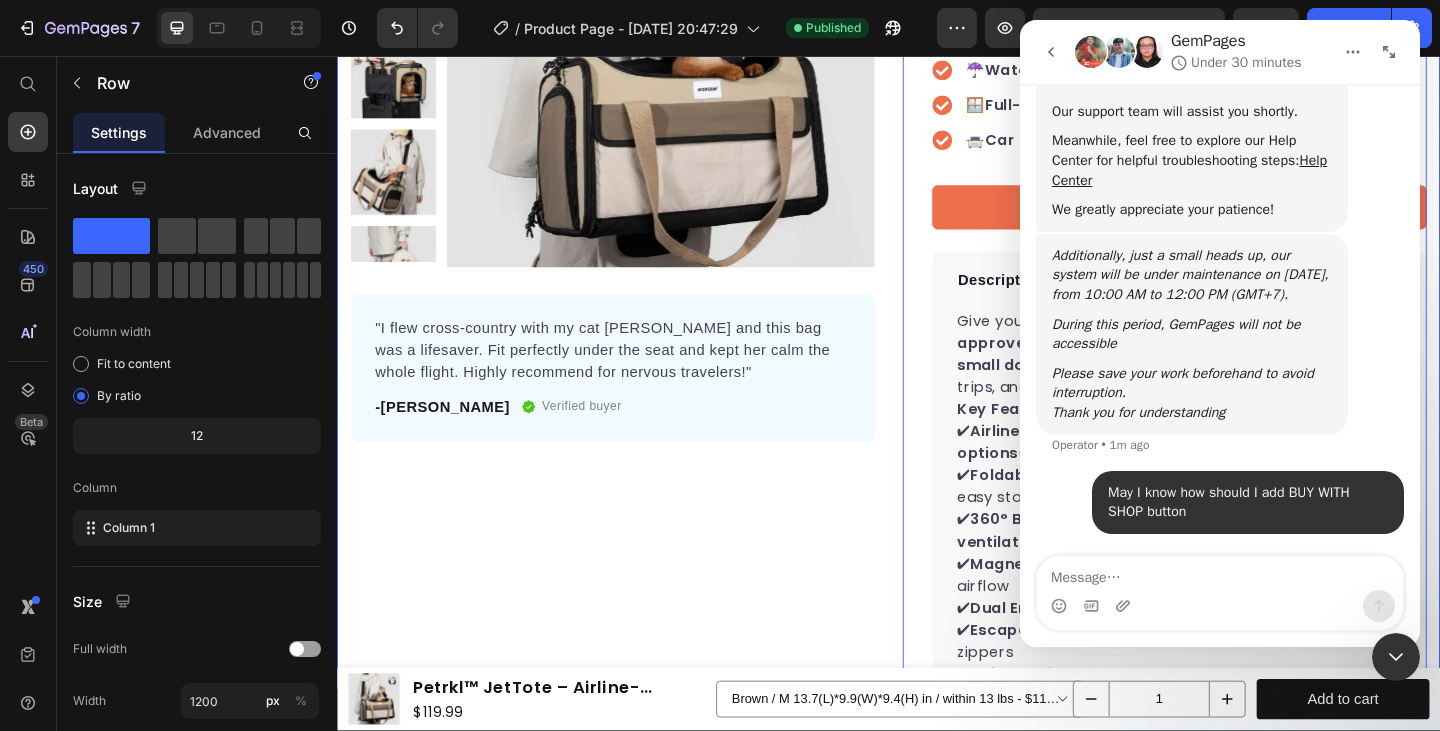 scroll, scrollTop: 431, scrollLeft: 0, axis: vertical 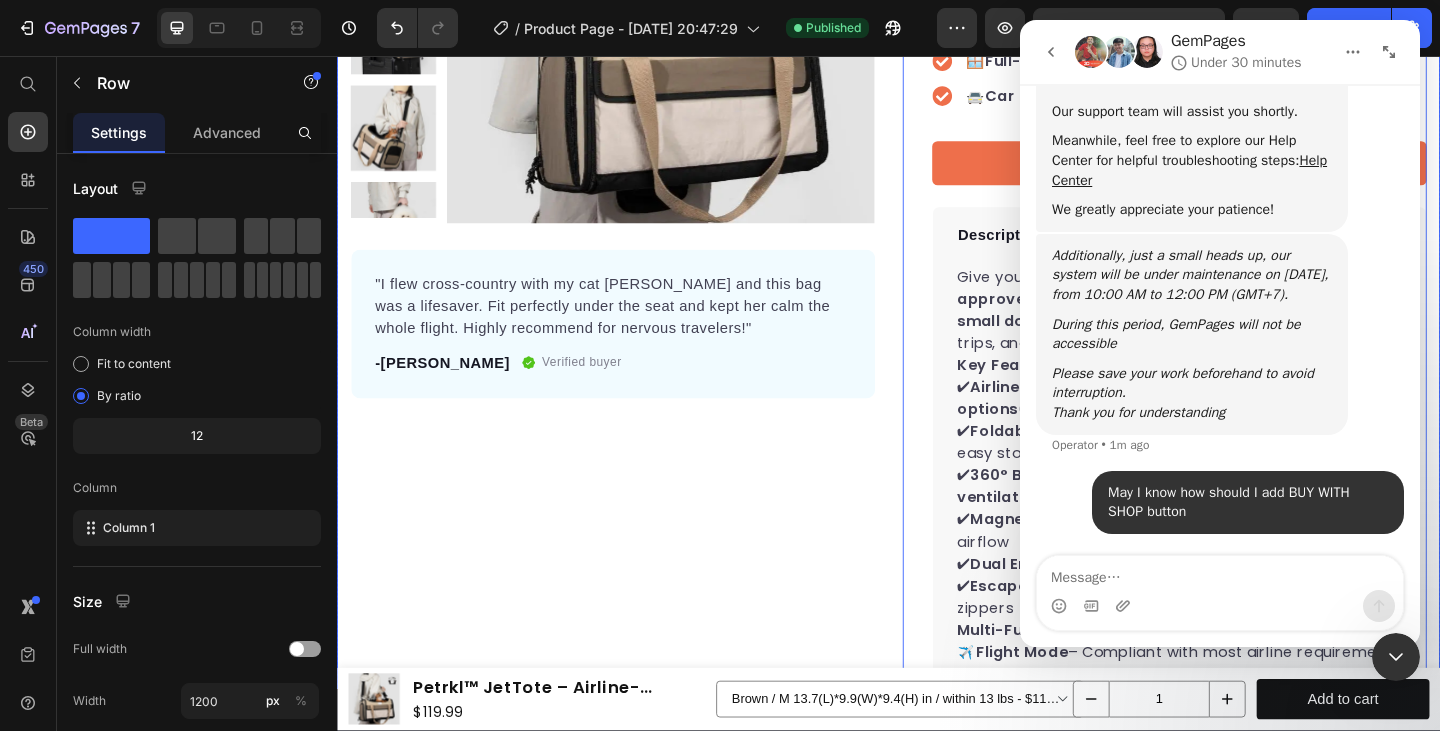 click on "Product Images Row "I flew cross-country with my cat [PERSON_NAME] and this bag was a lifesaver. Fit perfectly under the seat and kept her calm the whole flight. Highly recommend for nervous travelers!" Text block -[PERSON_NAME] Text block
Verified buyer Item list Row Row" at bounding box center (637, 533) 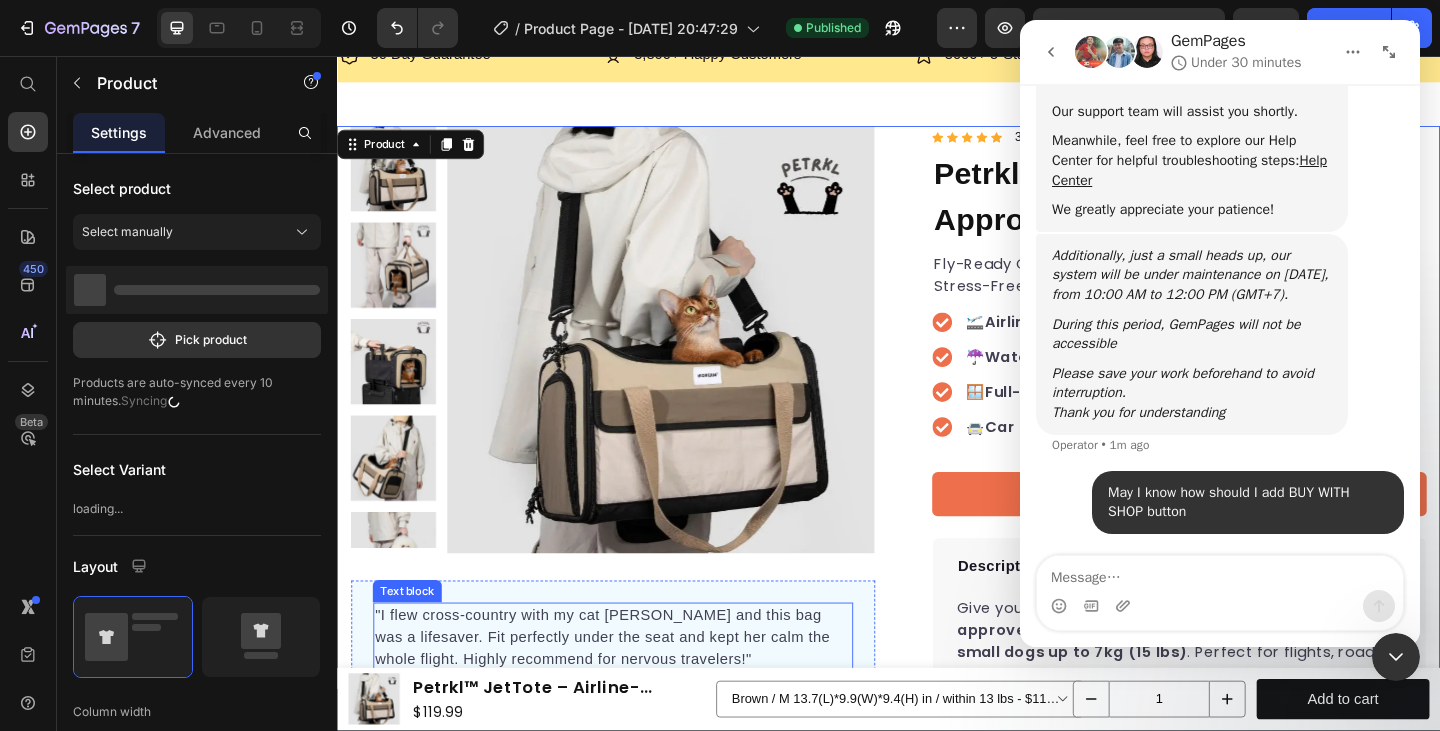 scroll, scrollTop: 5, scrollLeft: 0, axis: vertical 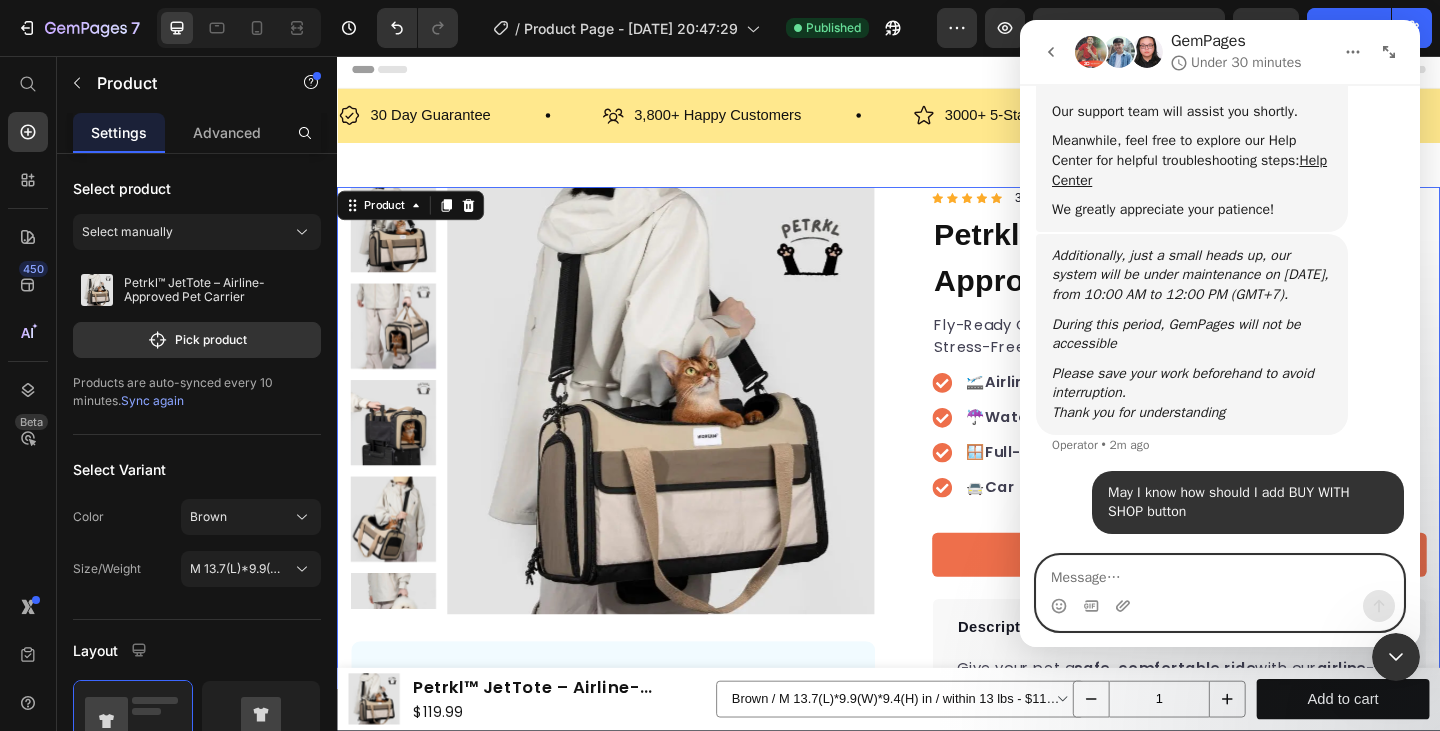 click at bounding box center (1220, 573) 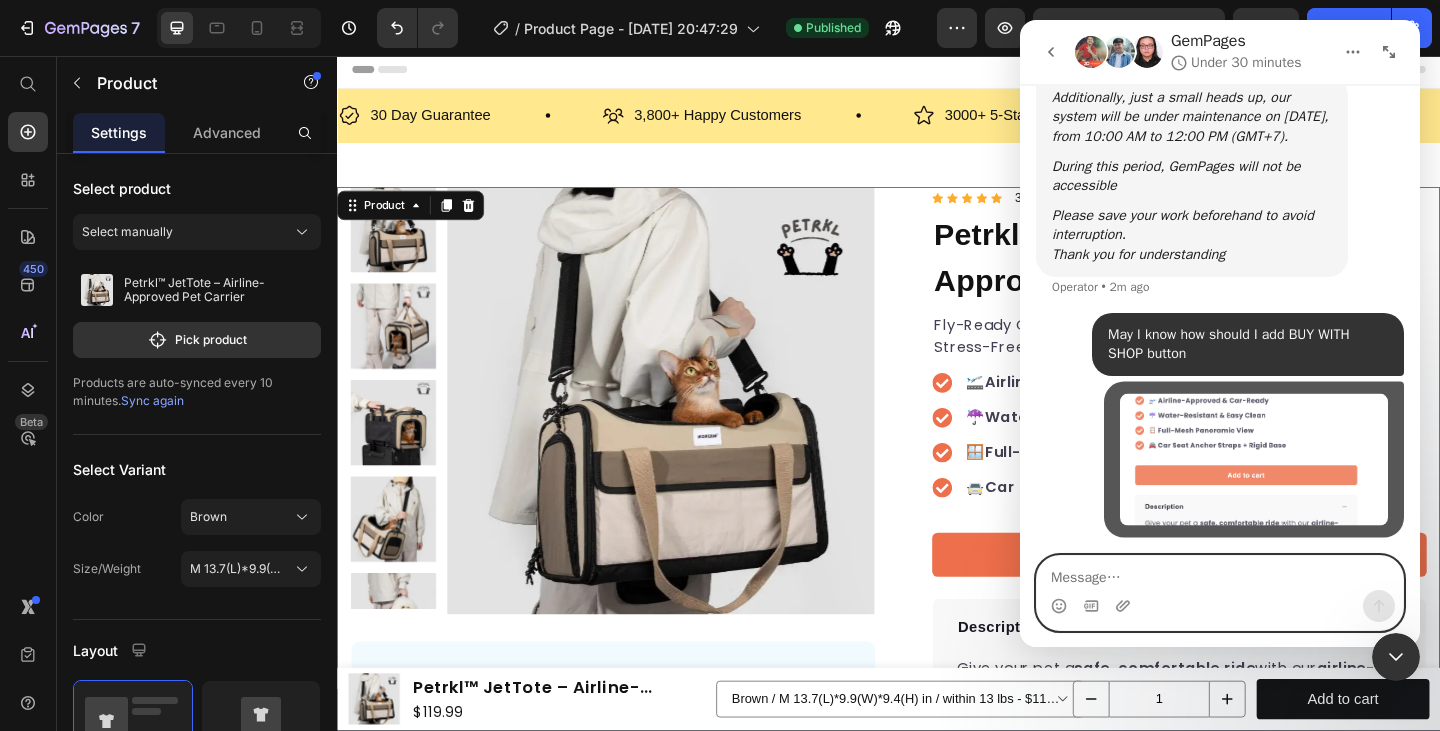 scroll, scrollTop: 558, scrollLeft: 0, axis: vertical 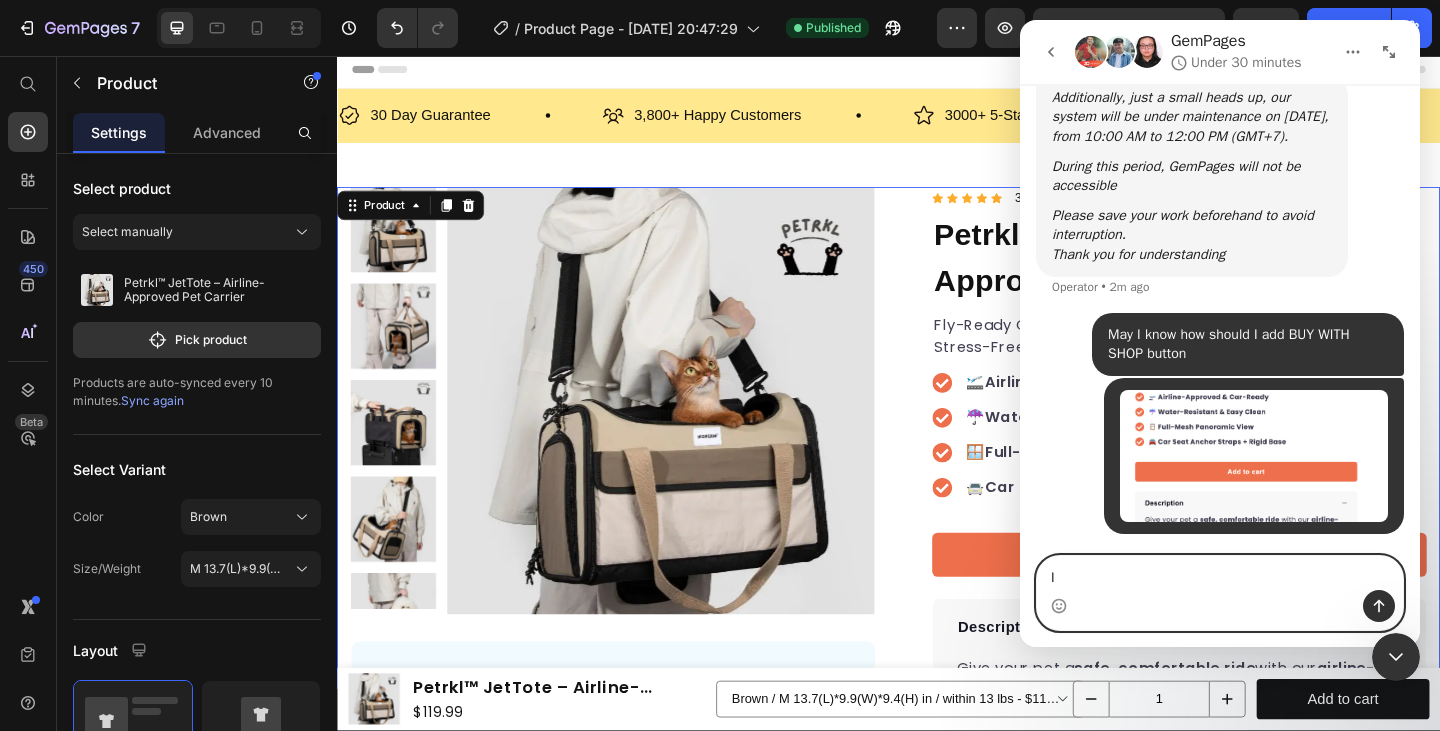 type on "I" 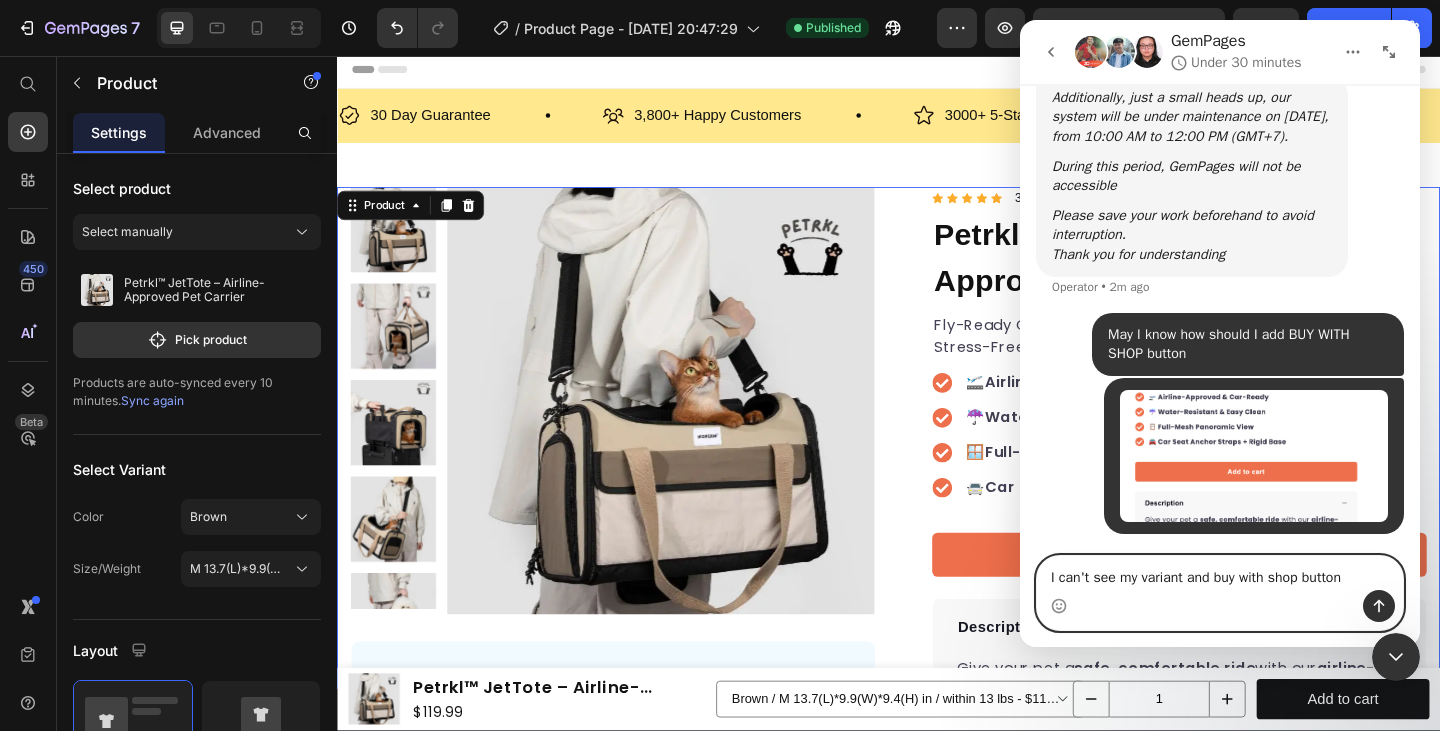 type on "I can't see my variant and buy with shop button." 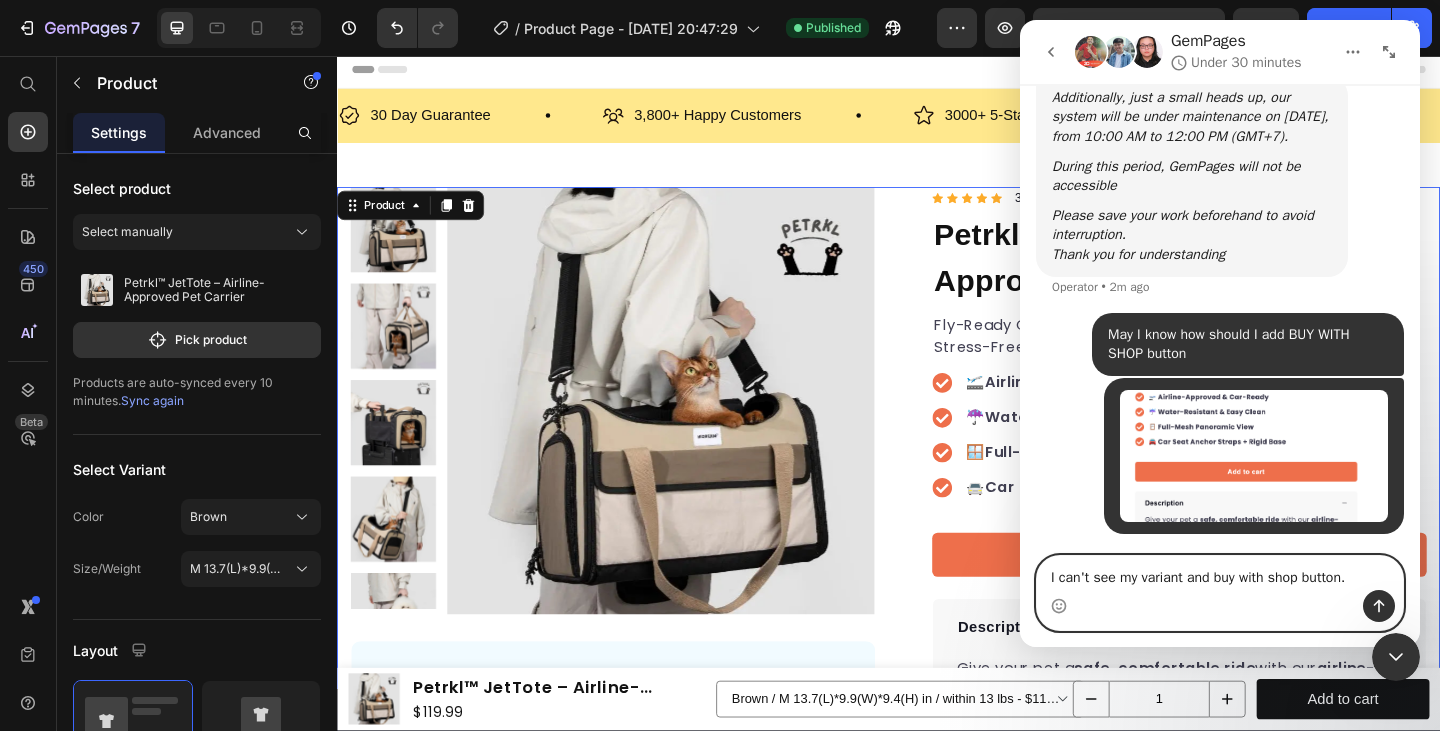 type 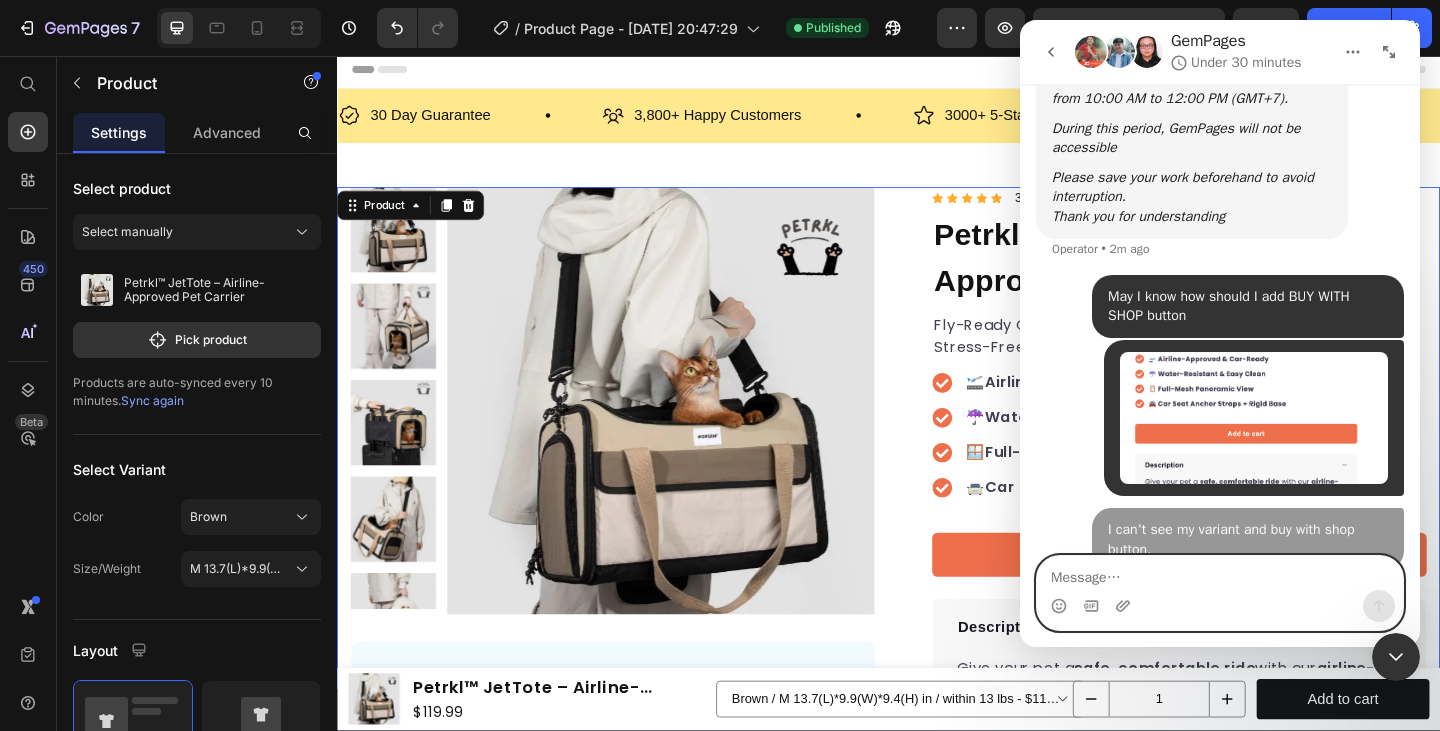 scroll, scrollTop: 623, scrollLeft: 0, axis: vertical 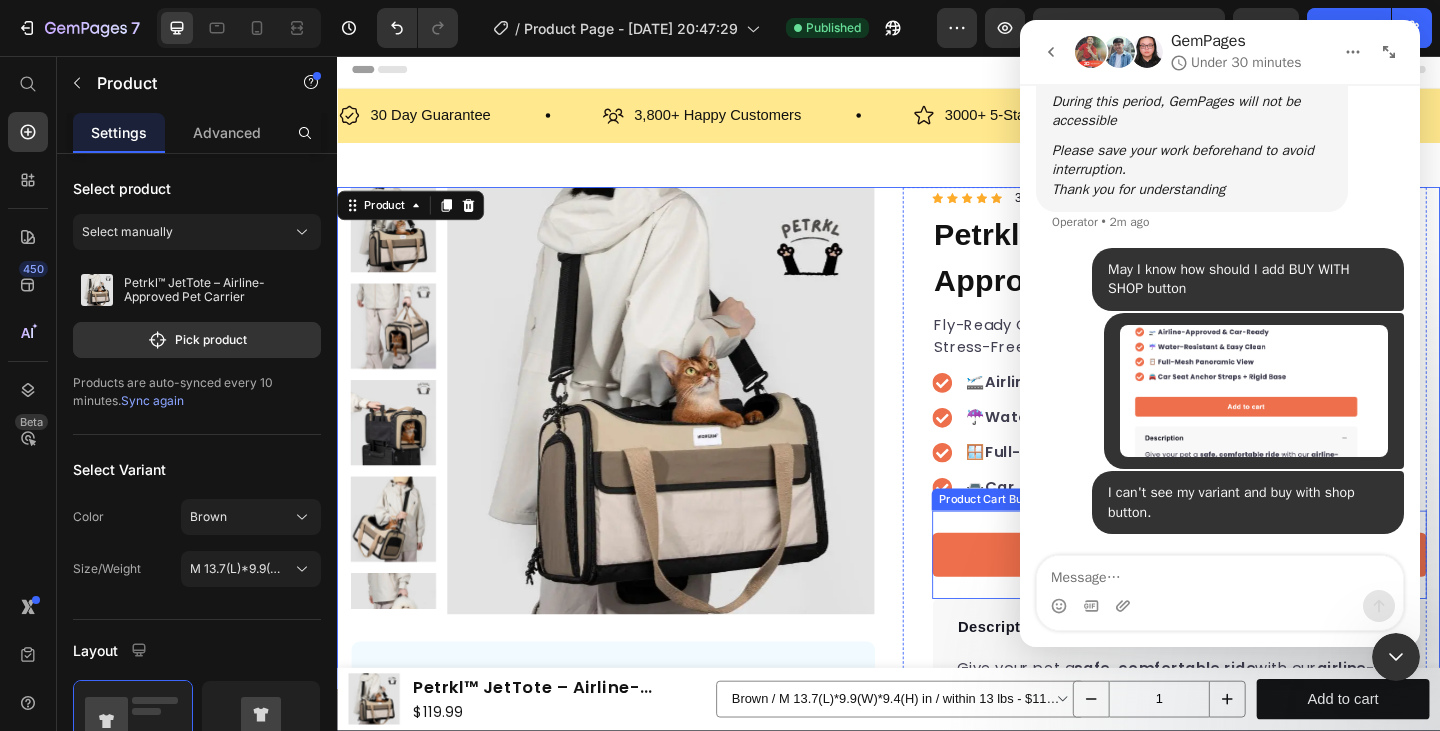 click on "Add to cart Product Cart Button" at bounding box center [1253, 599] 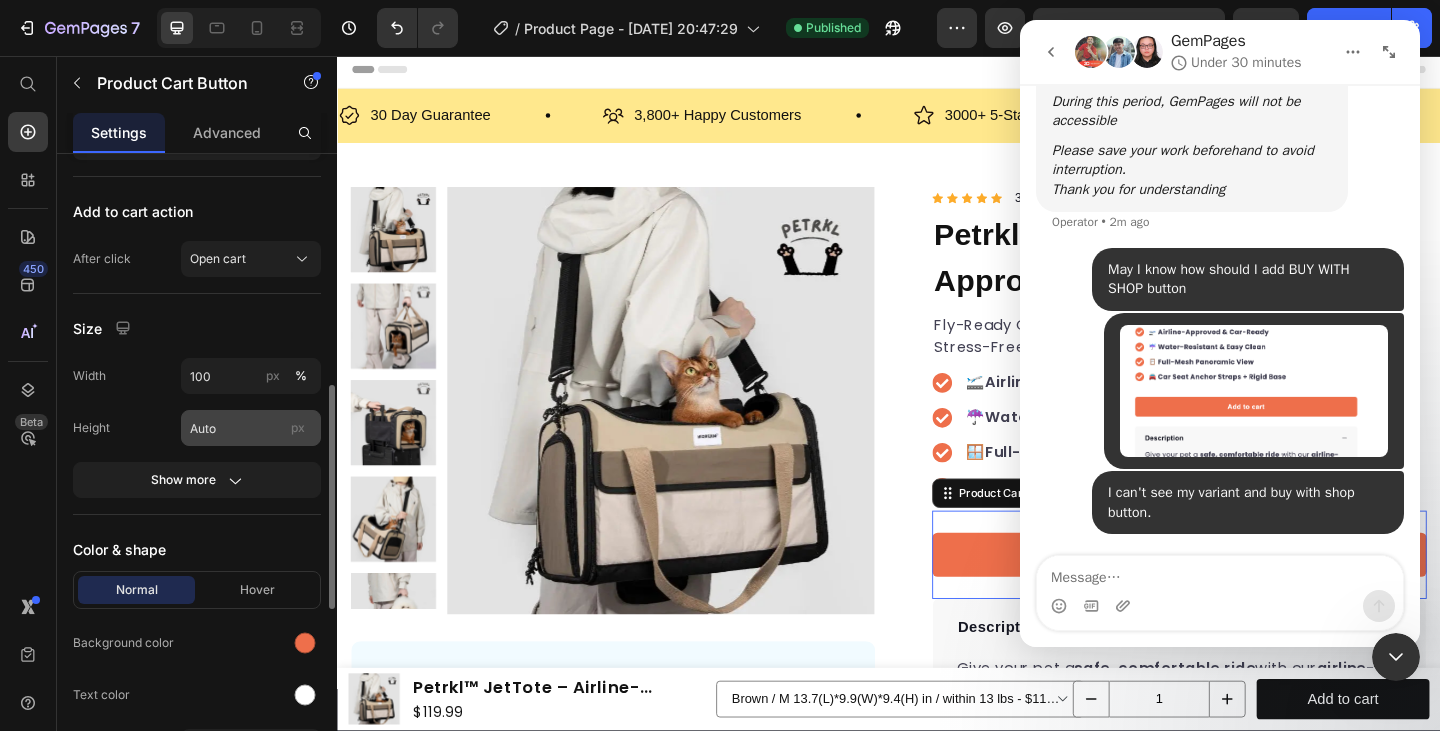 scroll, scrollTop: 629, scrollLeft: 0, axis: vertical 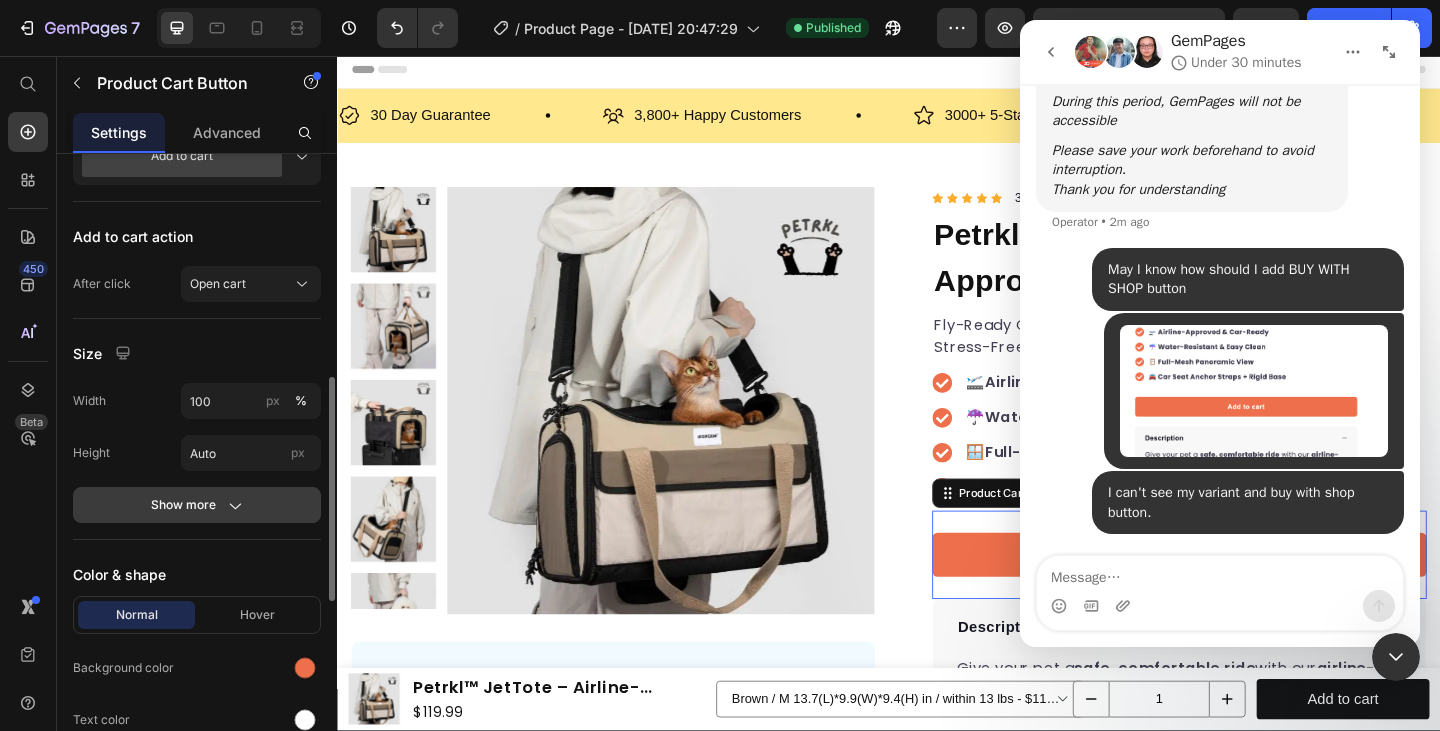 click on "Show more" at bounding box center (197, 505) 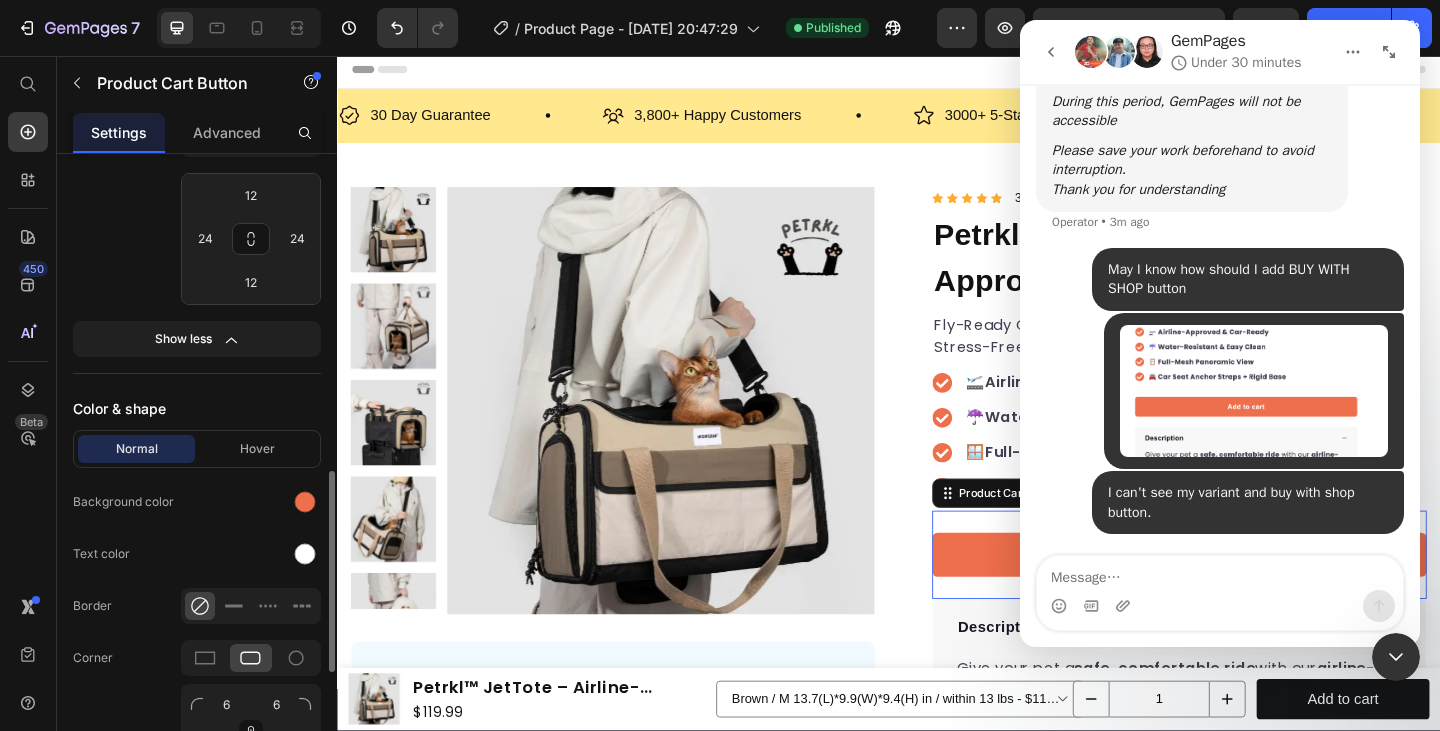 scroll, scrollTop: 990, scrollLeft: 0, axis: vertical 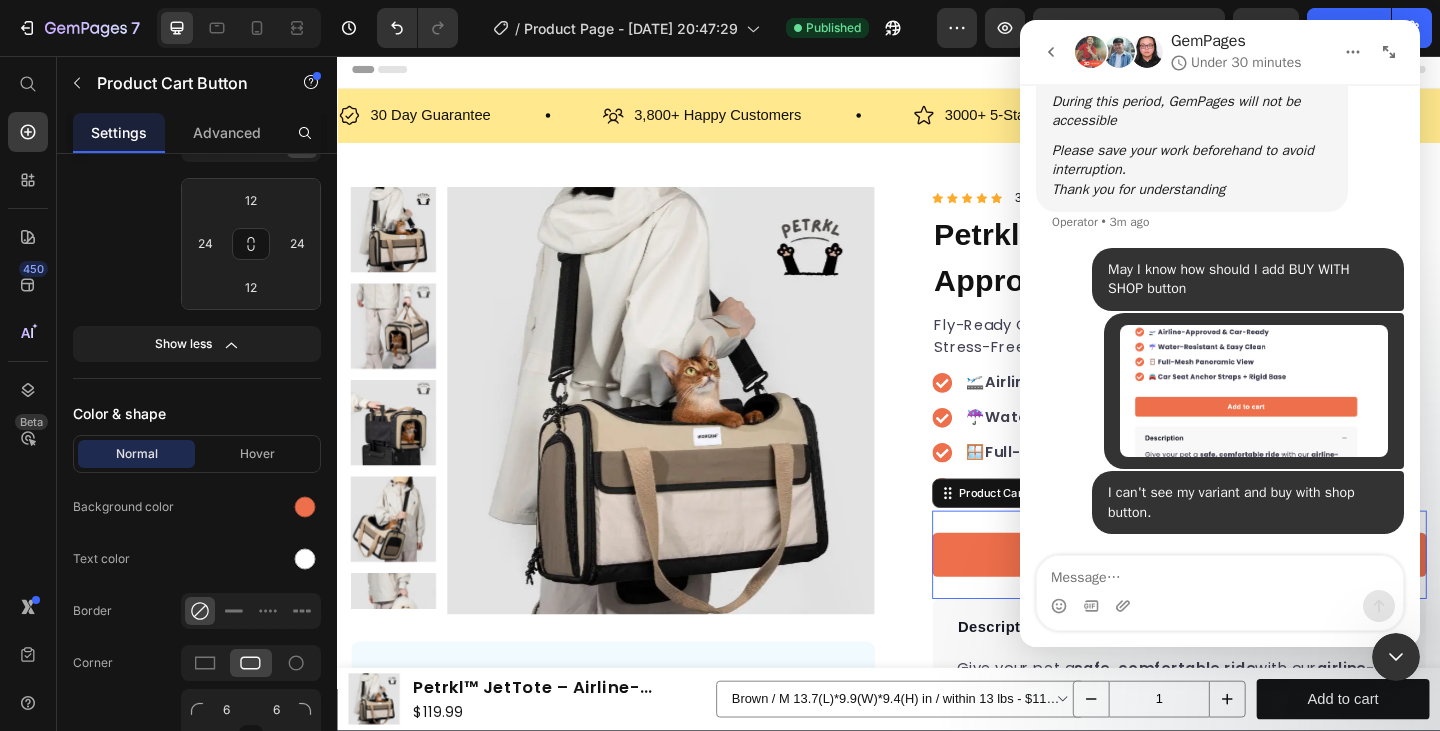 click 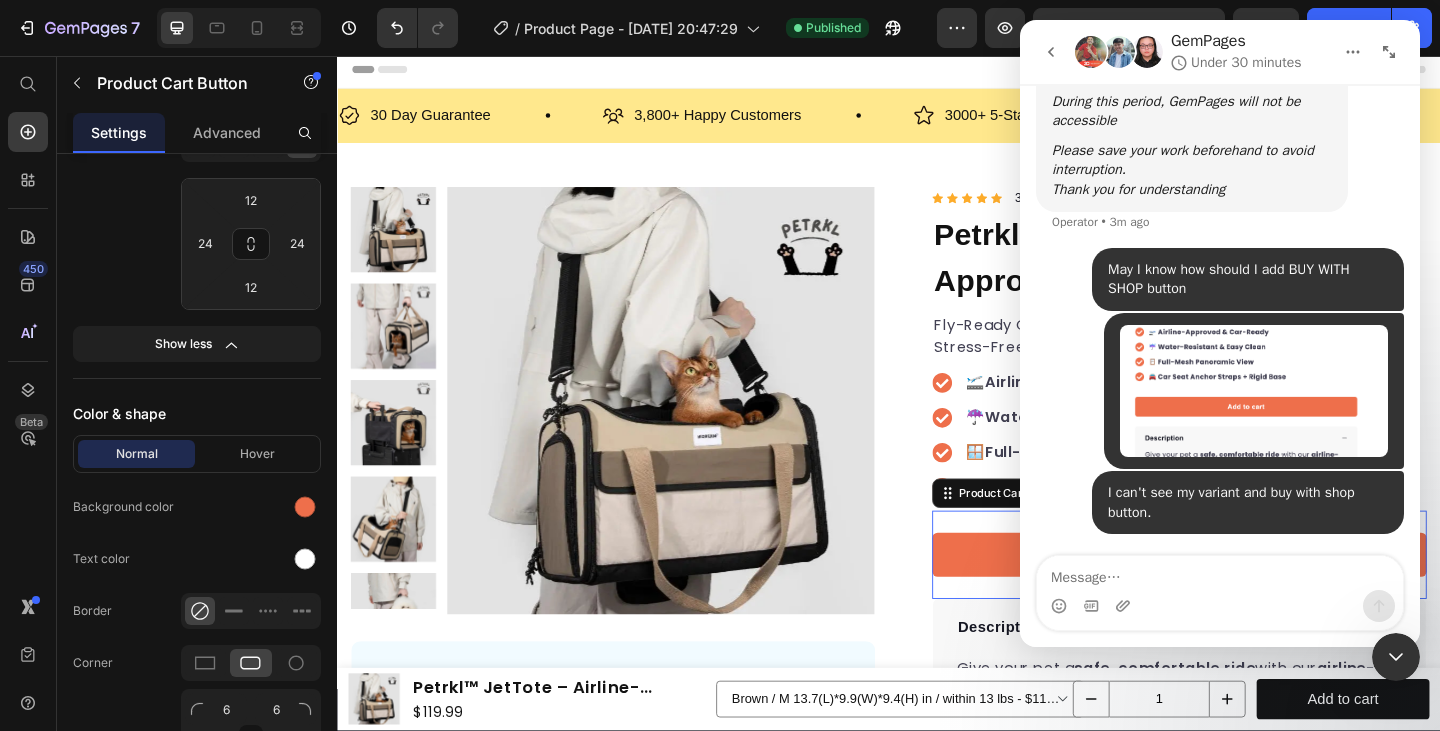 scroll, scrollTop: 0, scrollLeft: 0, axis: both 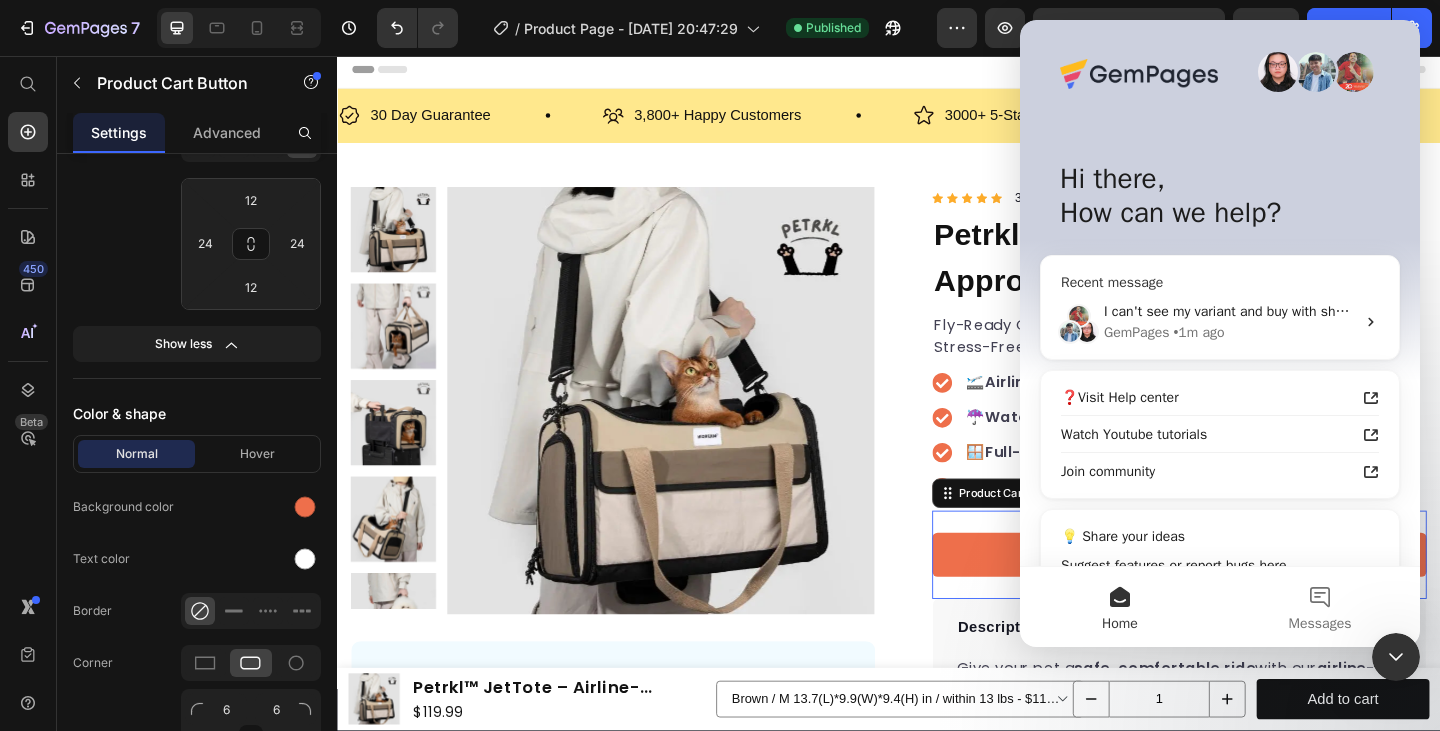click on "I can't see my variant and buy with shop button." at bounding box center [1251, 311] 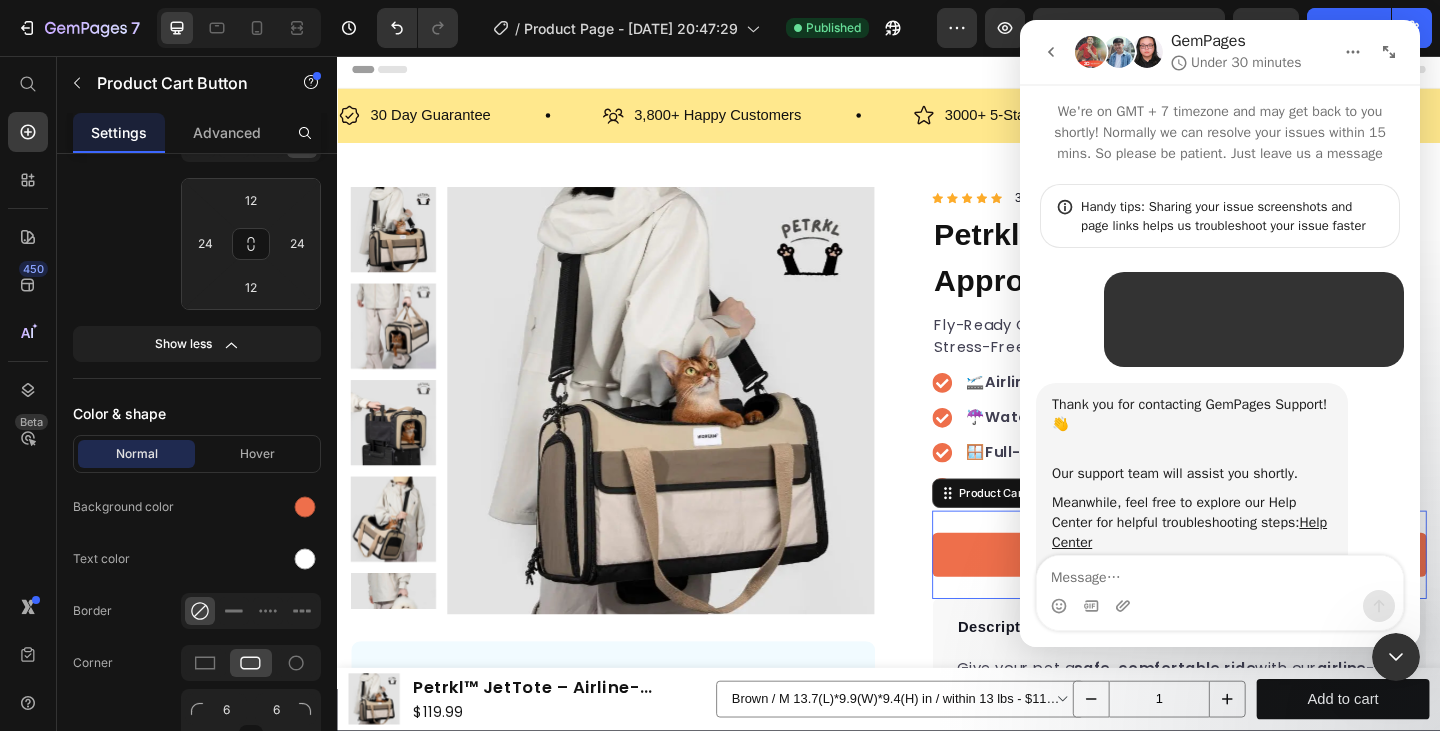 scroll, scrollTop: 623, scrollLeft: 0, axis: vertical 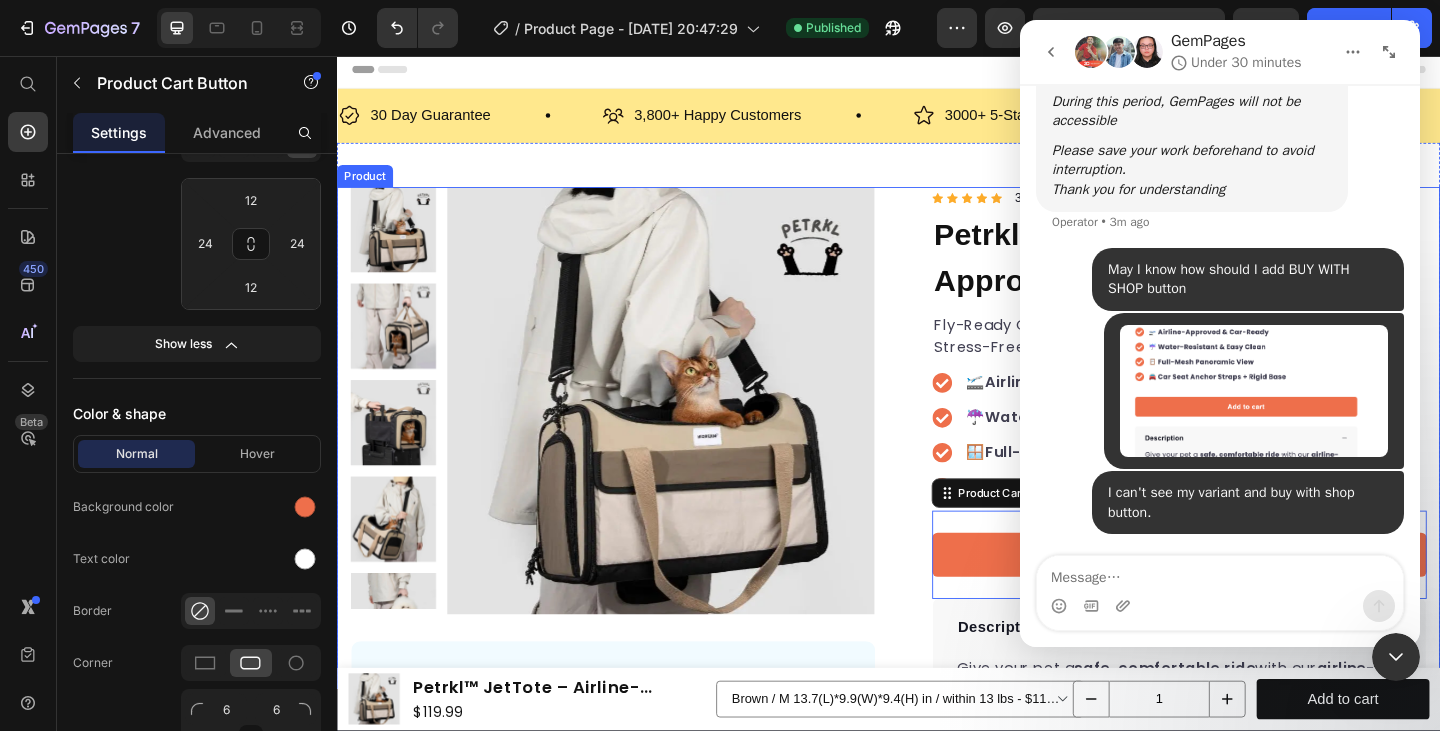 click on "Product Images Row "I flew cross-country with my cat [PERSON_NAME] and this bag was a lifesaver. Fit perfectly under the seat and kept her calm the whole flight. Highly recommend for nervous travelers!" Text block -[PERSON_NAME] Text block
Verified buyer Item list Row Row" at bounding box center (637, 959) 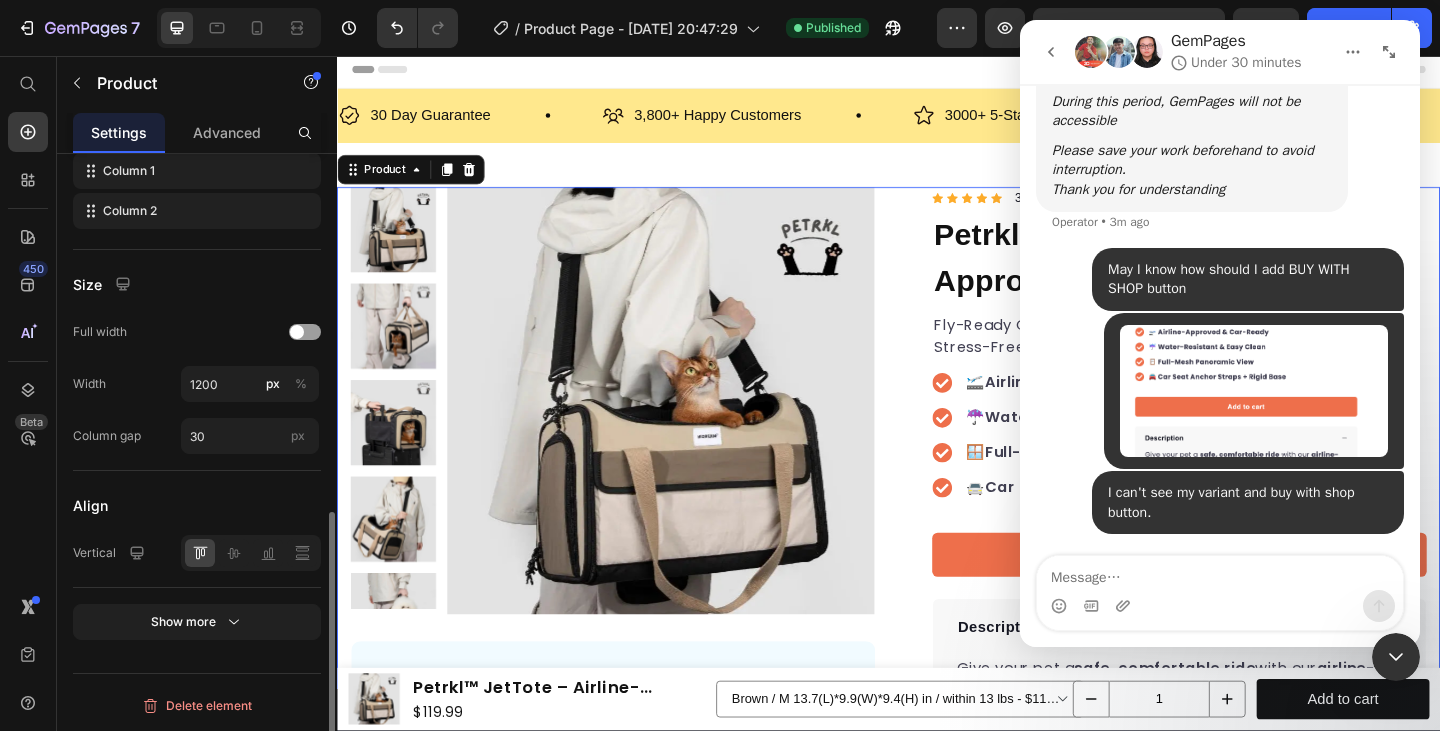 scroll, scrollTop: 0, scrollLeft: 0, axis: both 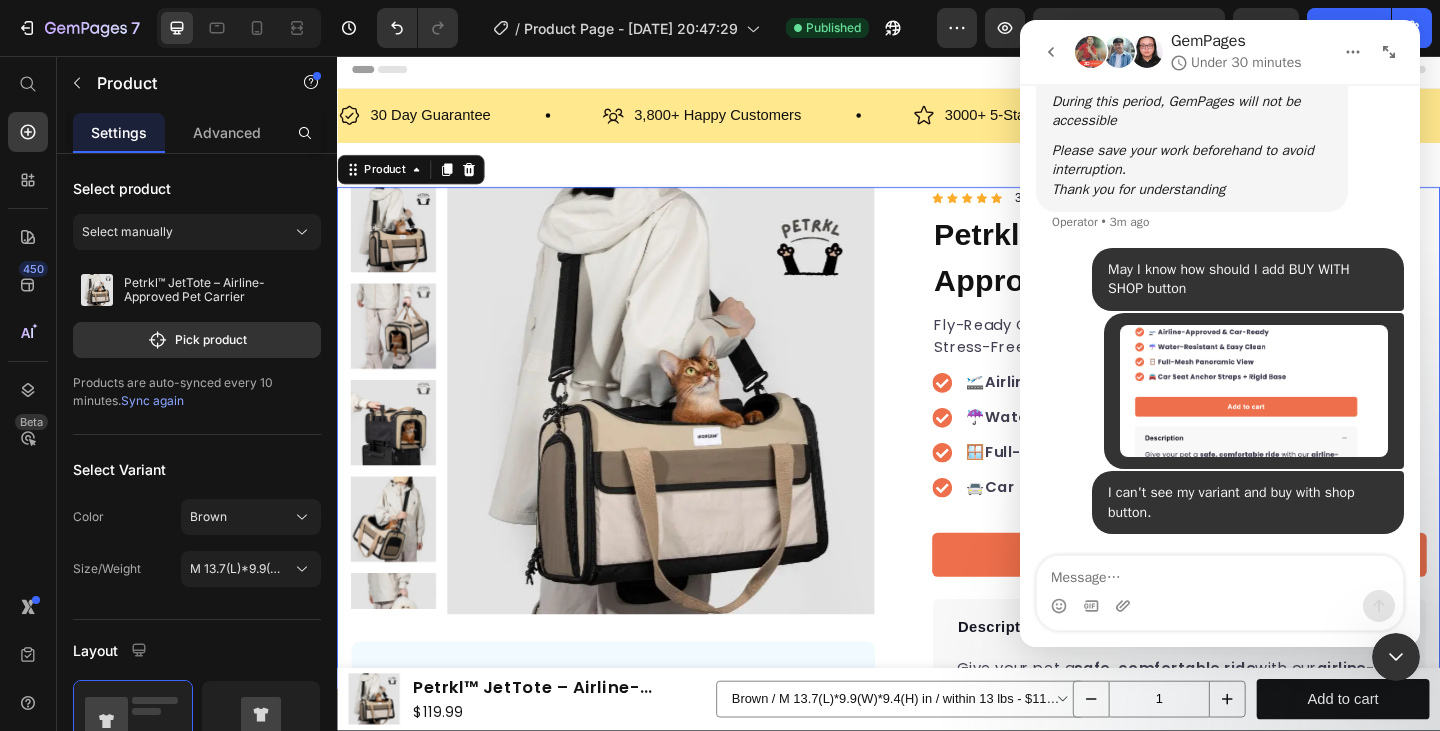 click at bounding box center [1051, 52] 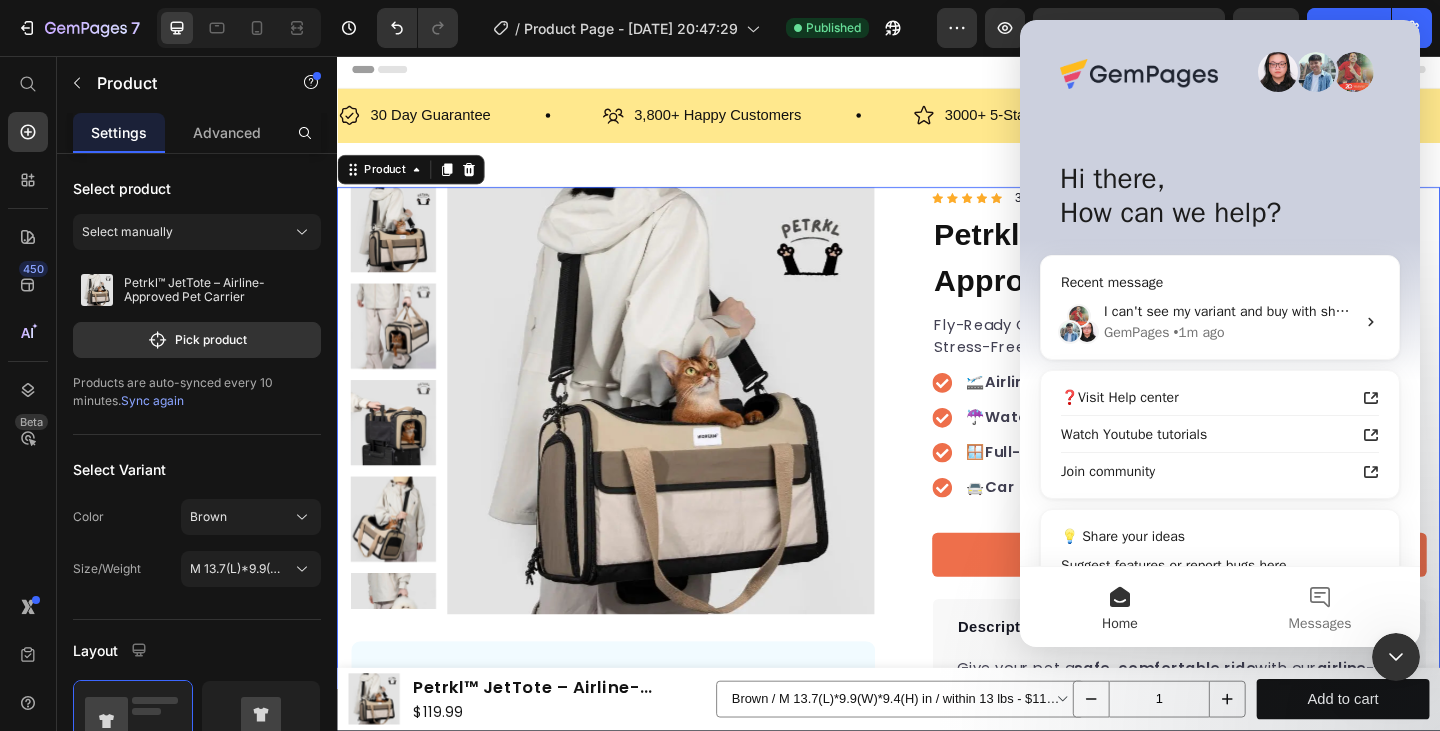 scroll, scrollTop: 0, scrollLeft: 0, axis: both 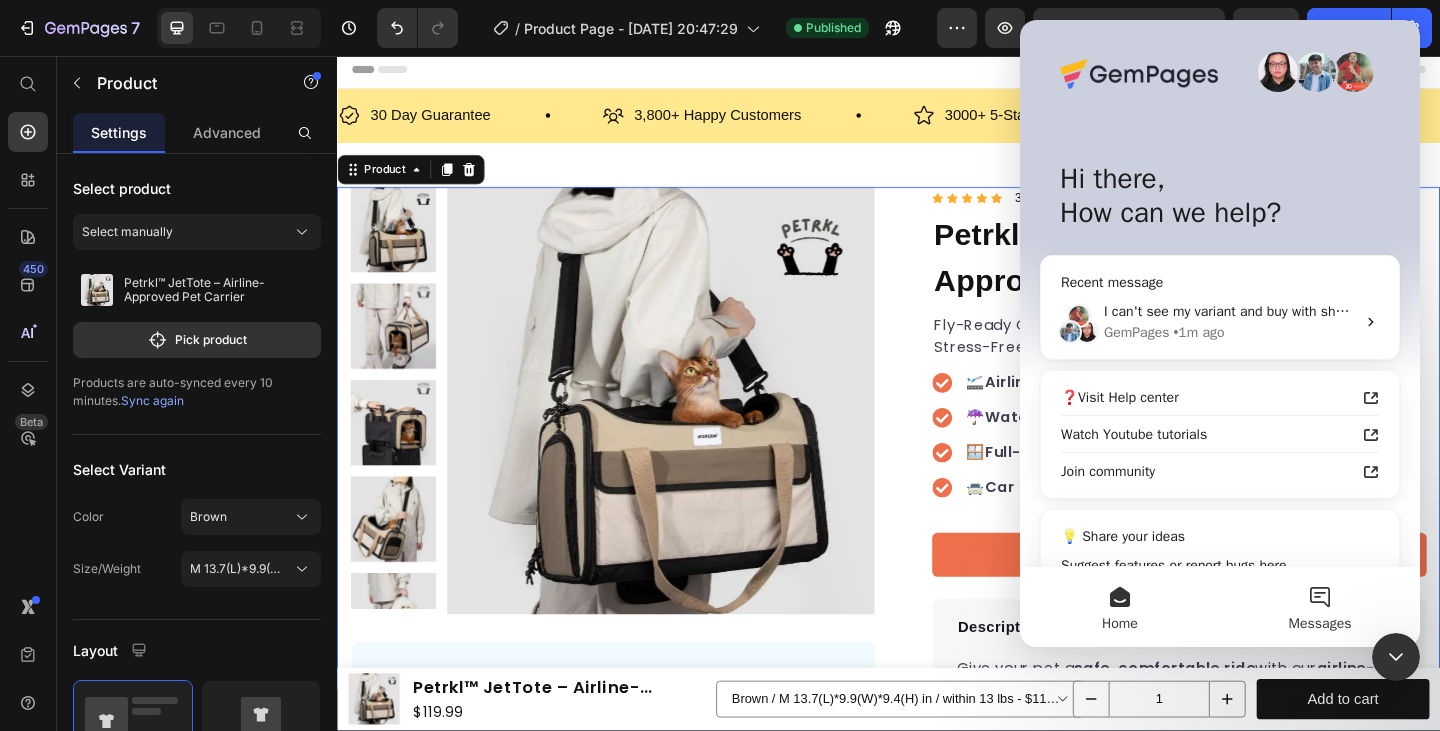 click on "Messages" at bounding box center [1320, 607] 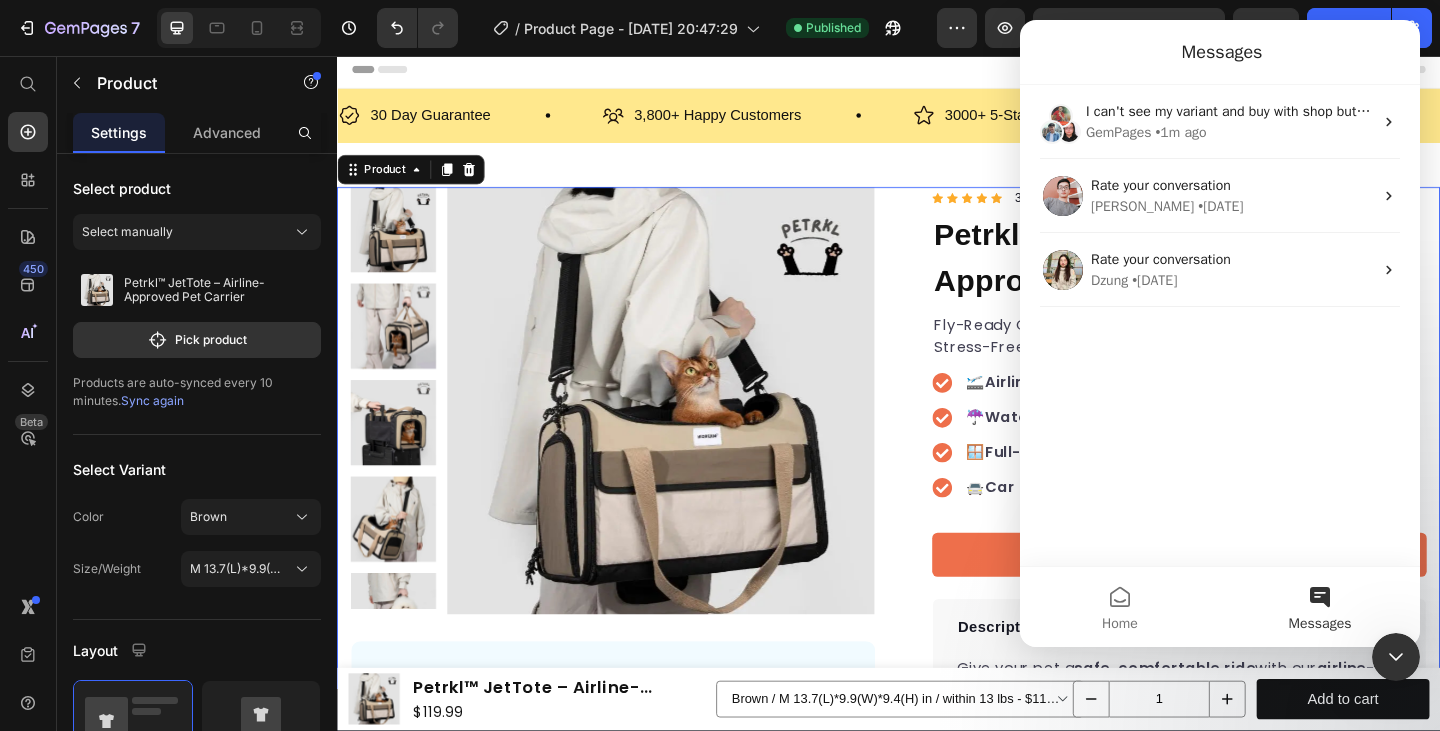 click at bounding box center (1396, 657) 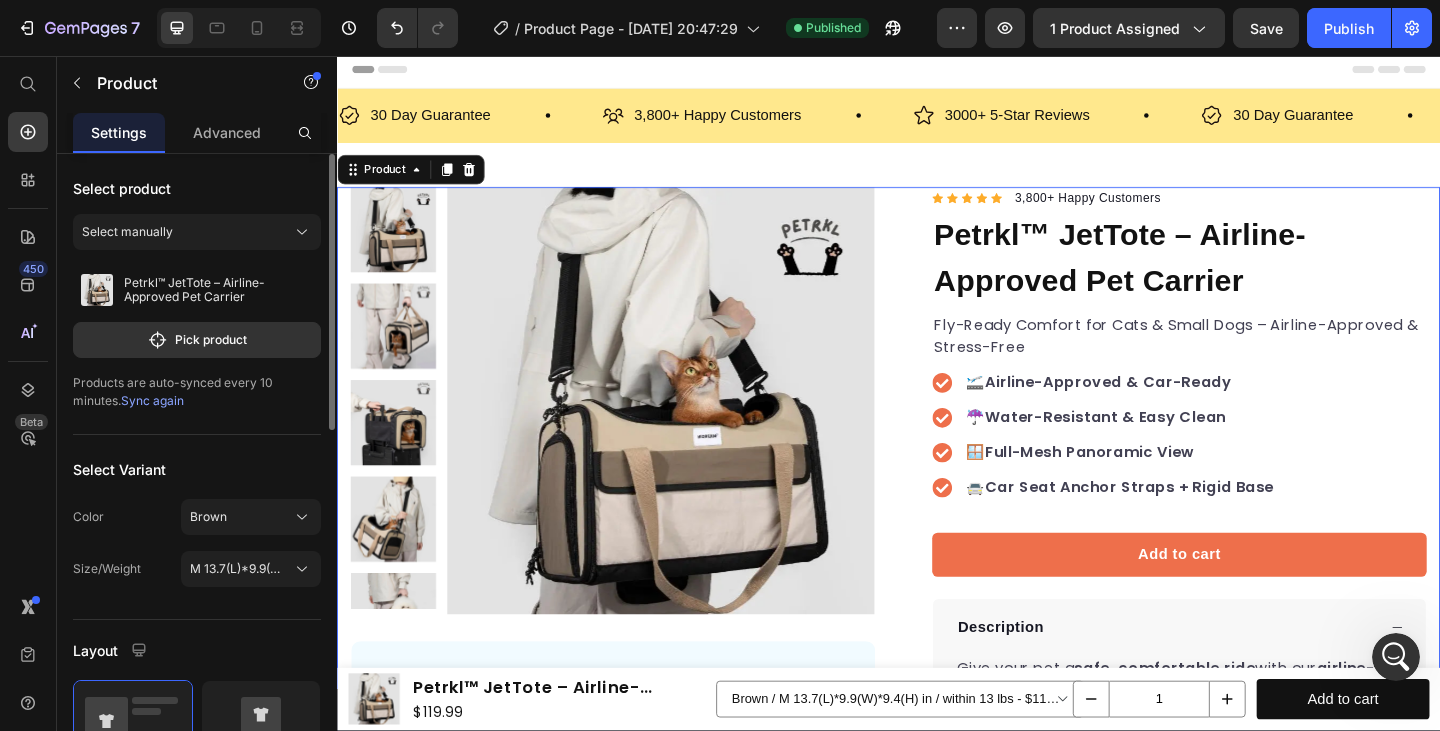 scroll, scrollTop: 45, scrollLeft: 0, axis: vertical 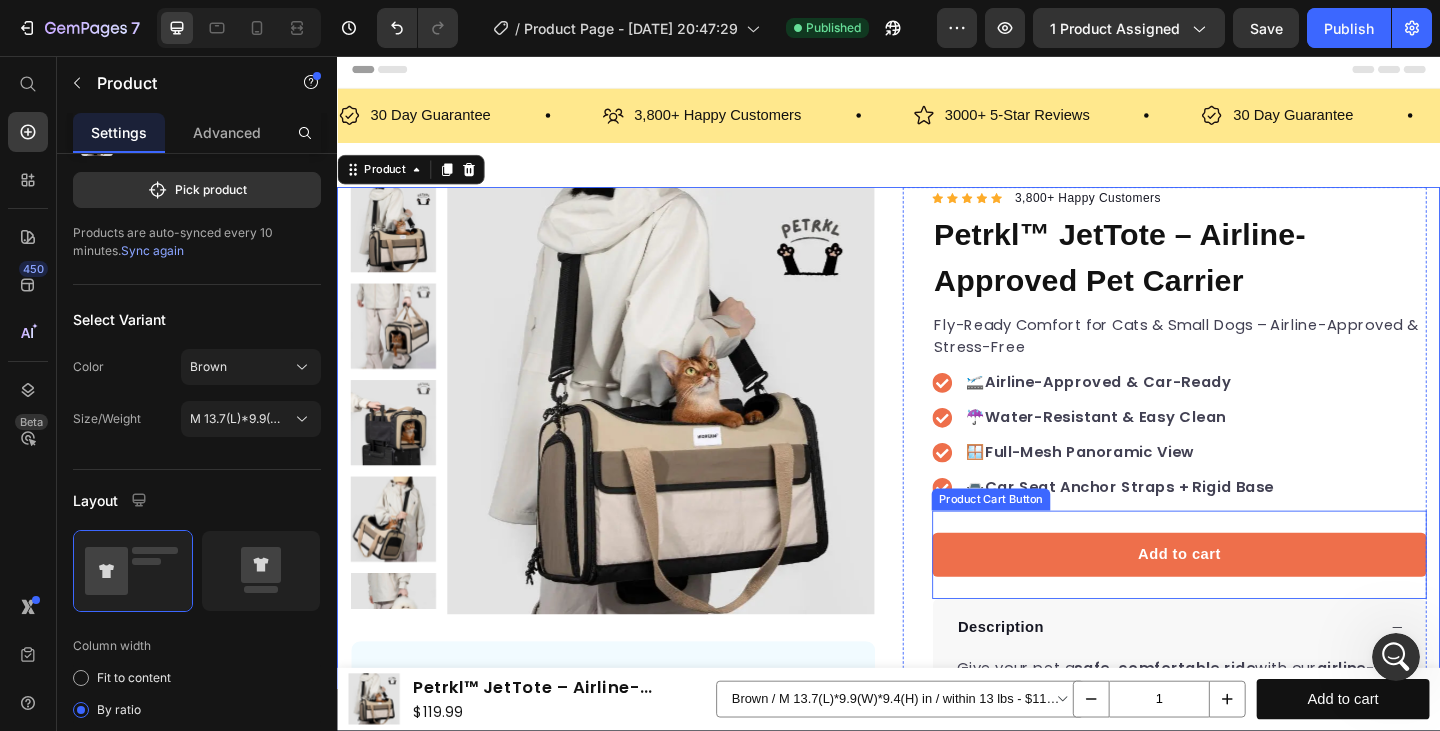 click on "Add to cart Product Cart Button" at bounding box center [1253, 599] 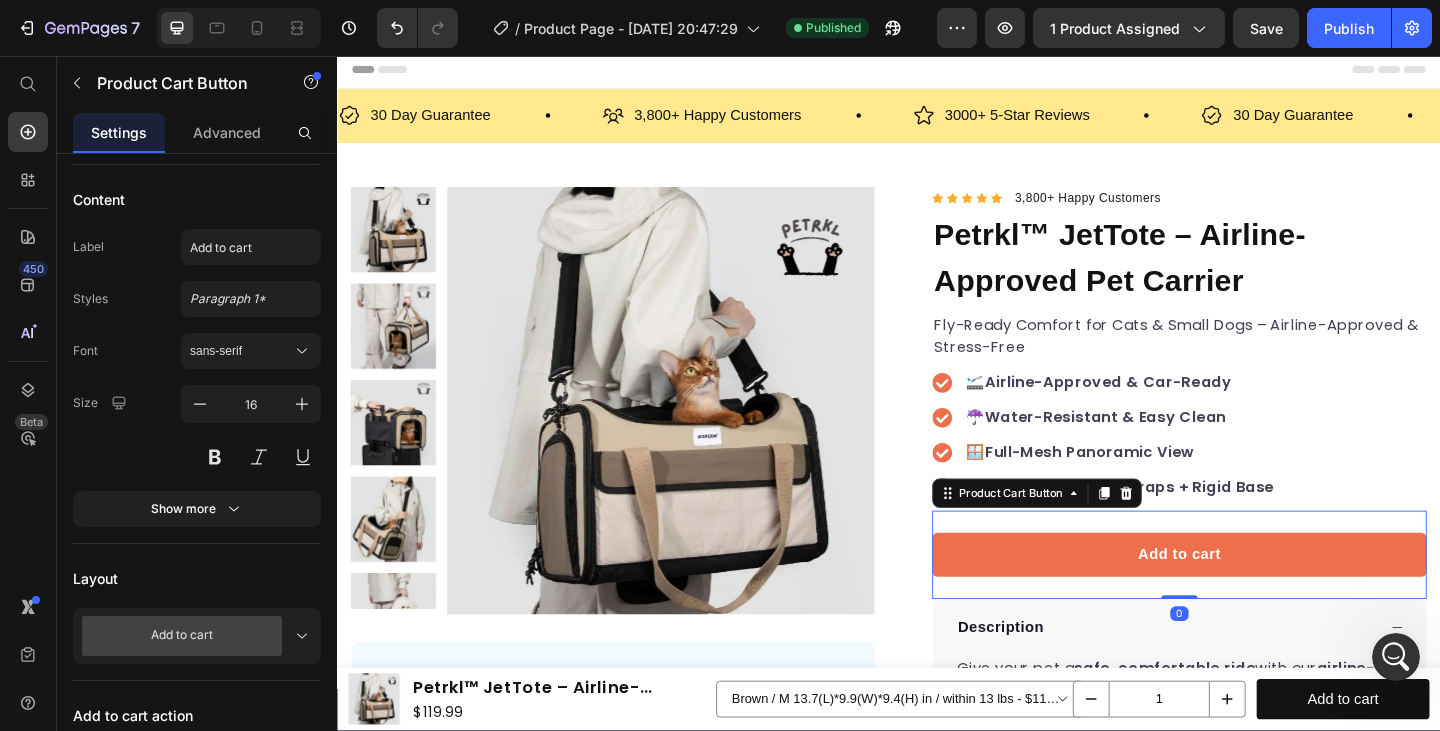 scroll, scrollTop: 0, scrollLeft: 0, axis: both 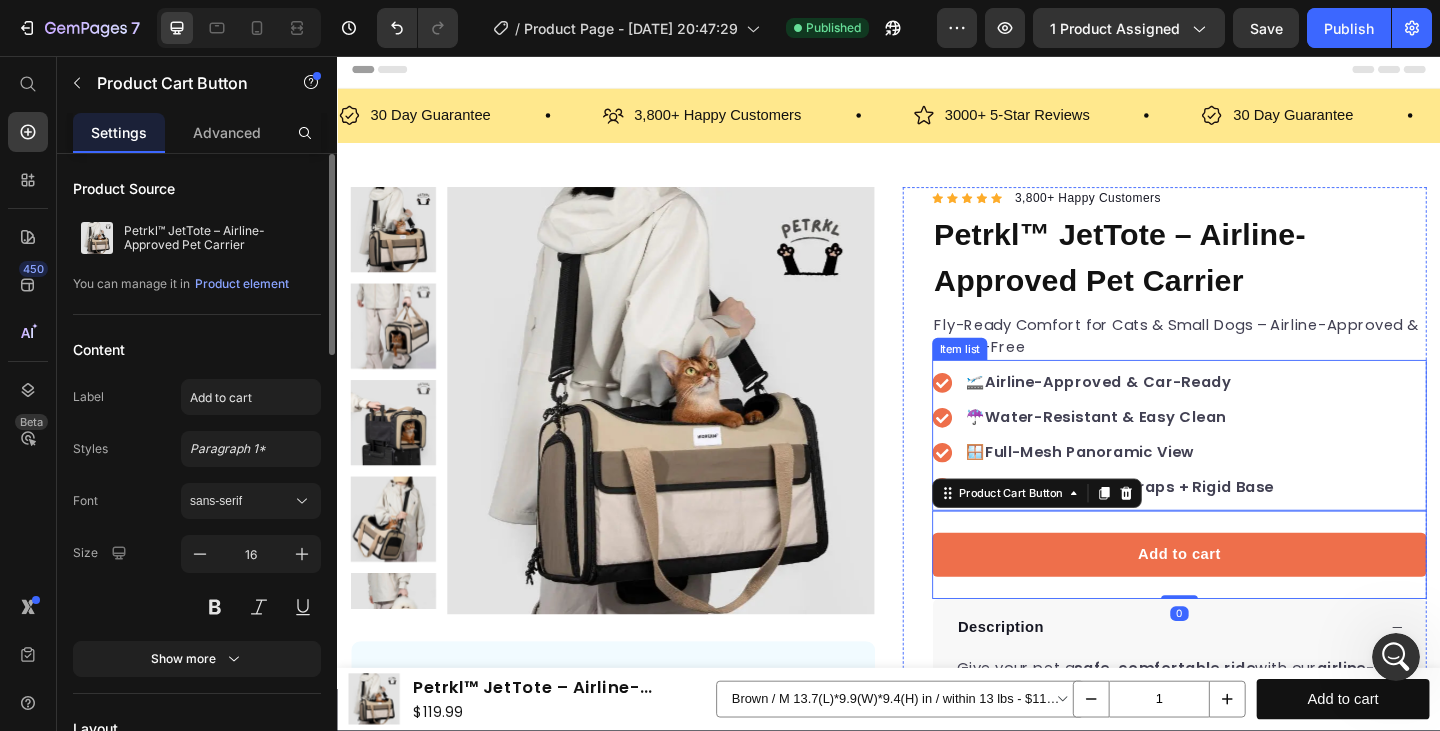 click on "🛫  Airline-Approved & Car-Ready ☔  Water-Resistant & Easy Clean 🪟  Full-Mesh Panoramic View 🚘  Car Seat Anchor Straps + Rigid Base" at bounding box center (1253, 469) 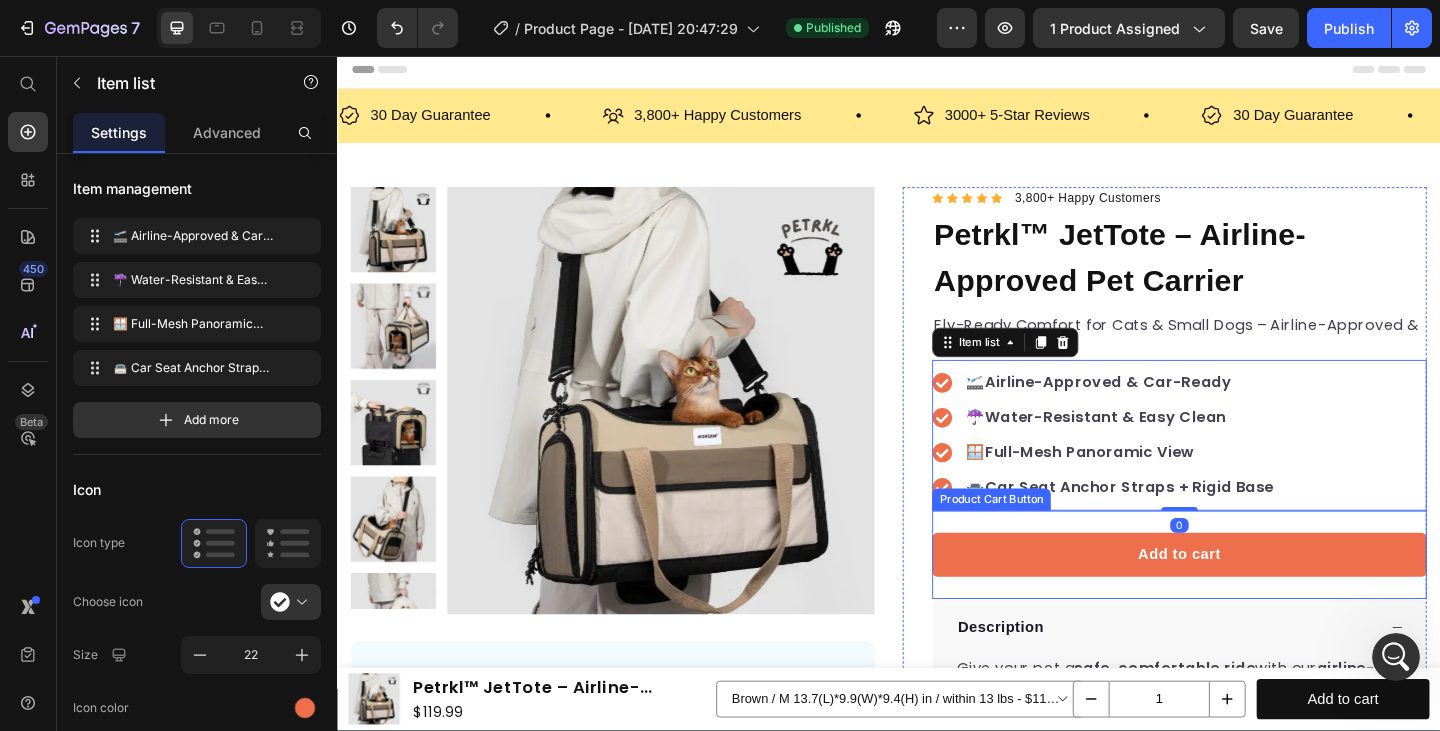 click on "Add to cart Product Cart Button" at bounding box center [1253, 599] 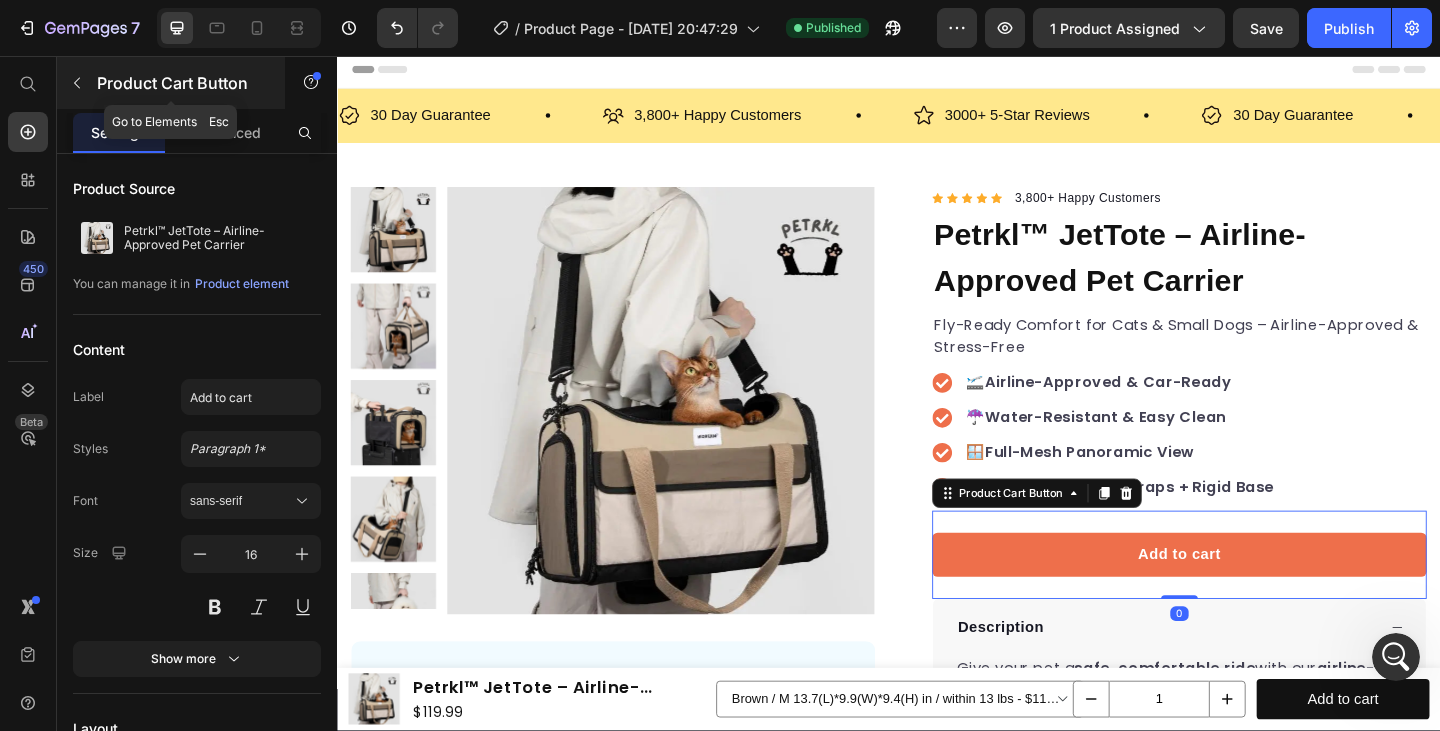 click 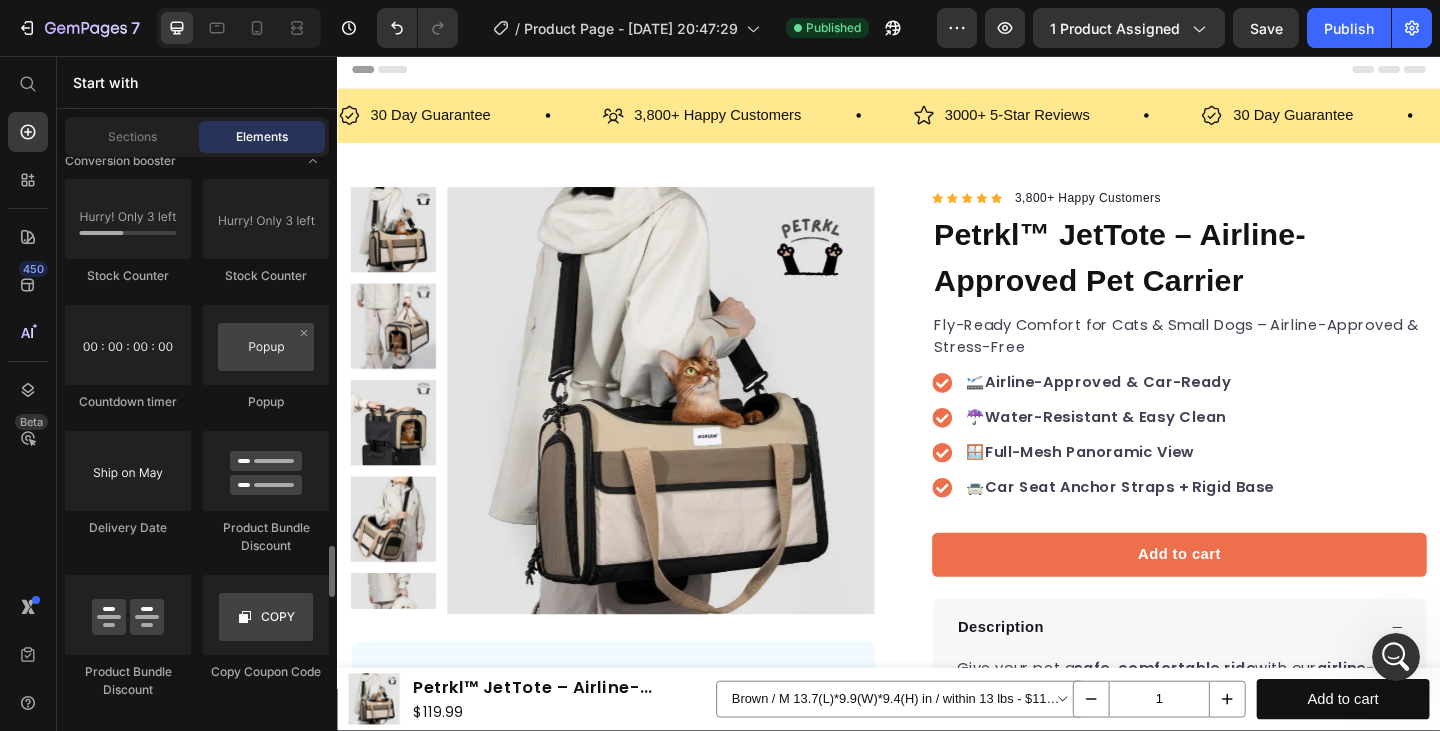 scroll, scrollTop: 4225, scrollLeft: 0, axis: vertical 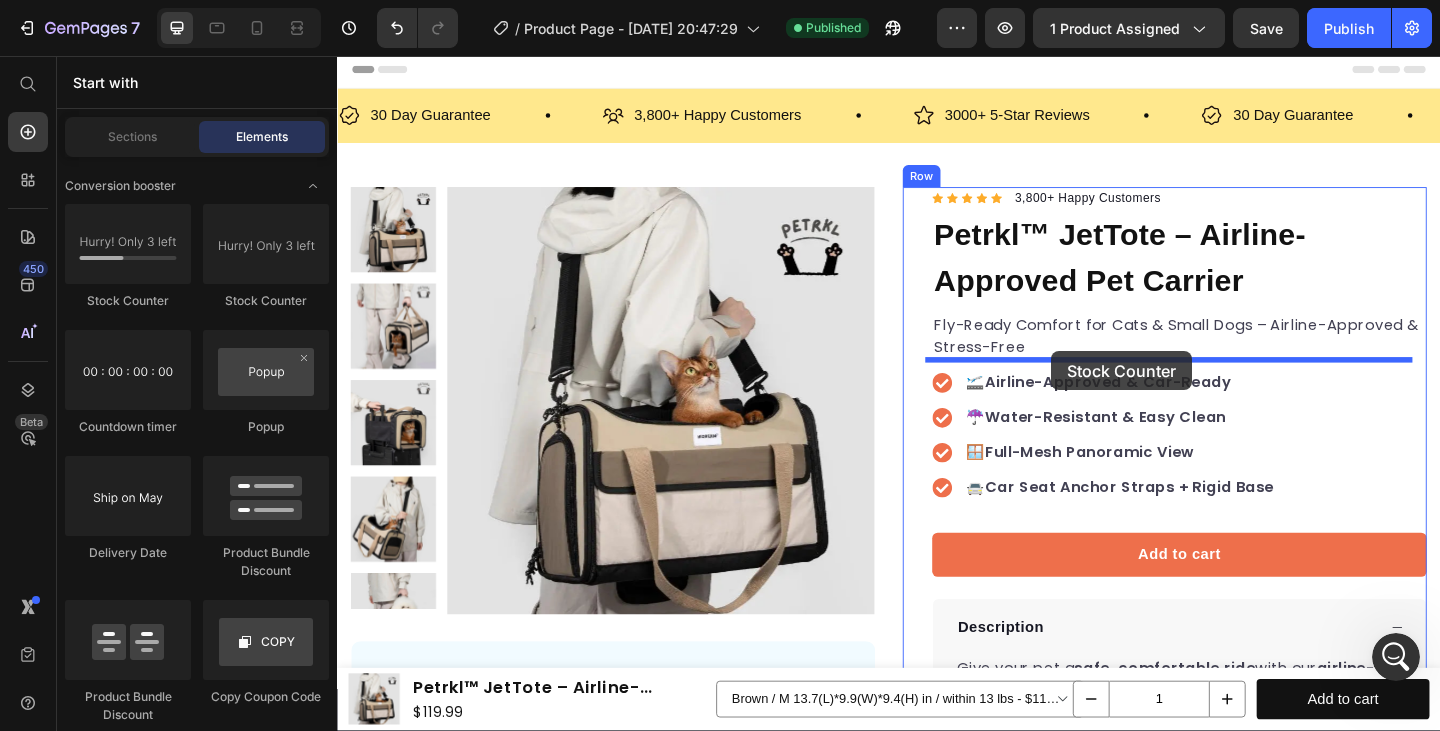 drag, startPoint x: 479, startPoint y: 320, endPoint x: 1114, endPoint y: 377, distance: 637.55316 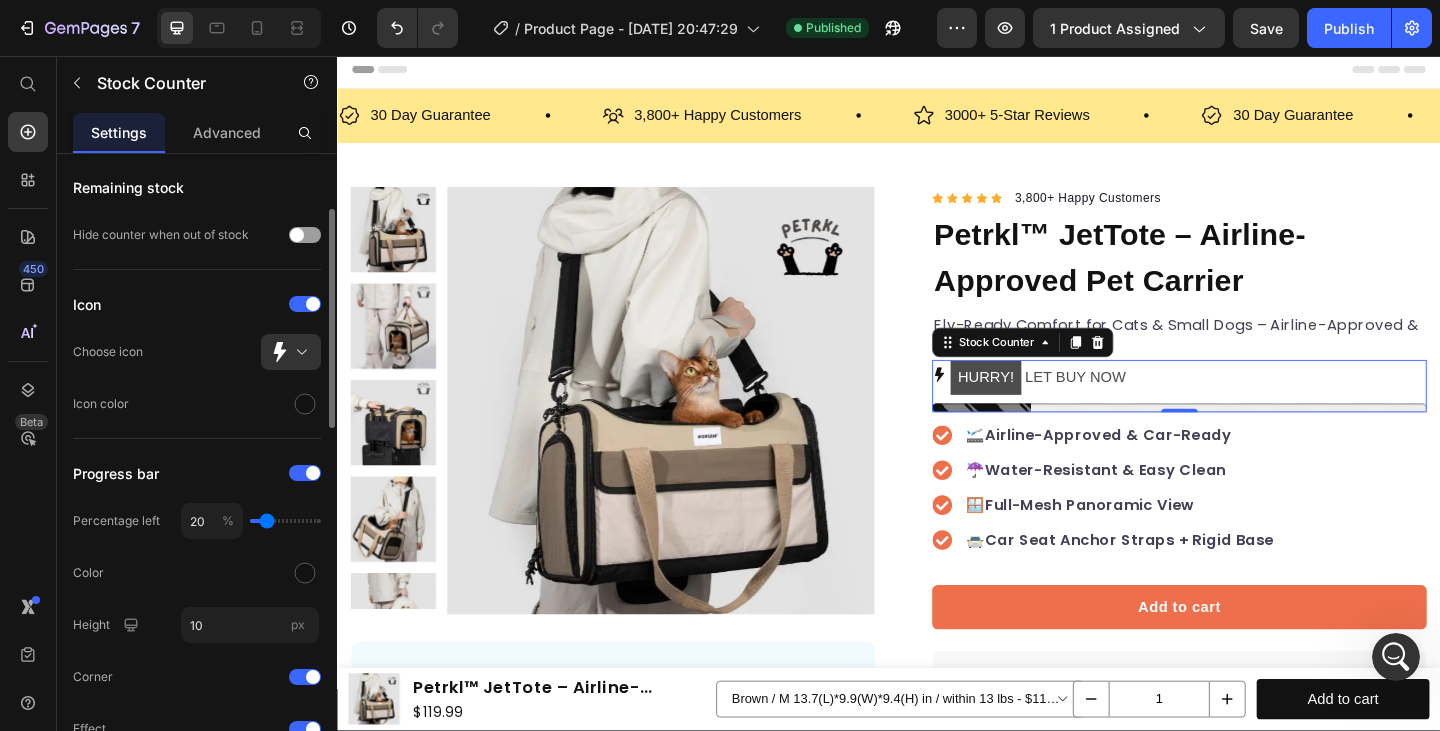scroll, scrollTop: 292, scrollLeft: 0, axis: vertical 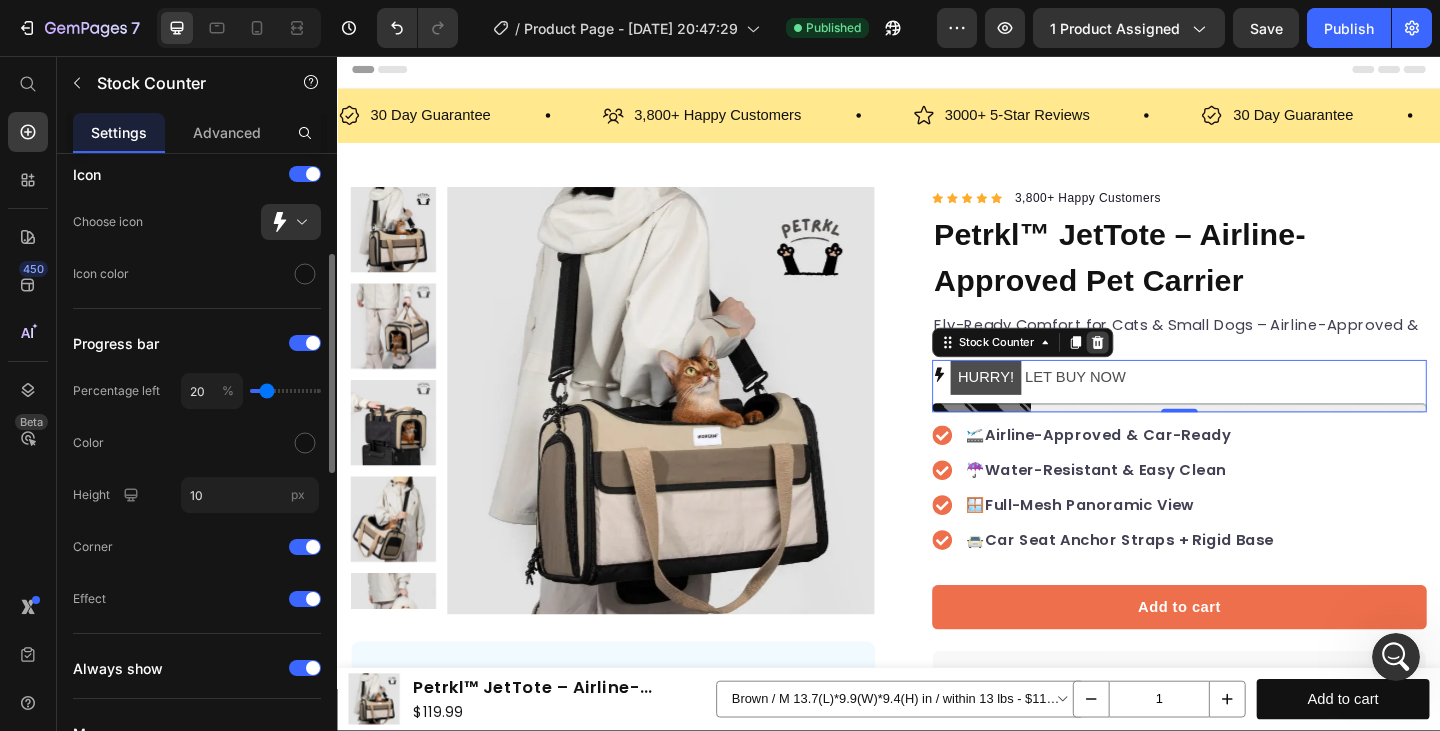 click at bounding box center (1164, 368) 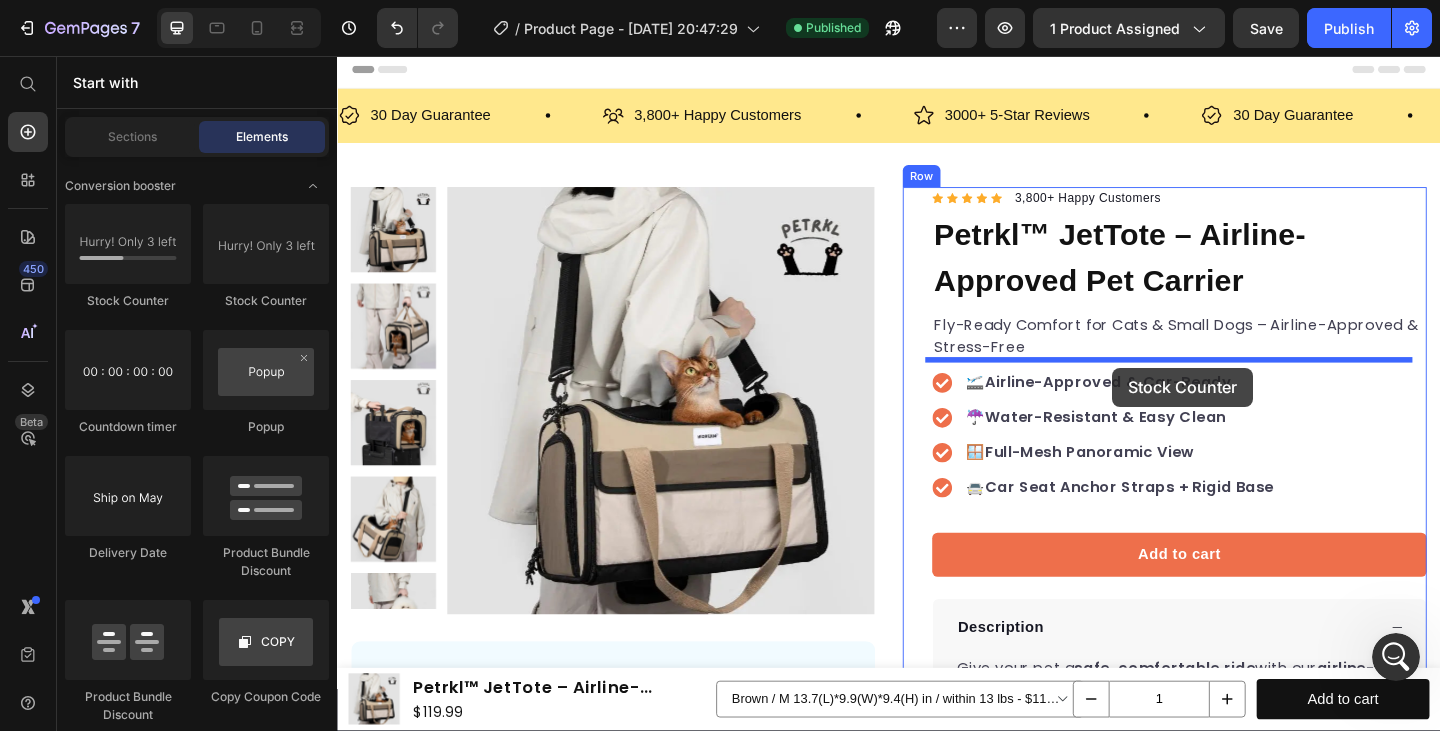drag, startPoint x: 720, startPoint y: 330, endPoint x: 1180, endPoint y: 395, distance: 464.5697 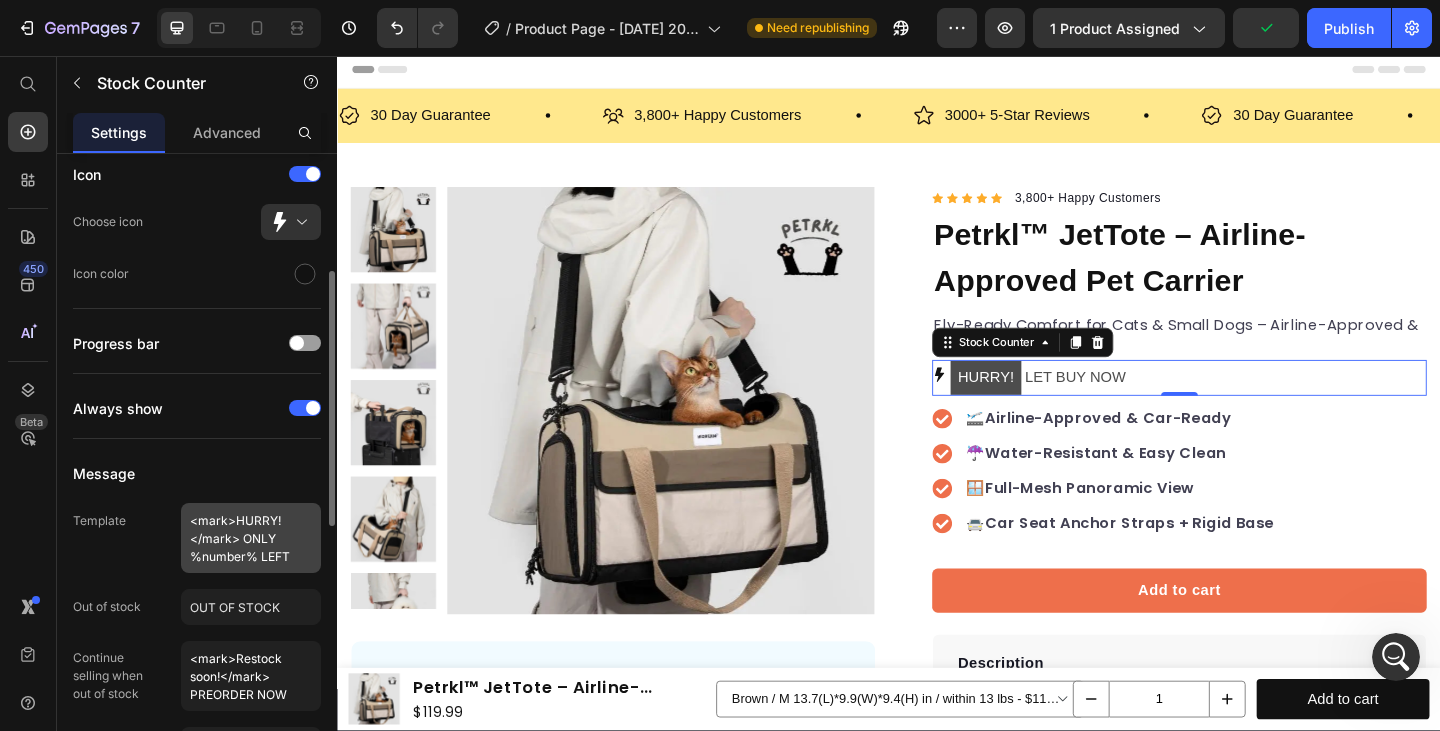 scroll, scrollTop: 380, scrollLeft: 0, axis: vertical 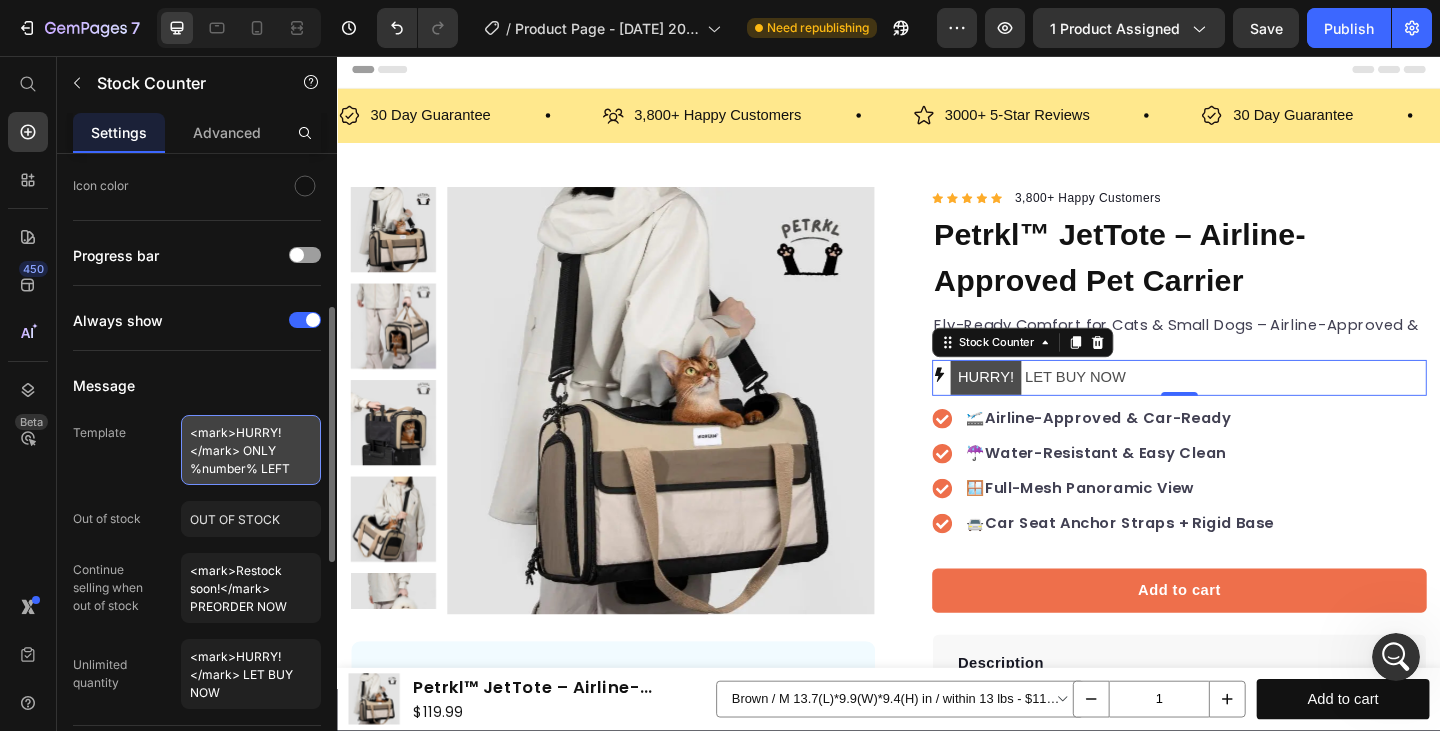 click on "<mark>HURRY!</mark> ONLY %number% LEFT" at bounding box center [251, 450] 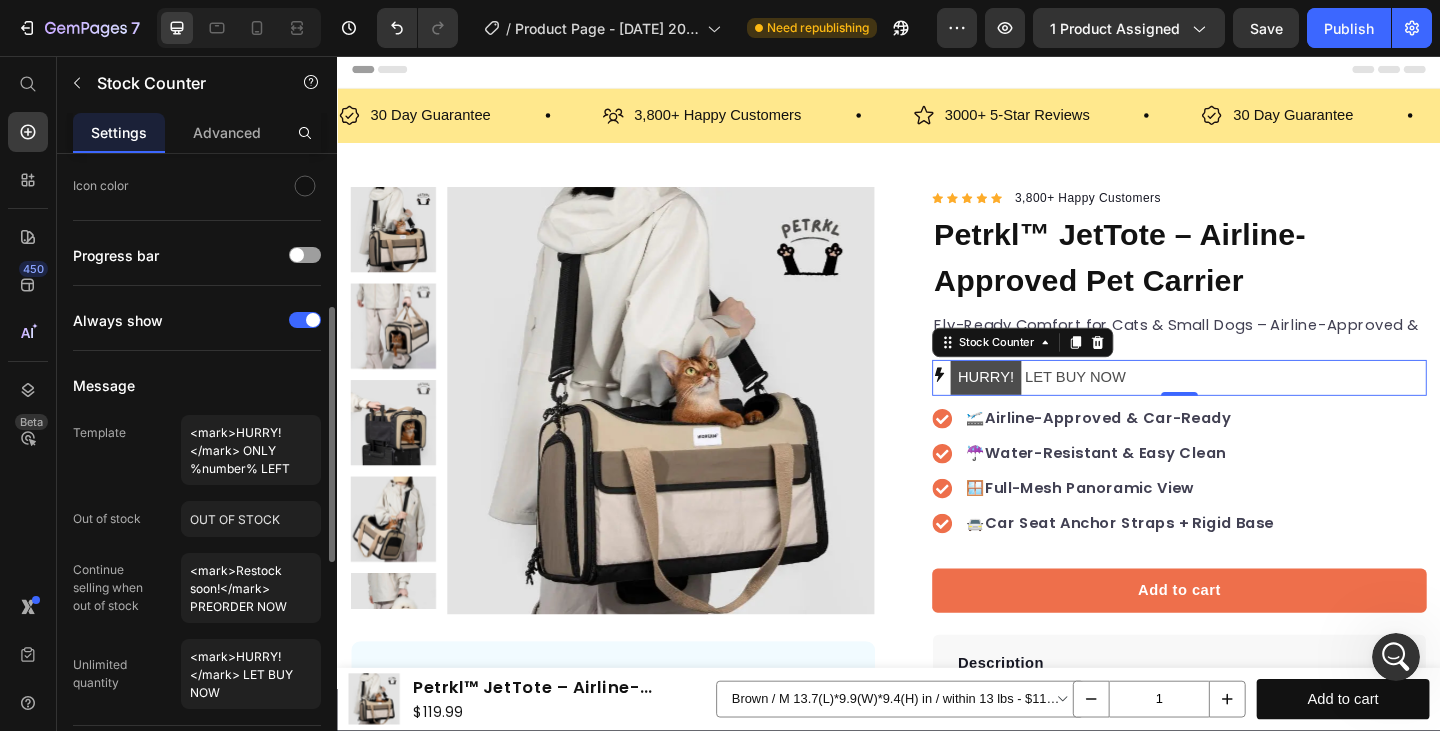 click on "Template <mark>HURRY!</mark> ONLY %number% LEFT" 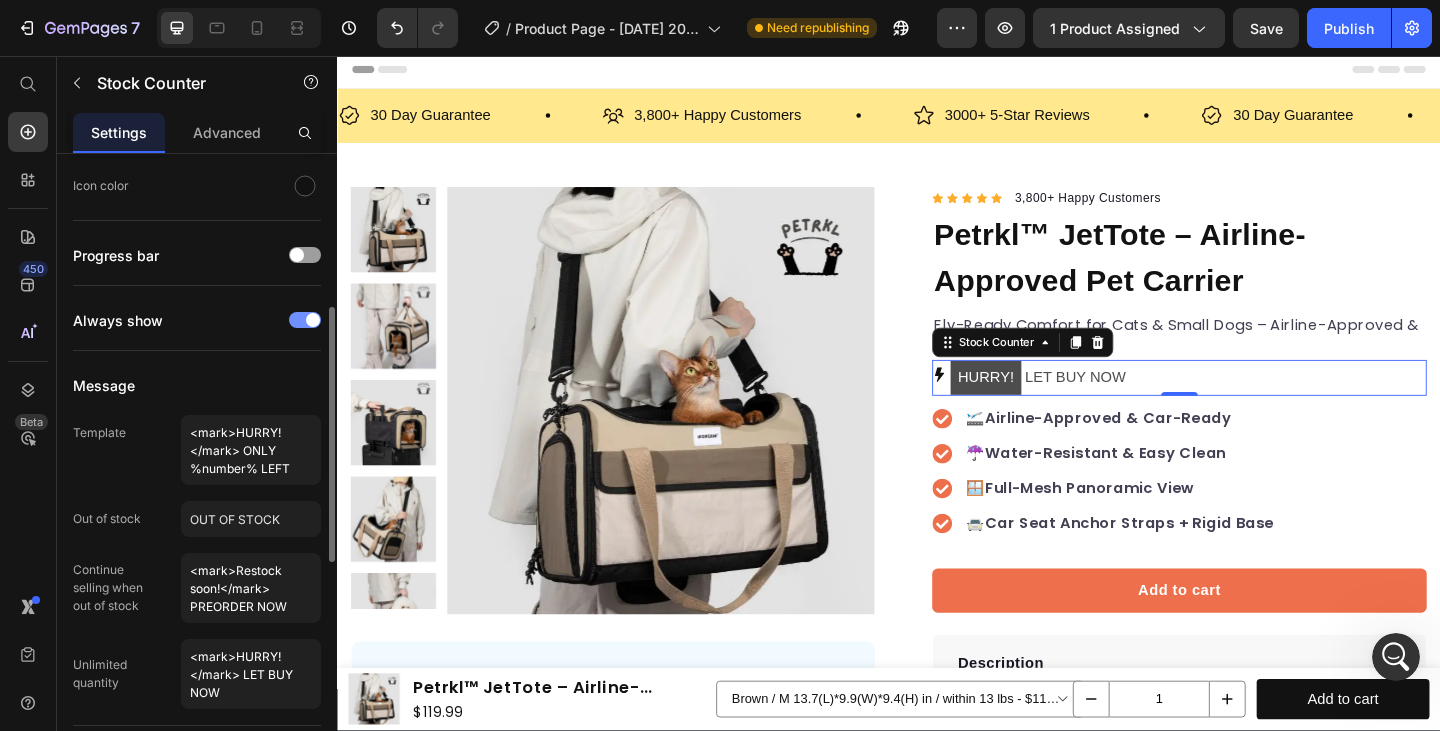 click at bounding box center (305, 320) 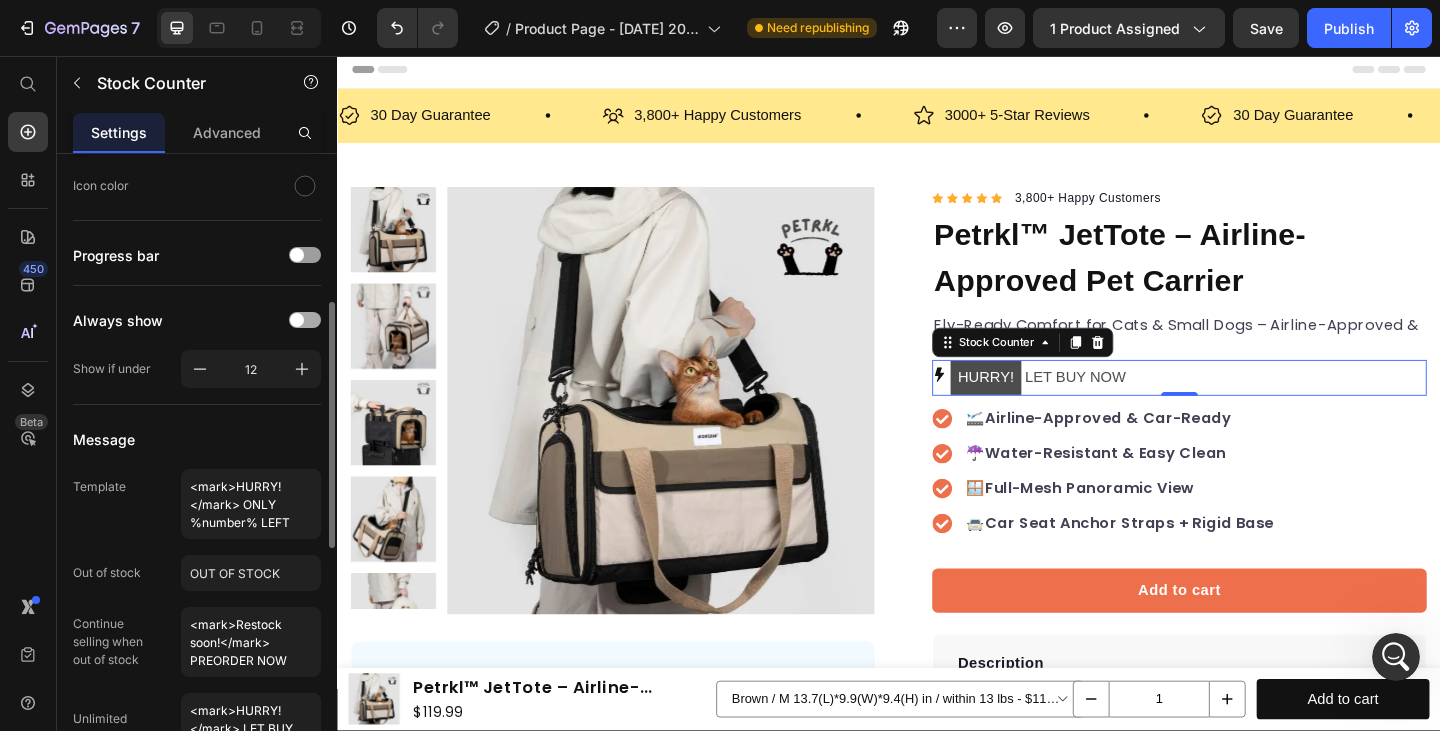 click at bounding box center [305, 320] 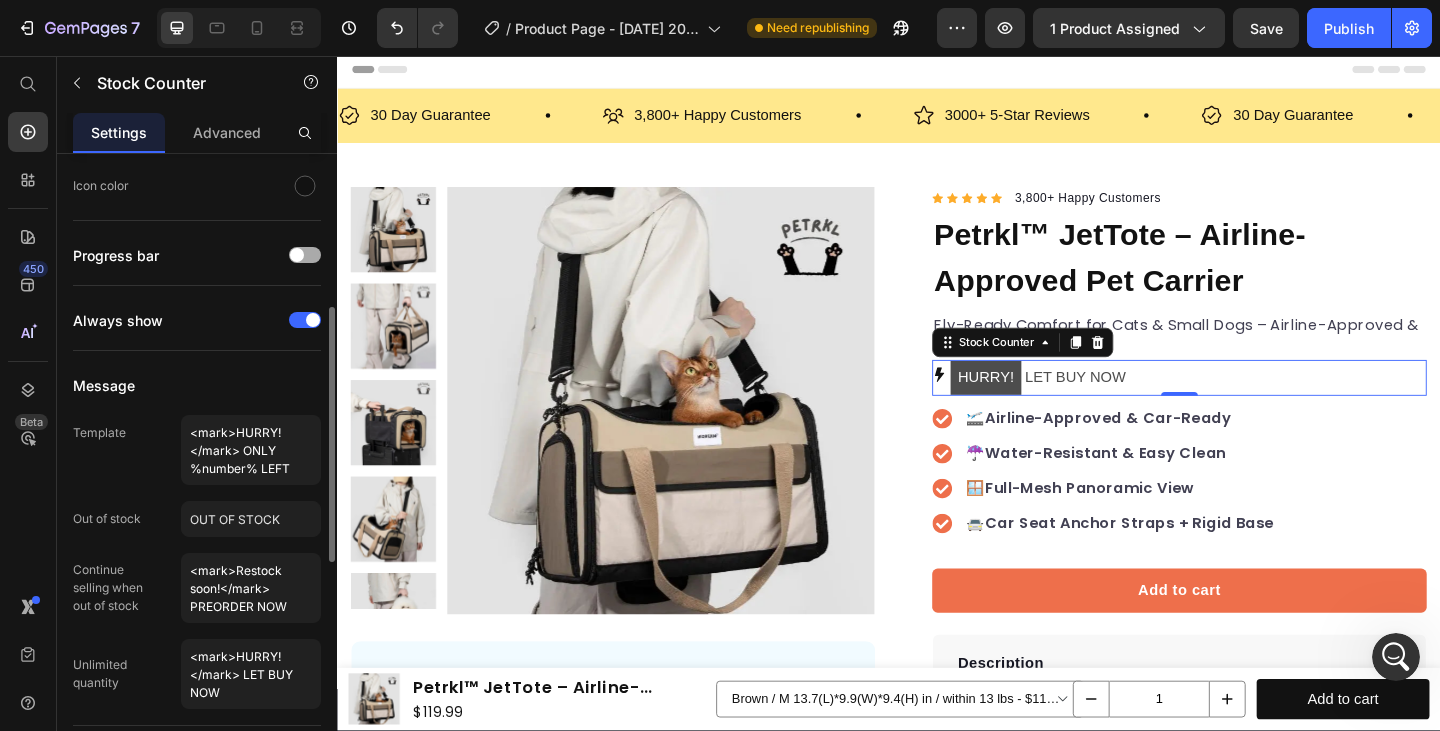 click at bounding box center (305, 255) 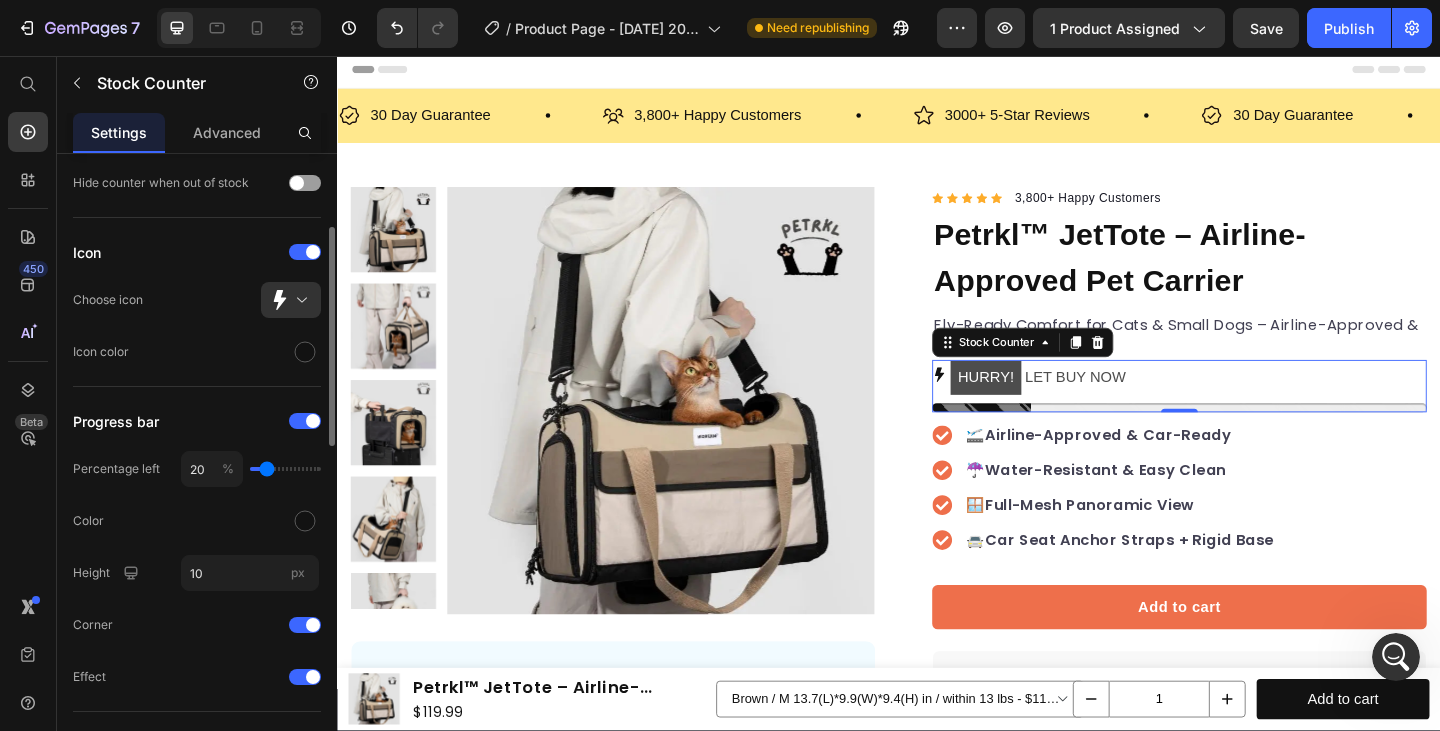 scroll, scrollTop: 218, scrollLeft: 0, axis: vertical 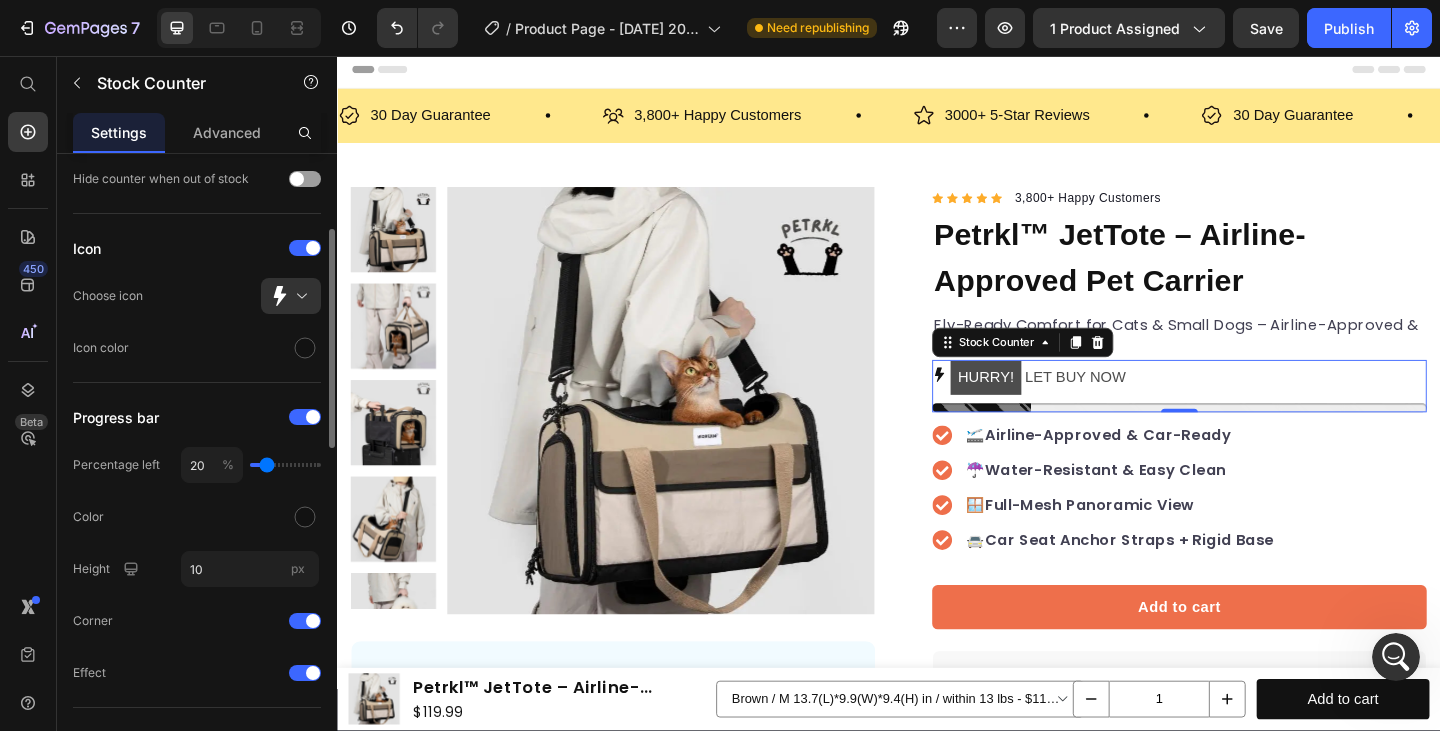 type on "31" 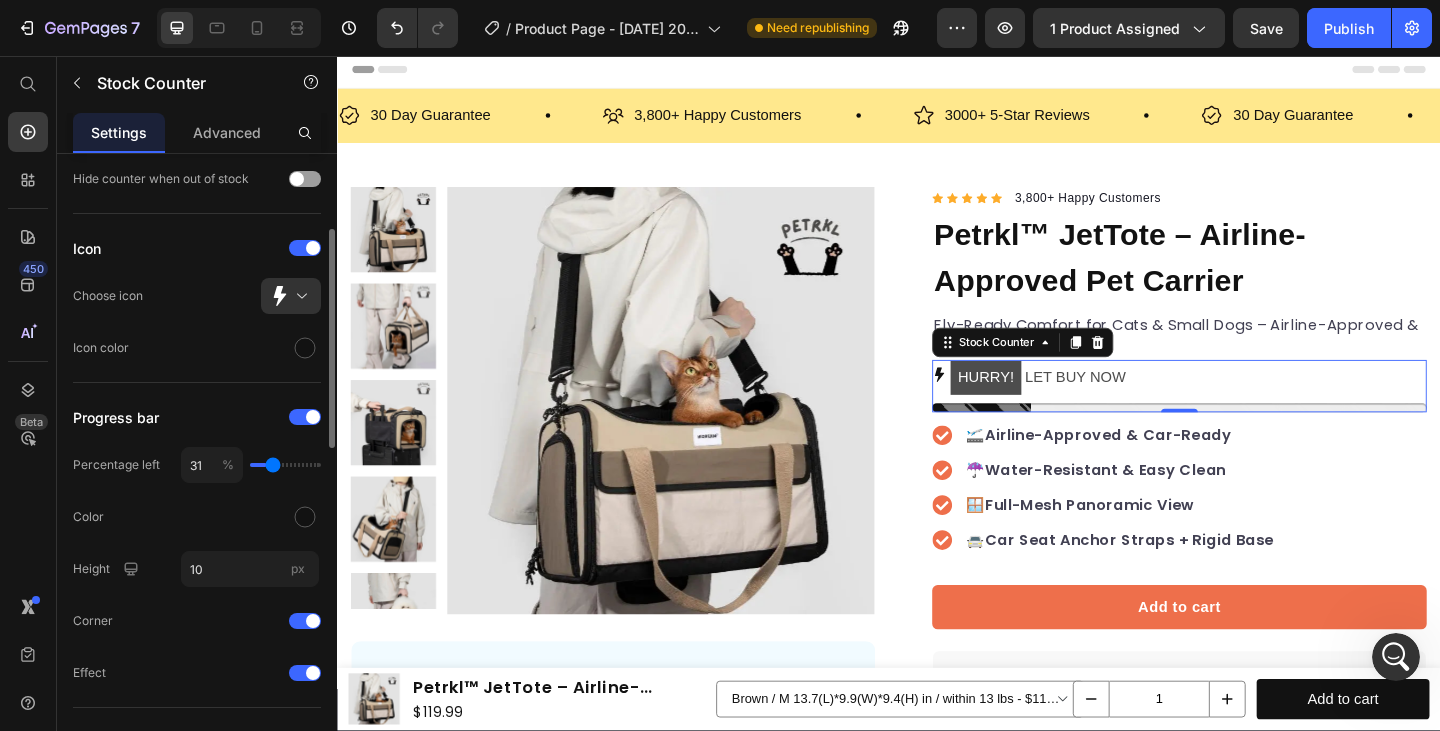 type on "35" 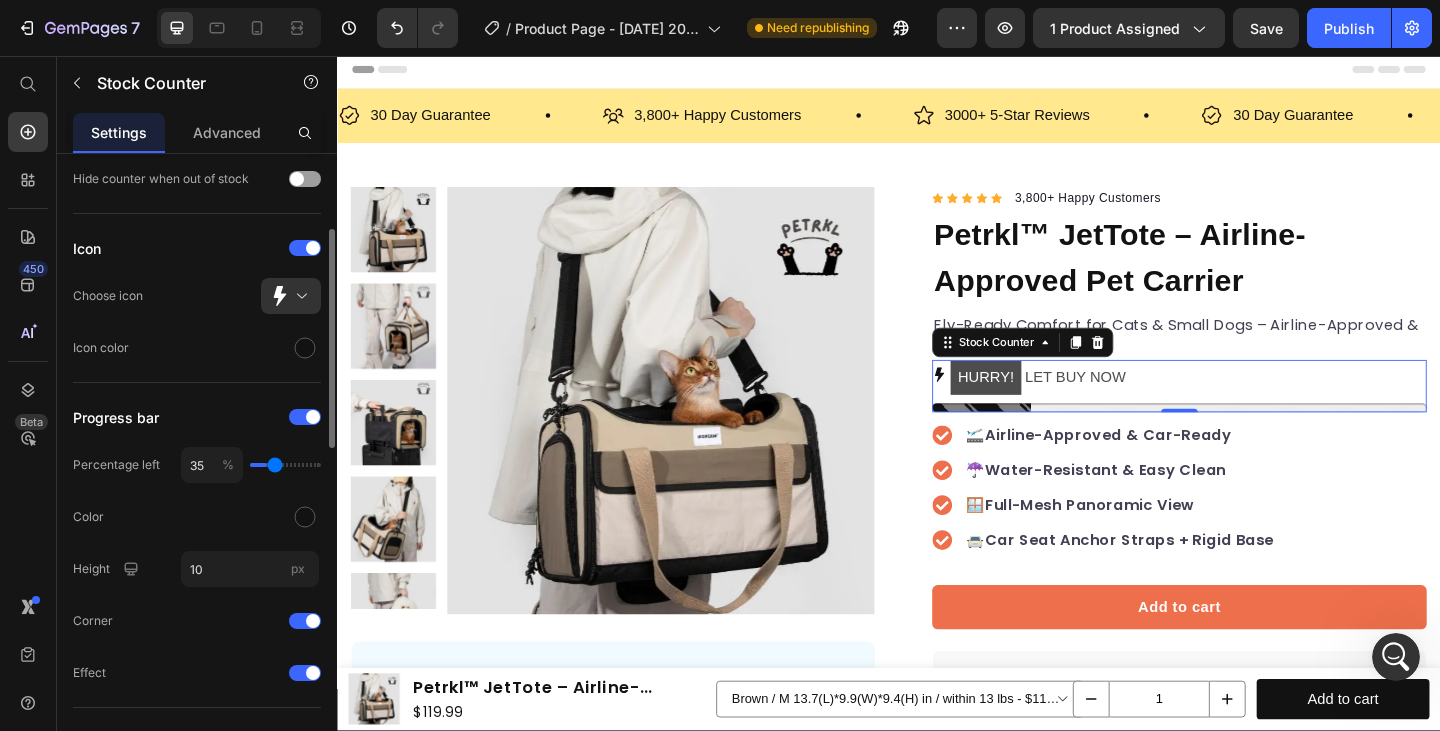 type on "44" 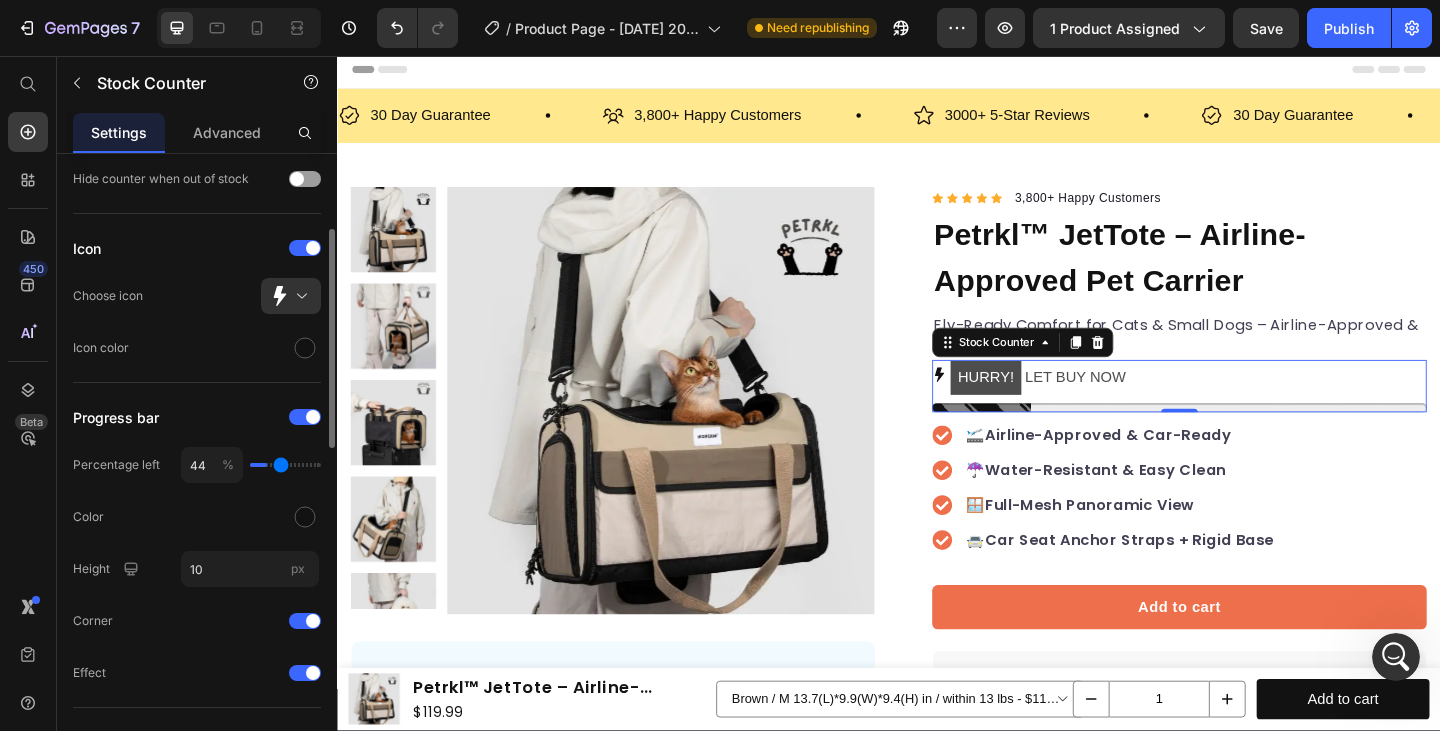 type on "49" 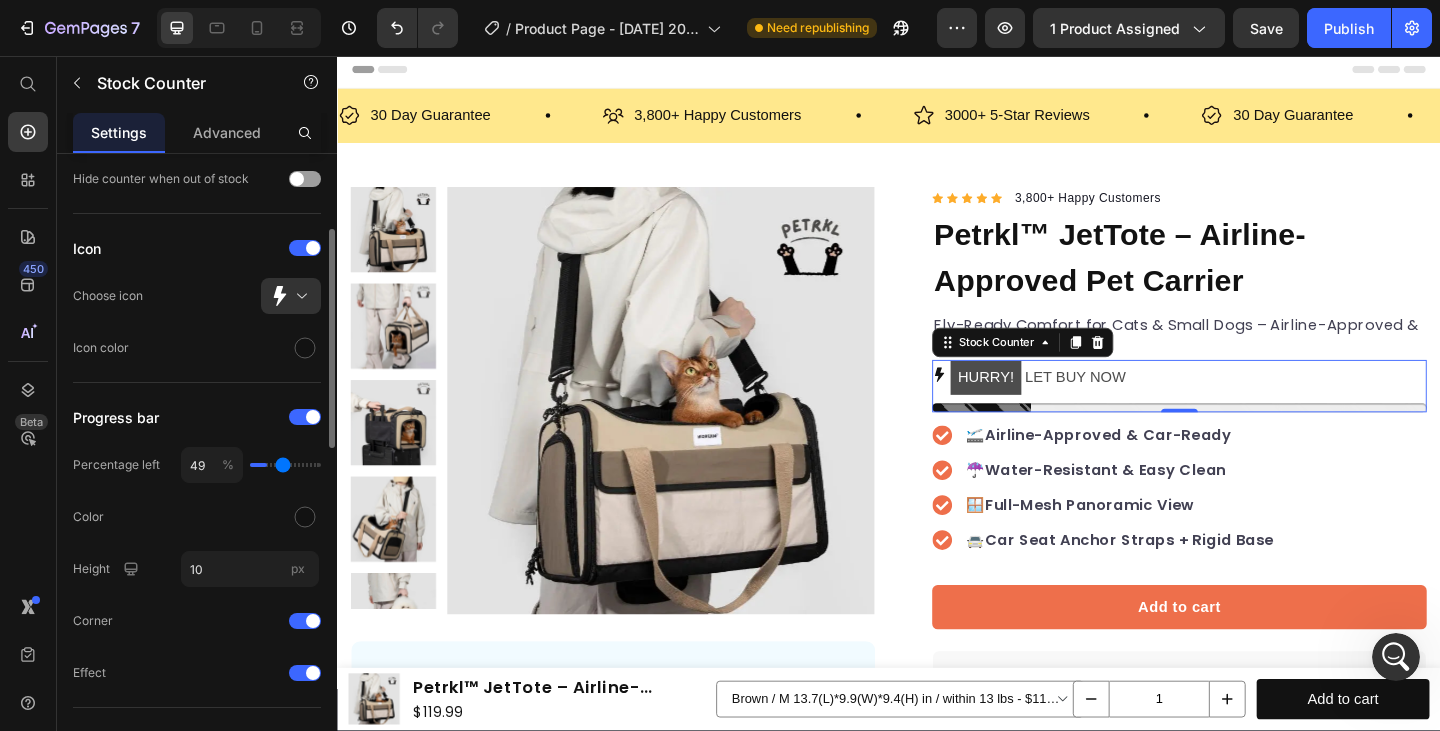 type on "61" 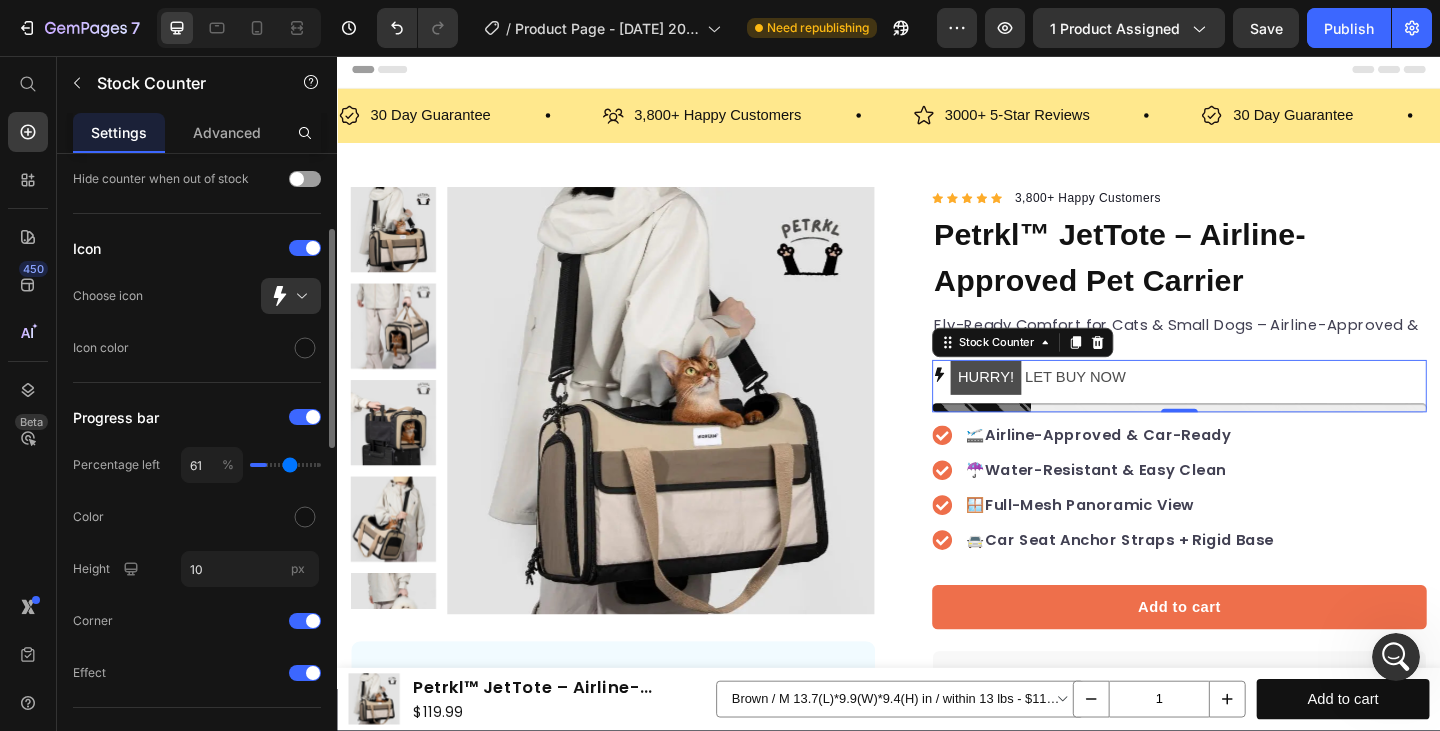 type on "64" 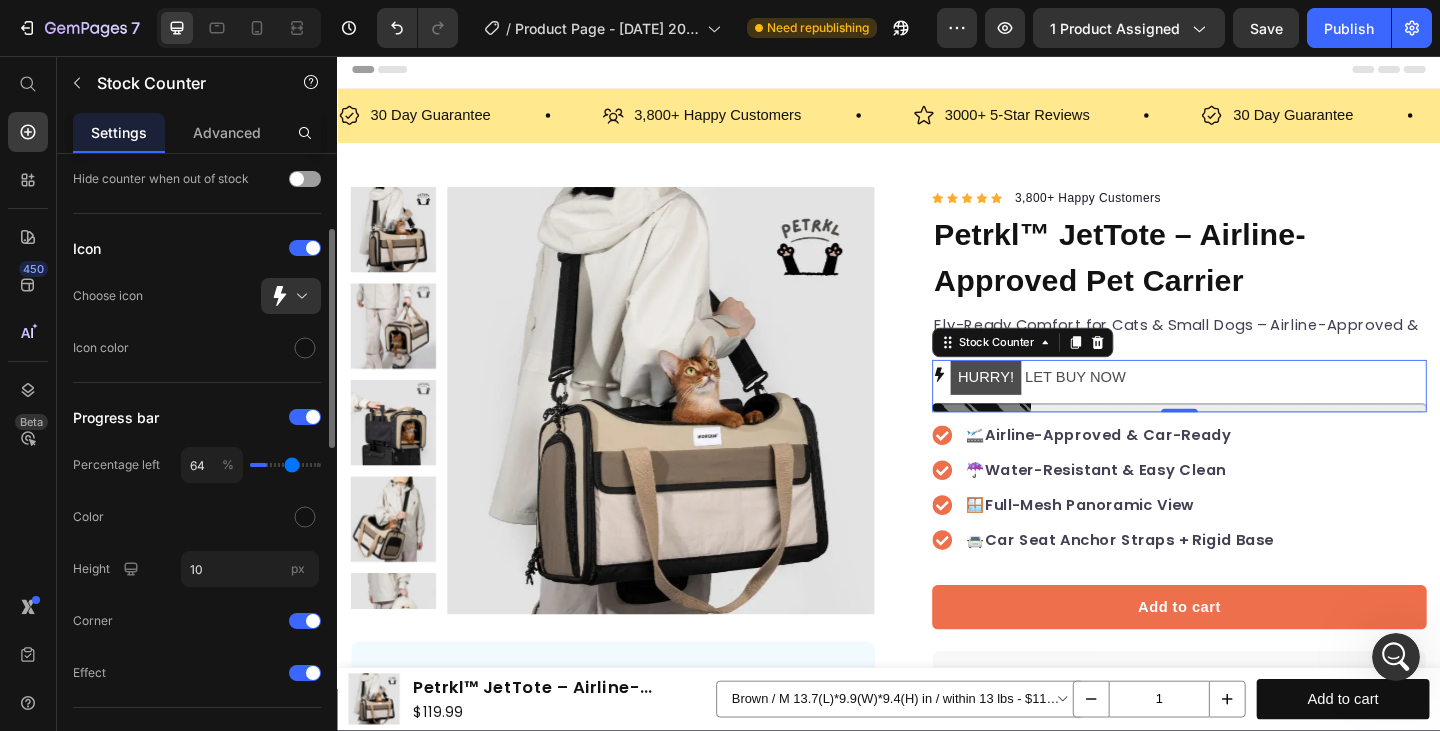 type on "68" 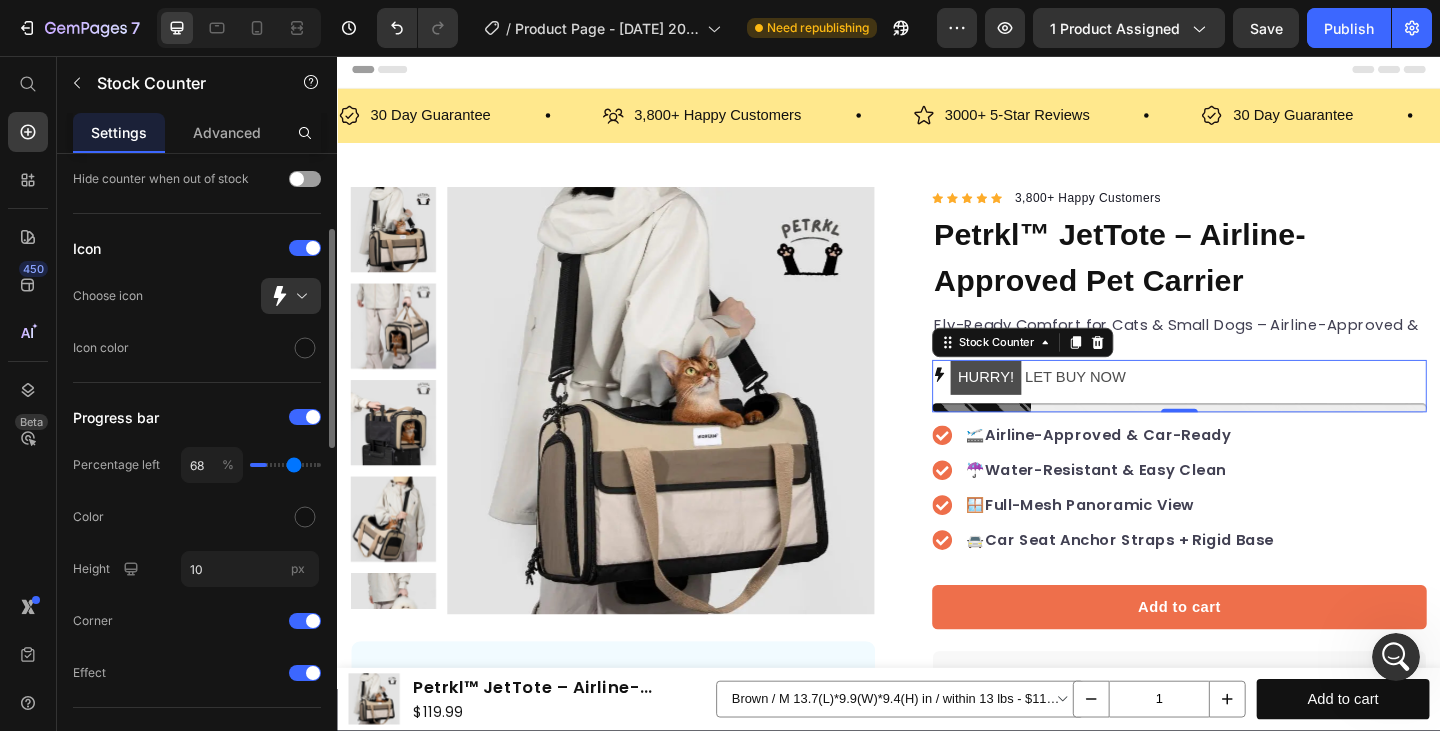 type on "73" 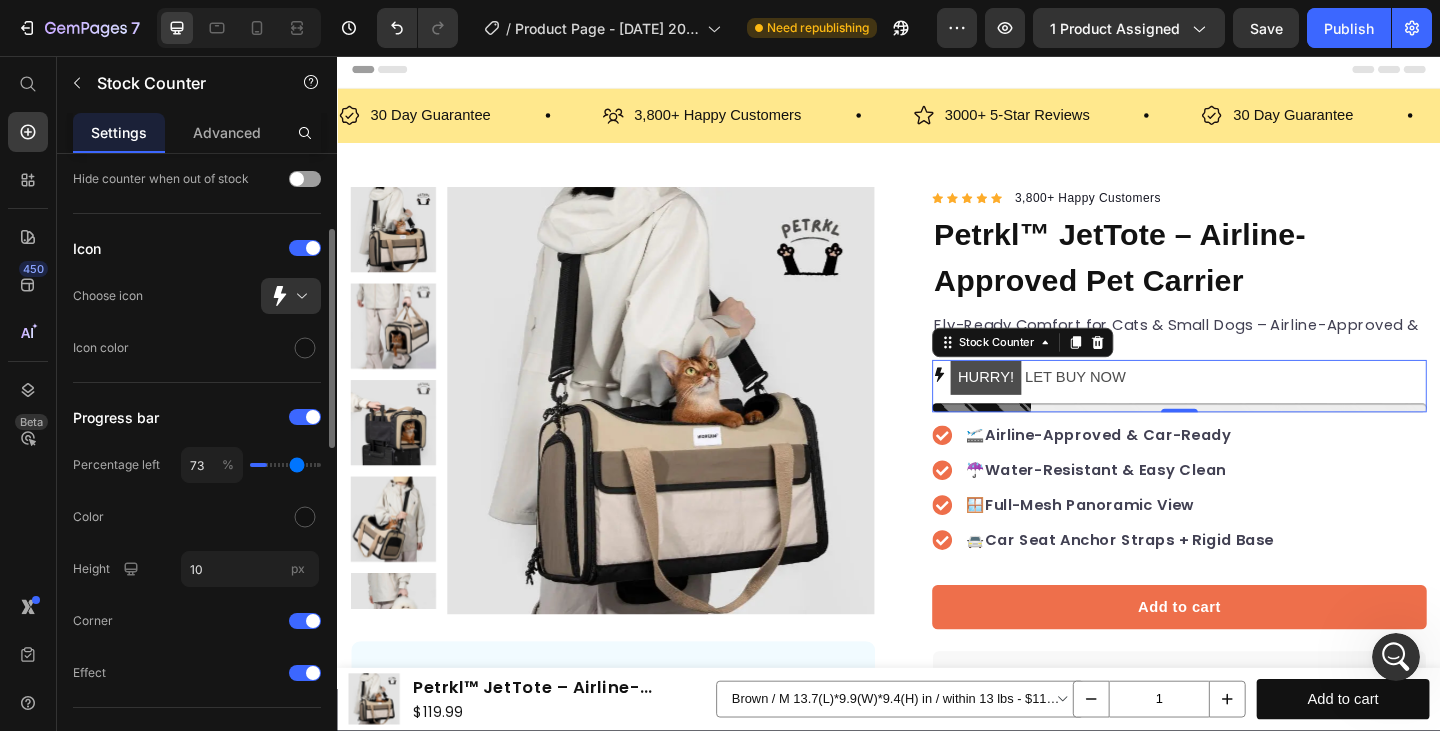 type on "76" 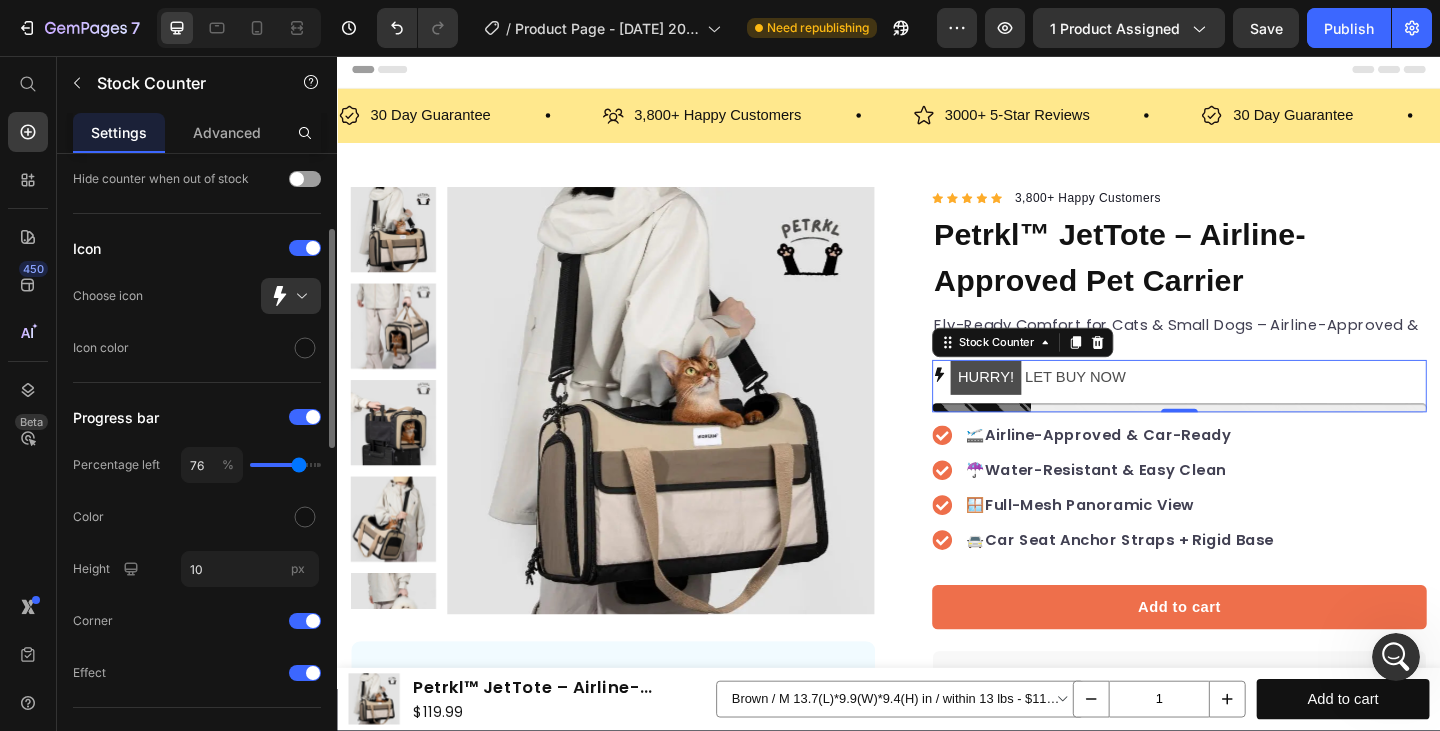 type on "77" 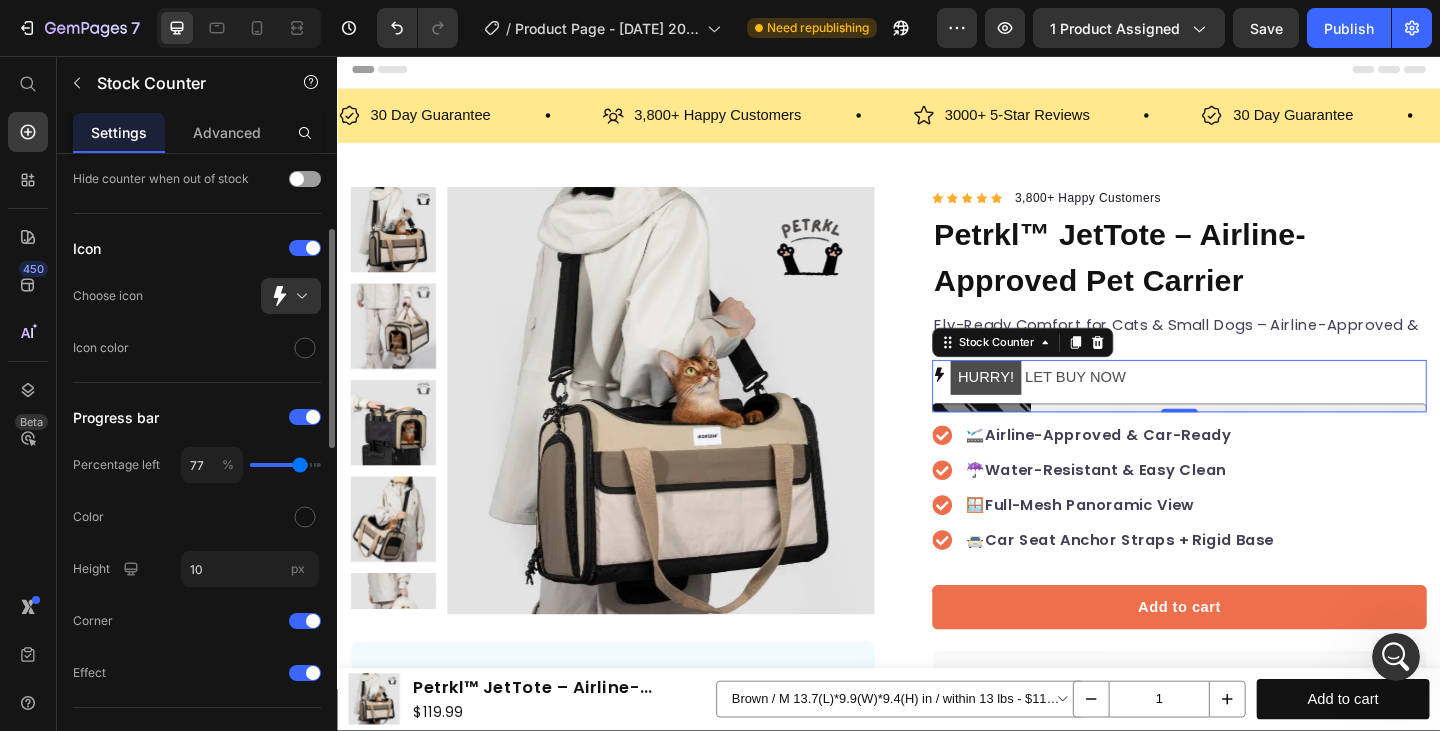 type on "78" 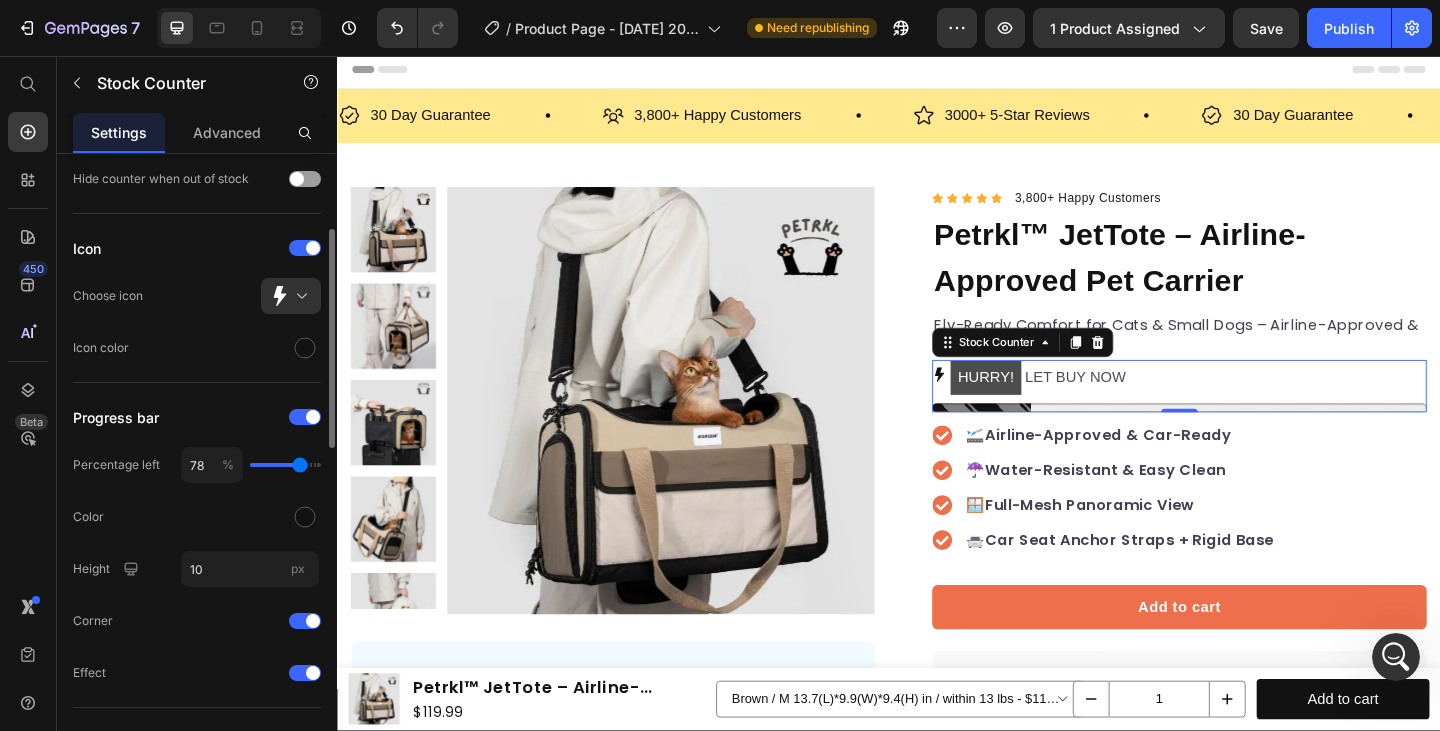 type on "80" 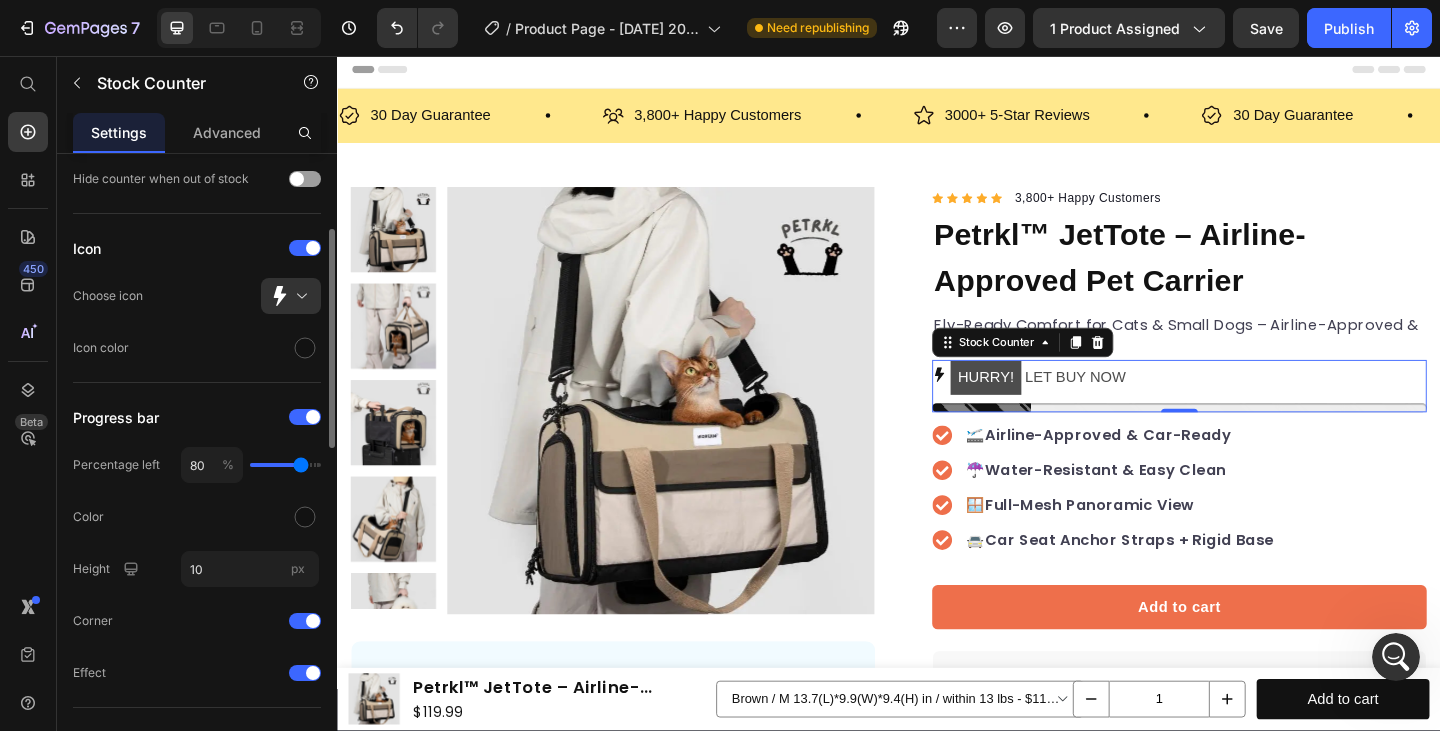 type on "81" 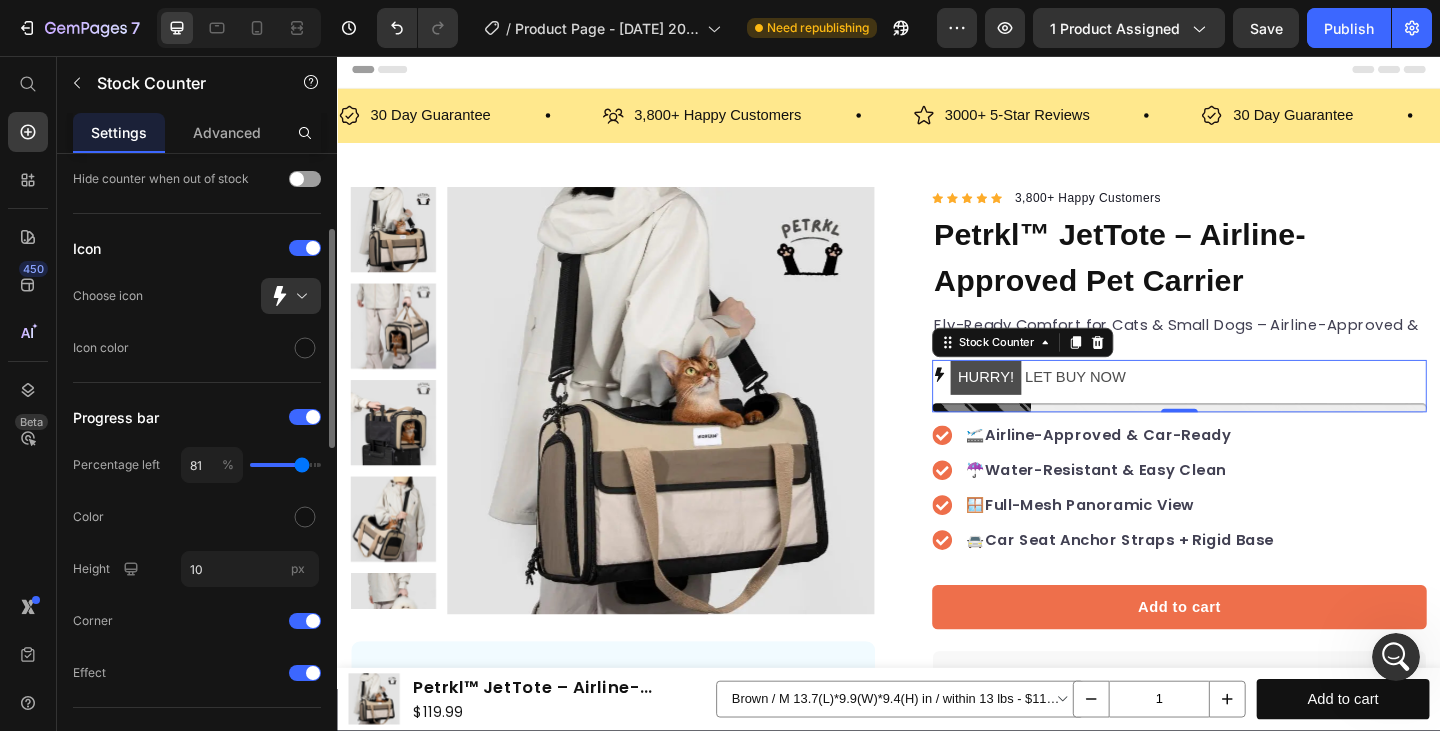 type on "82" 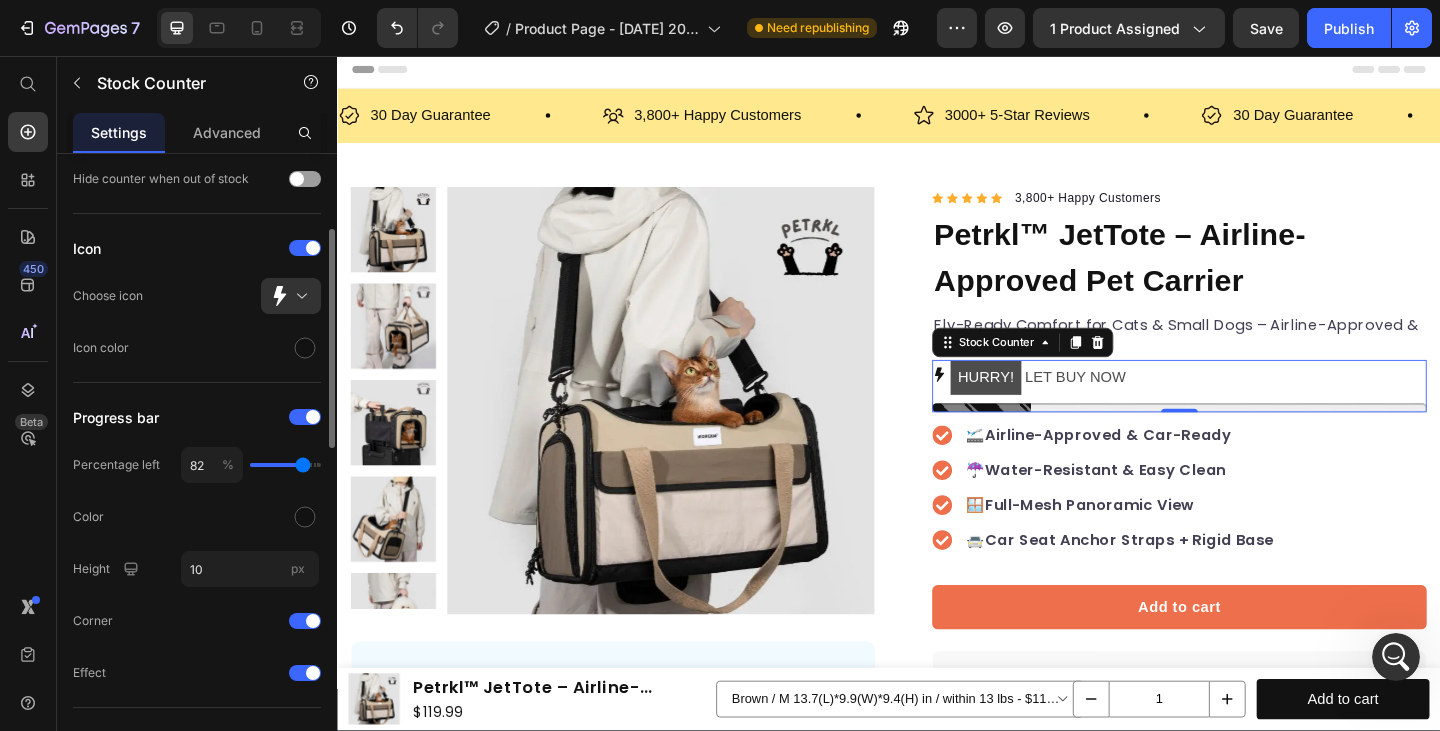 type on "83" 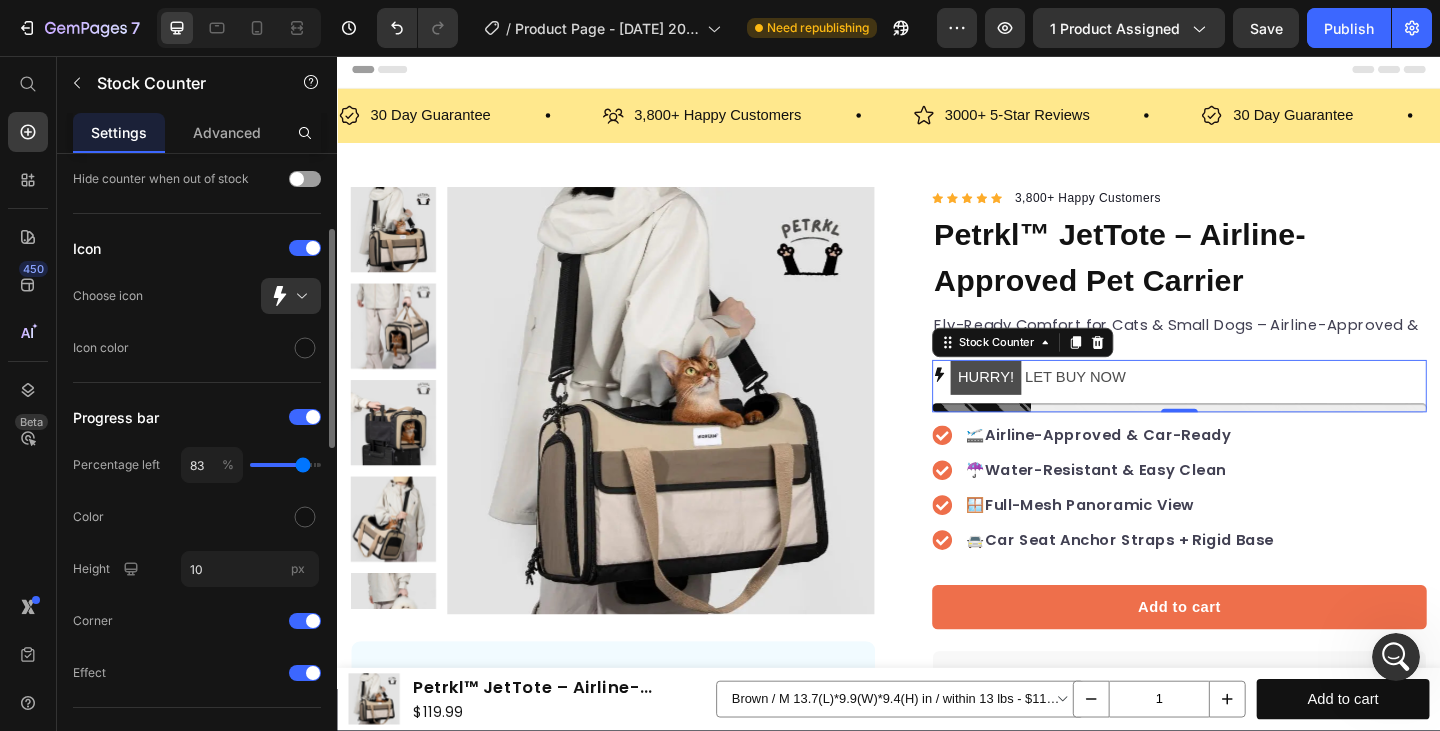 type on "85" 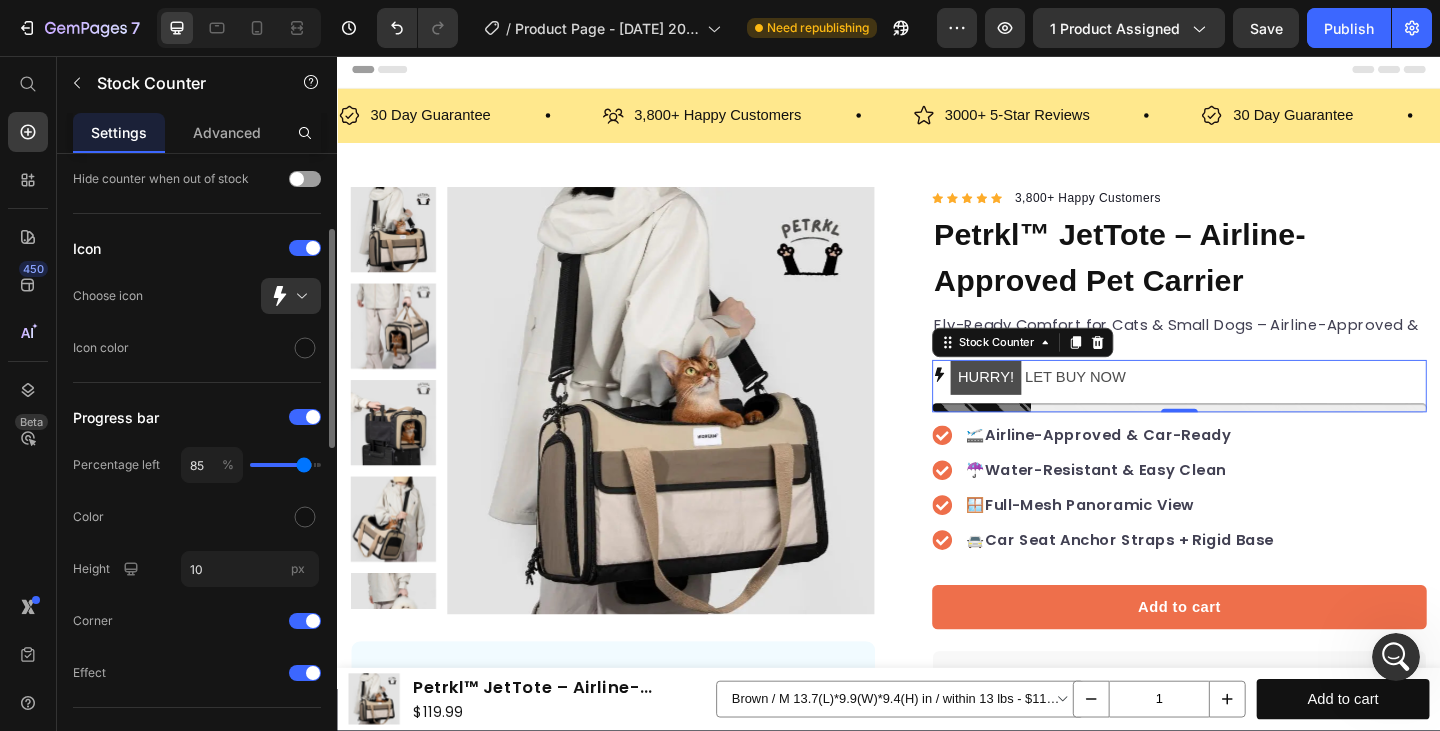type on "86" 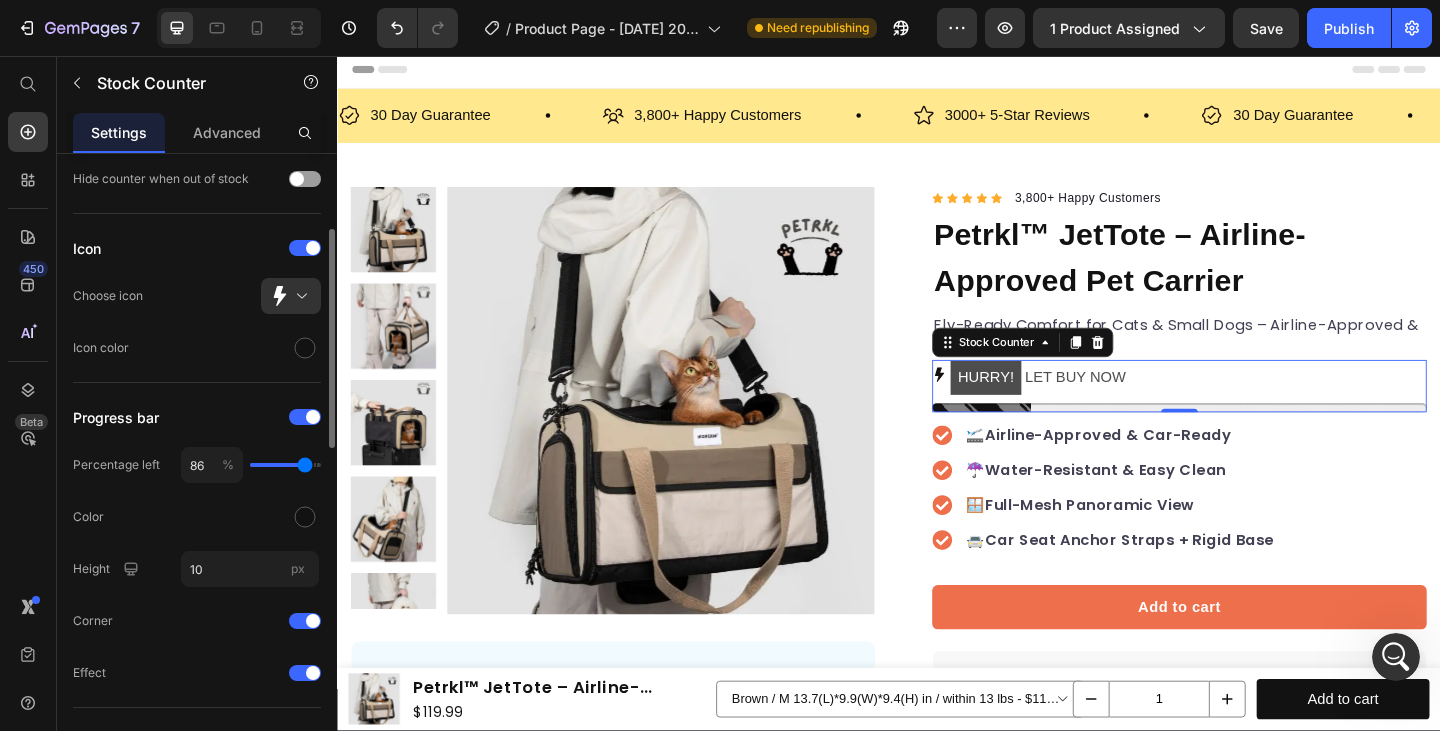type on "87" 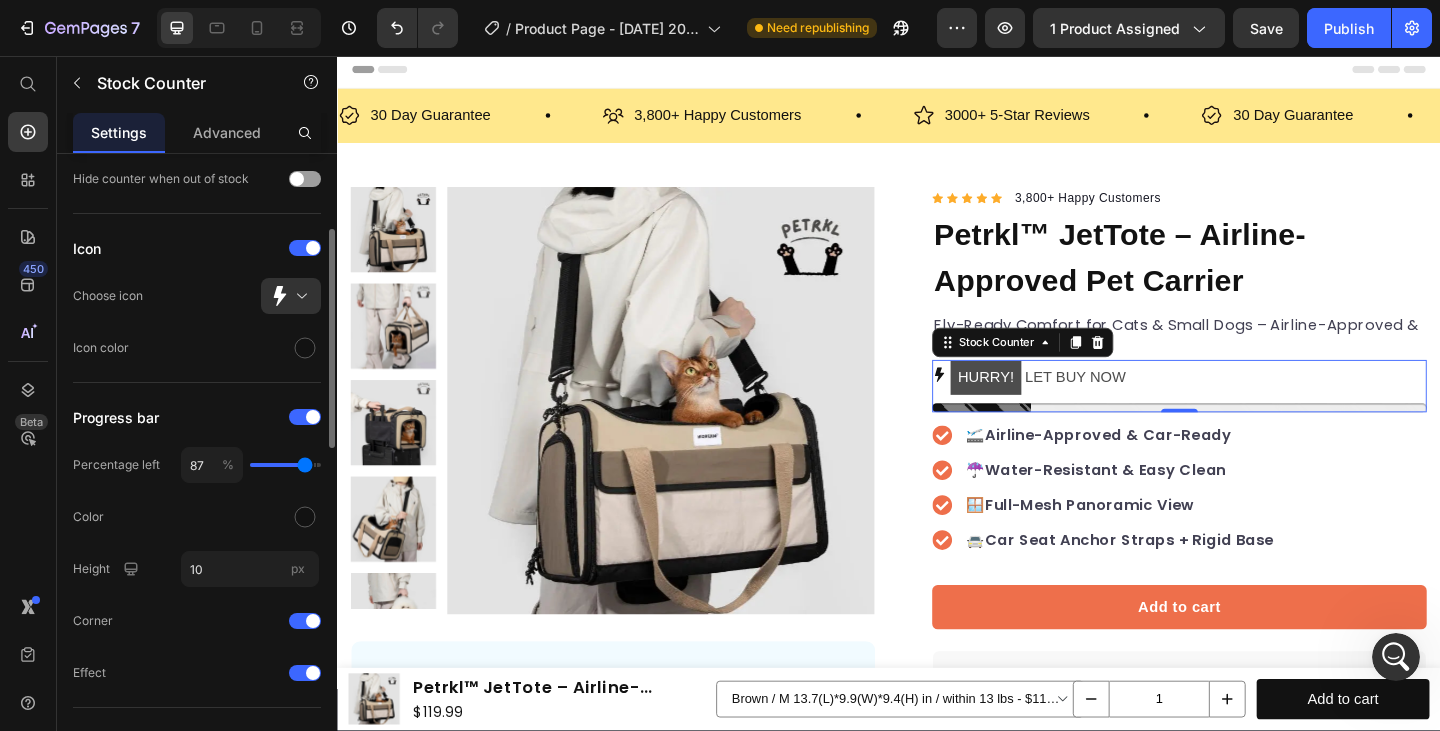 type on "88" 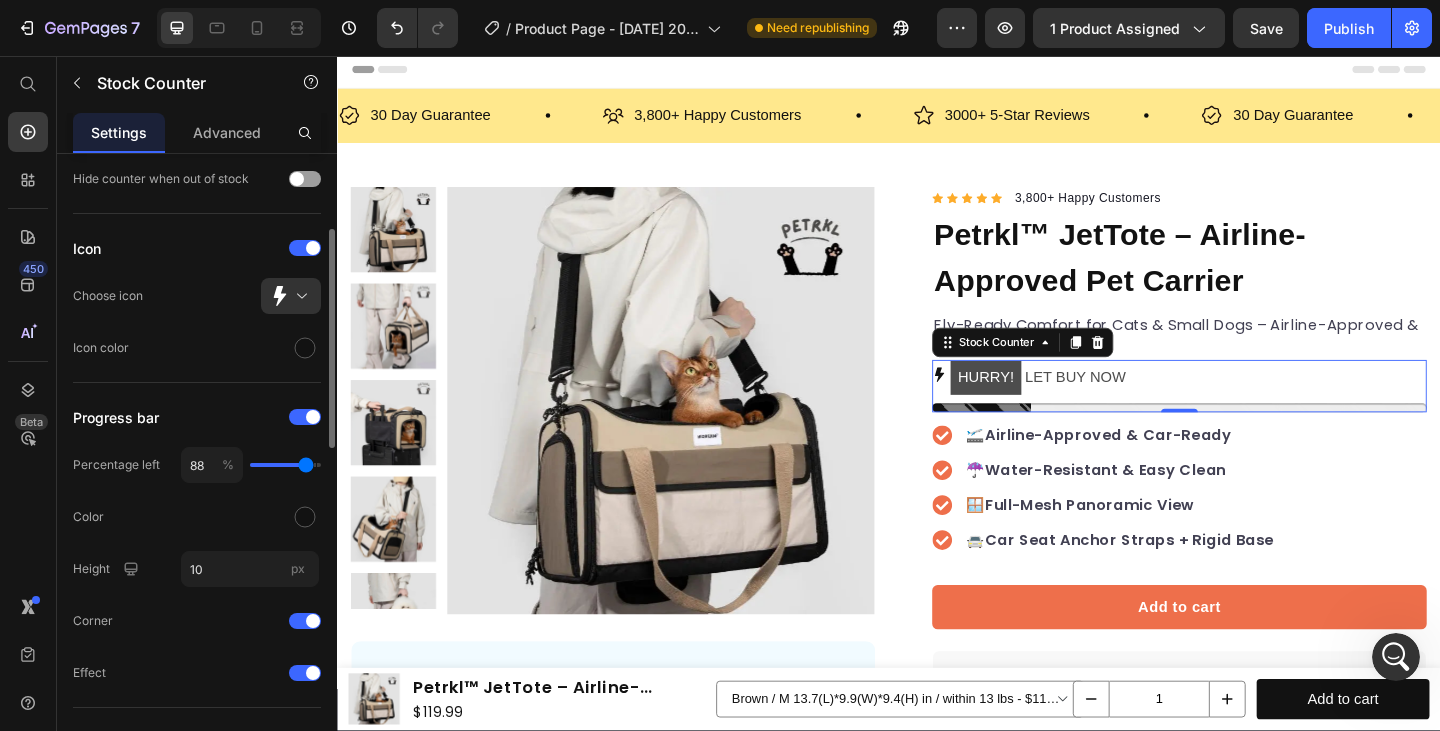 drag, startPoint x: 294, startPoint y: 468, endPoint x: 306, endPoint y: 470, distance: 12.165525 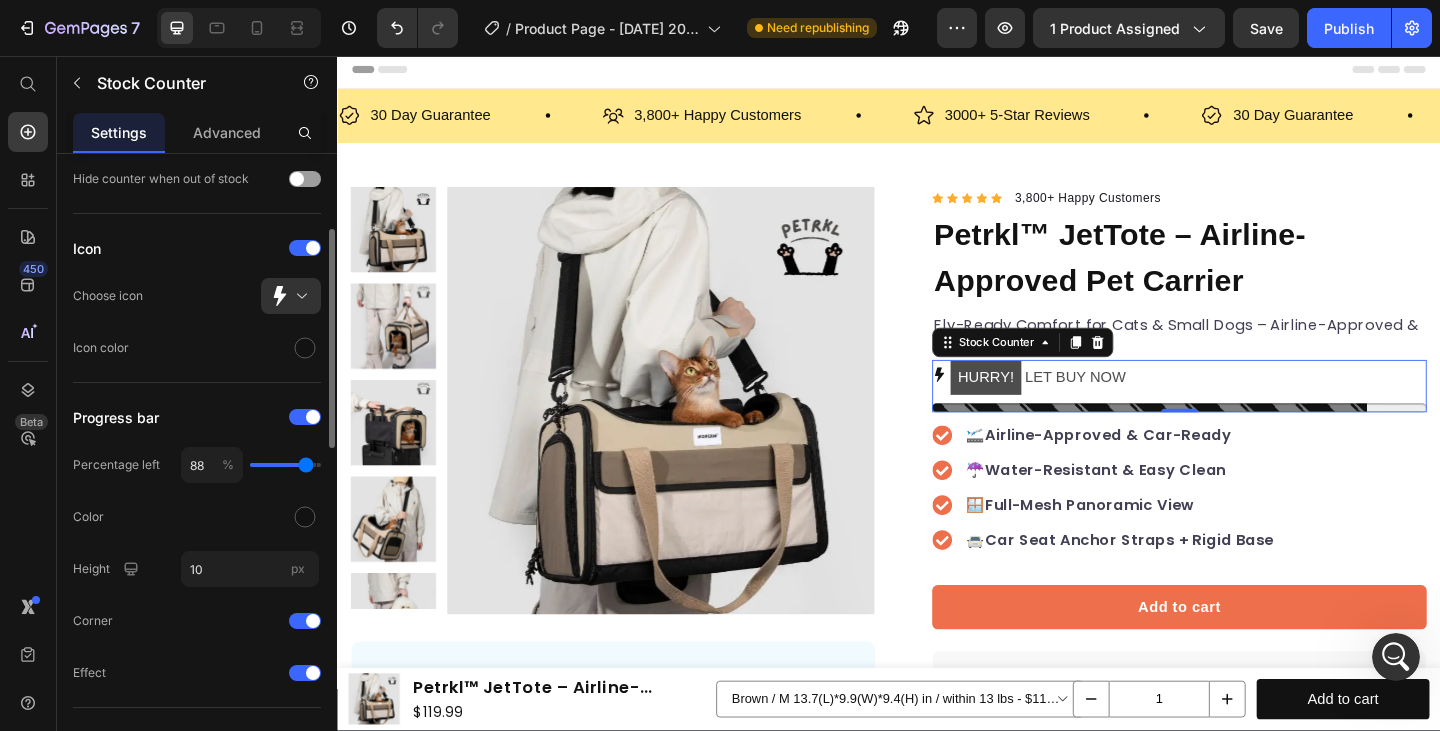 type on "91" 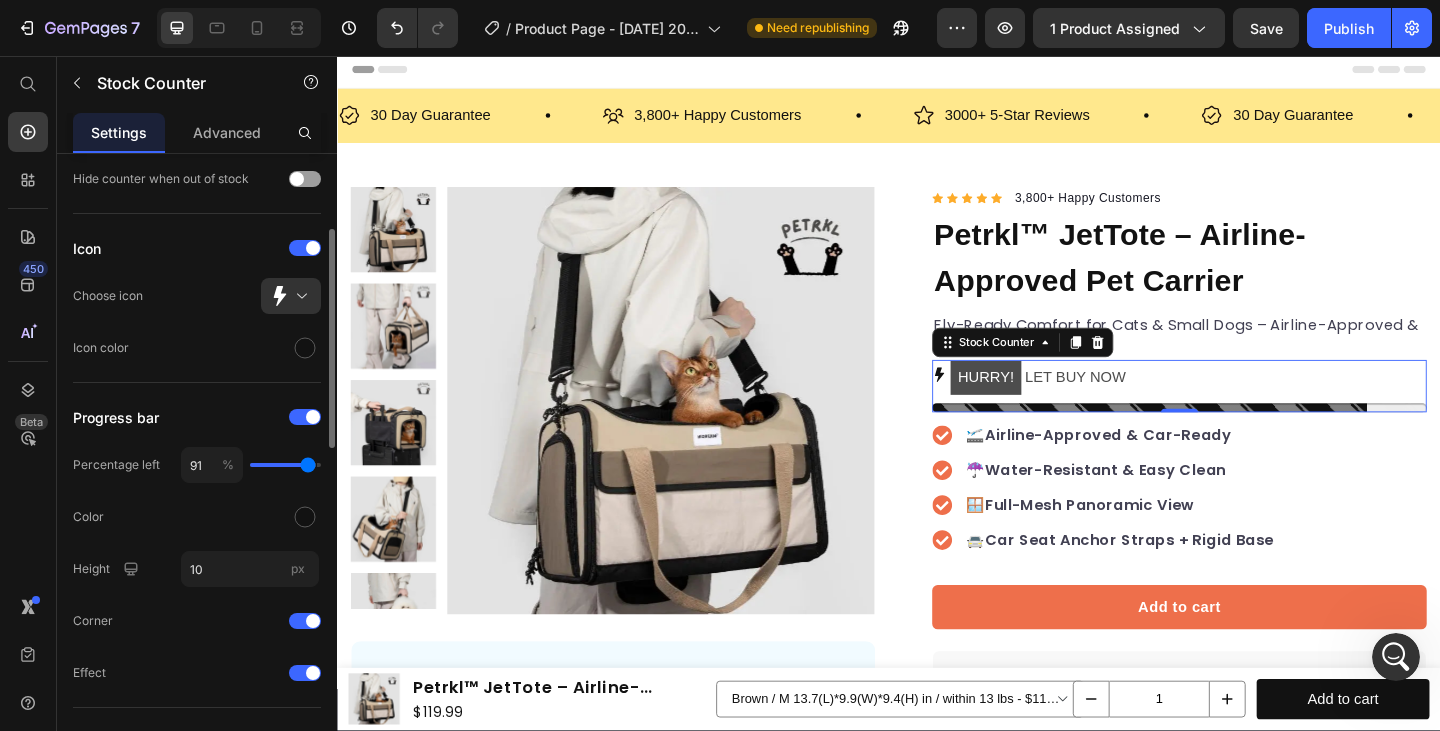 type on "89" 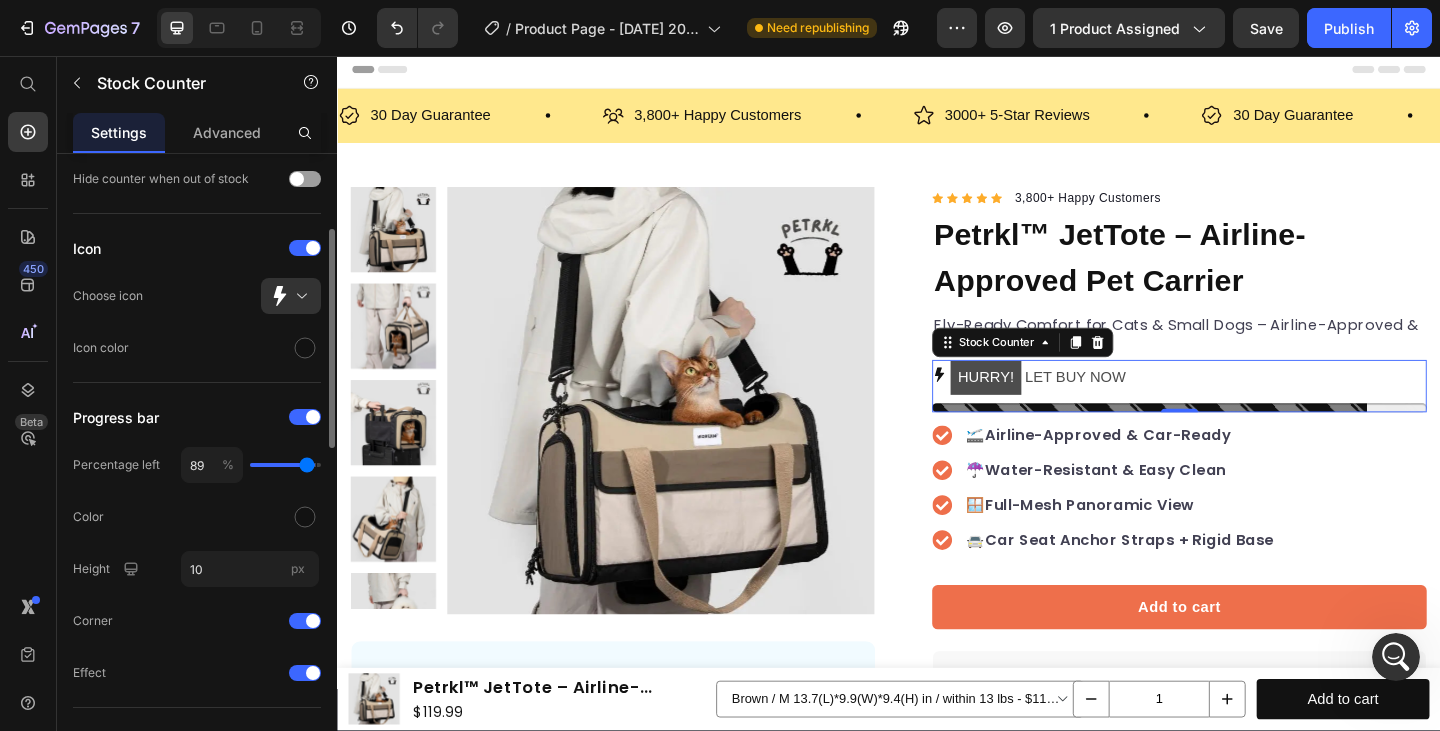 type on "87" 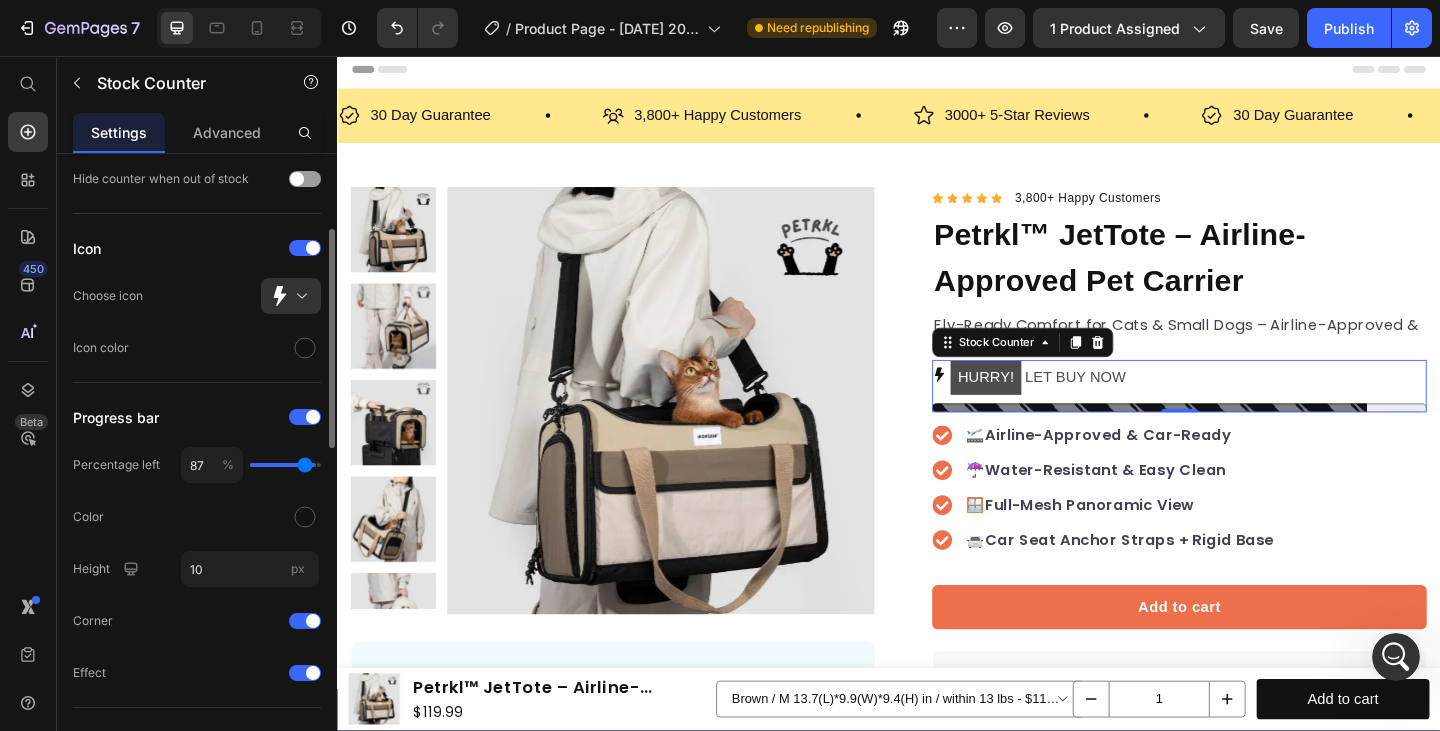 type on "86" 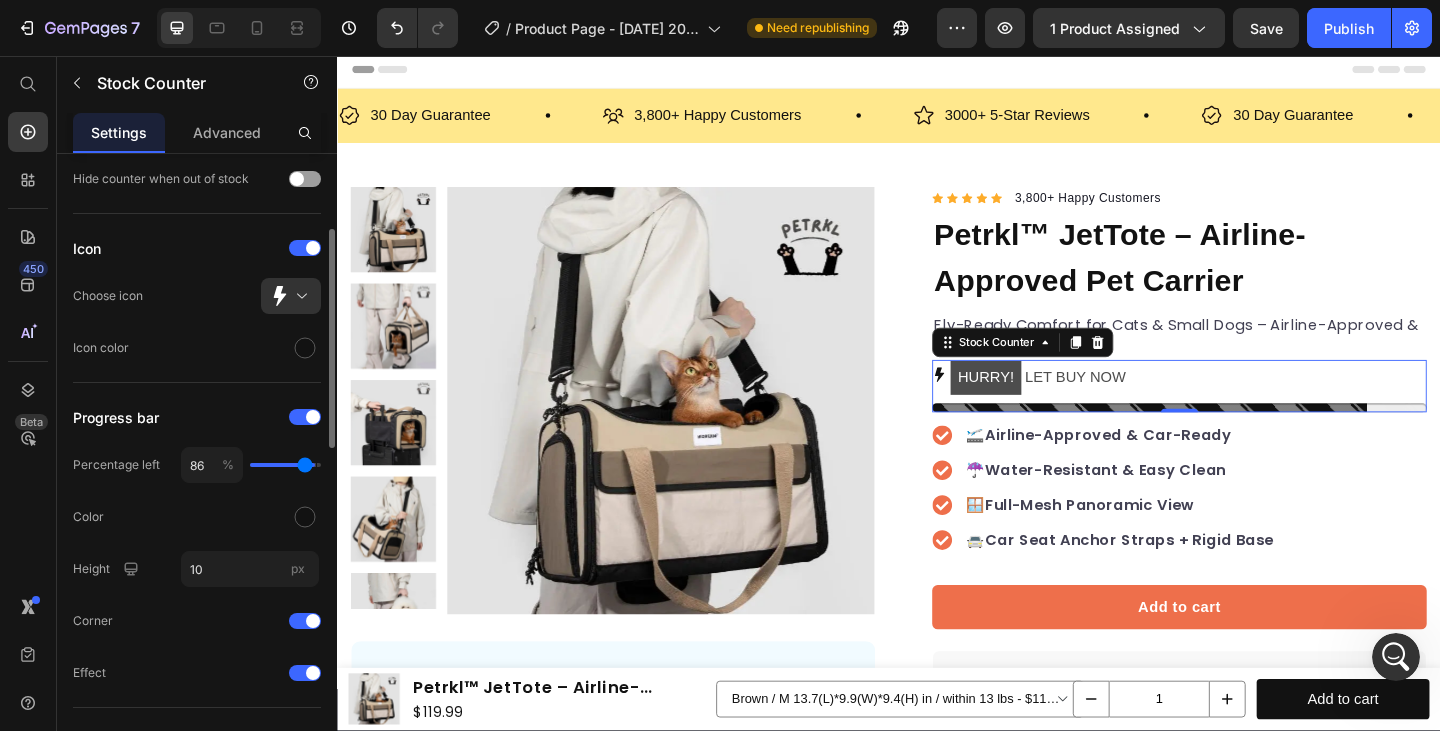 type on "85" 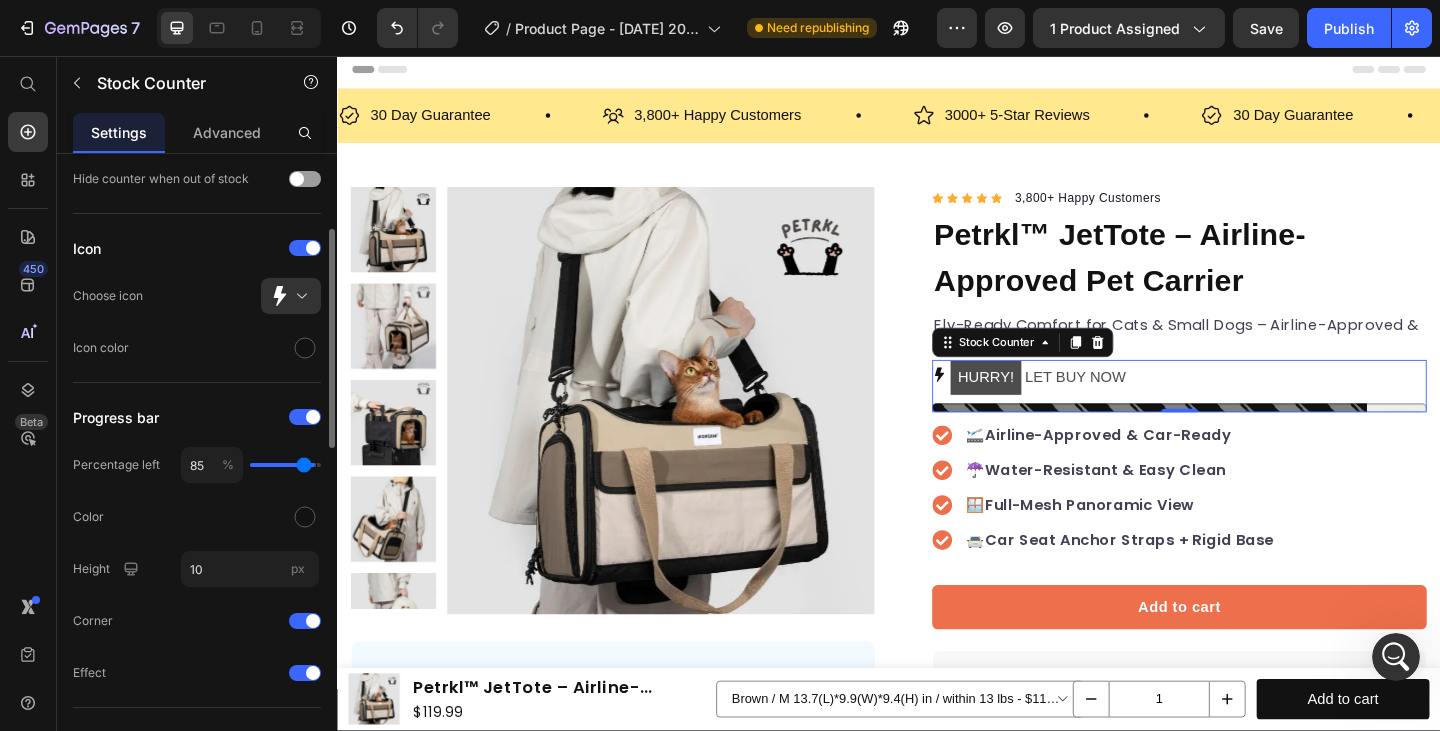 type on "83" 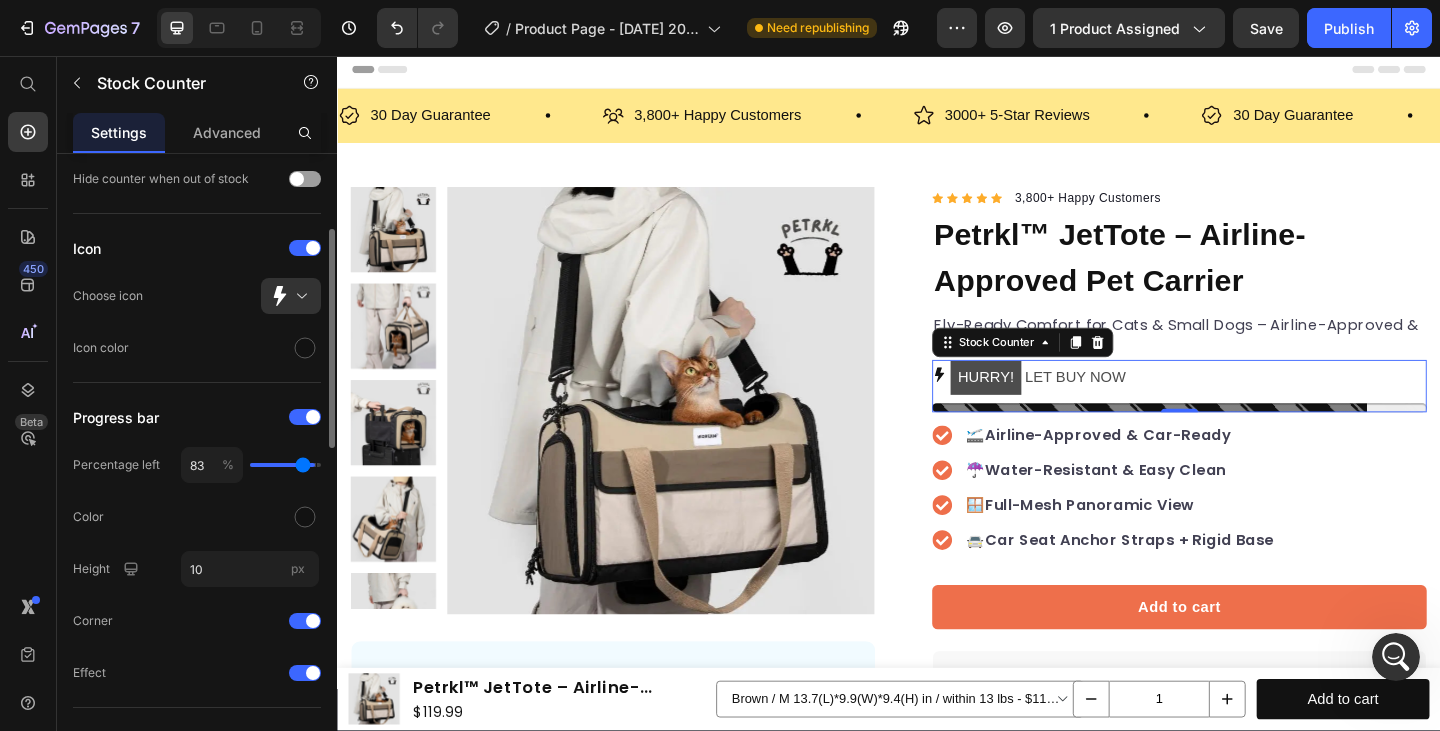 type on "82" 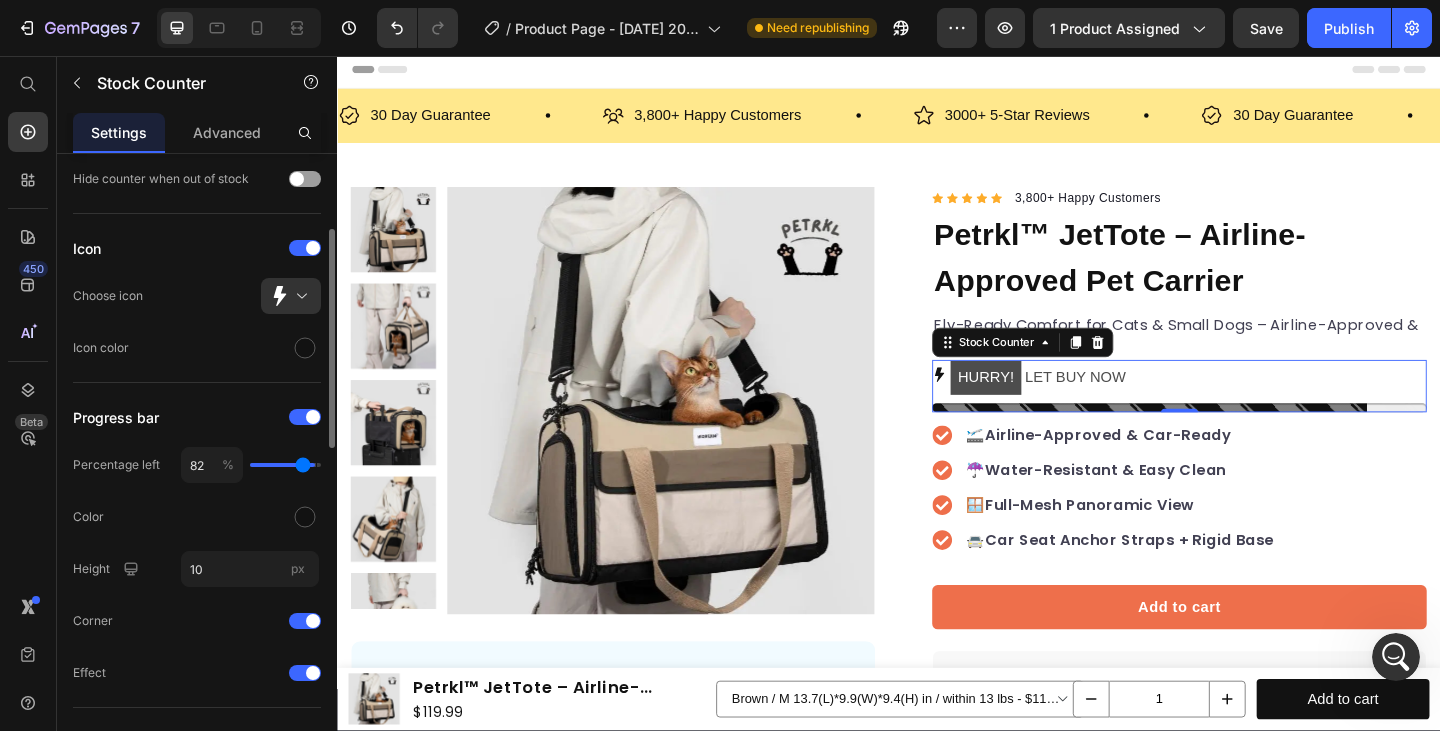 type on "81" 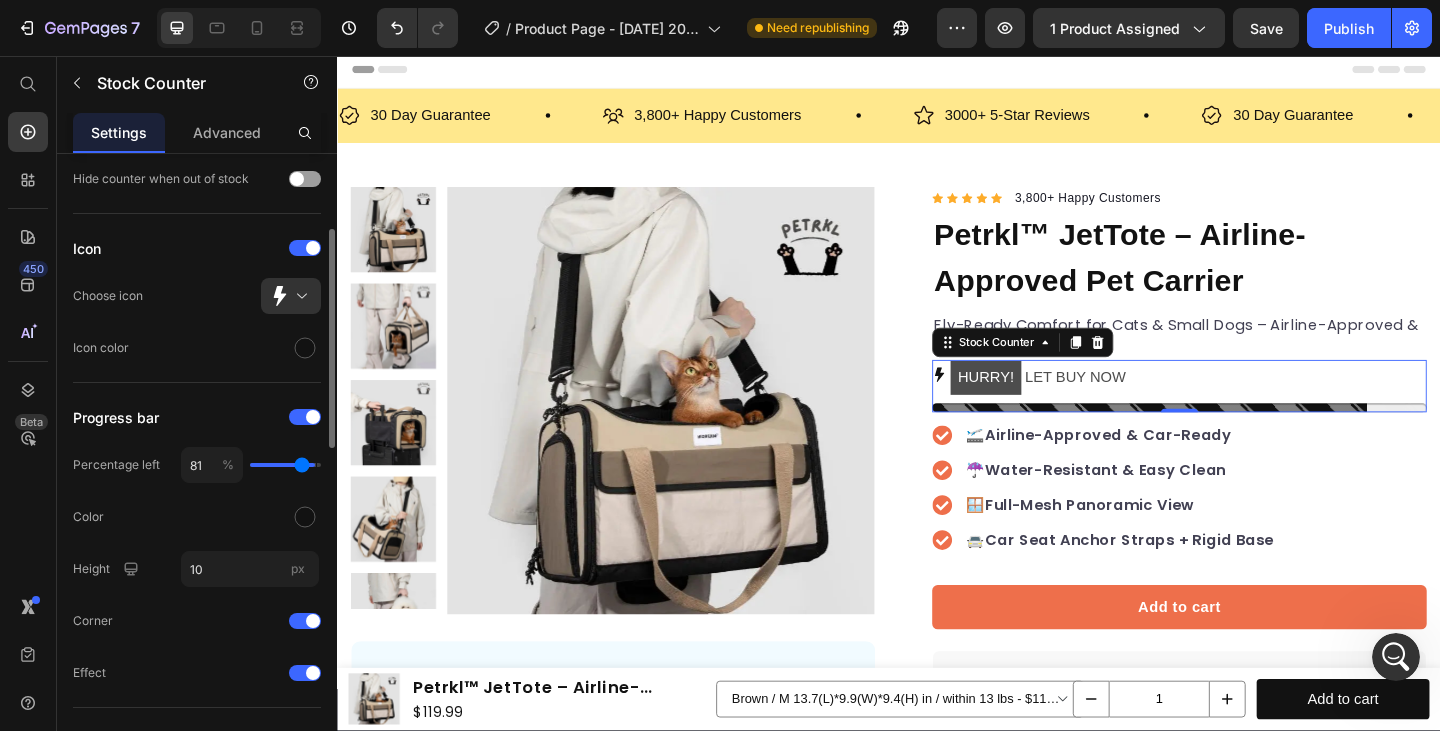 type on "80" 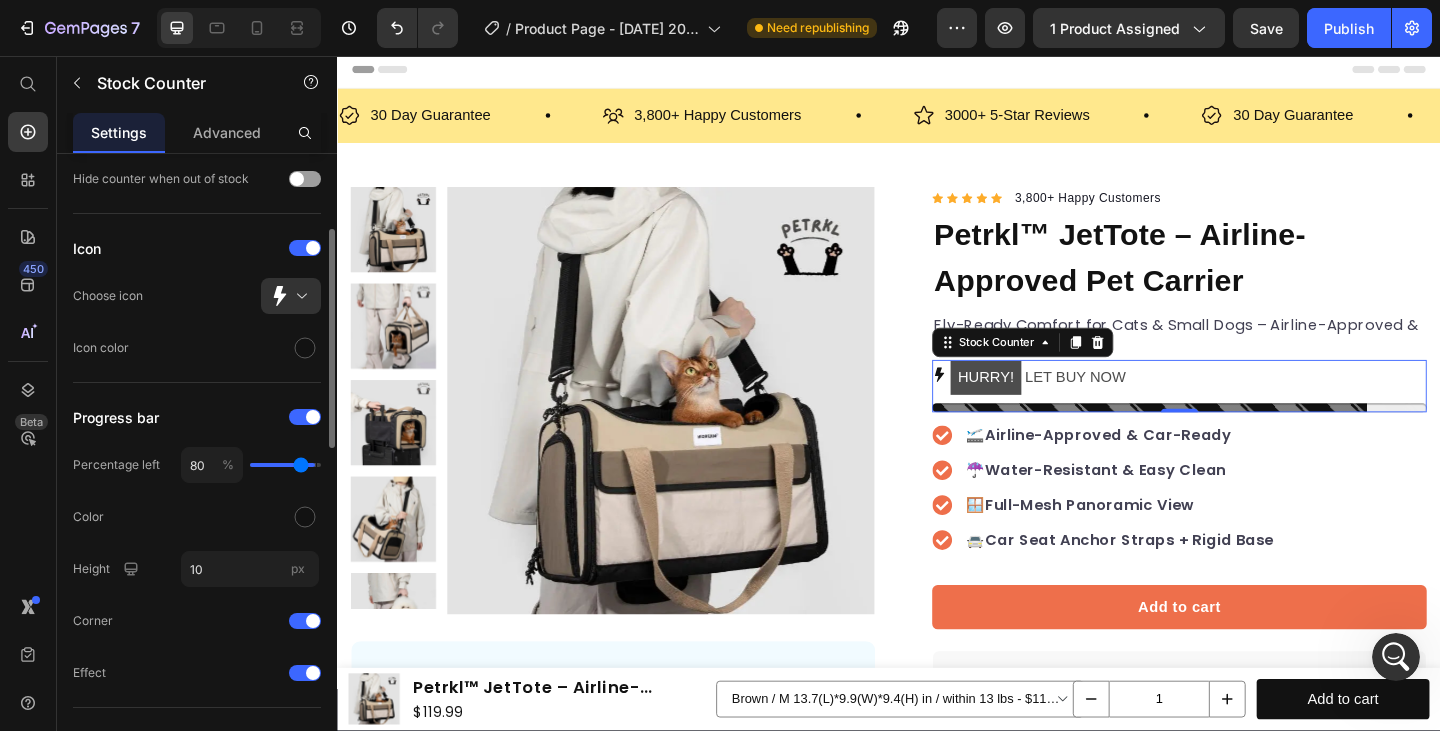 type on "79" 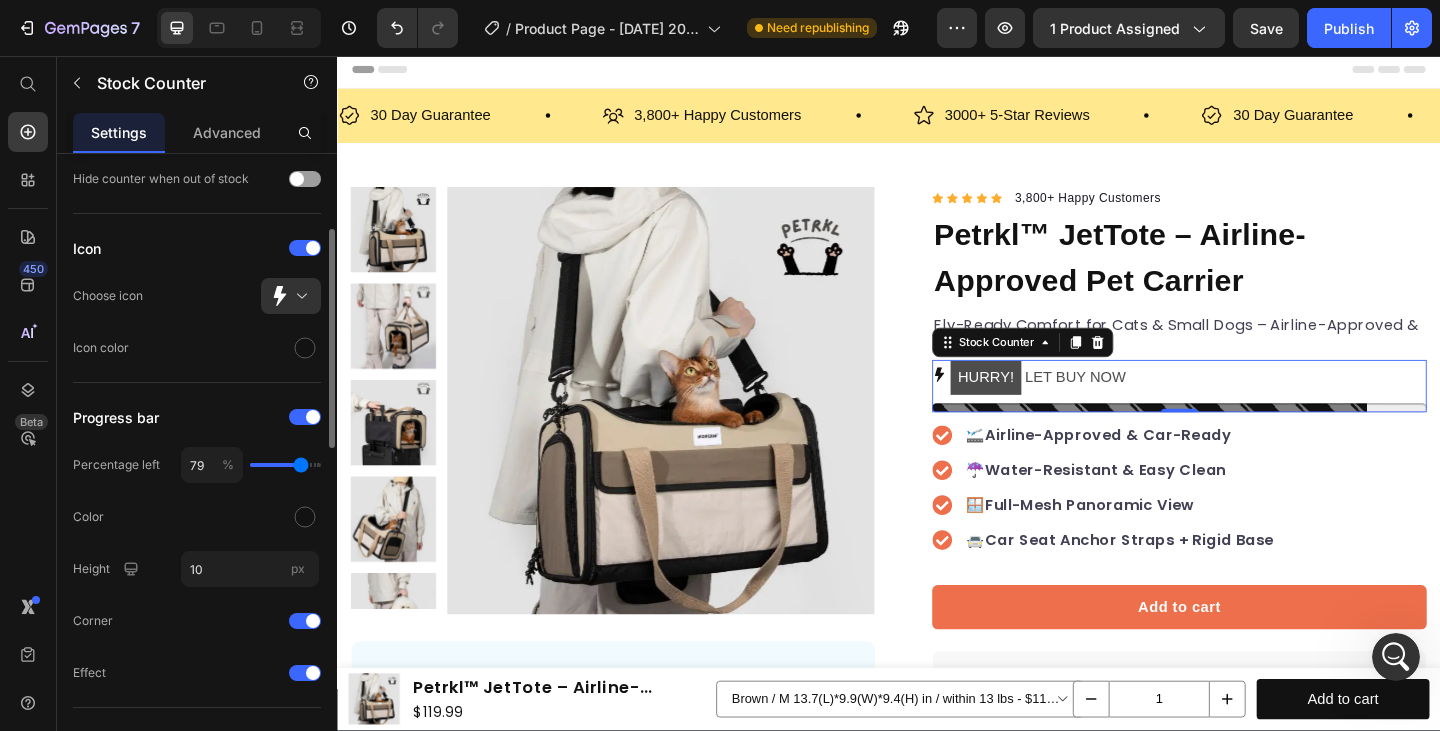 type on "78" 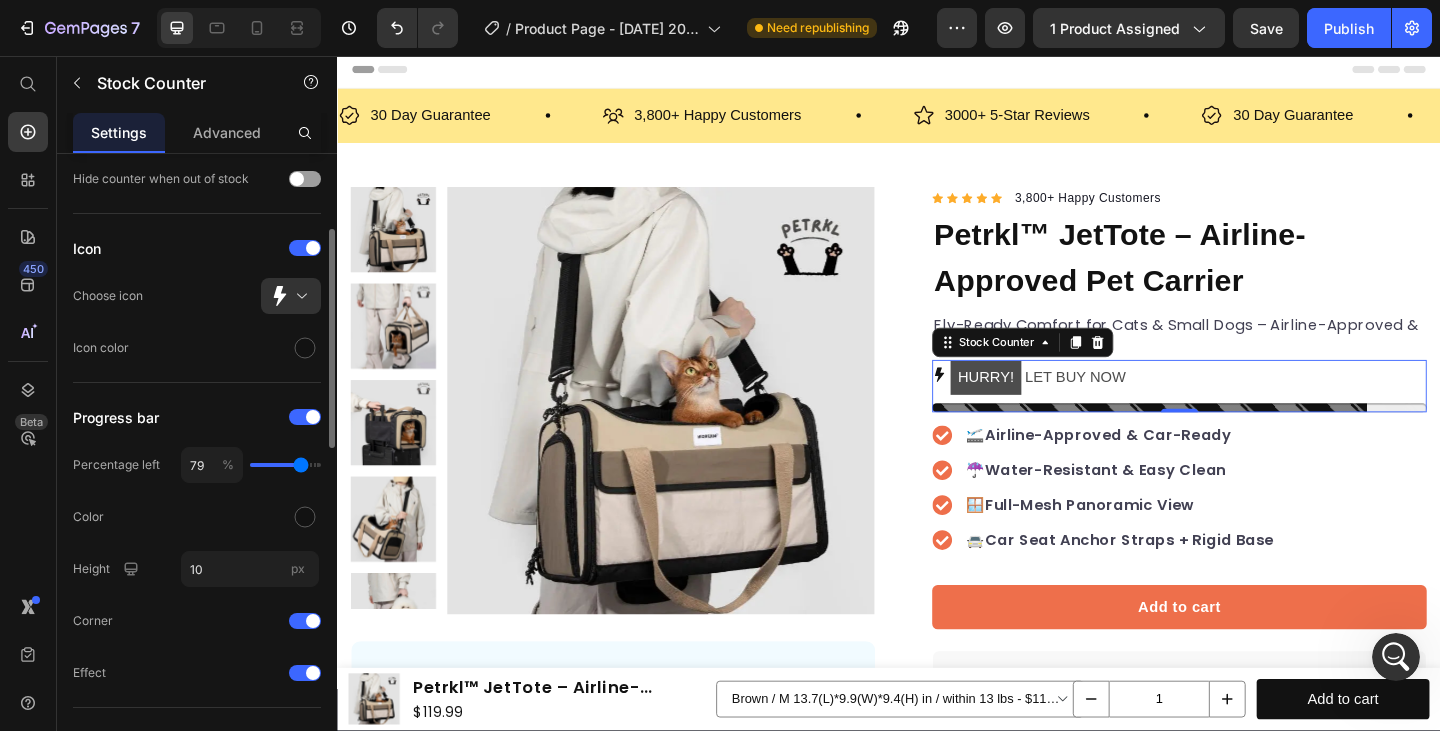 type on "78" 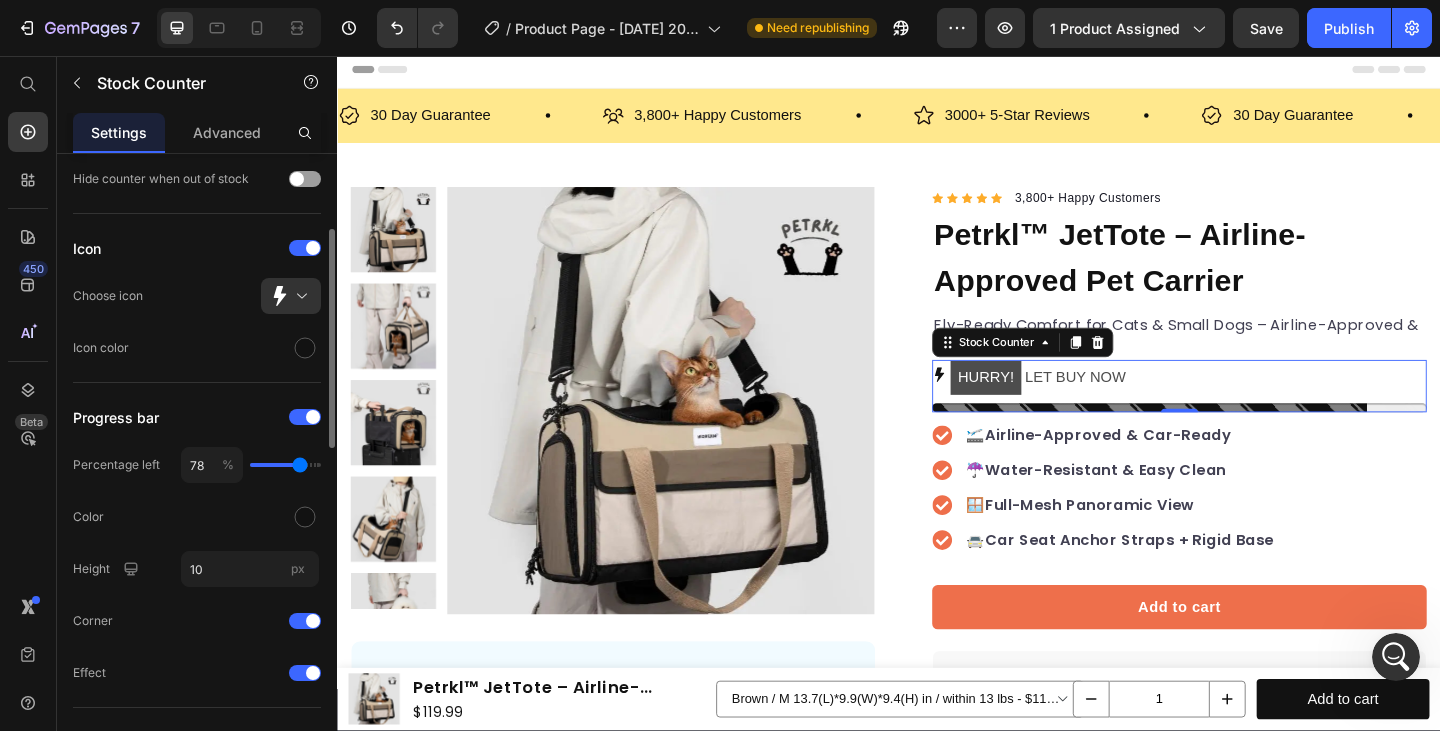 type on "77" 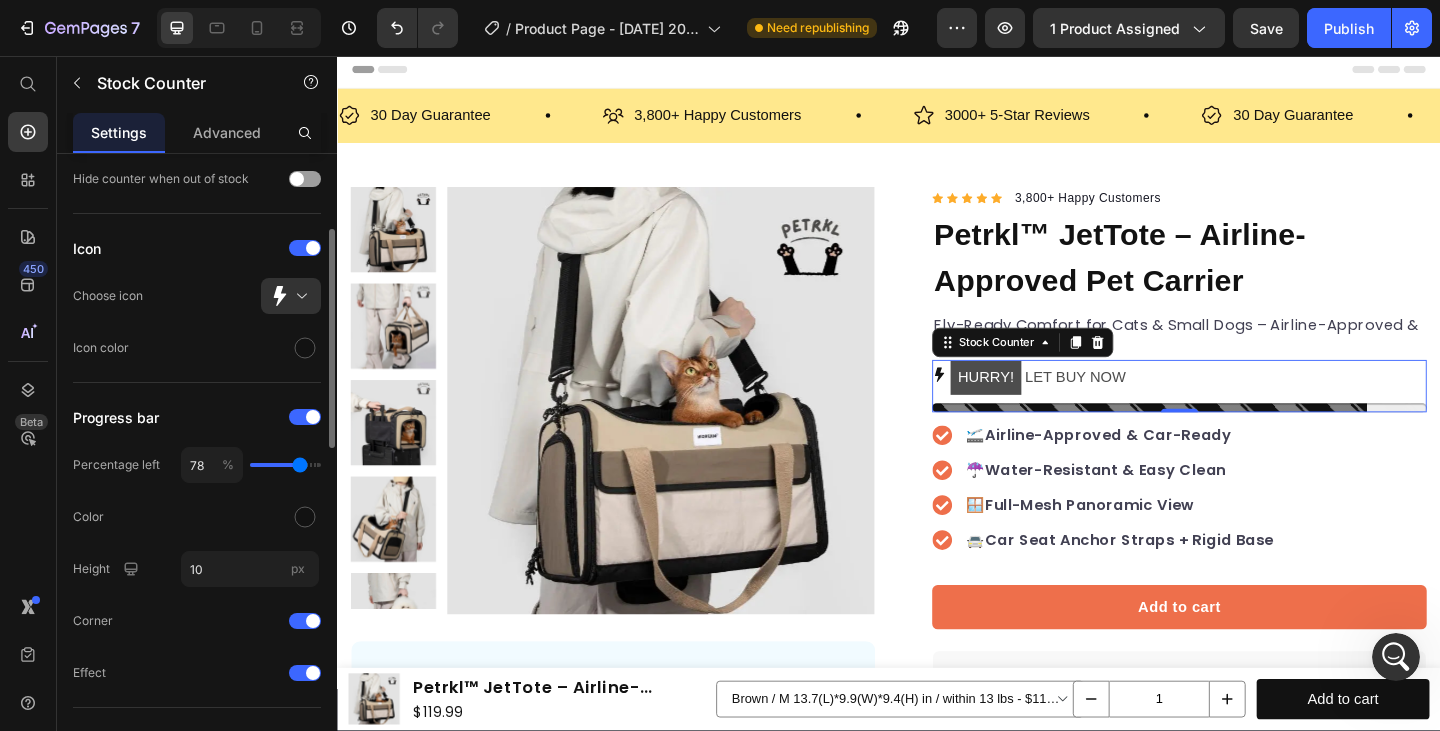 type on "77" 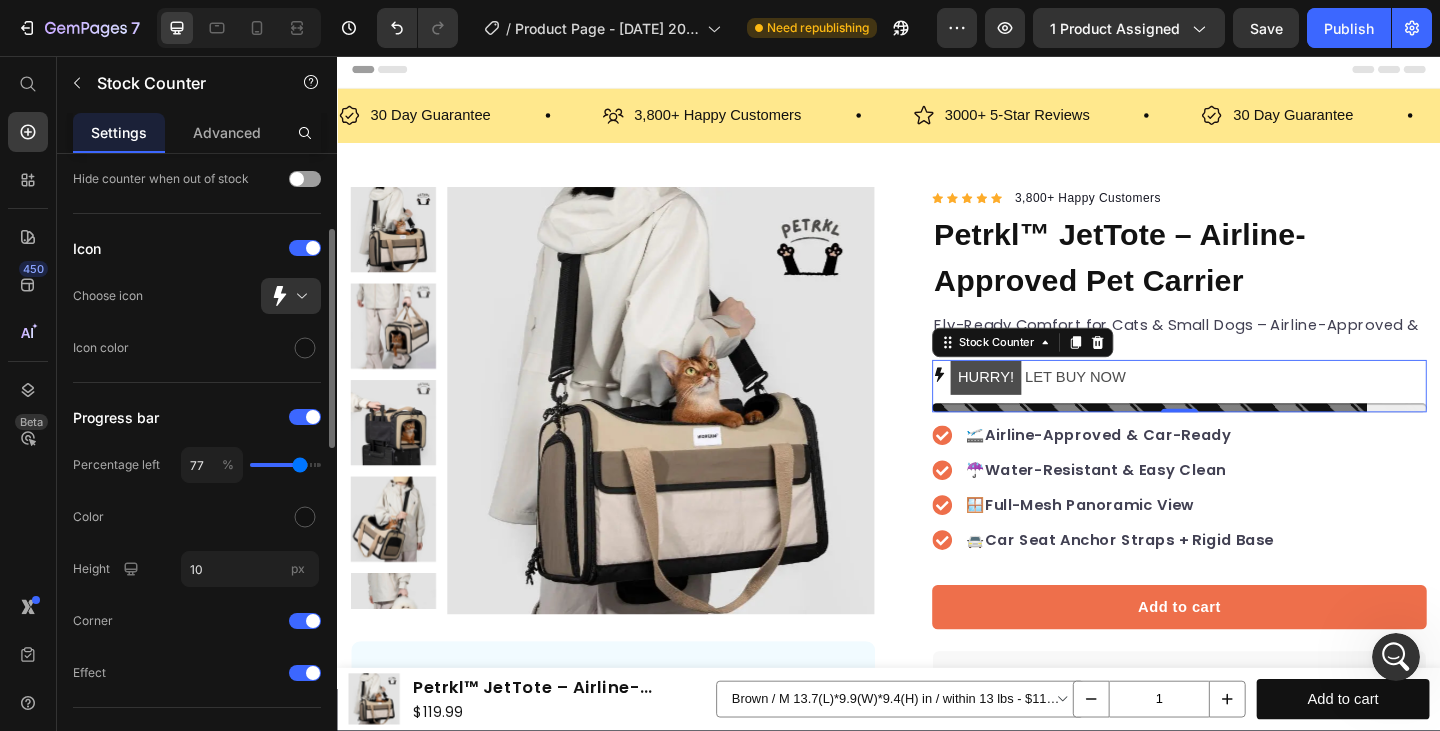 type on "76" 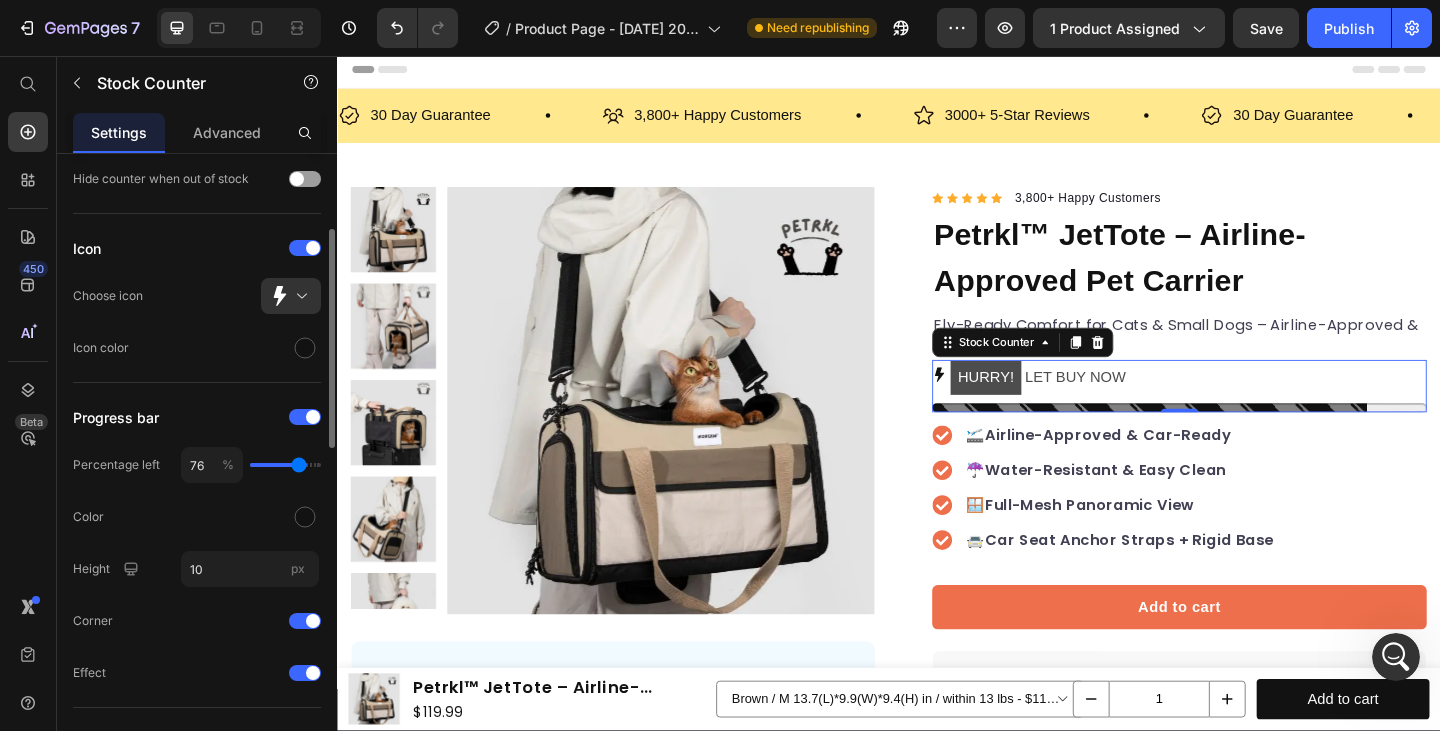 type on "75" 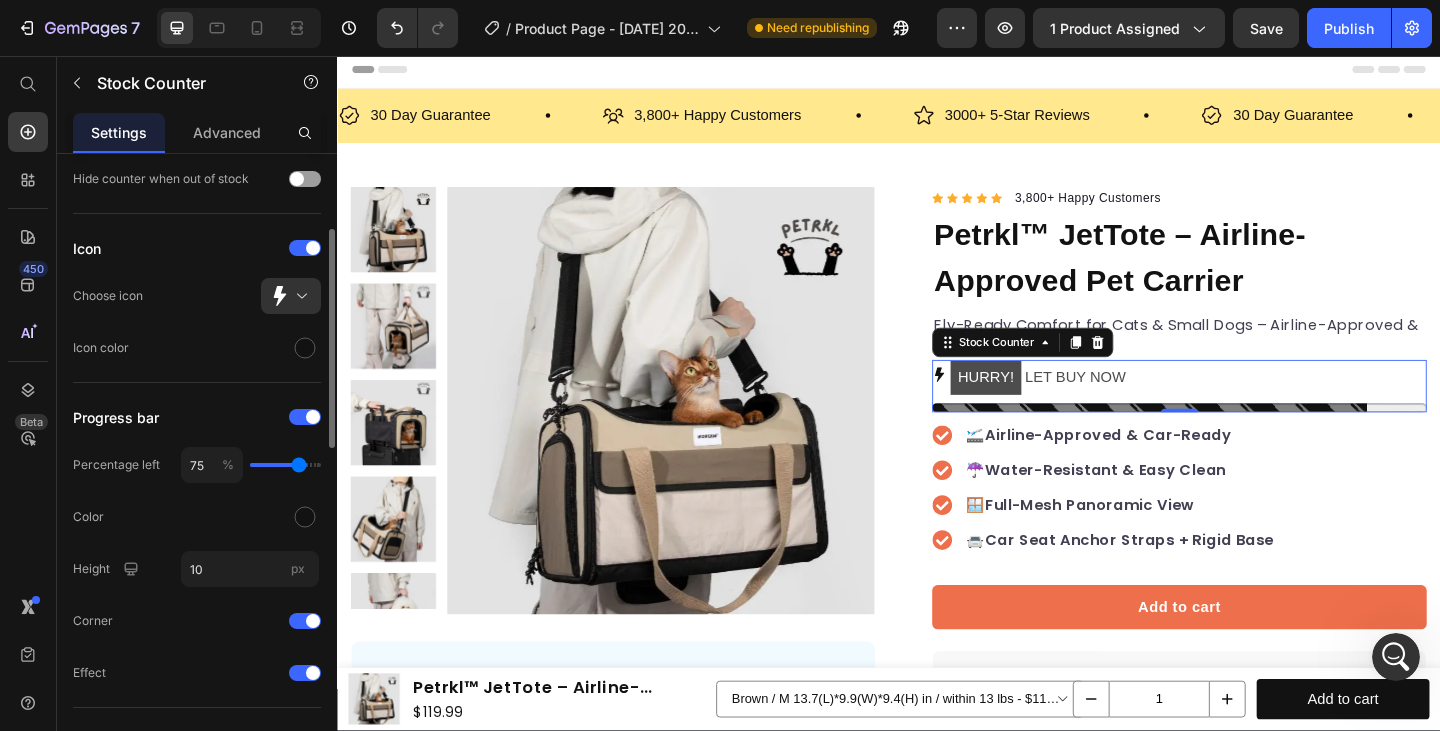 type on "74" 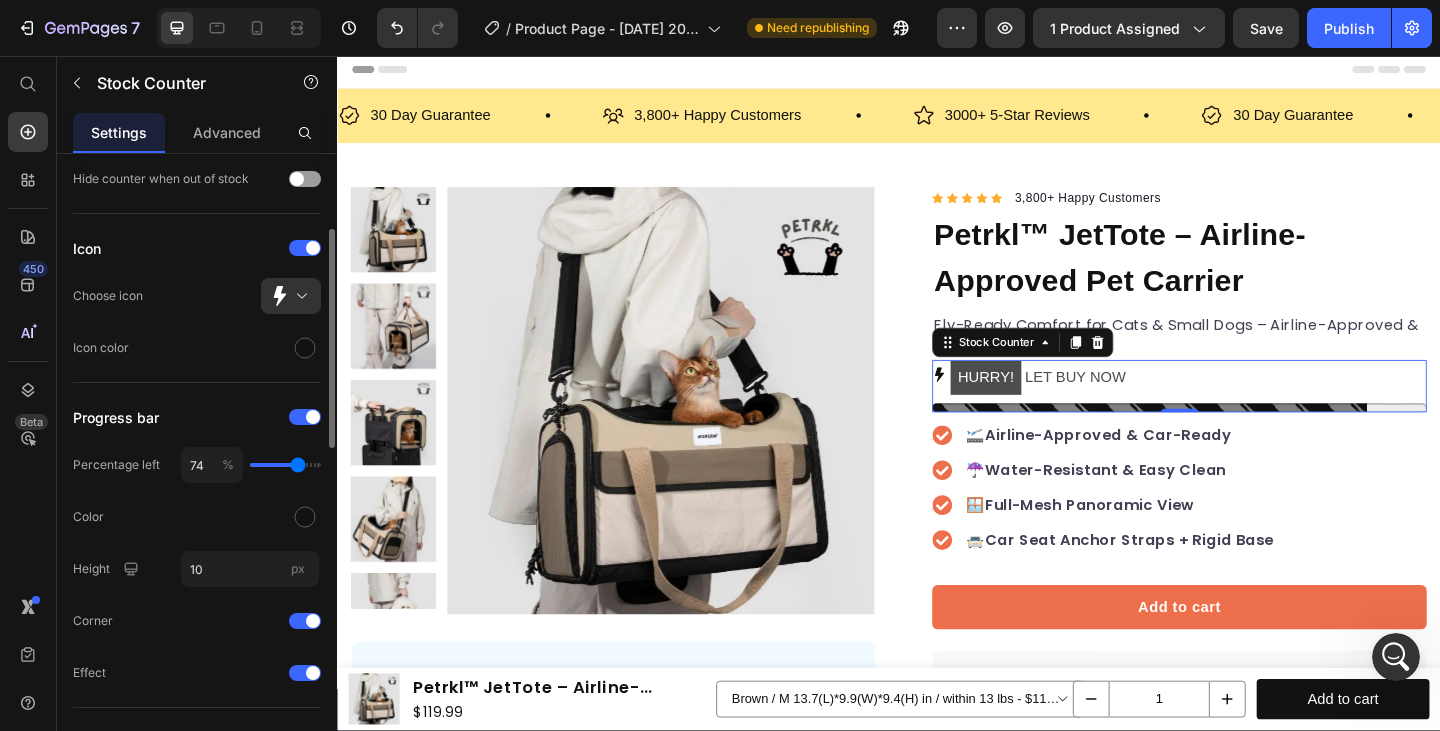 drag, startPoint x: 308, startPoint y: 469, endPoint x: 298, endPoint y: 467, distance: 10.198039 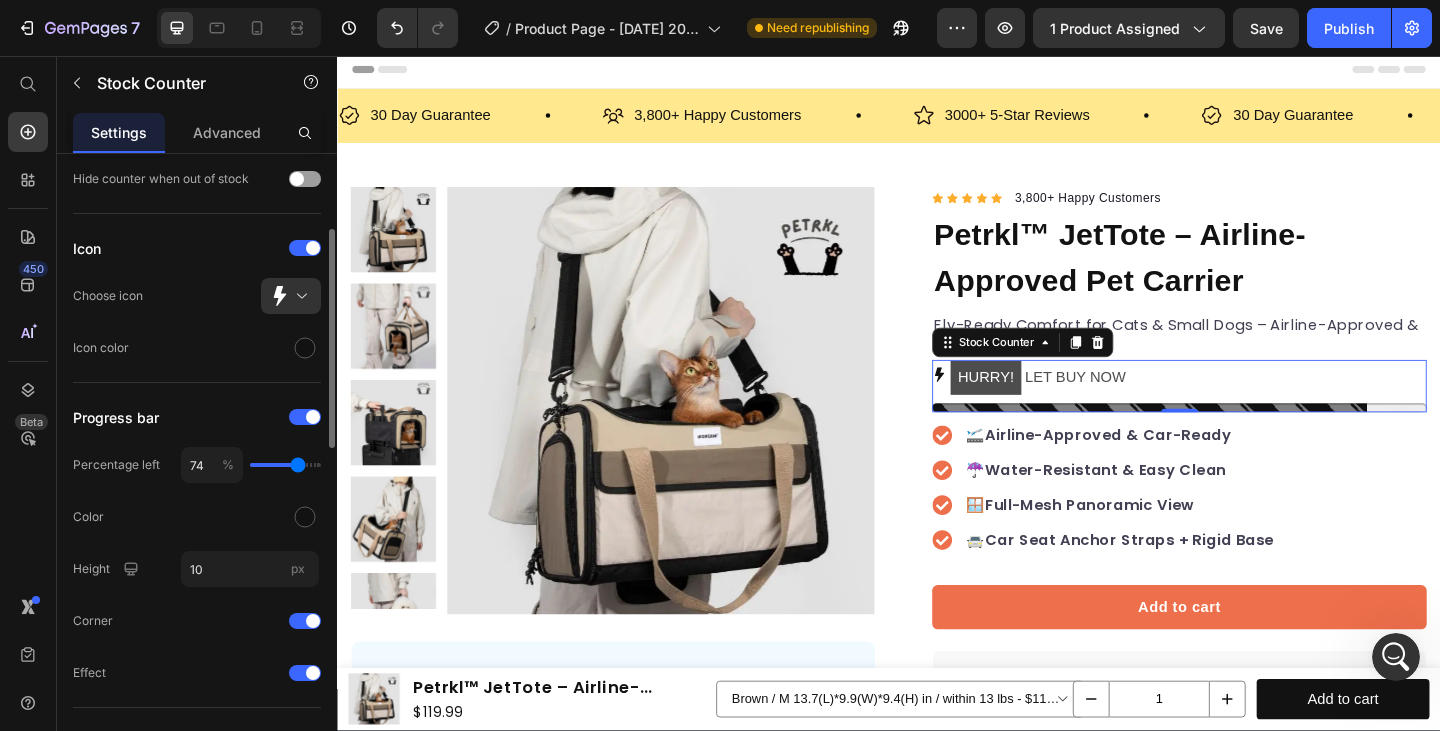 type on "74" 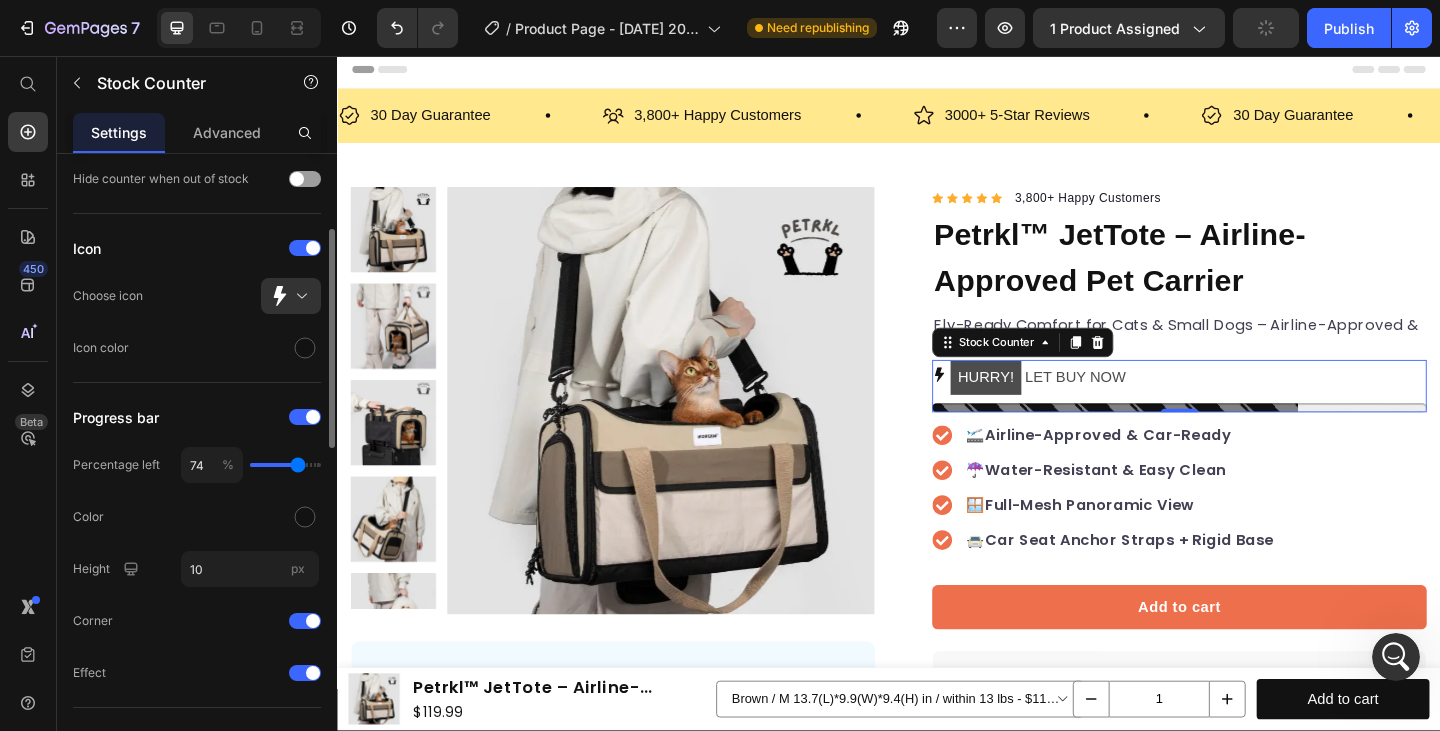 type on "82" 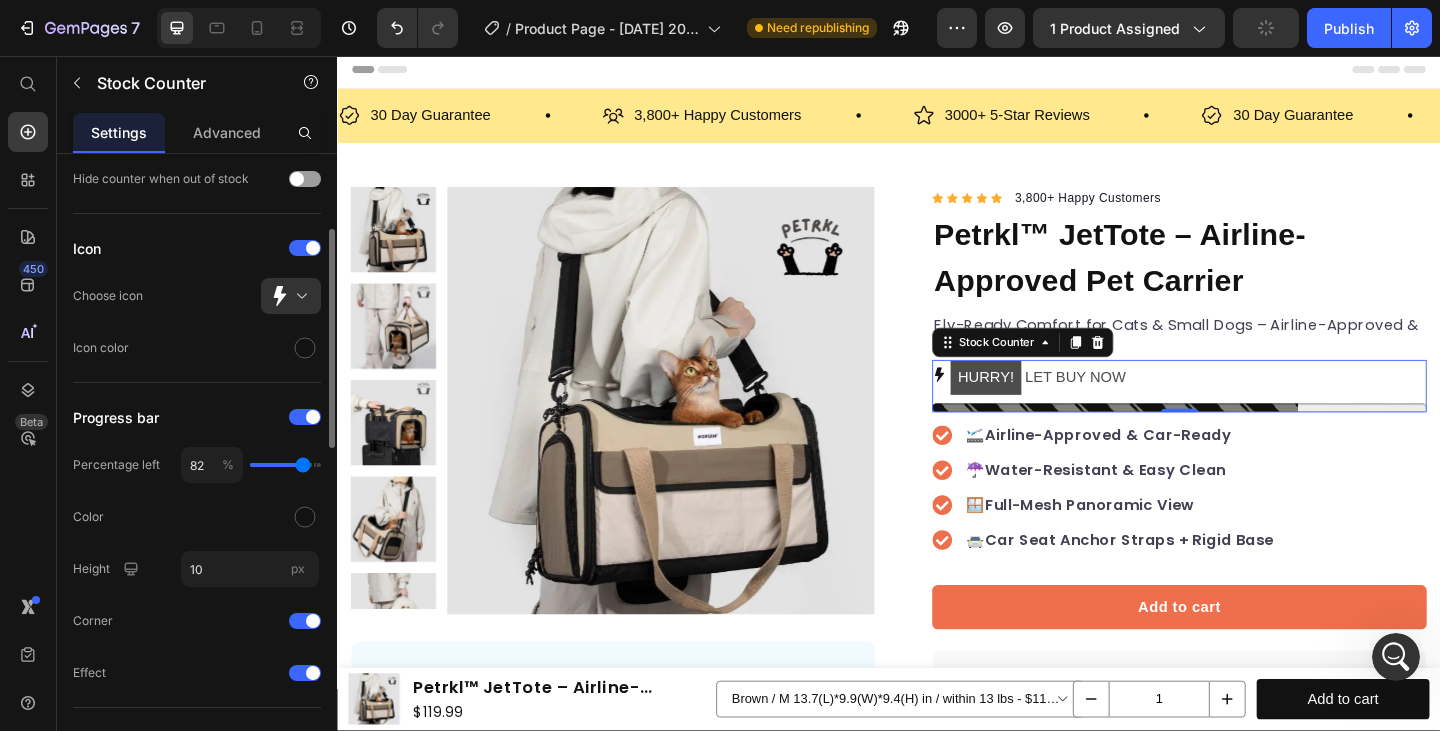 type on "83" 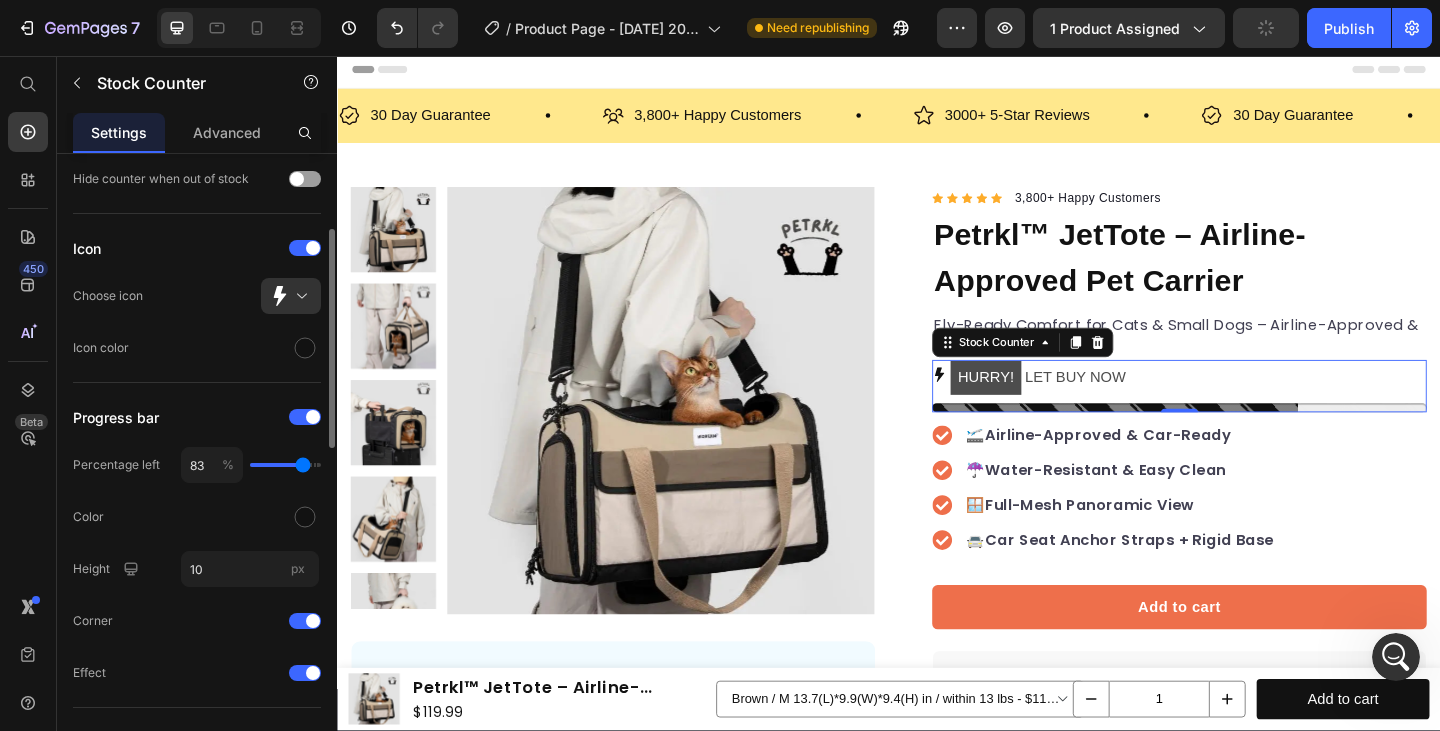 type on "84" 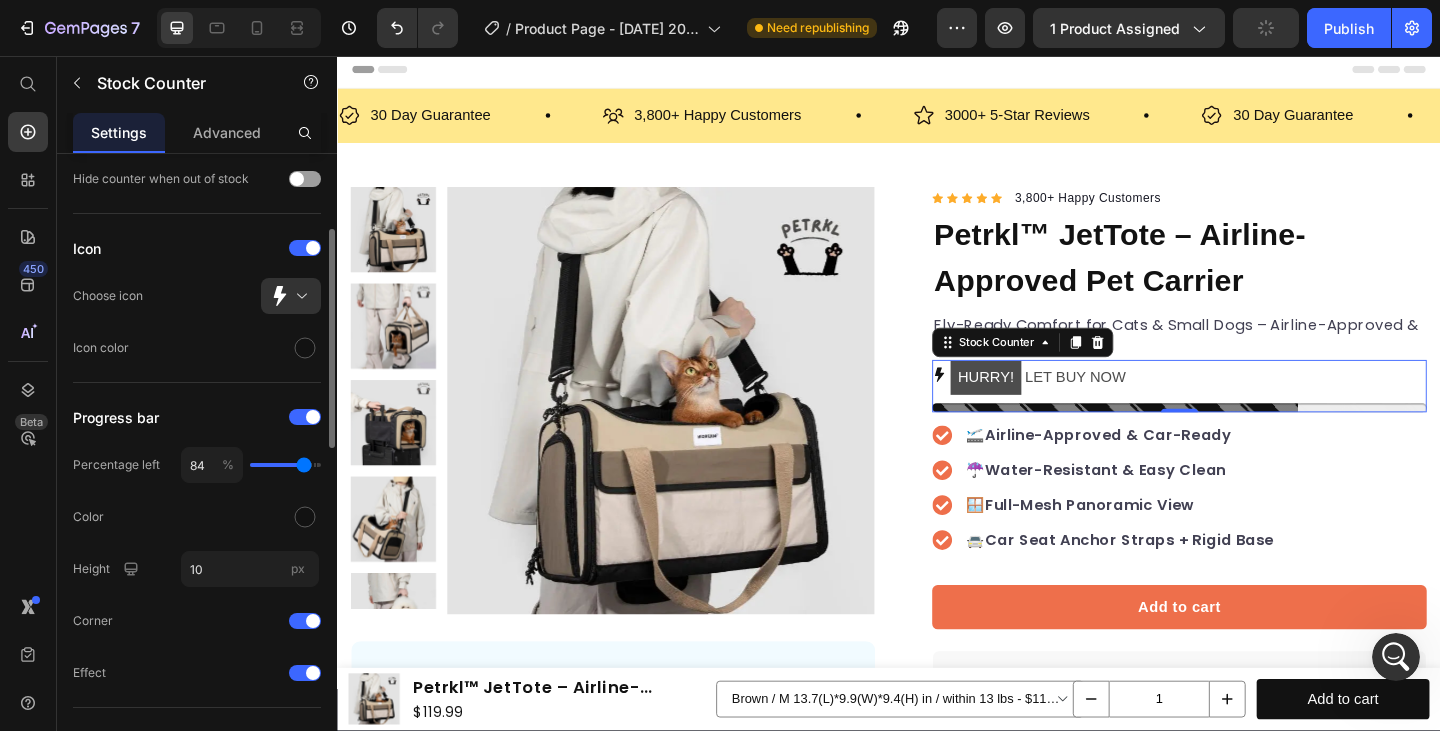type on "85" 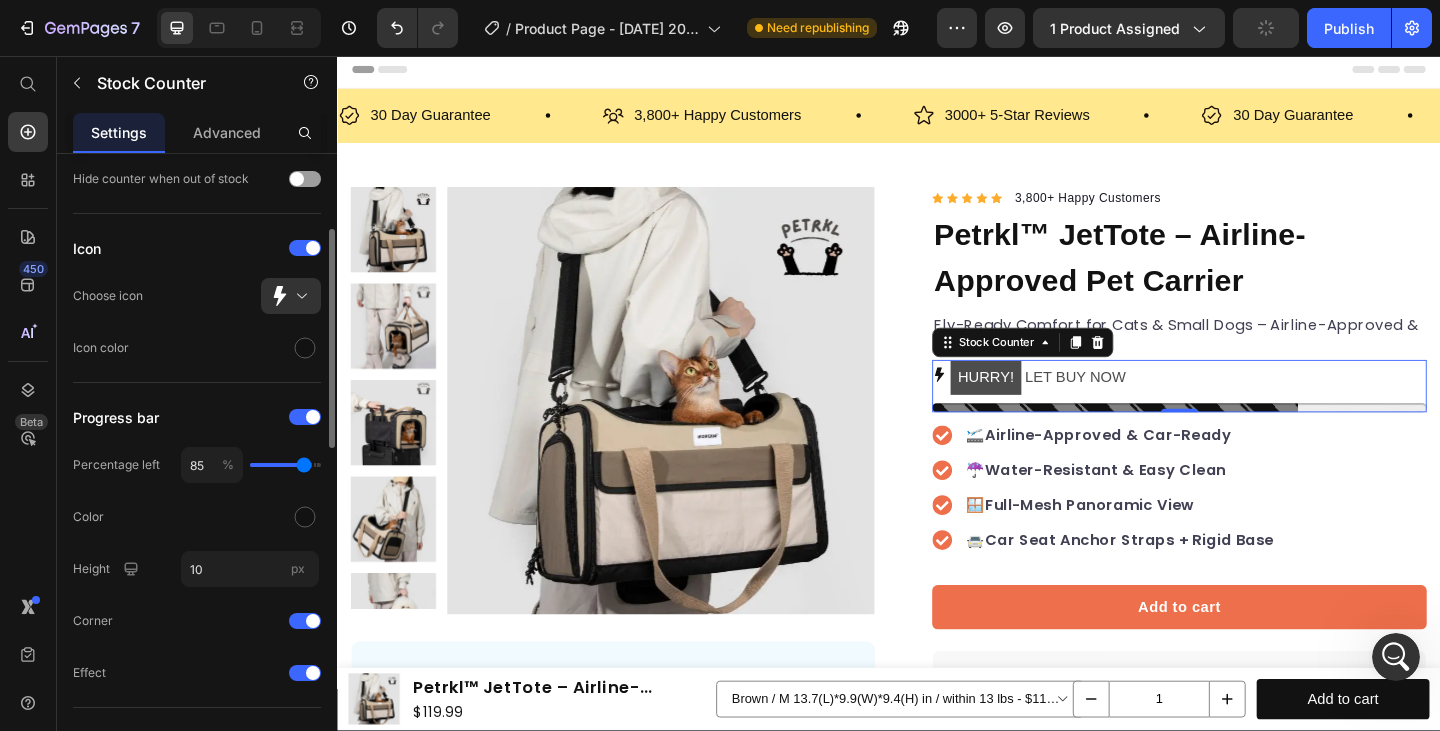 type on "87" 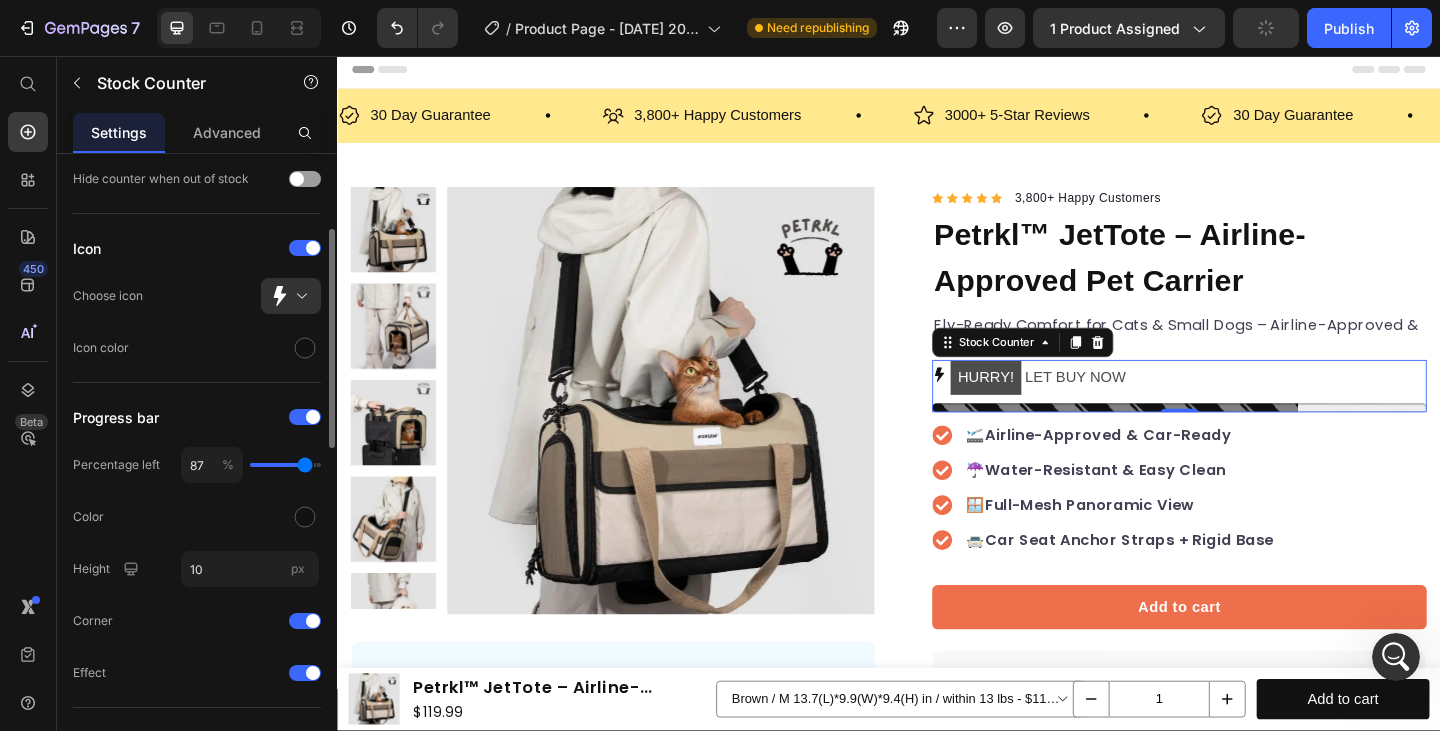 type on "88" 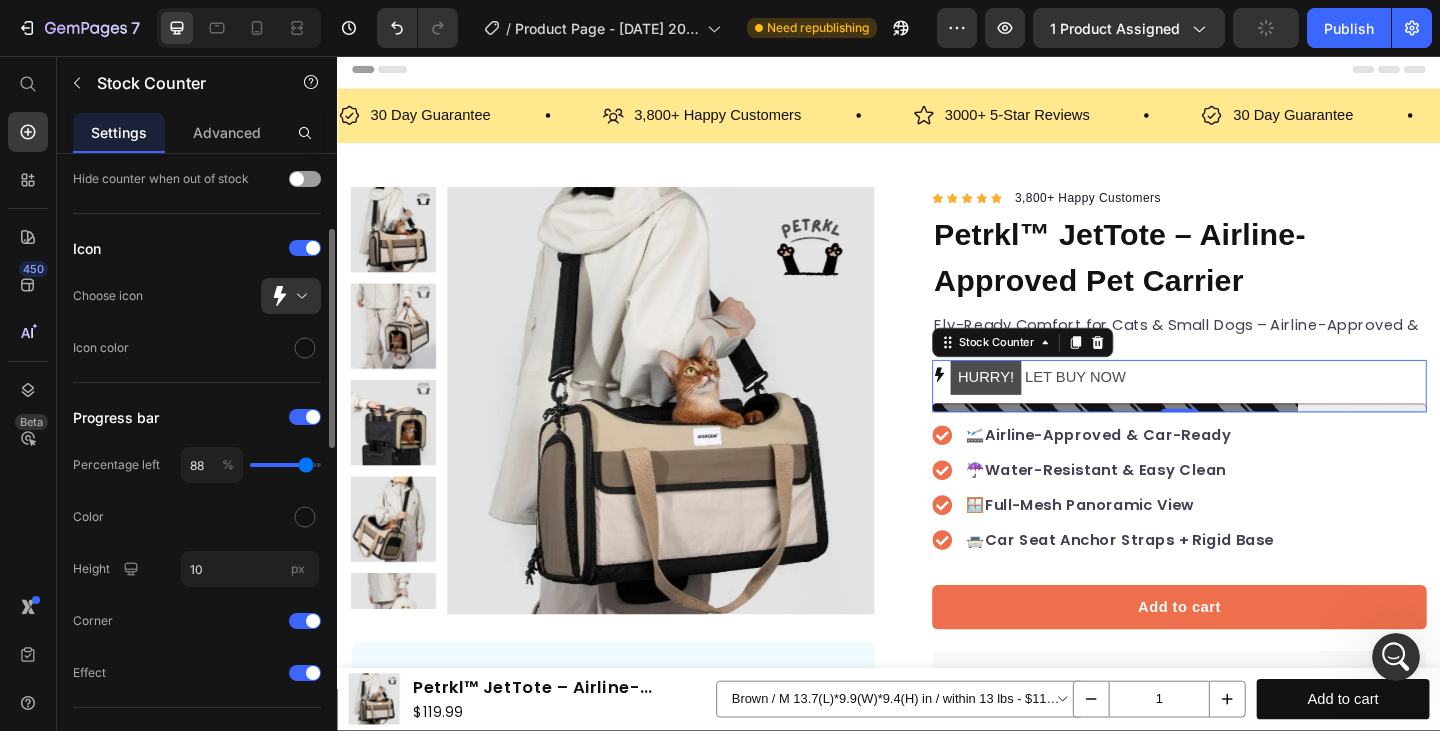 type on "89" 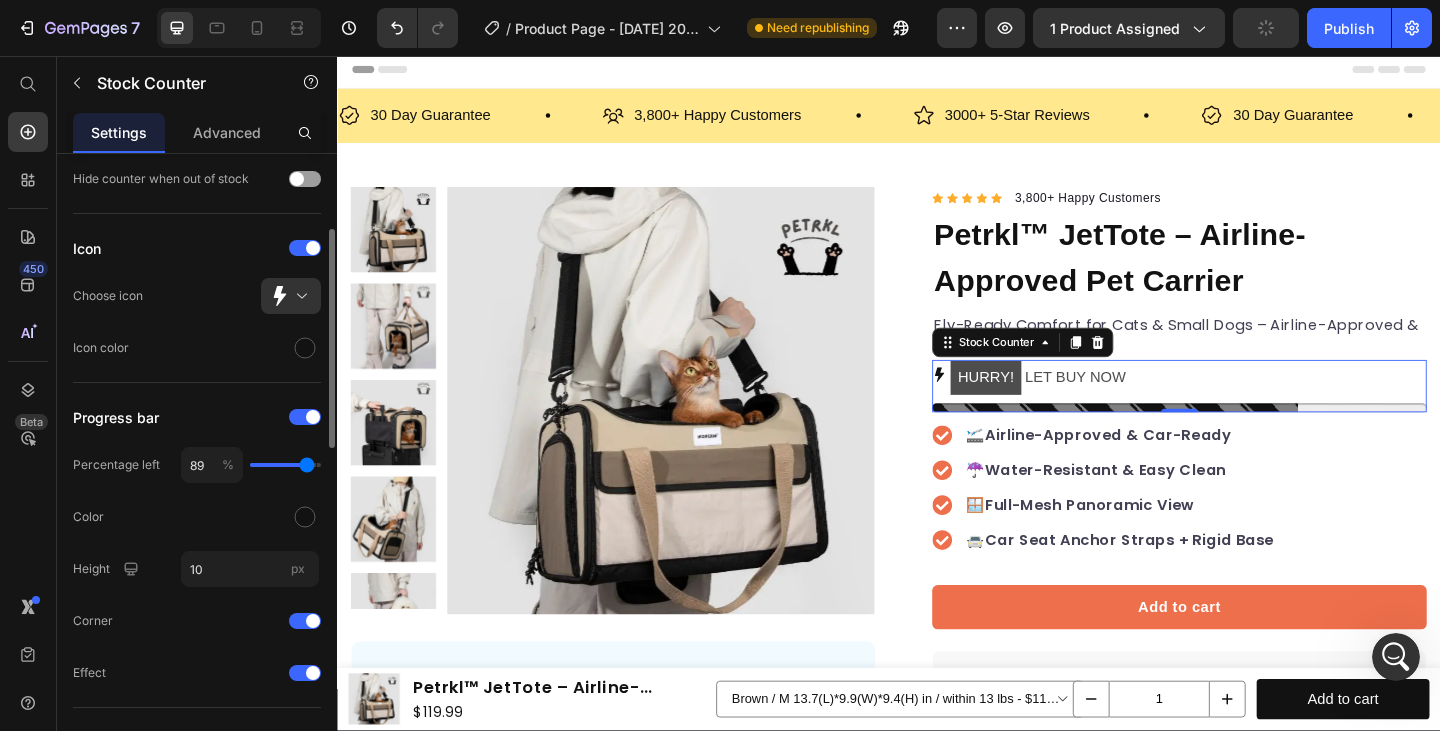 type on "88" 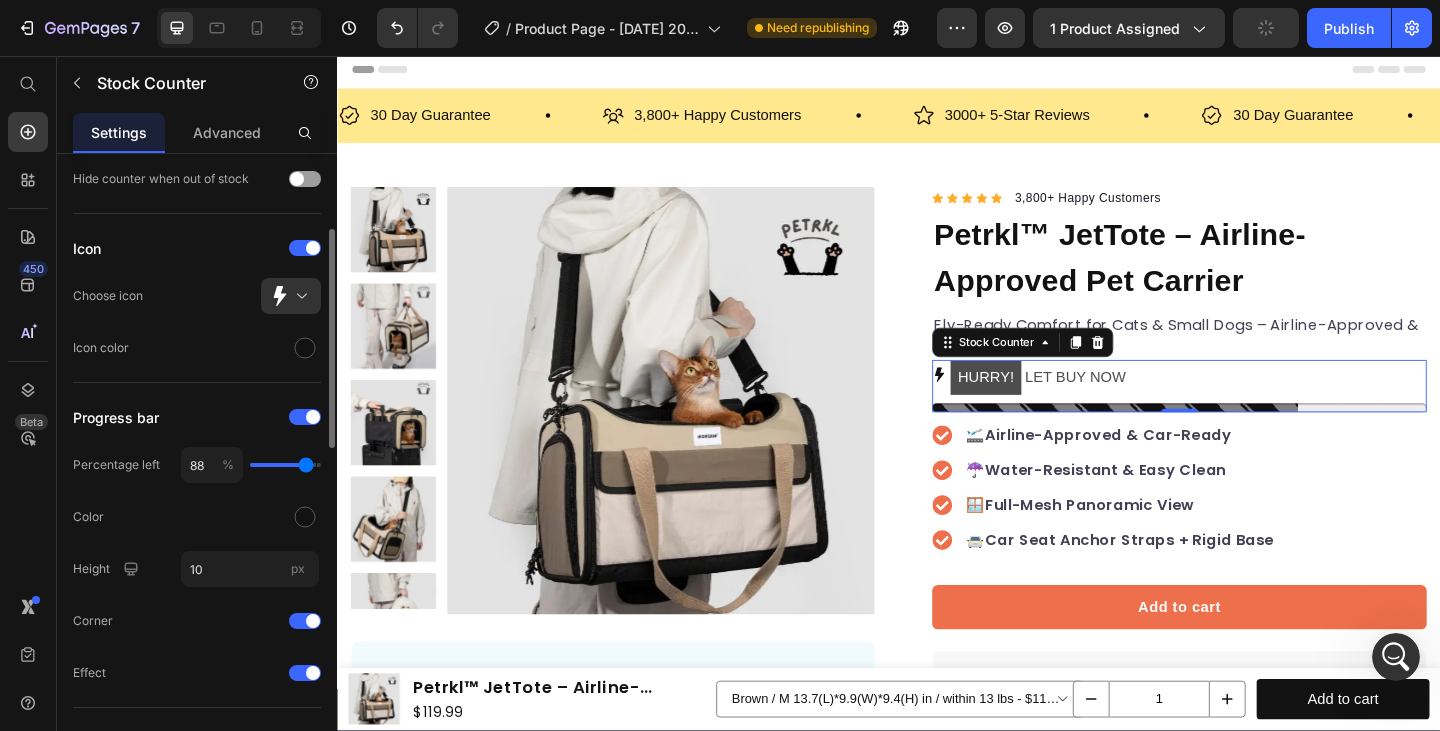 type on "87" 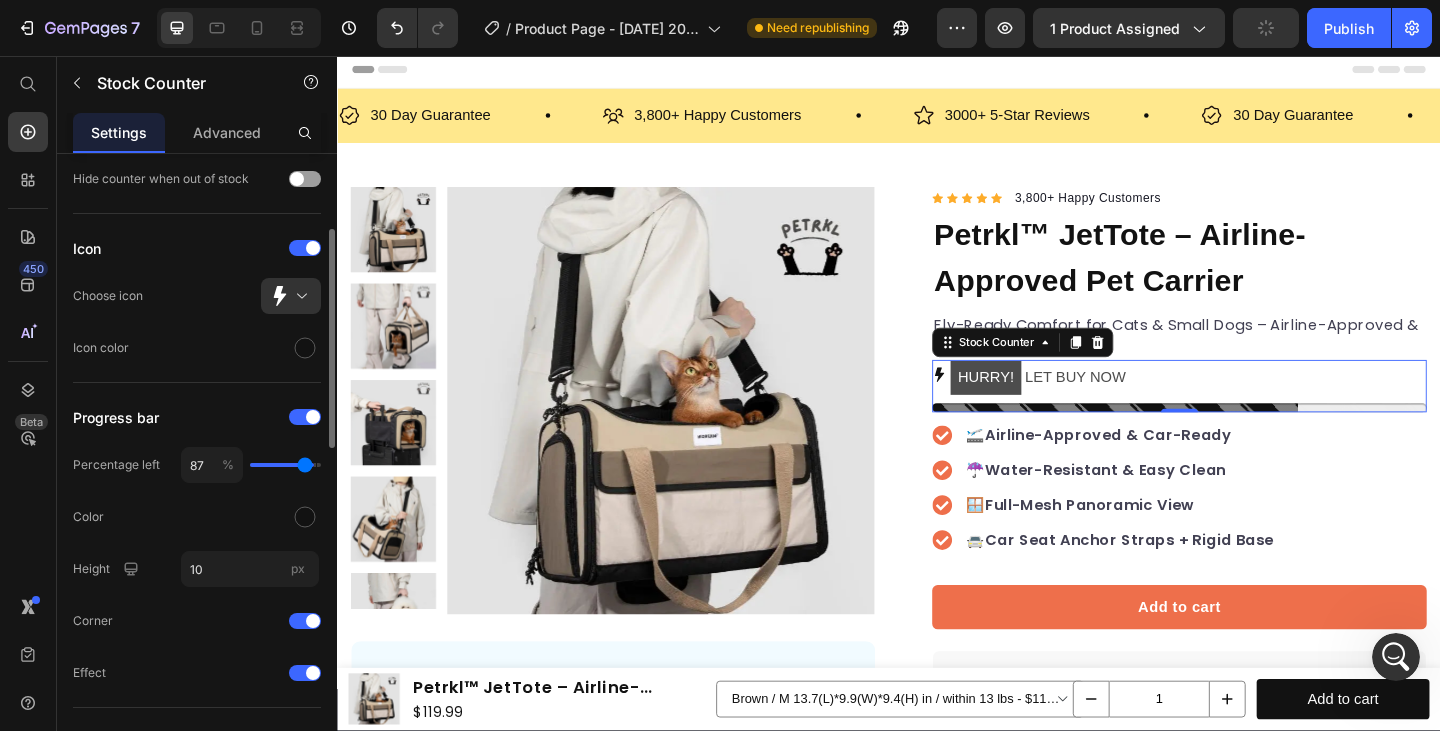 type on "86" 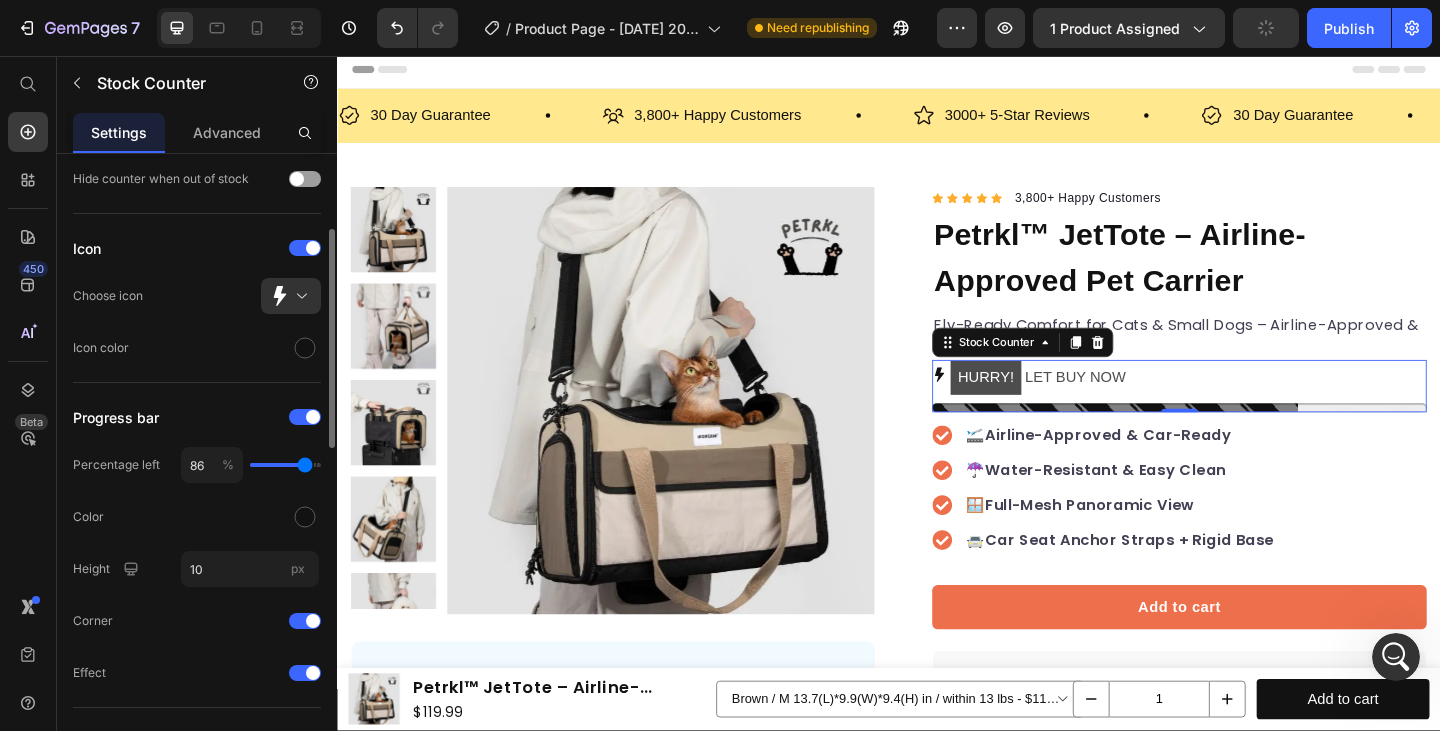 type on "86" 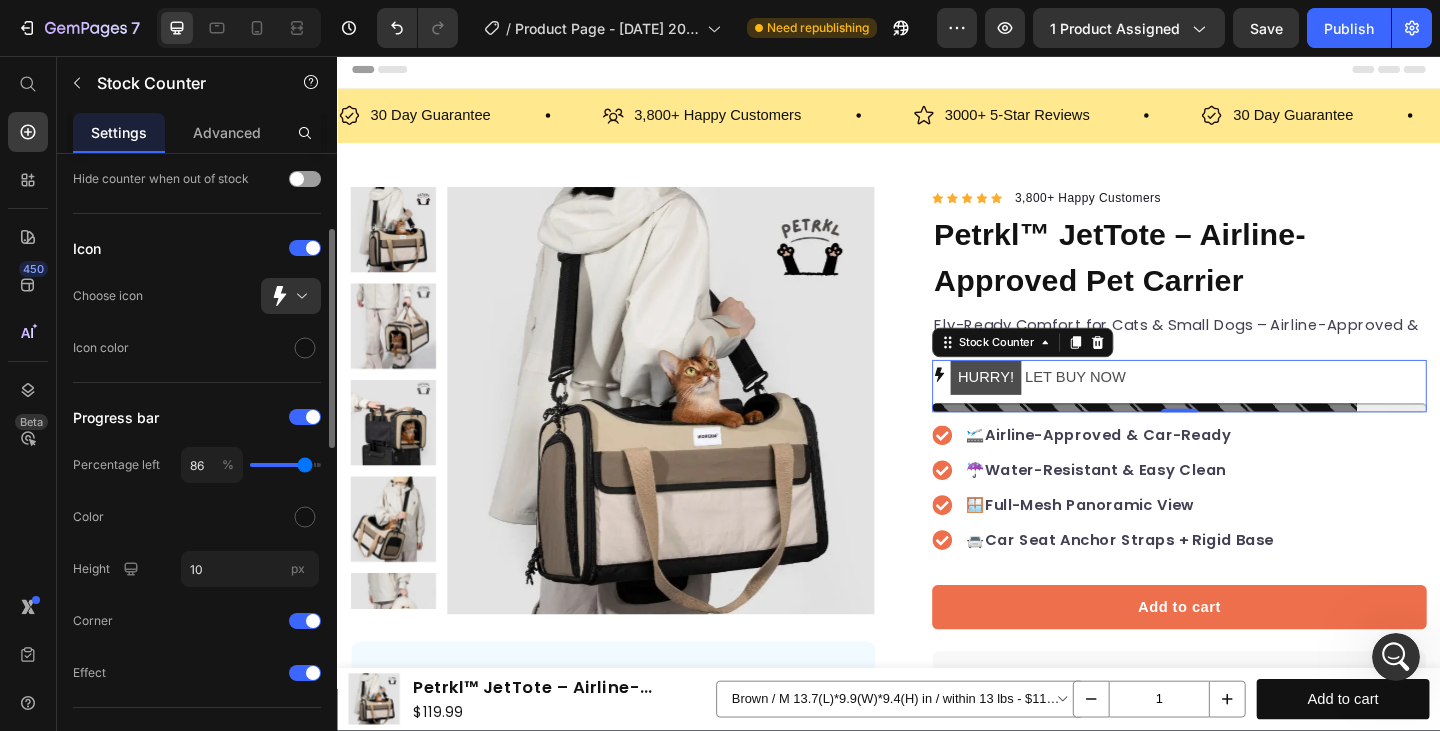 scroll, scrollTop: 348, scrollLeft: 0, axis: vertical 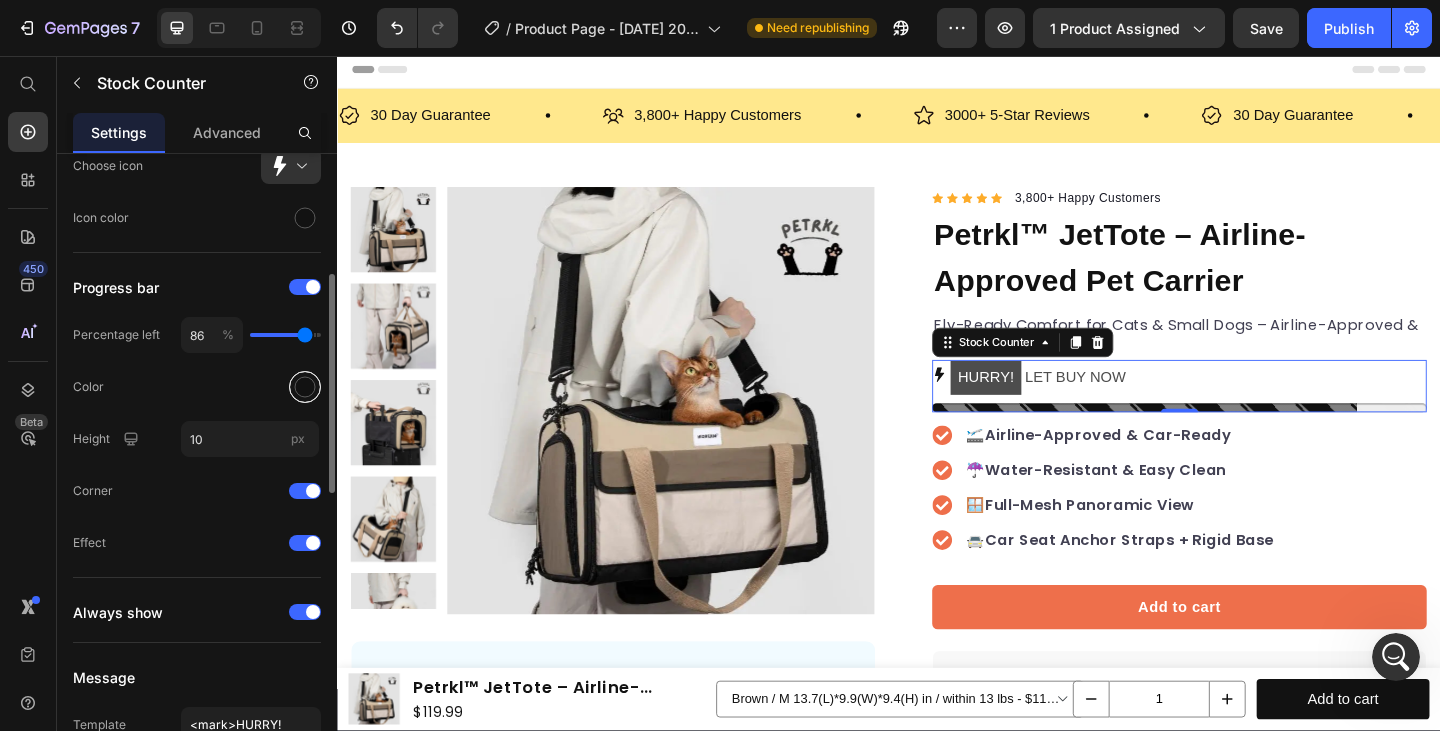 click at bounding box center (305, 387) 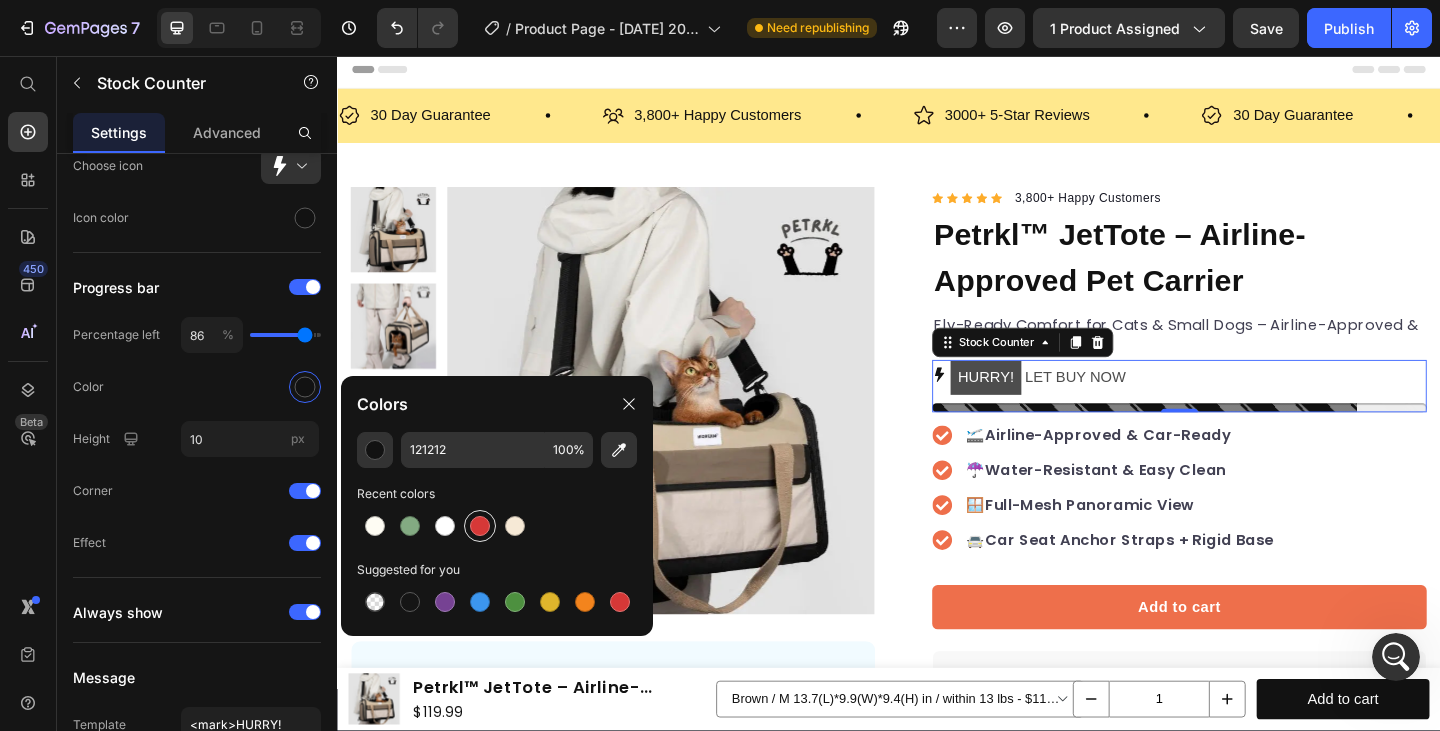 click at bounding box center [480, 526] 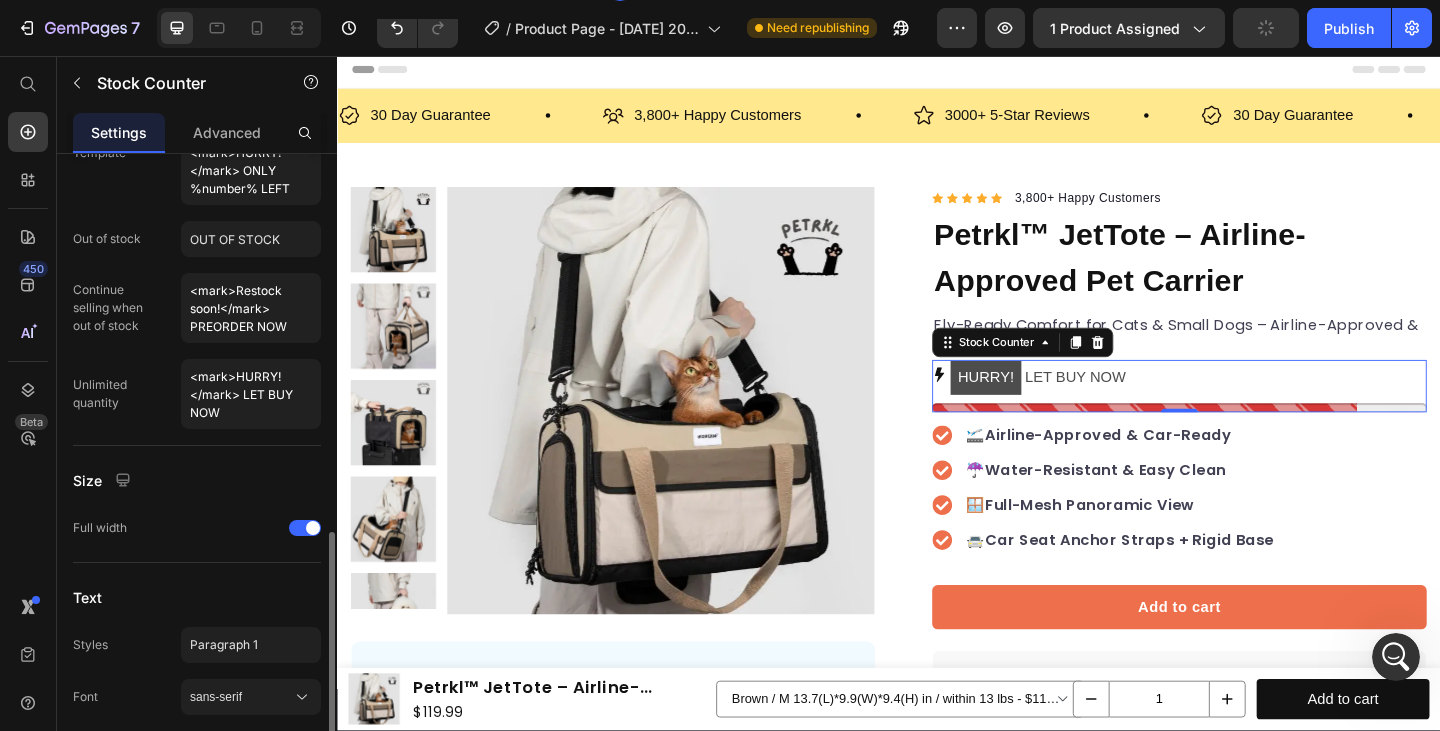 scroll, scrollTop: 1078, scrollLeft: 0, axis: vertical 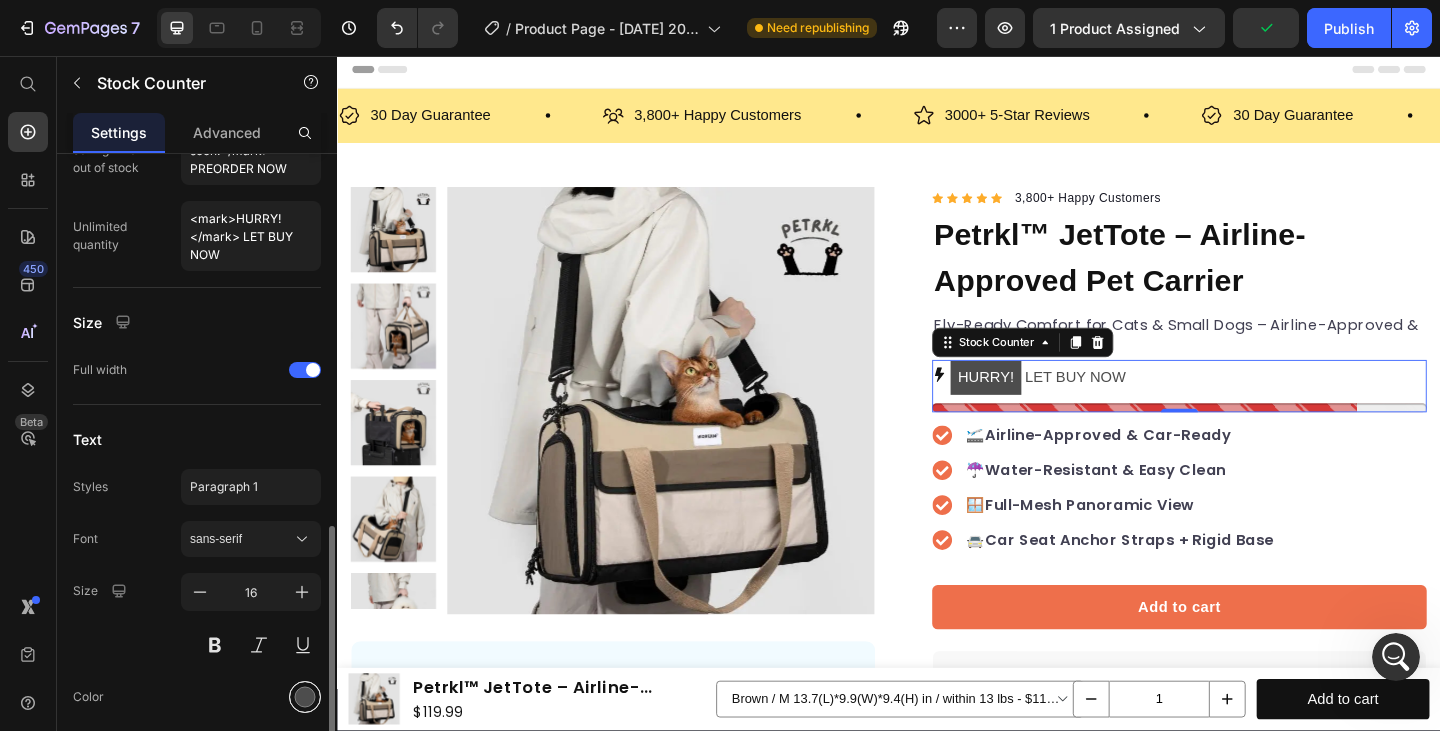 click at bounding box center [305, 697] 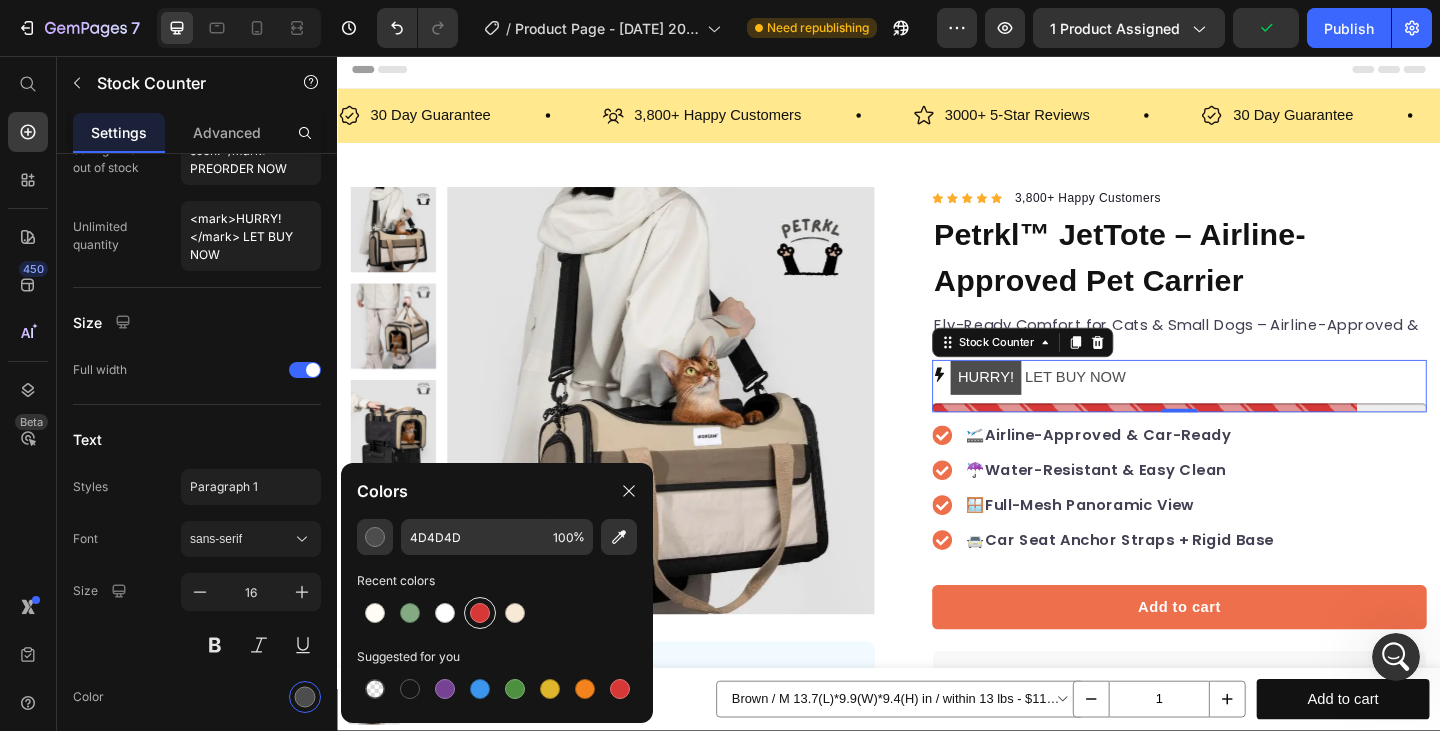 click at bounding box center (480, 613) 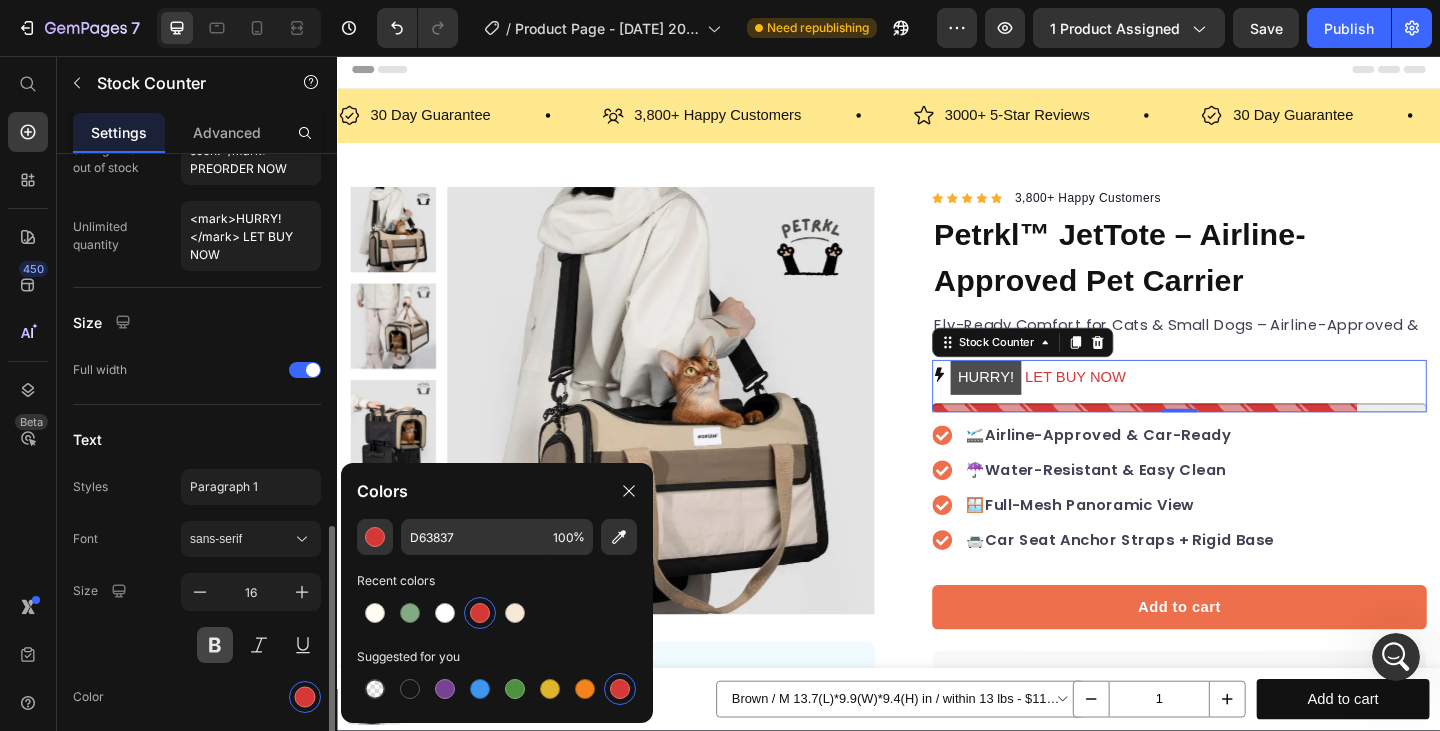 click at bounding box center [215, 645] 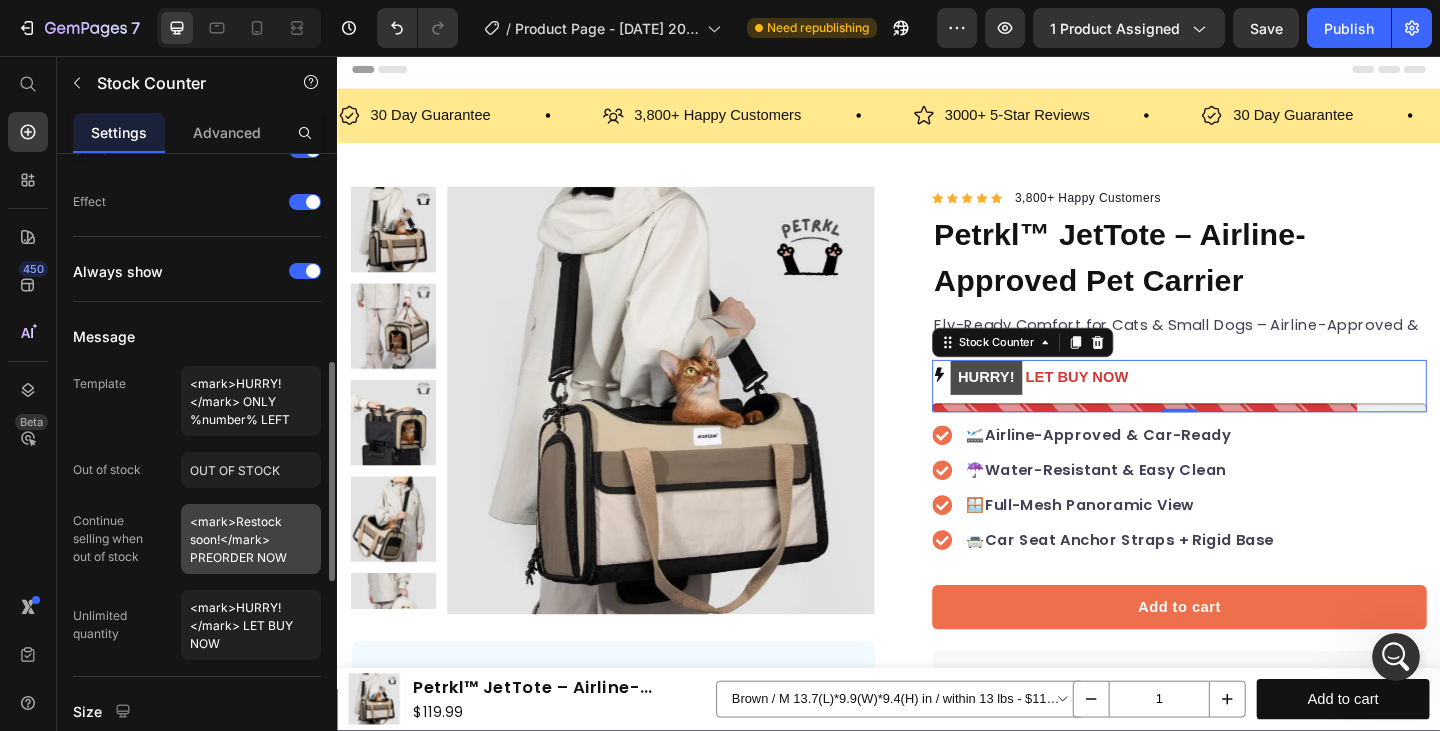 scroll, scrollTop: 667, scrollLeft: 0, axis: vertical 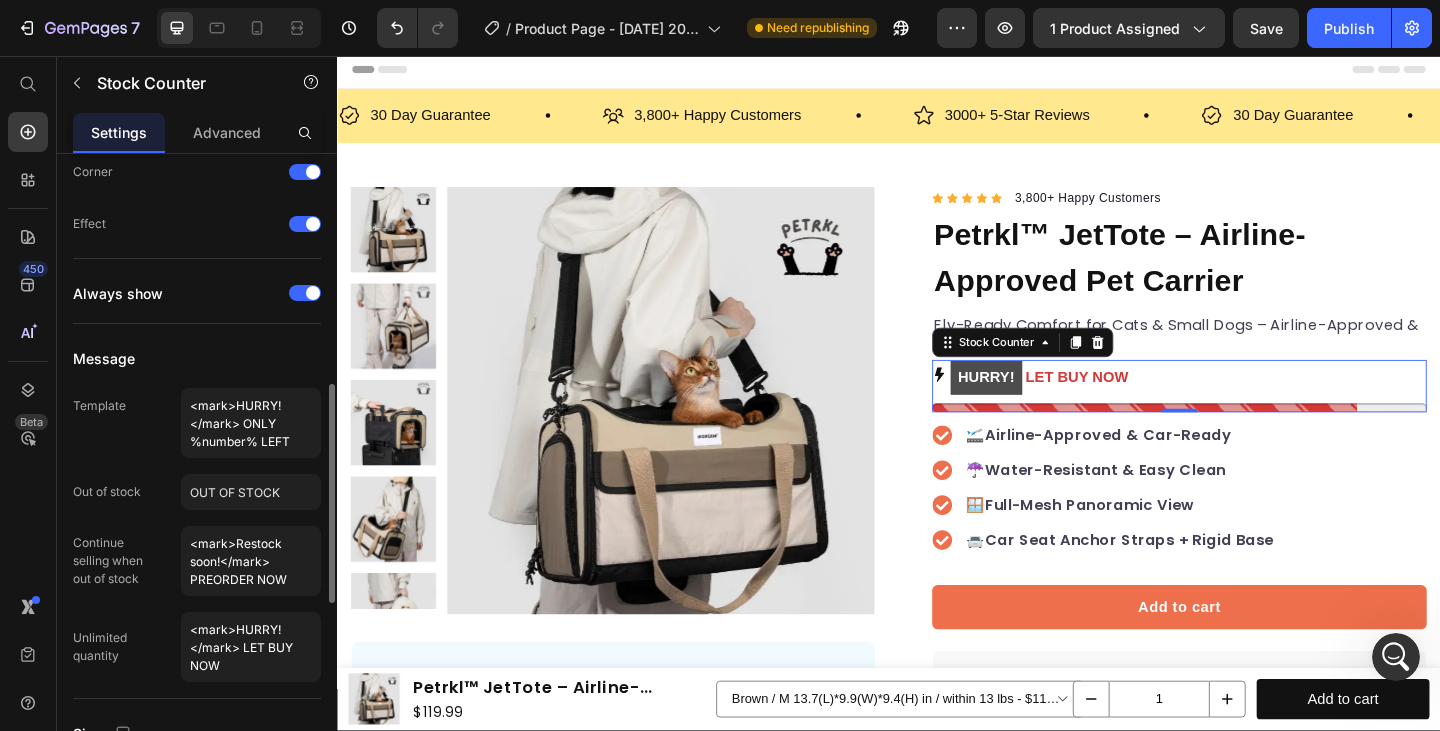click on "HURRY!" at bounding box center (1043, 406) 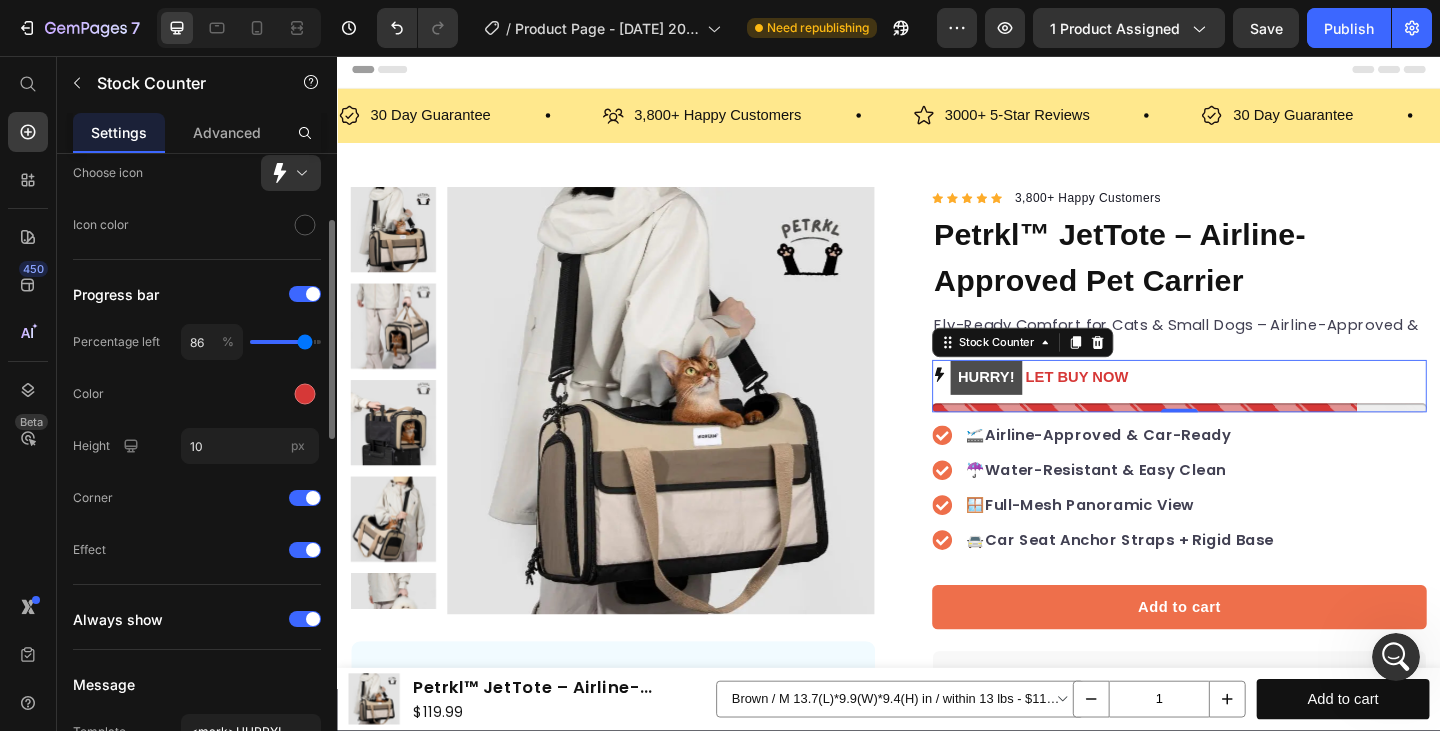 scroll, scrollTop: 303, scrollLeft: 0, axis: vertical 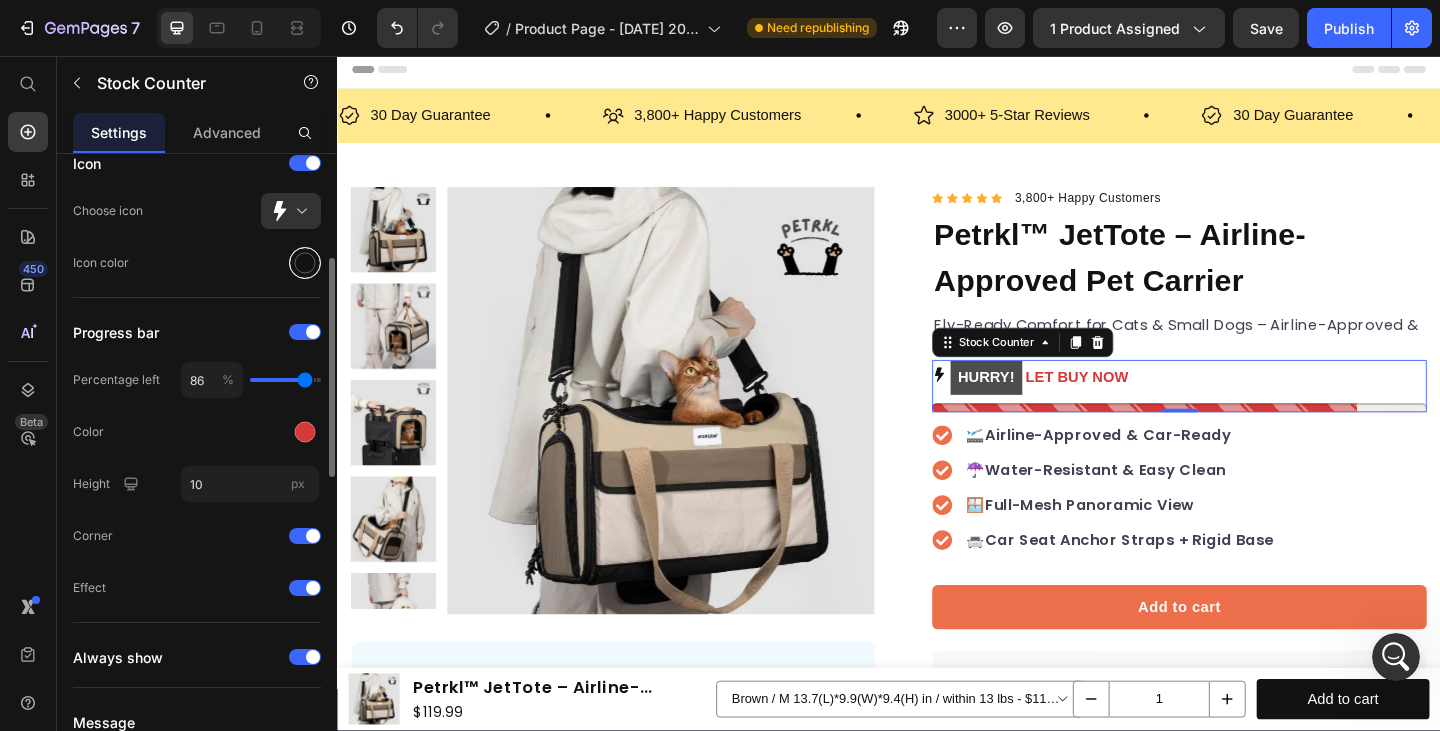click at bounding box center [305, 263] 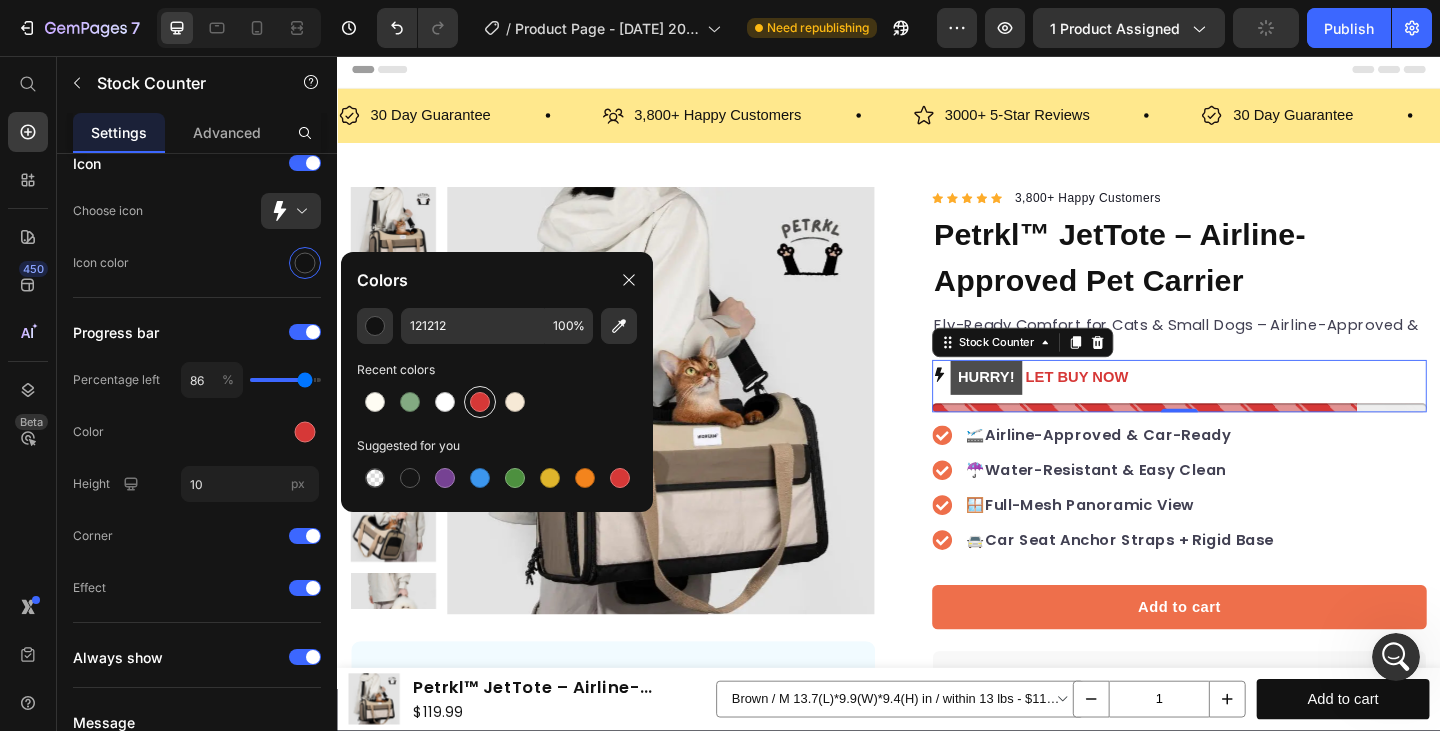 click at bounding box center (480, 402) 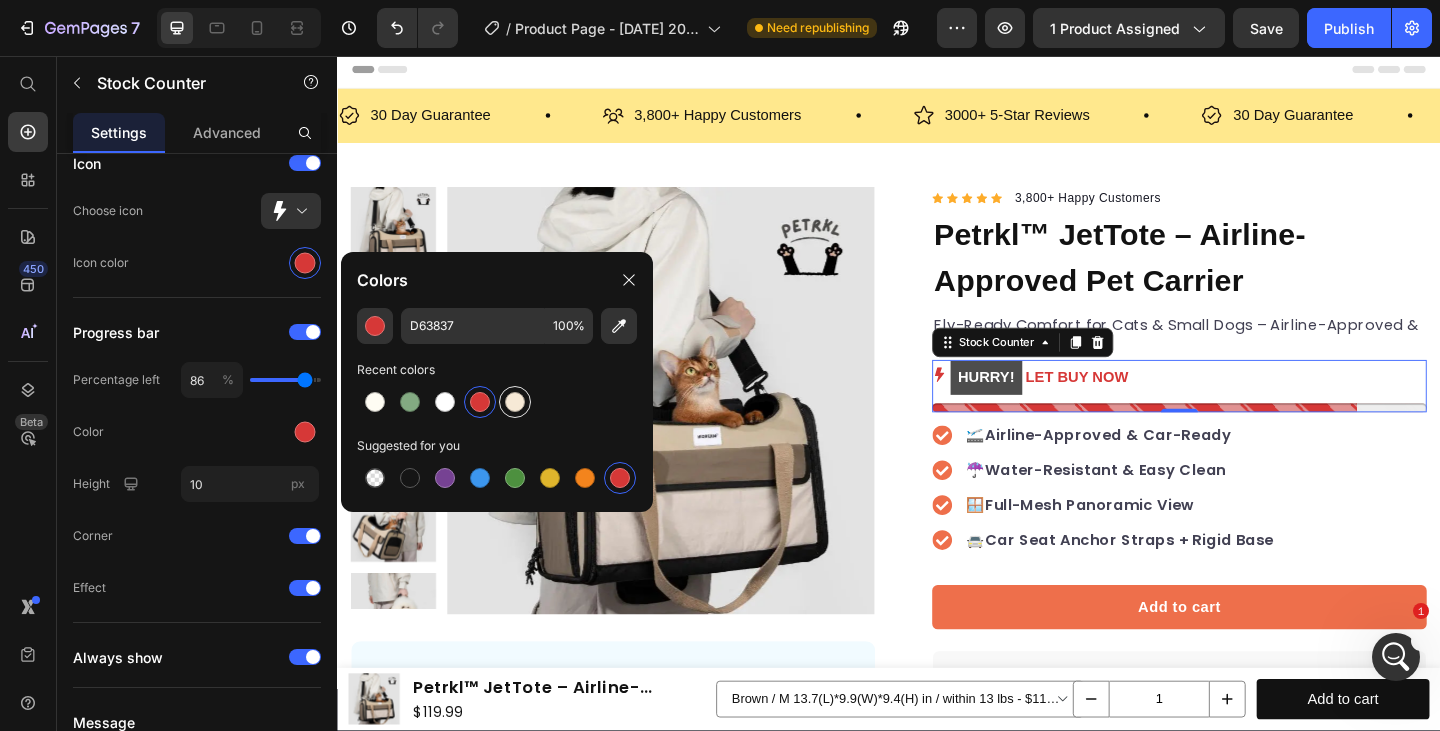 click at bounding box center (515, 402) 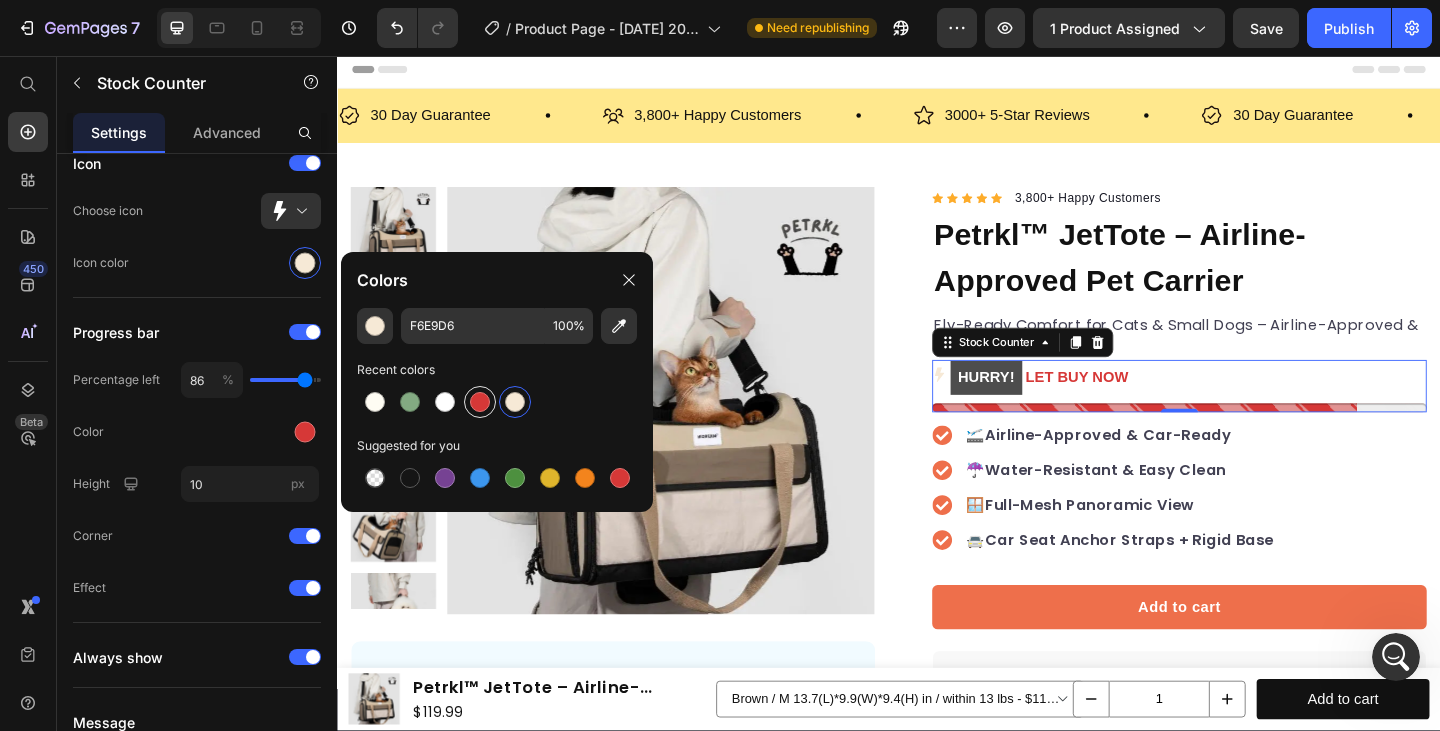 click at bounding box center [480, 402] 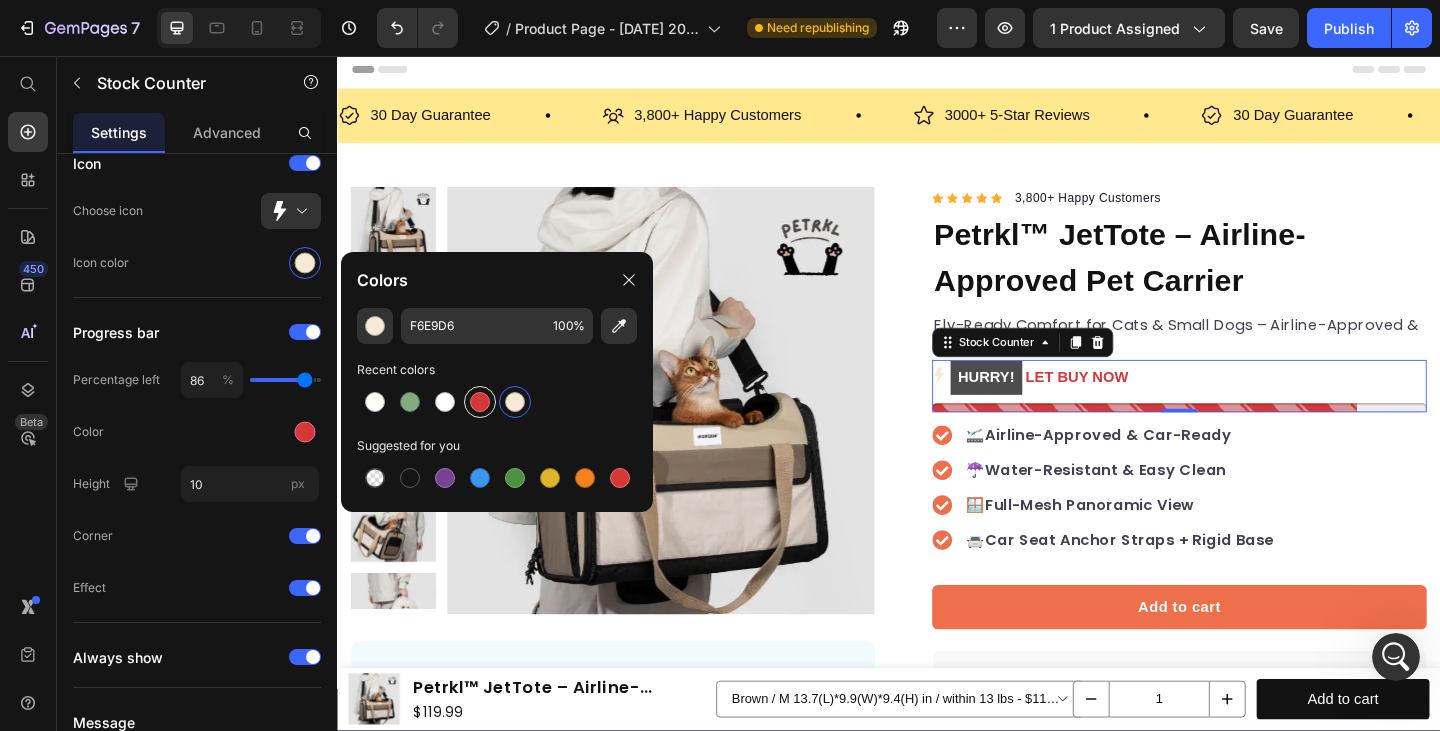 type on "D63837" 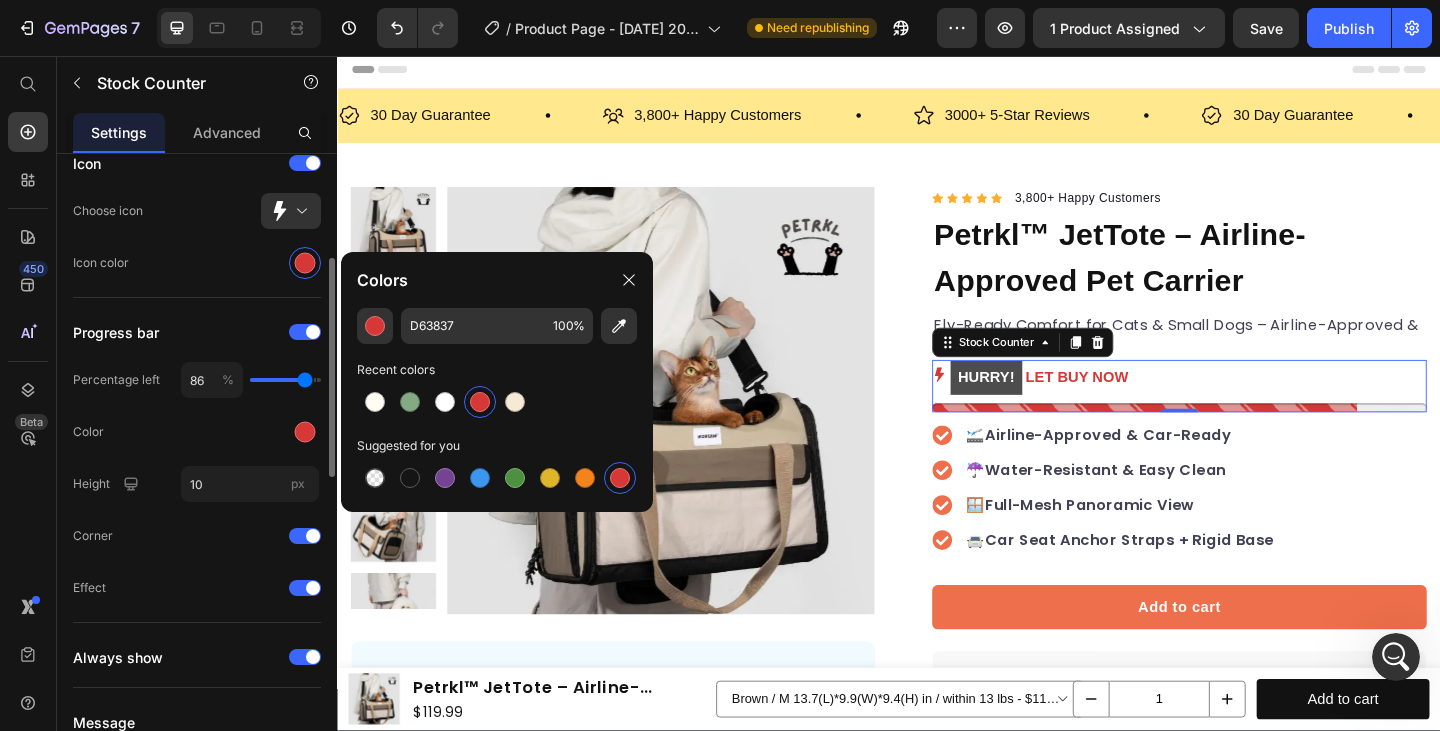 scroll, scrollTop: 0, scrollLeft: 0, axis: both 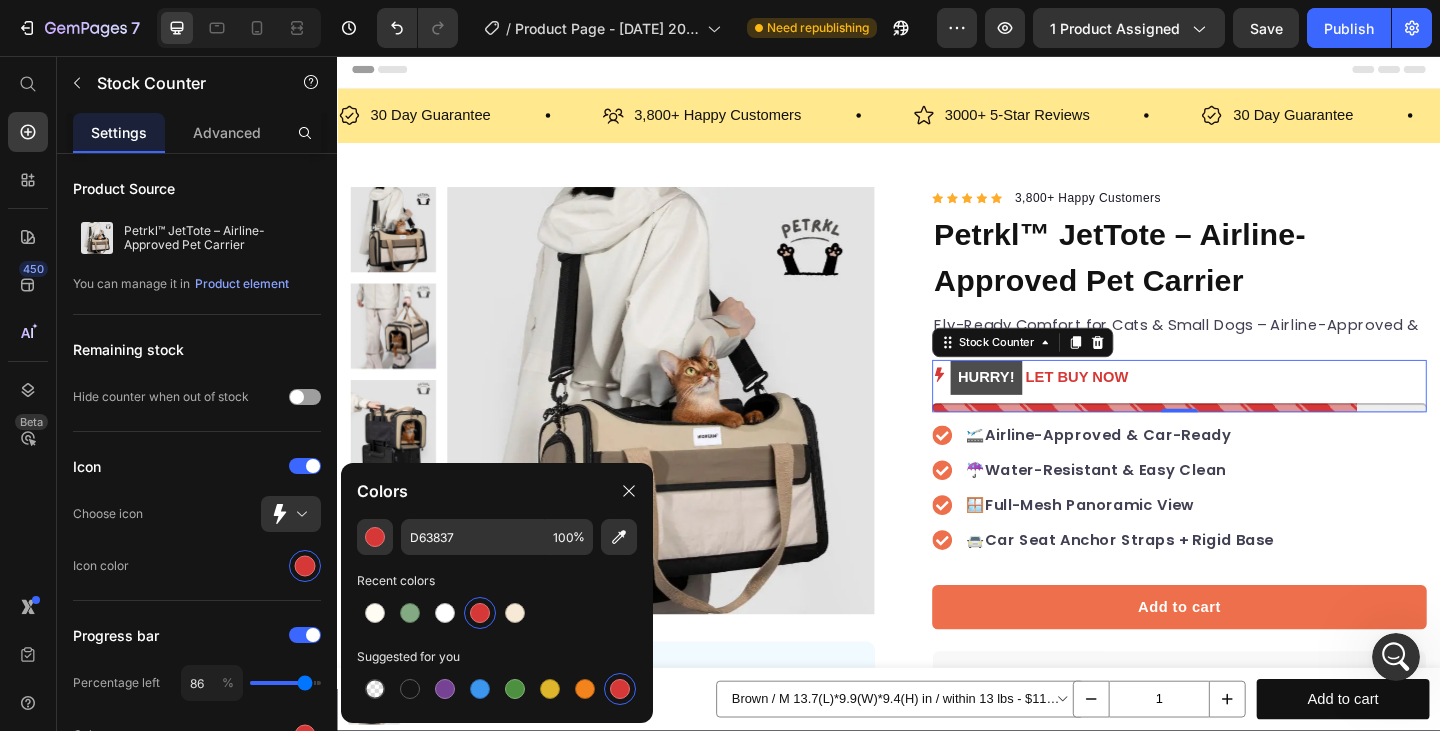 click at bounding box center [299, 514] 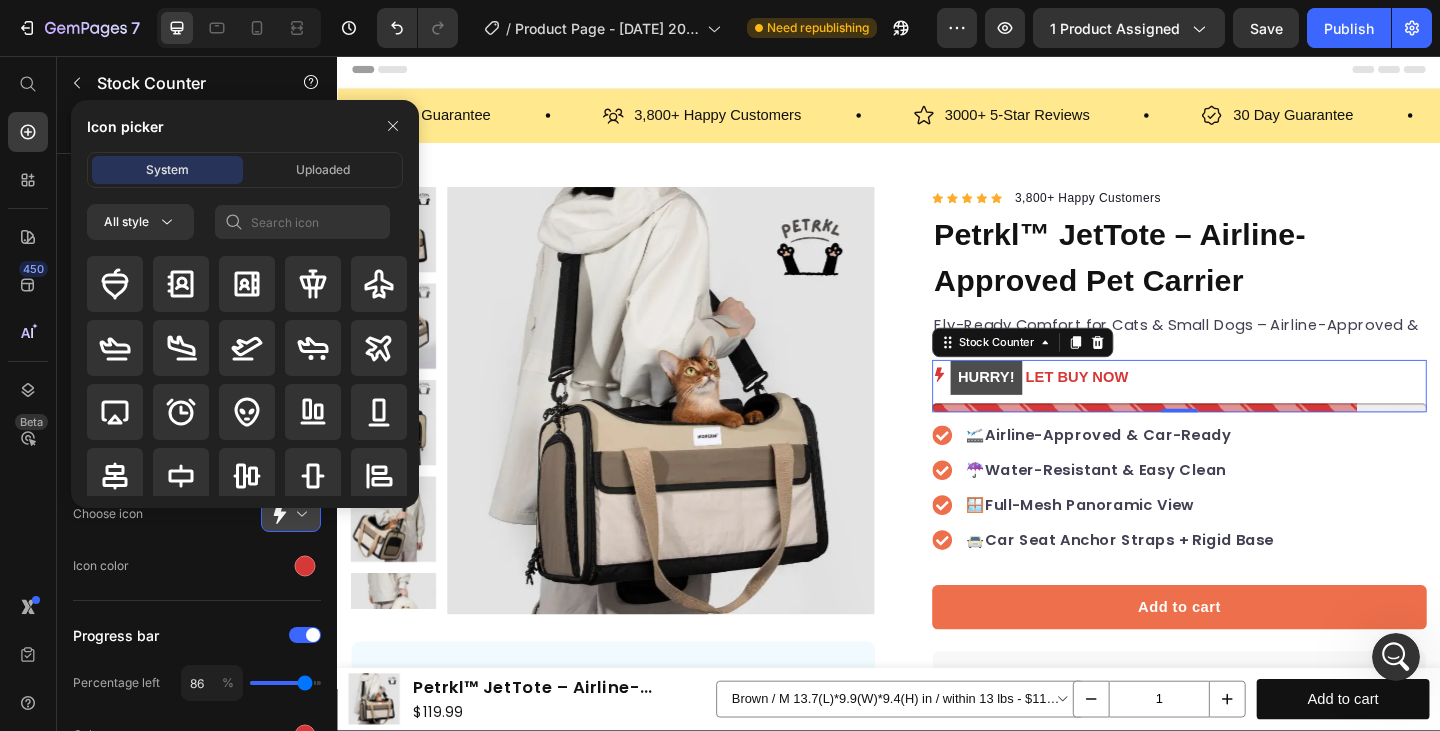 click at bounding box center [299, 514] 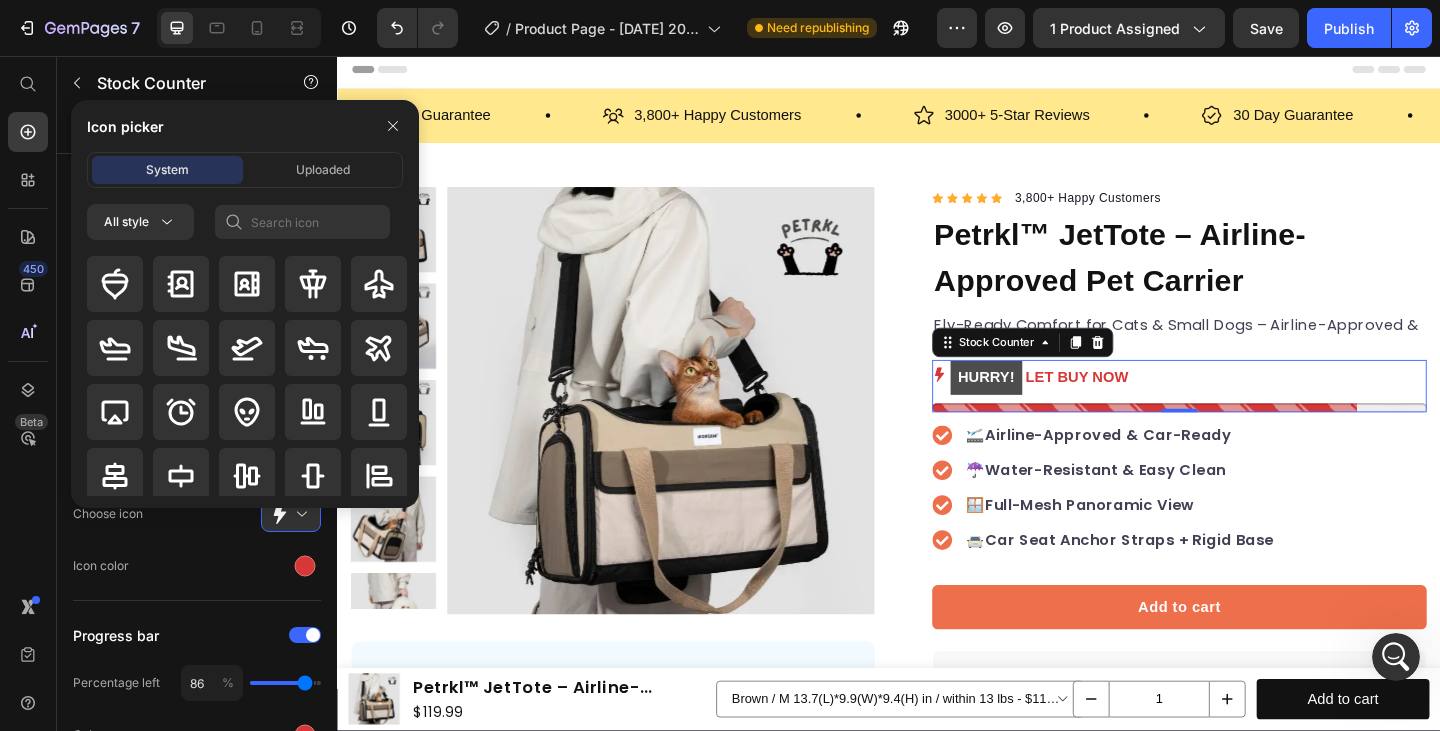 click on "Choose icon" 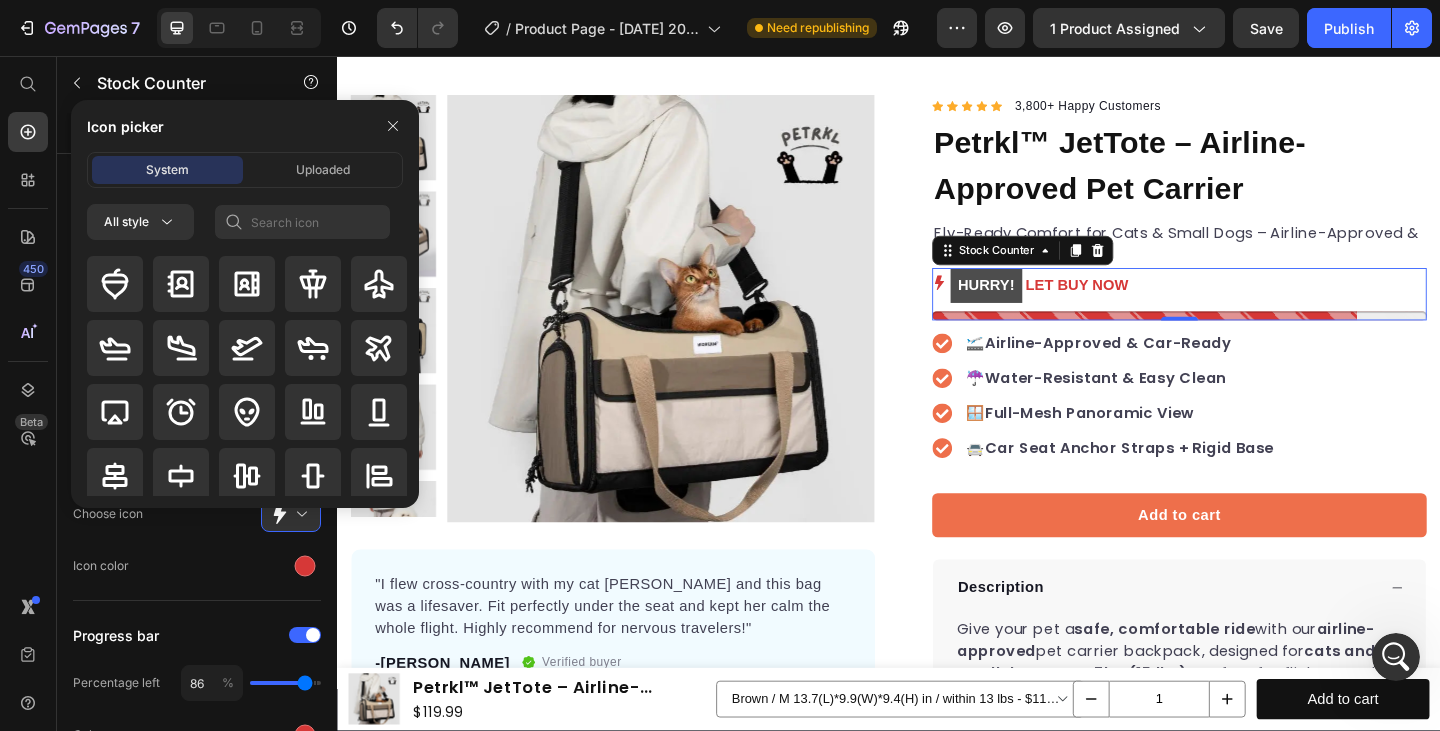 scroll, scrollTop: 307, scrollLeft: 0, axis: vertical 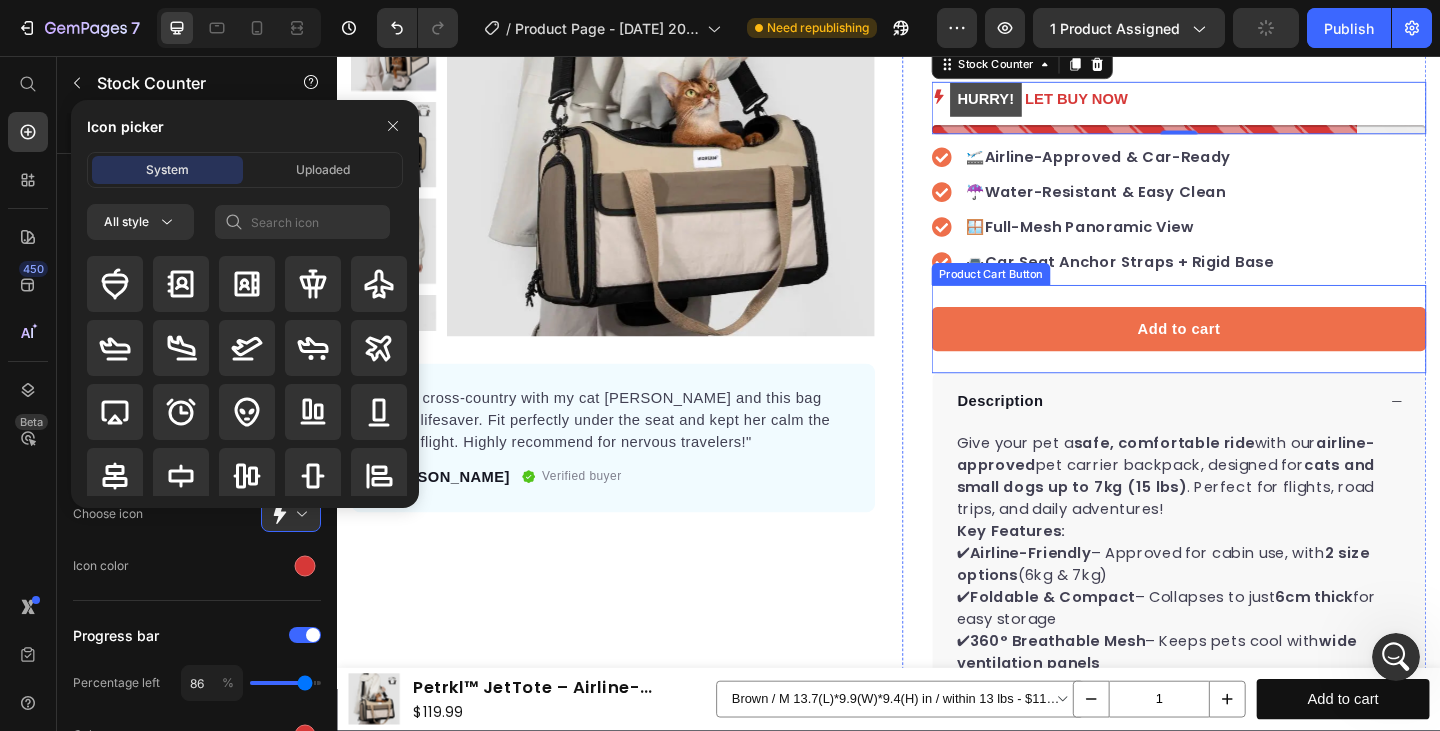 click on "Add to cart Product Cart Button" at bounding box center [1253, 354] 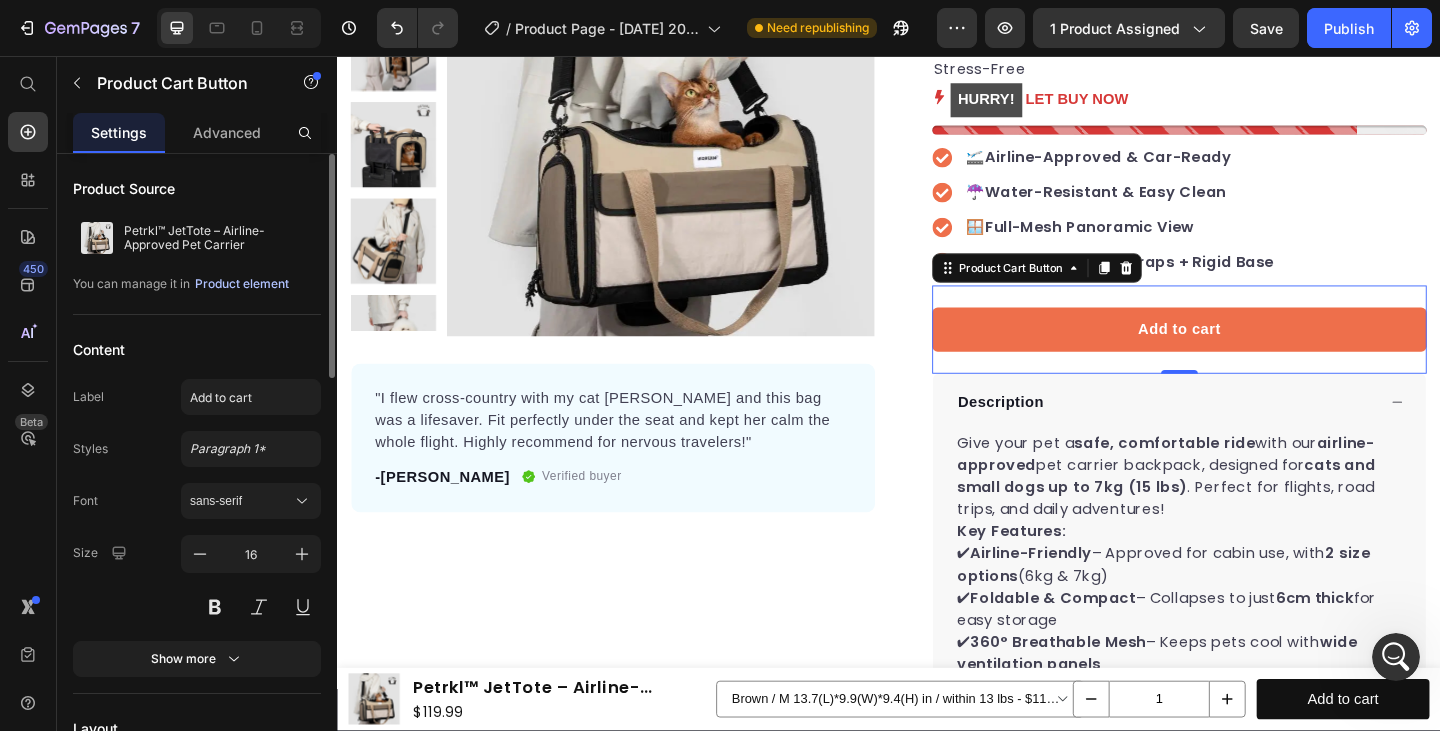 click on "Product element" at bounding box center [242, 284] 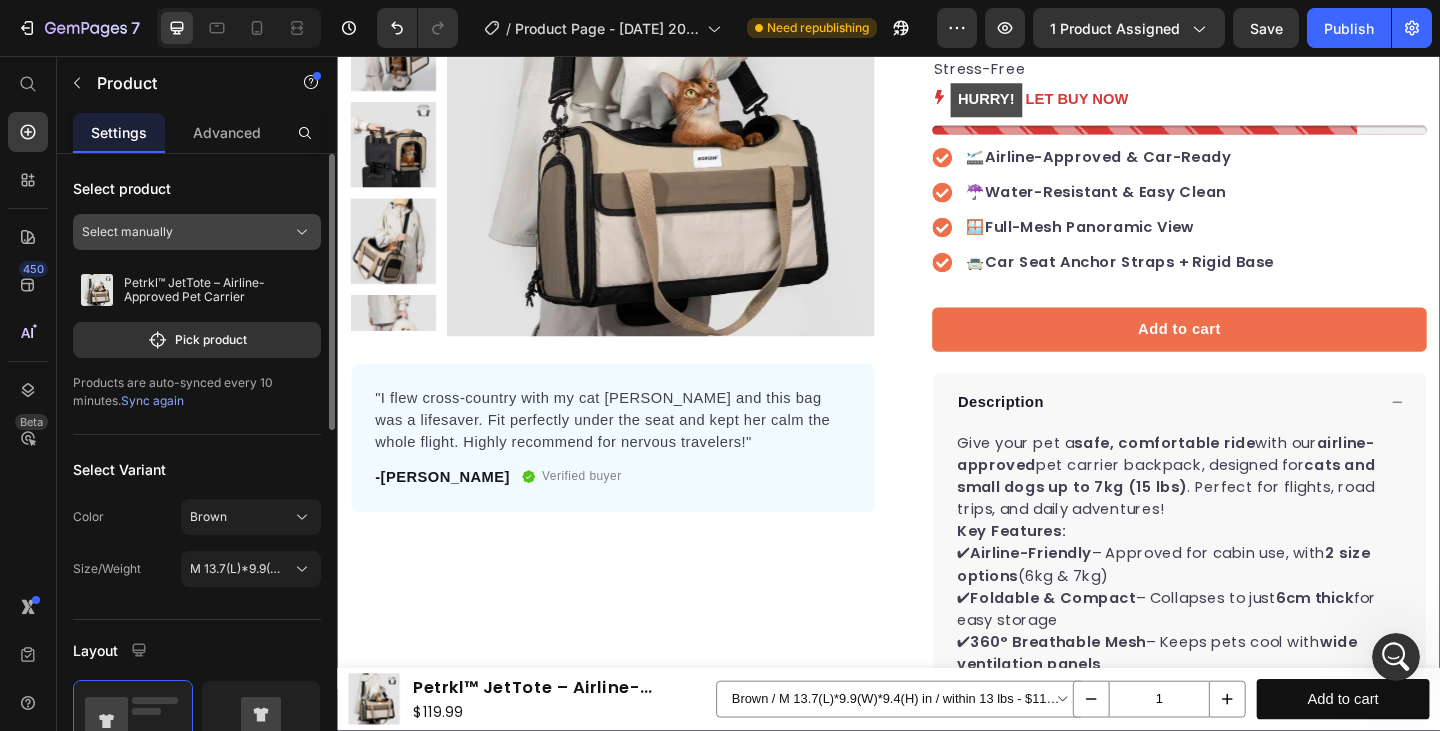 click on "Select manually" 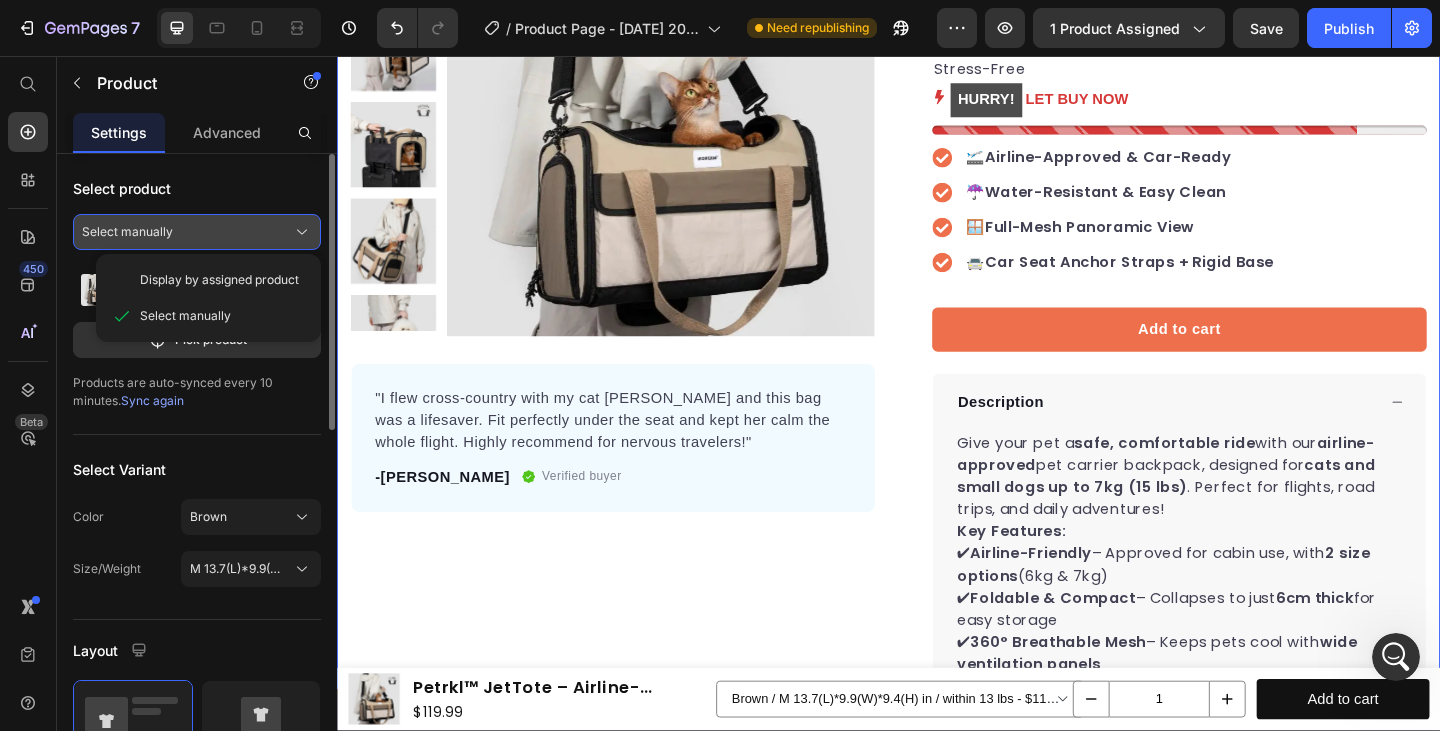 click on "Select manually" 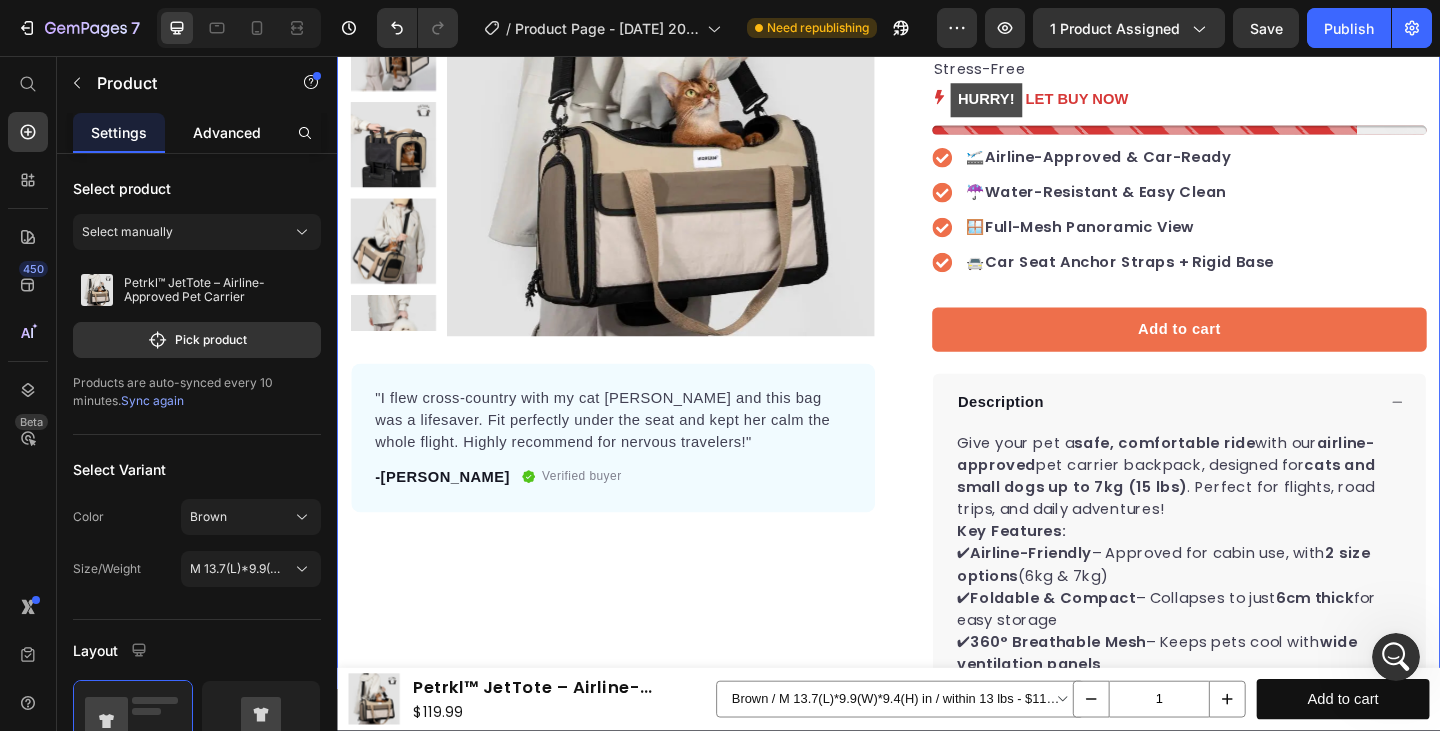 click on "Advanced" at bounding box center (227, 132) 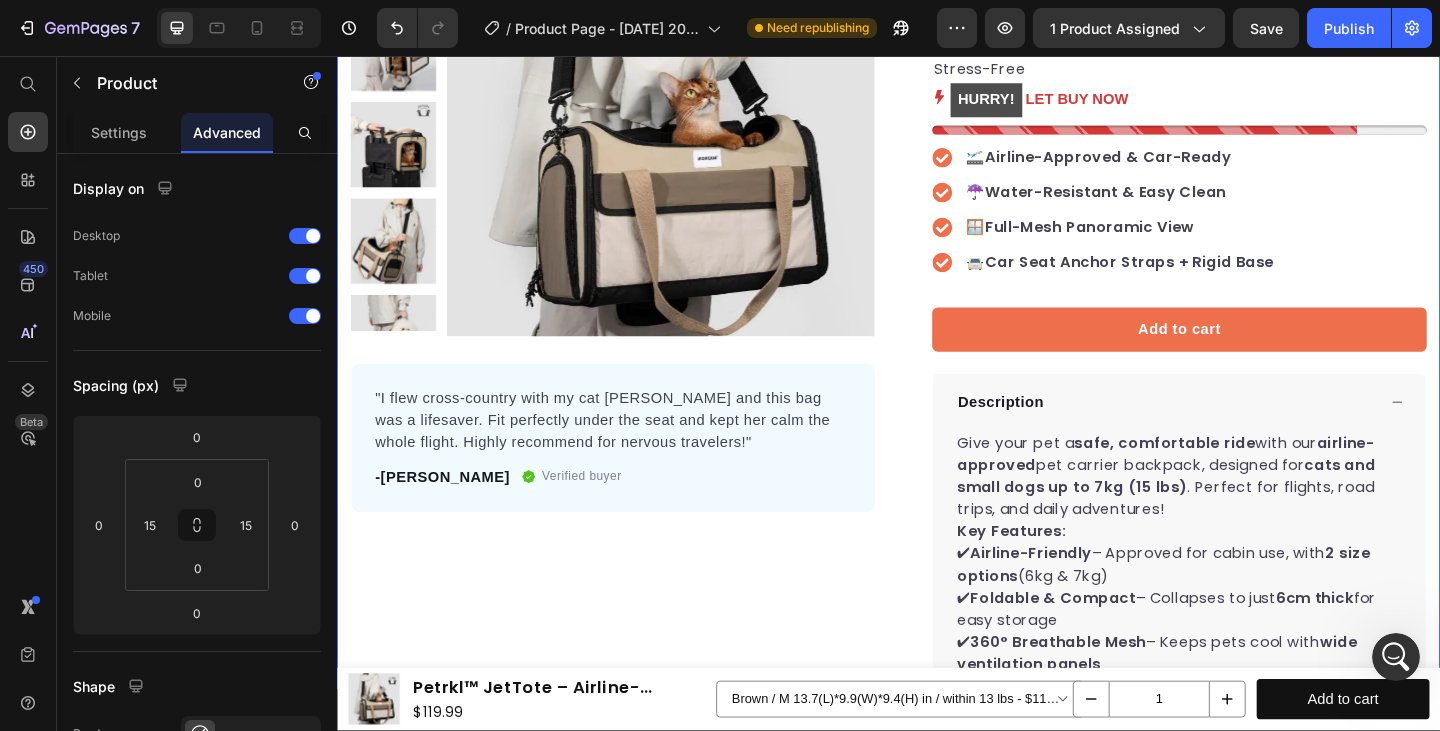 click on "Settings Advanced" at bounding box center [197, 133] 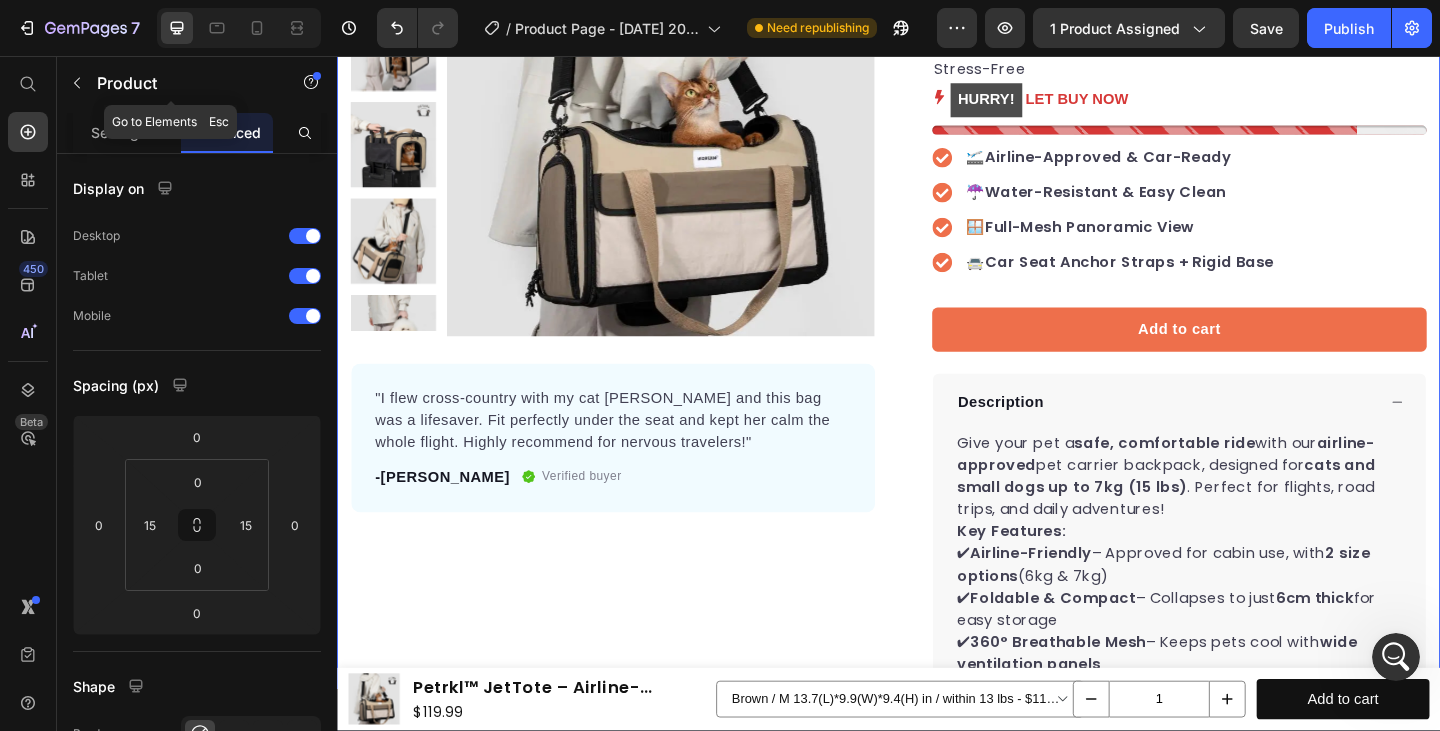 click 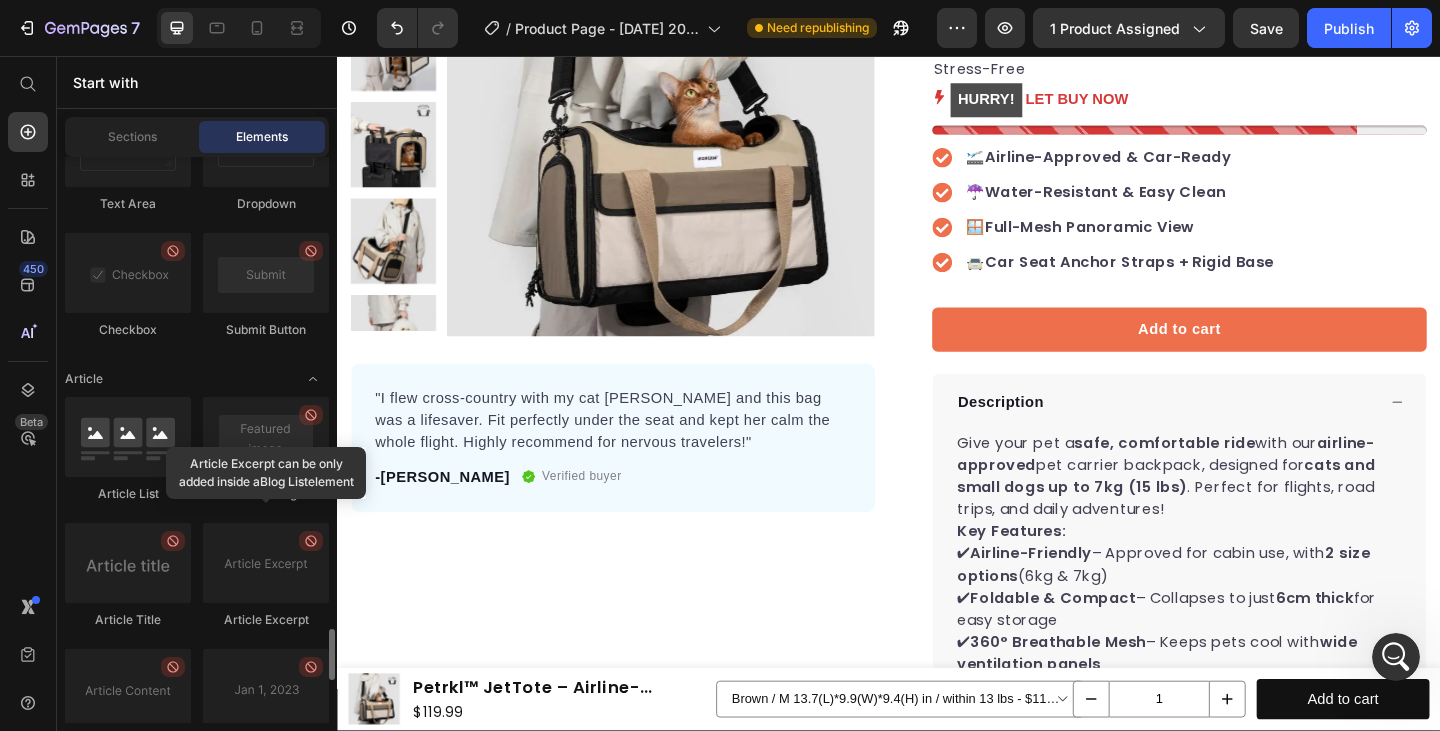 scroll, scrollTop: 5619, scrollLeft: 0, axis: vertical 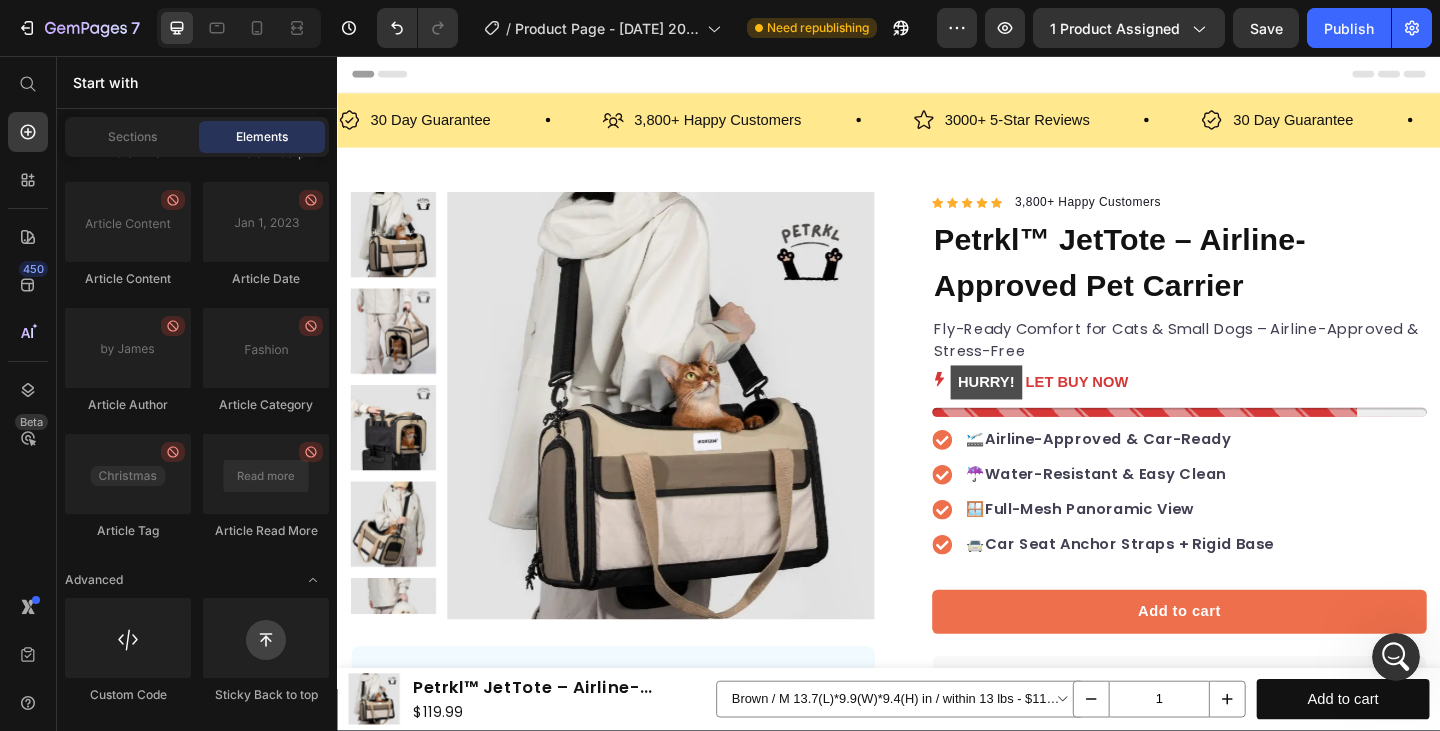 click 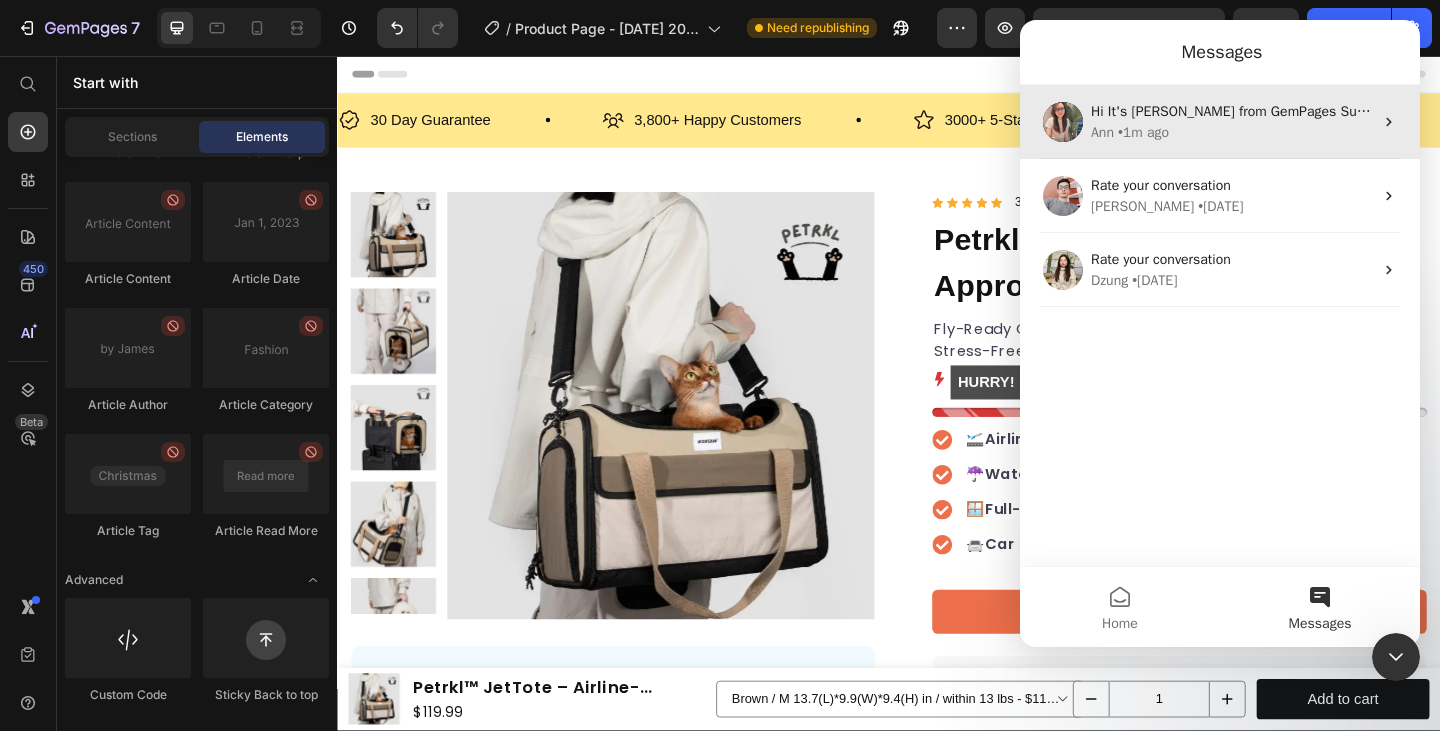 click on "[PERSON_NAME] •  1m ago" at bounding box center (1232, 132) 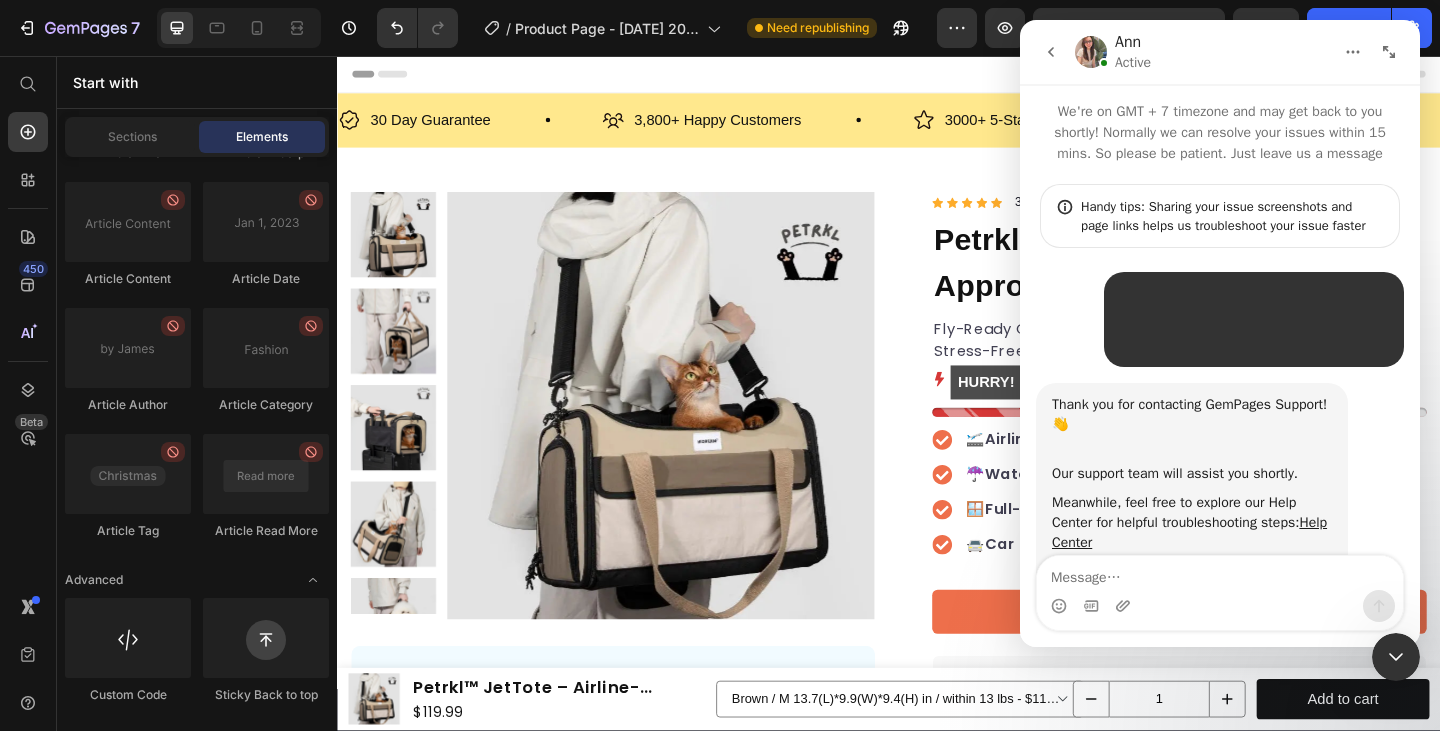 scroll, scrollTop: 3, scrollLeft: 0, axis: vertical 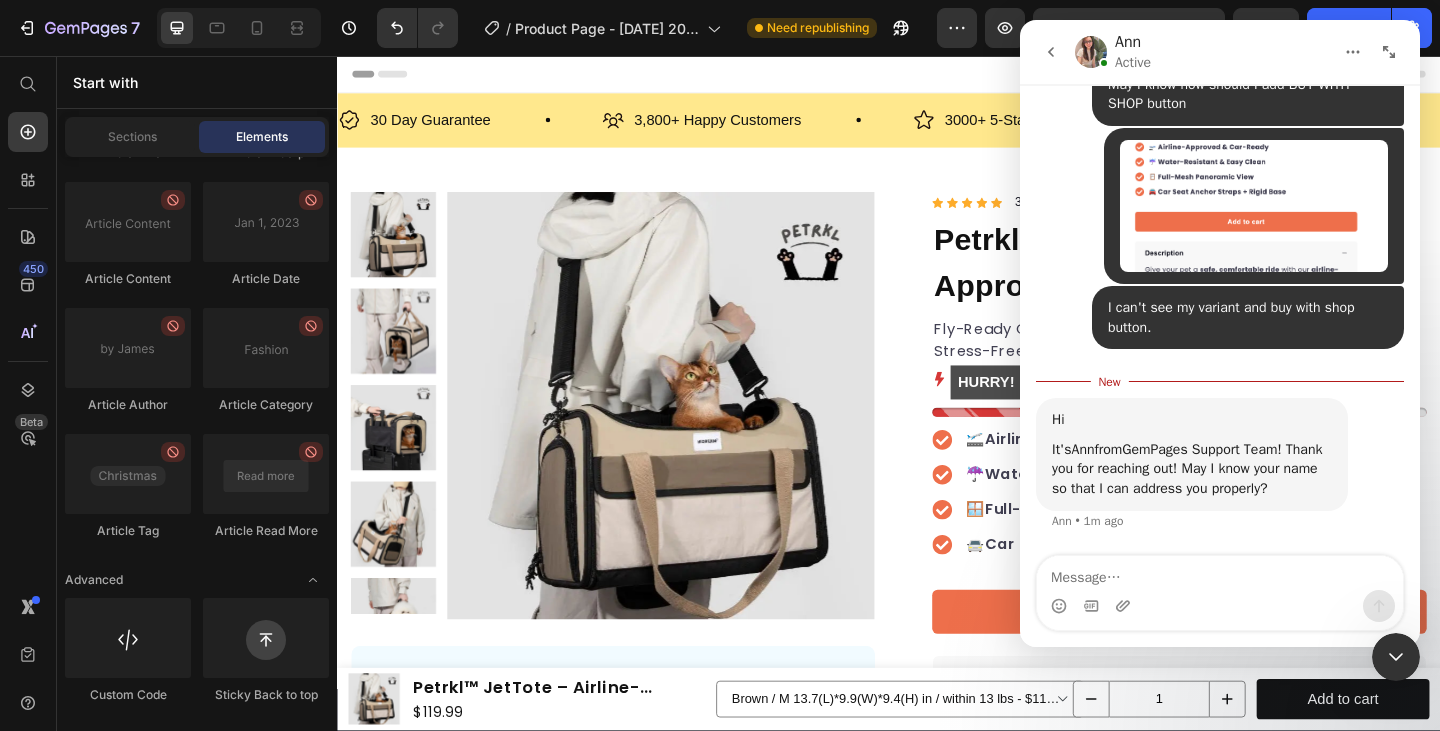 click at bounding box center (1220, 573) 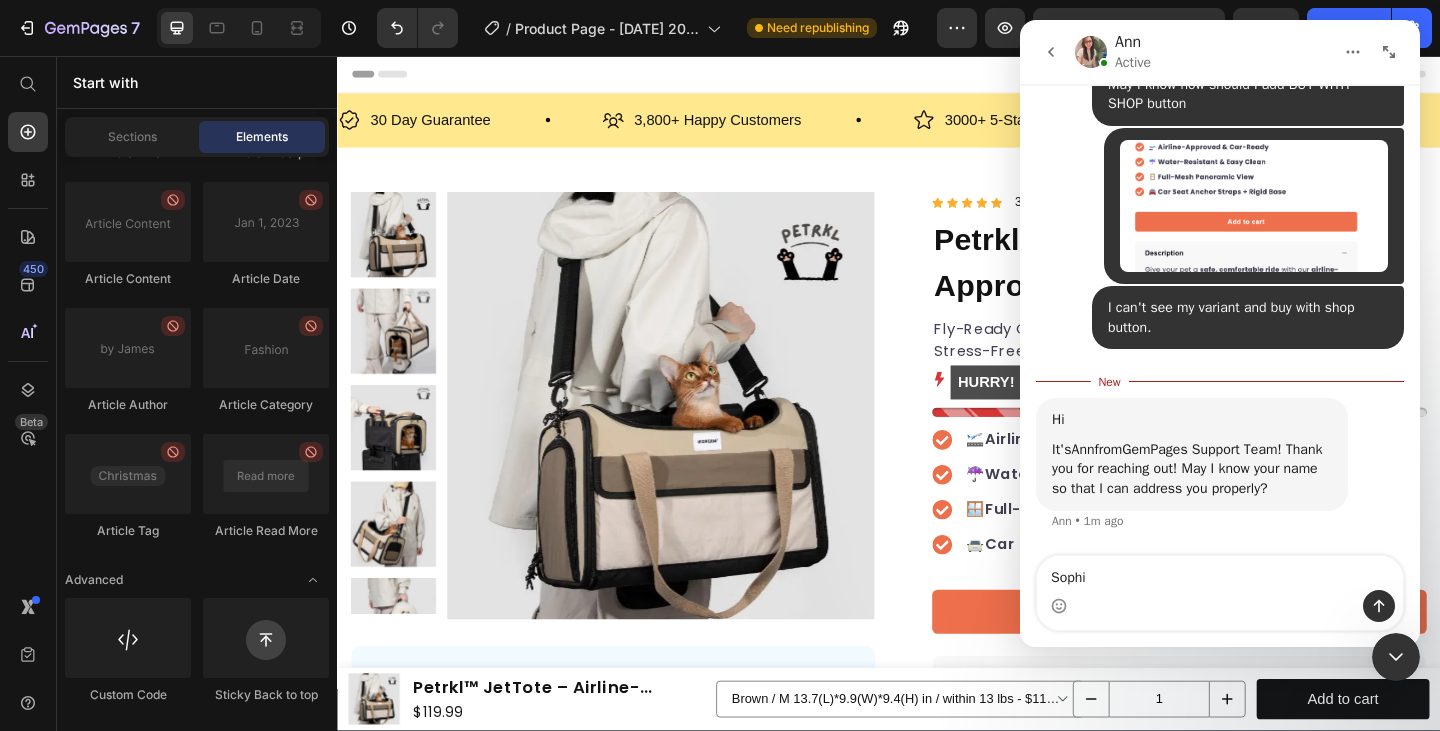 type on "[PERSON_NAME]" 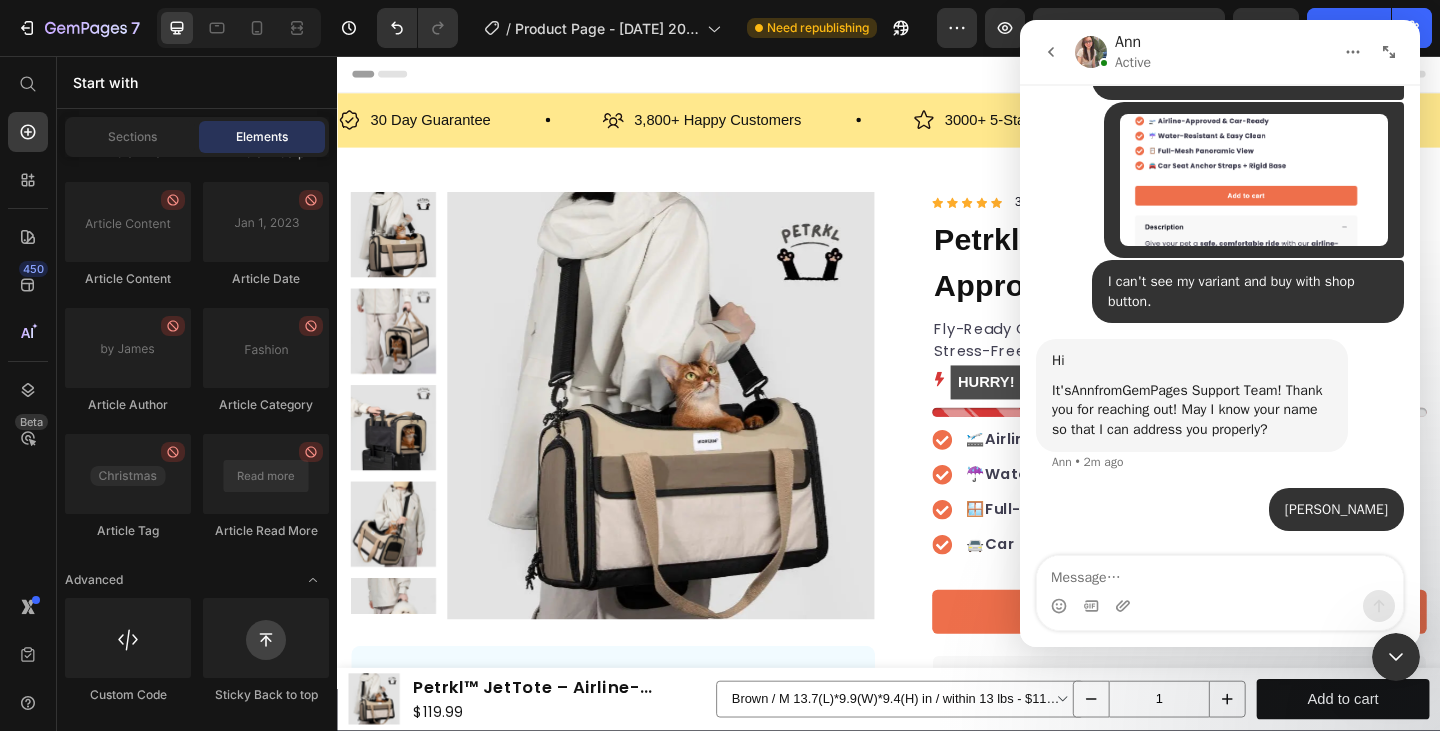 scroll, scrollTop: 827, scrollLeft: 0, axis: vertical 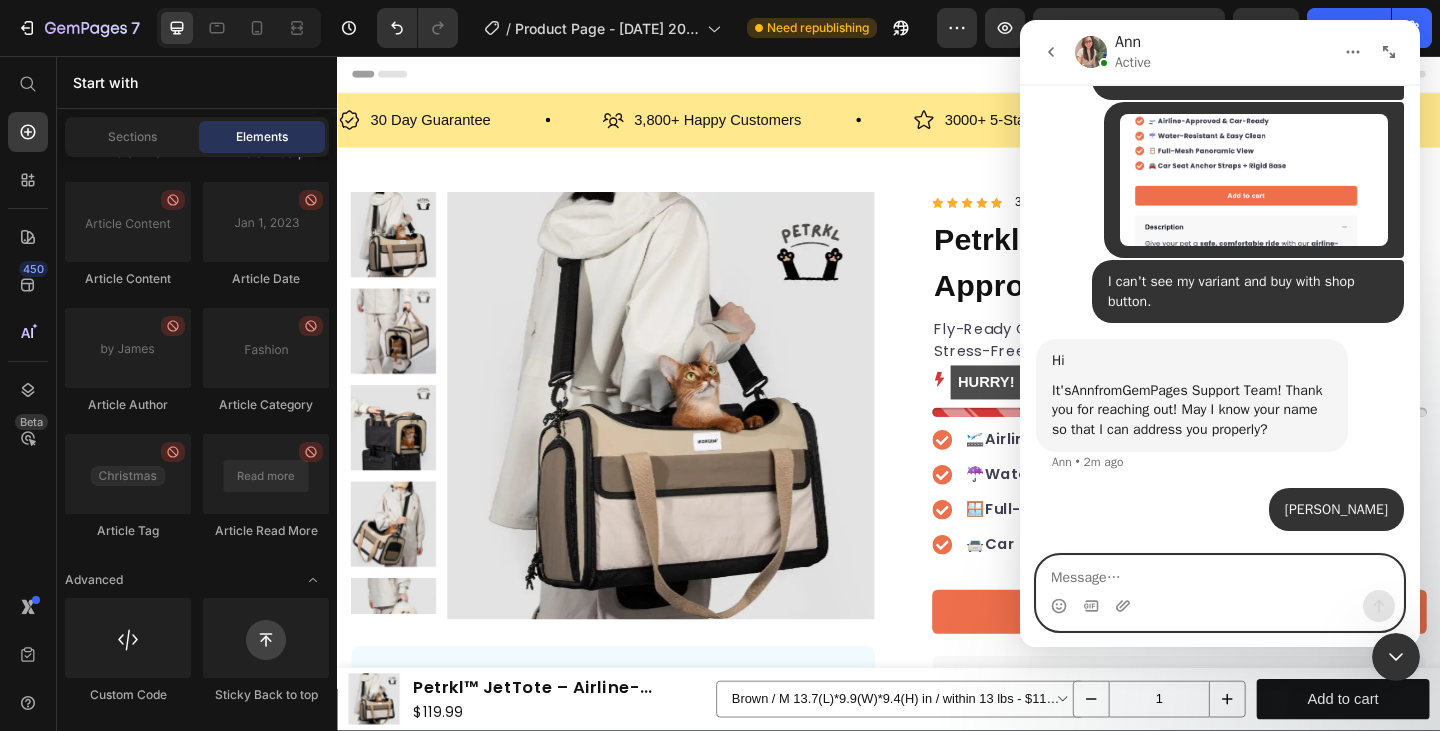 click at bounding box center (1220, 573) 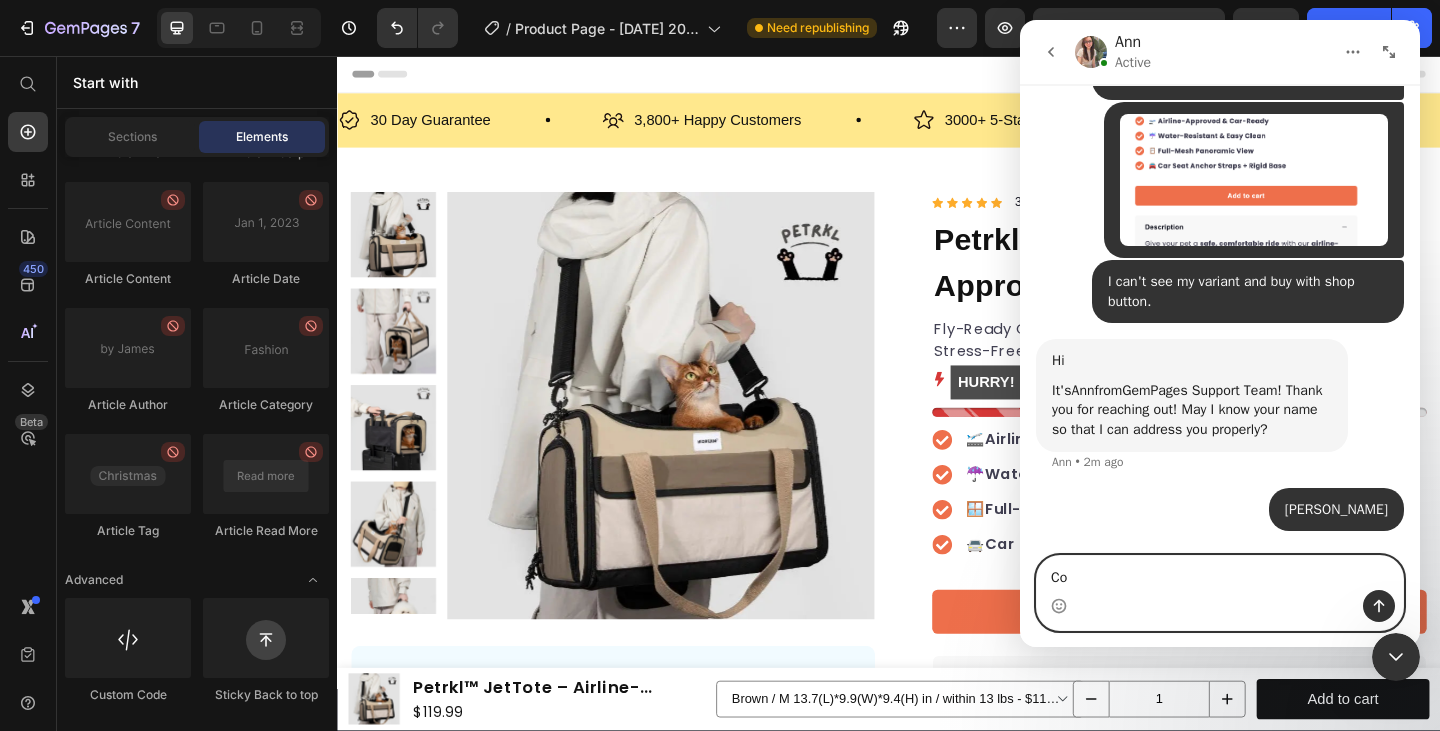 type on "C" 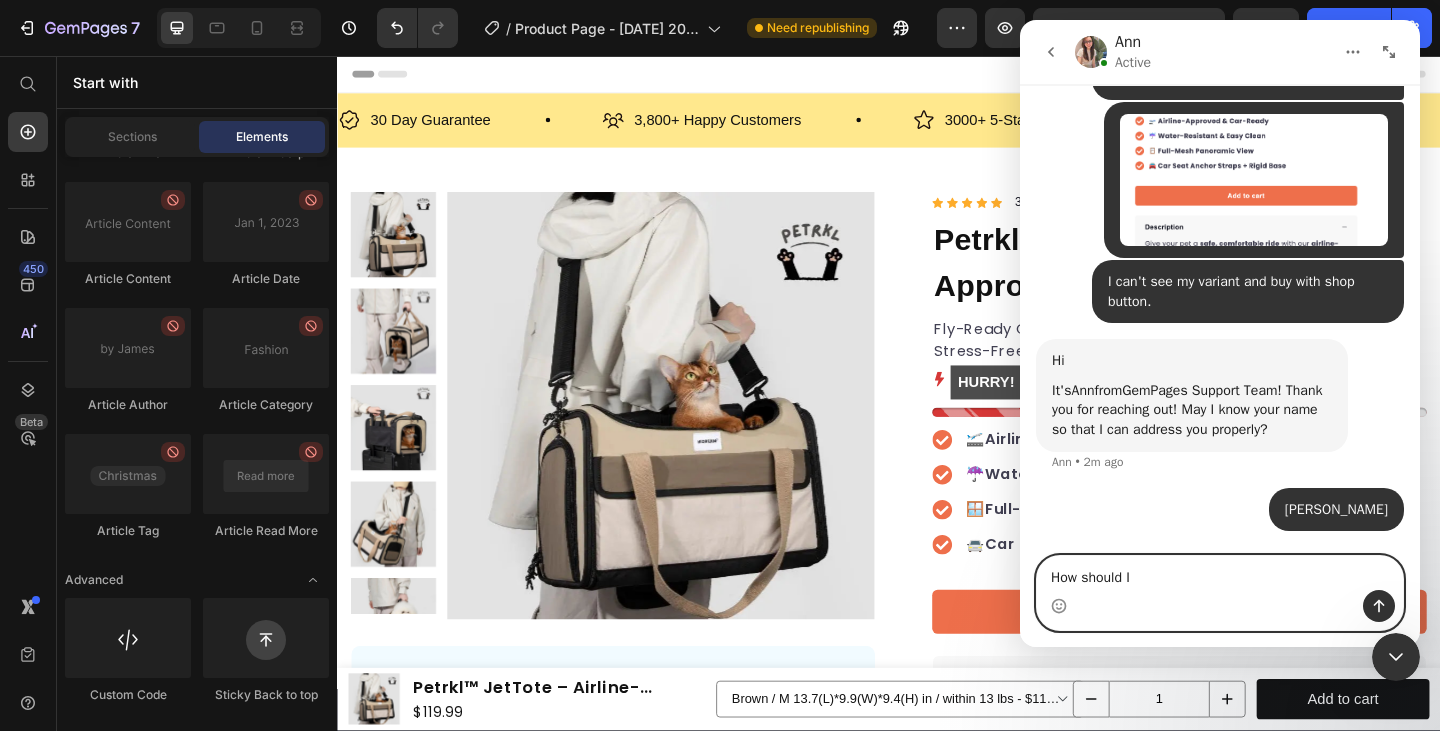 type on "How should I" 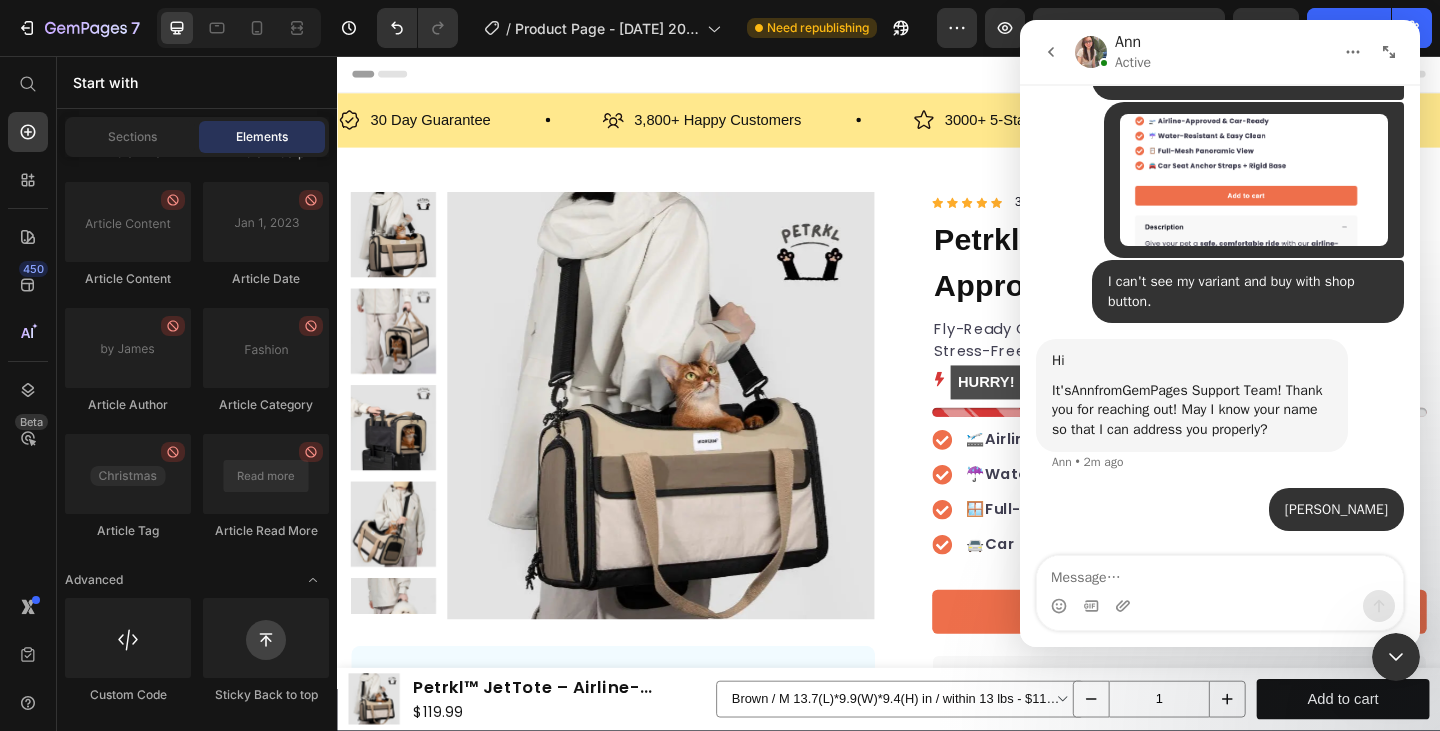 click on "Hi     It's  [PERSON_NAME]  from  GemPages Support Team ! Thank you for reaching out! May I know your name so that I can address you properly? [PERSON_NAME]    •   2m ago" at bounding box center (1220, 413) 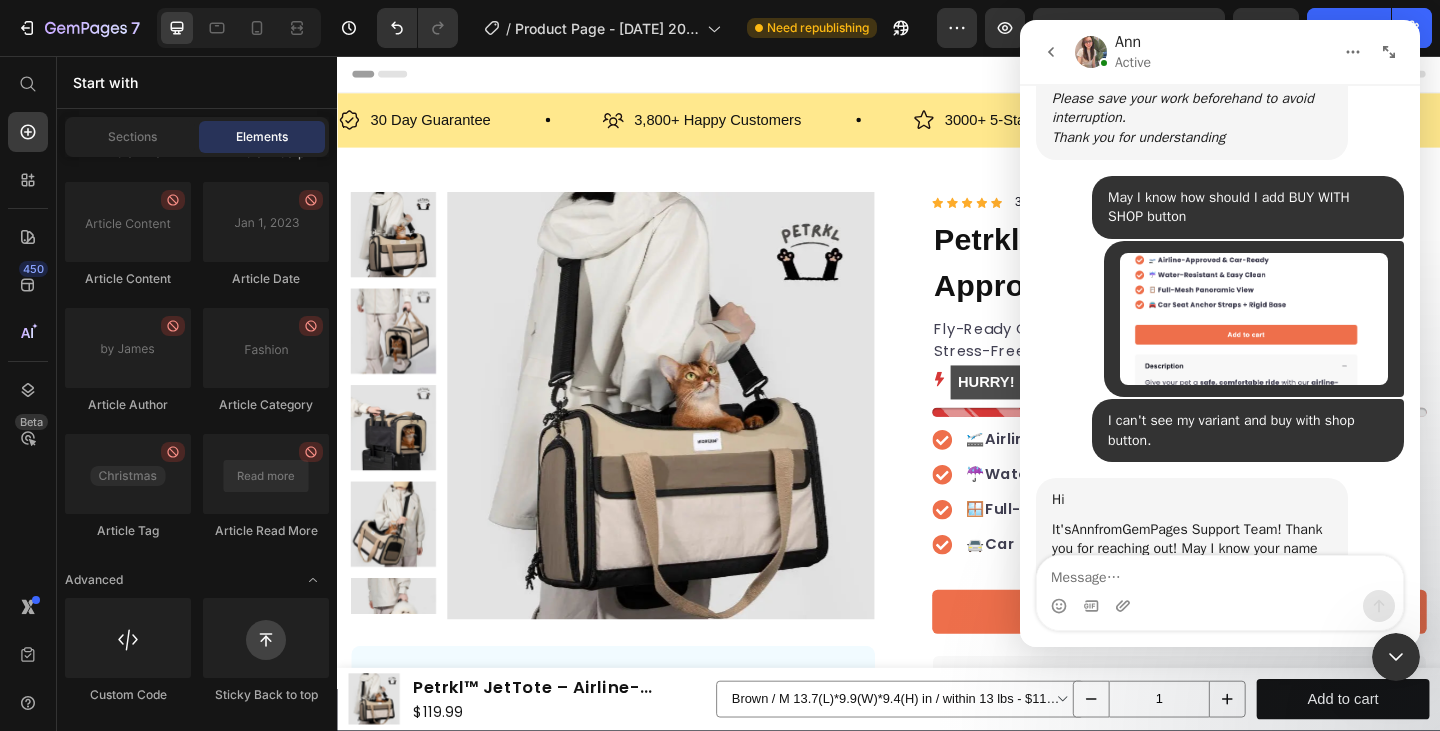 scroll, scrollTop: 624, scrollLeft: 0, axis: vertical 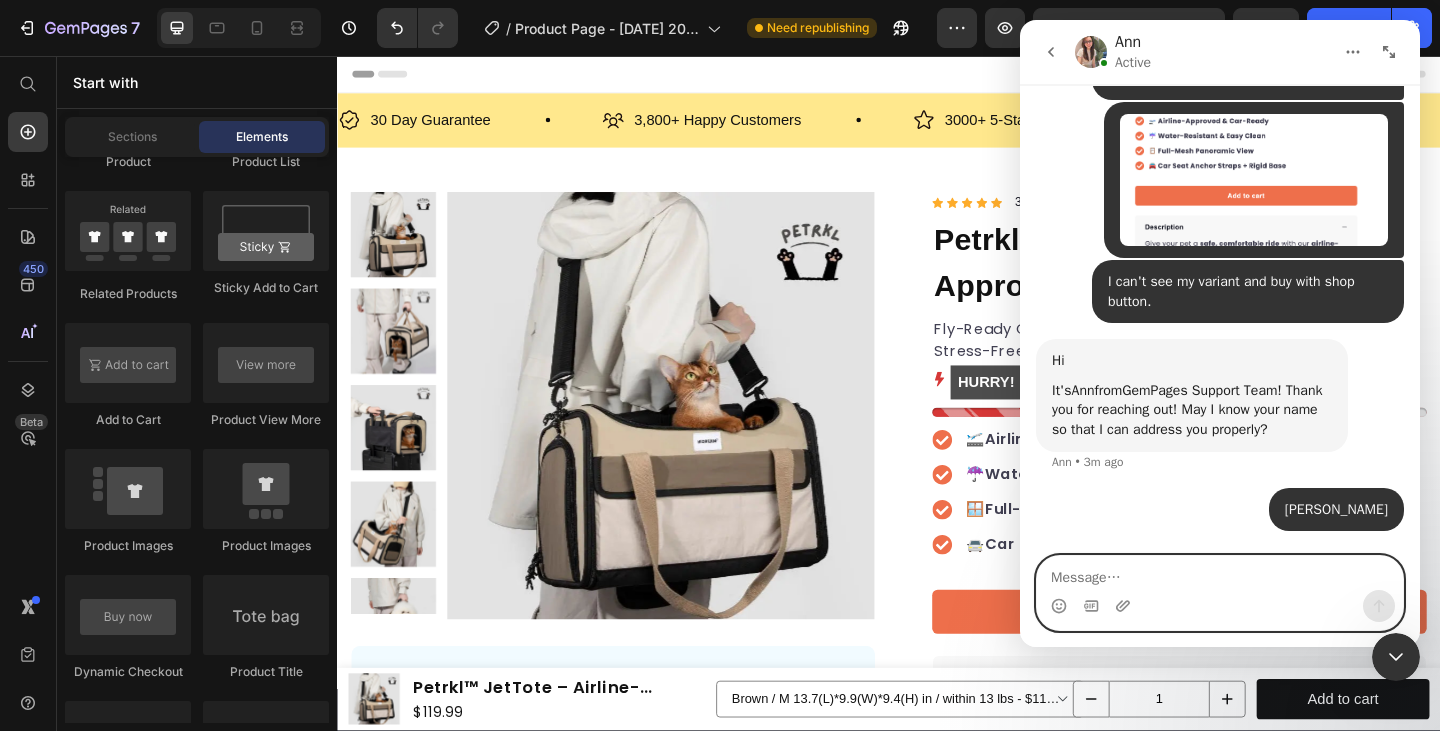 click at bounding box center [1220, 573] 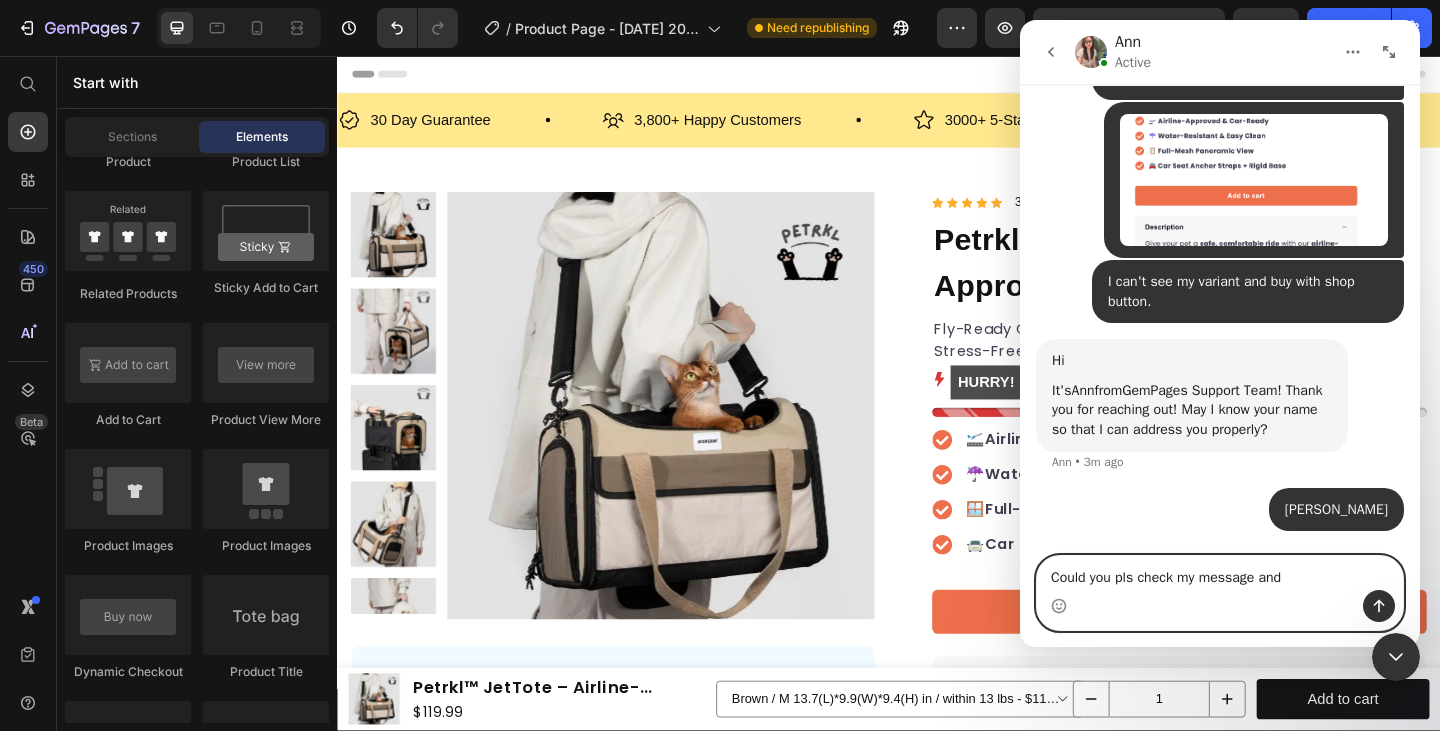 type on "Could you pls check my message and" 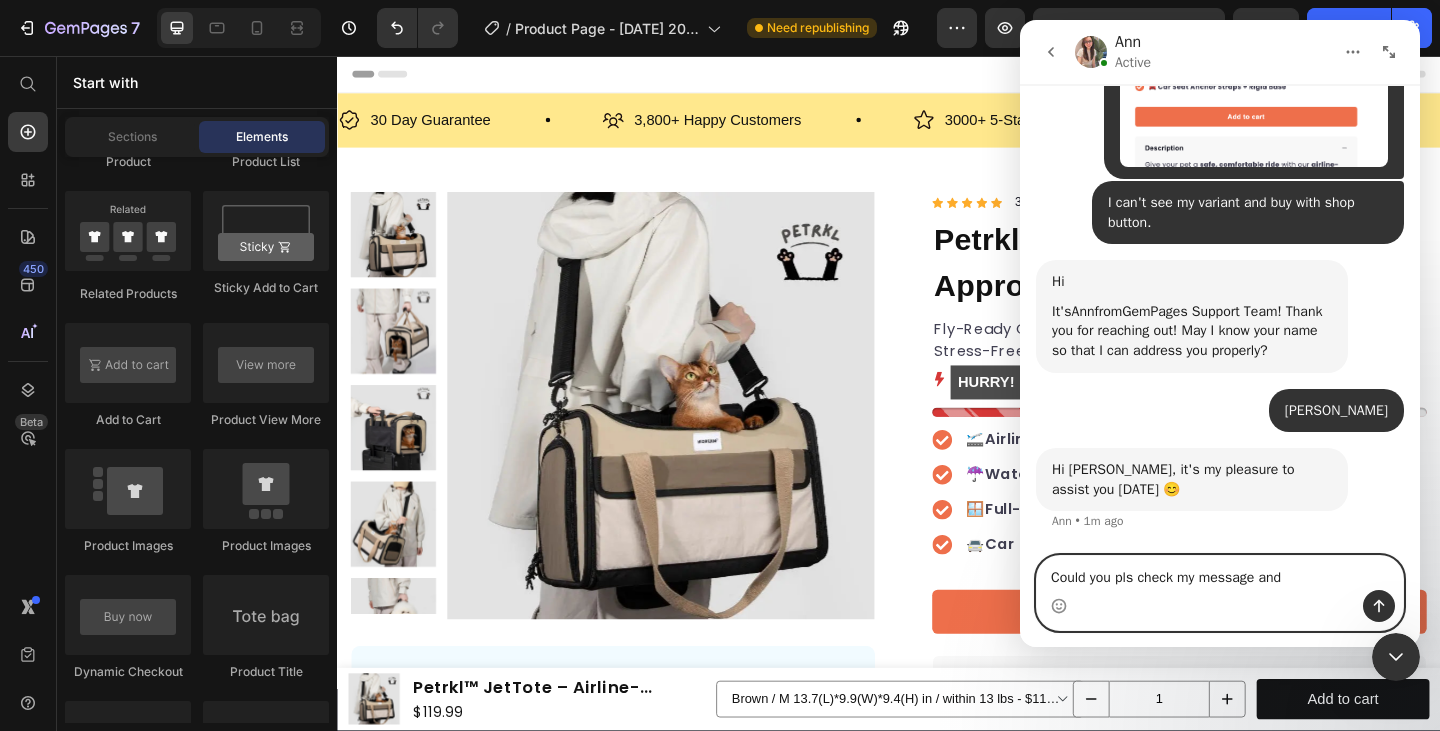 scroll, scrollTop: 910, scrollLeft: 0, axis: vertical 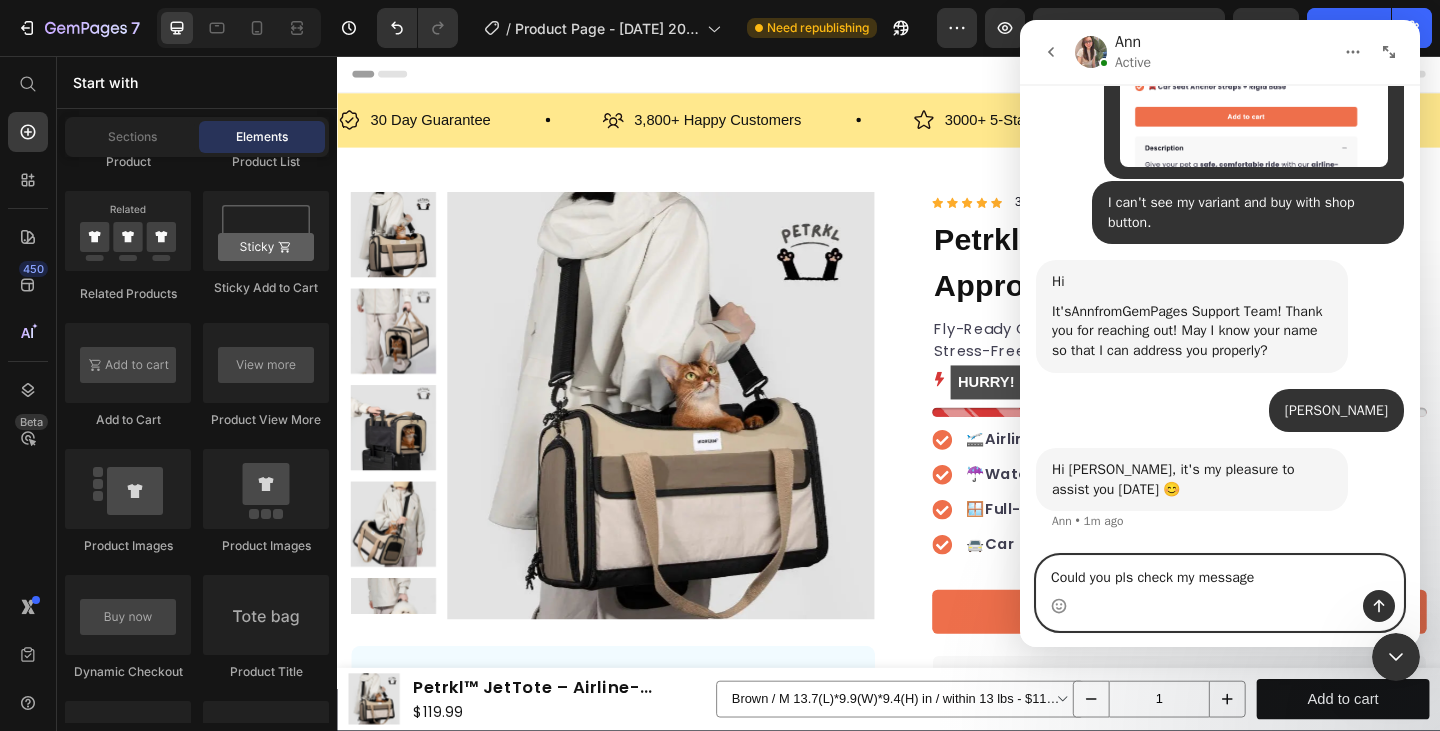 drag, startPoint x: 1295, startPoint y: 574, endPoint x: 954, endPoint y: 556, distance: 341.47473 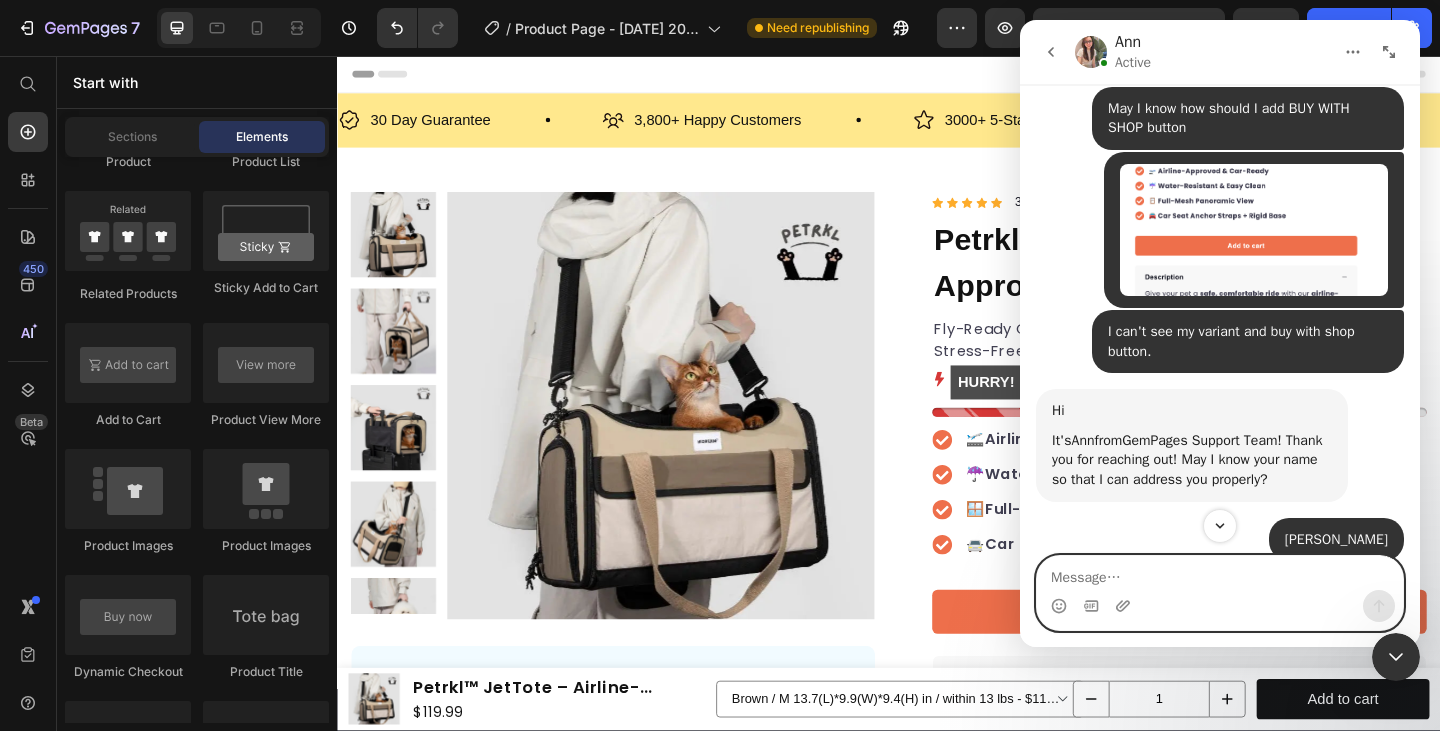 scroll, scrollTop: 721, scrollLeft: 0, axis: vertical 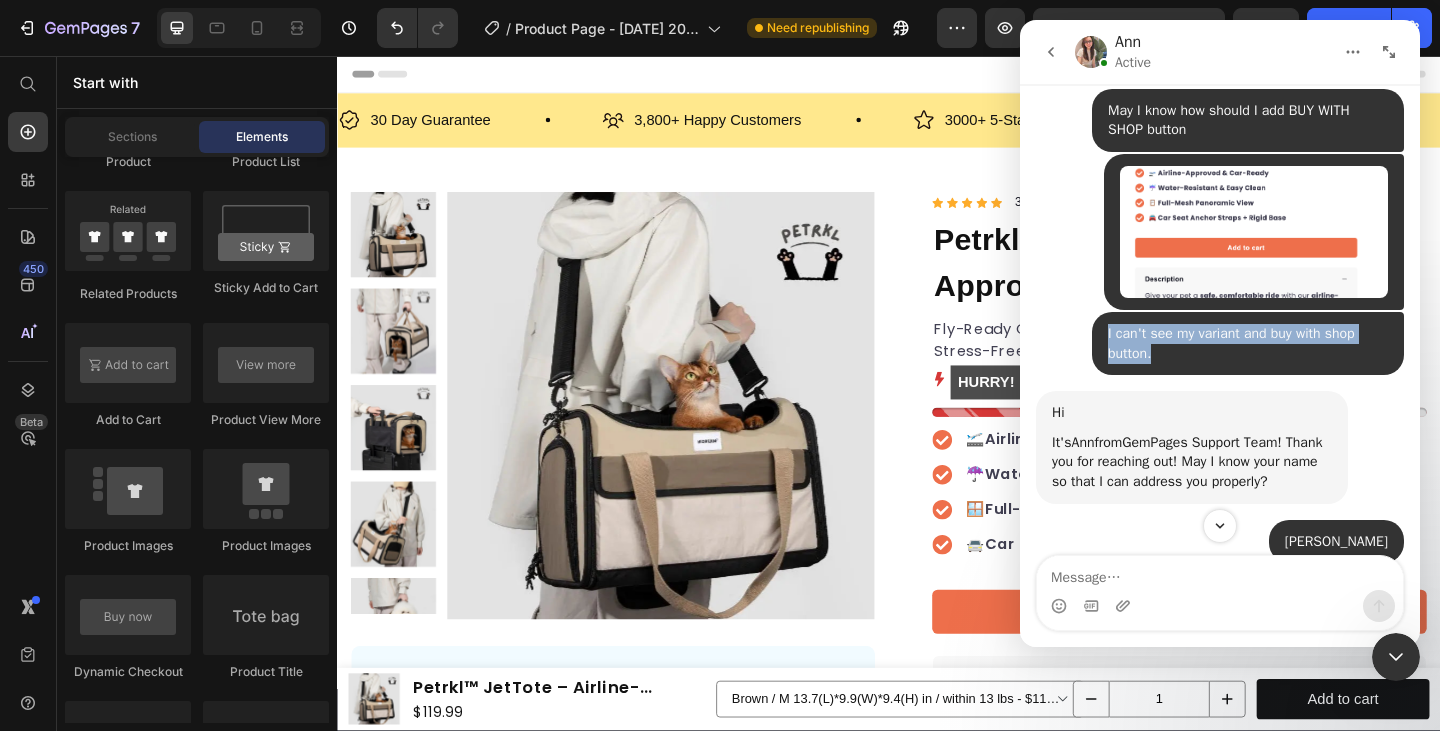 drag, startPoint x: 1168, startPoint y: 388, endPoint x: 1097, endPoint y: 379, distance: 71.568146 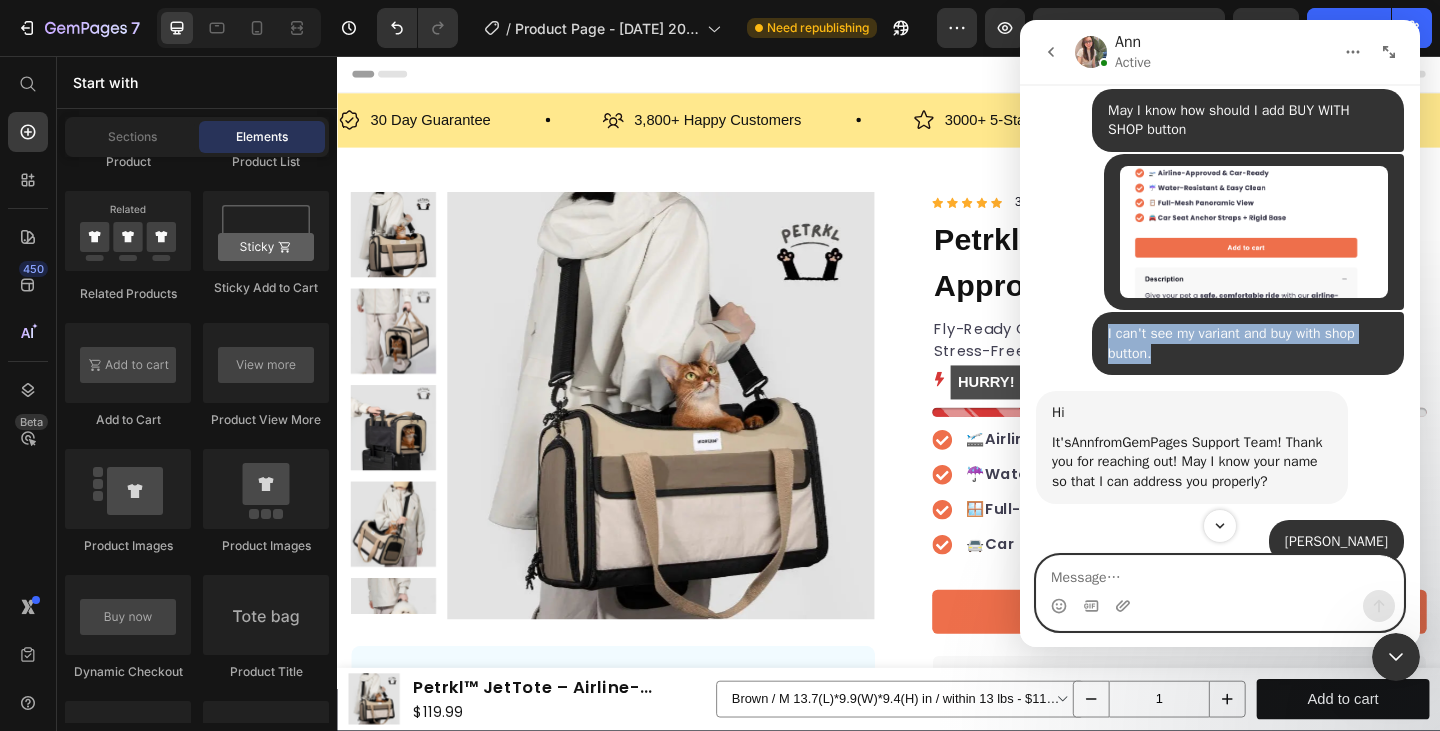 click at bounding box center [1220, 573] 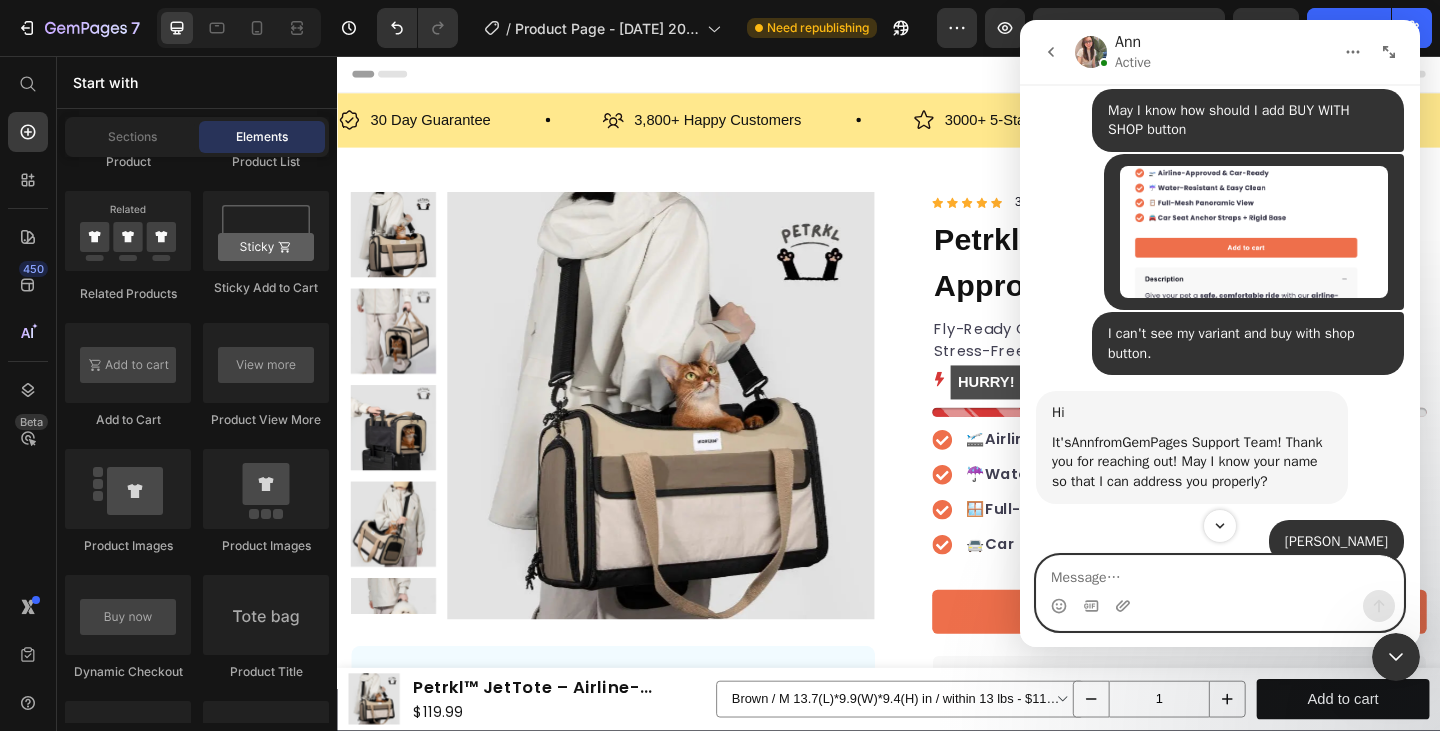 paste on "I can't see my variant and buy with shop button." 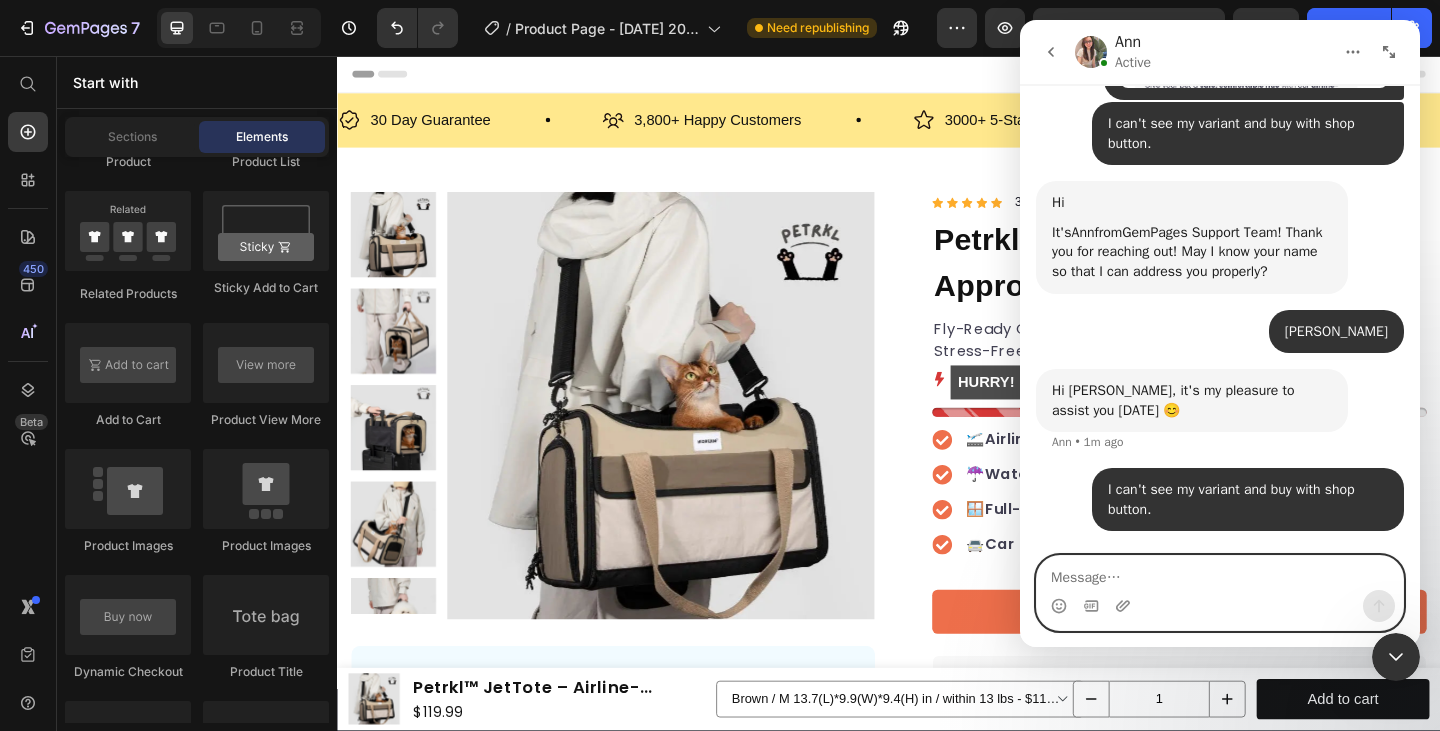 scroll, scrollTop: 989, scrollLeft: 0, axis: vertical 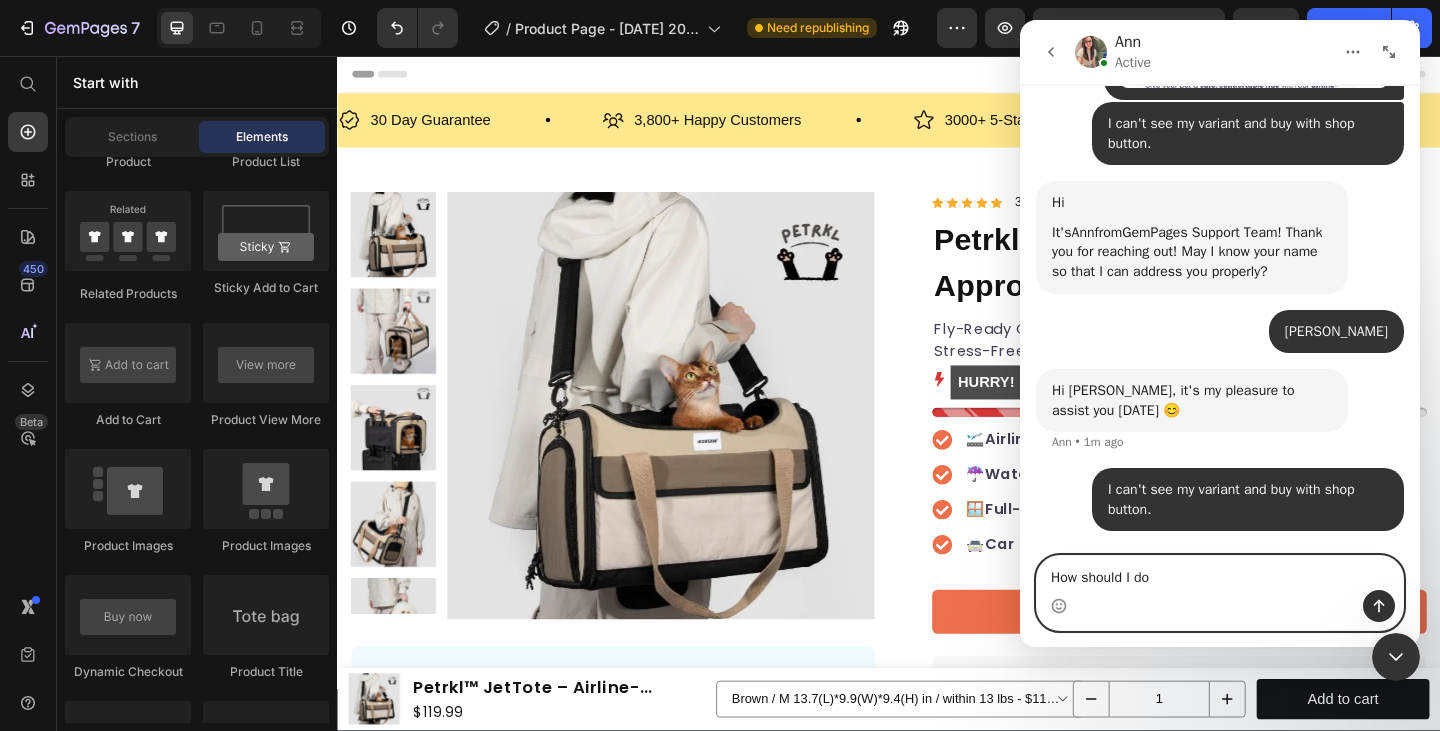 type on "How should I do?" 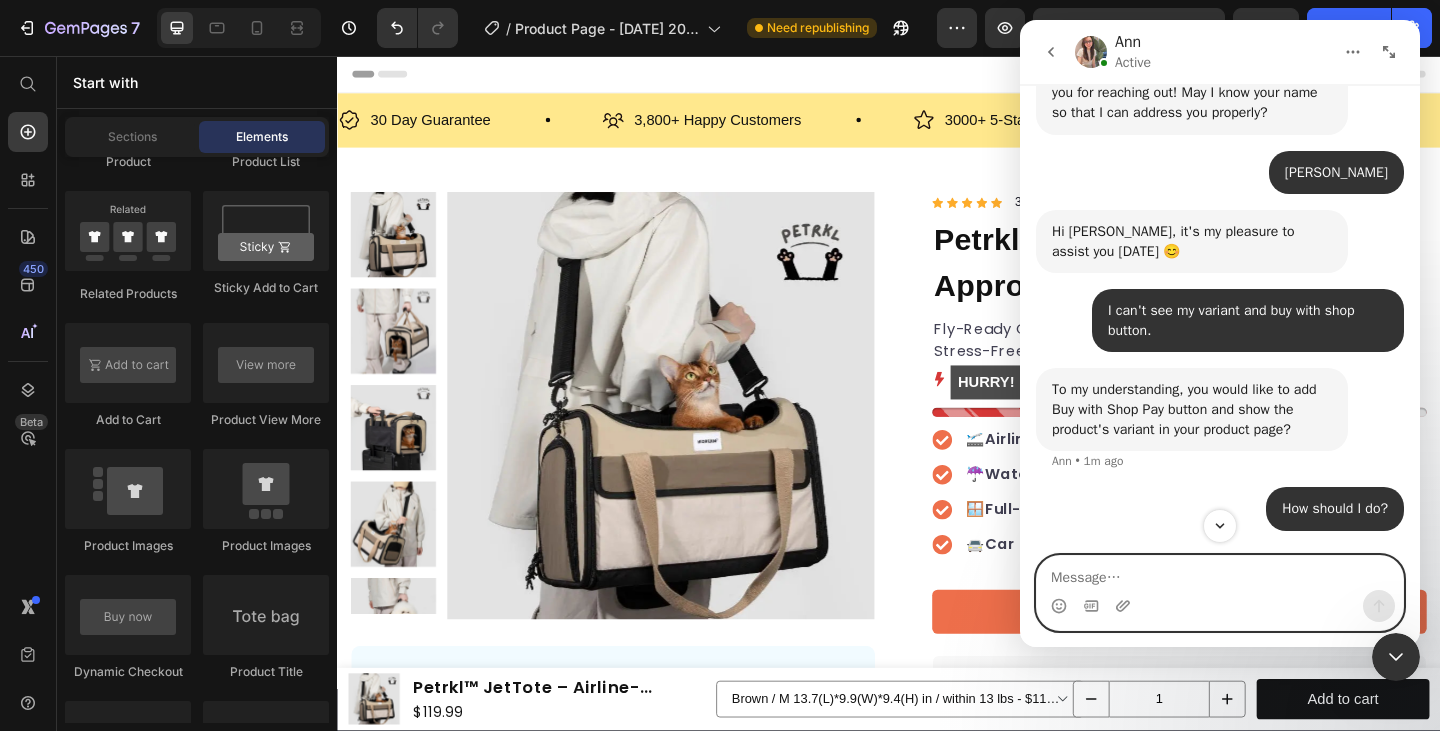 scroll, scrollTop: 1148, scrollLeft: 0, axis: vertical 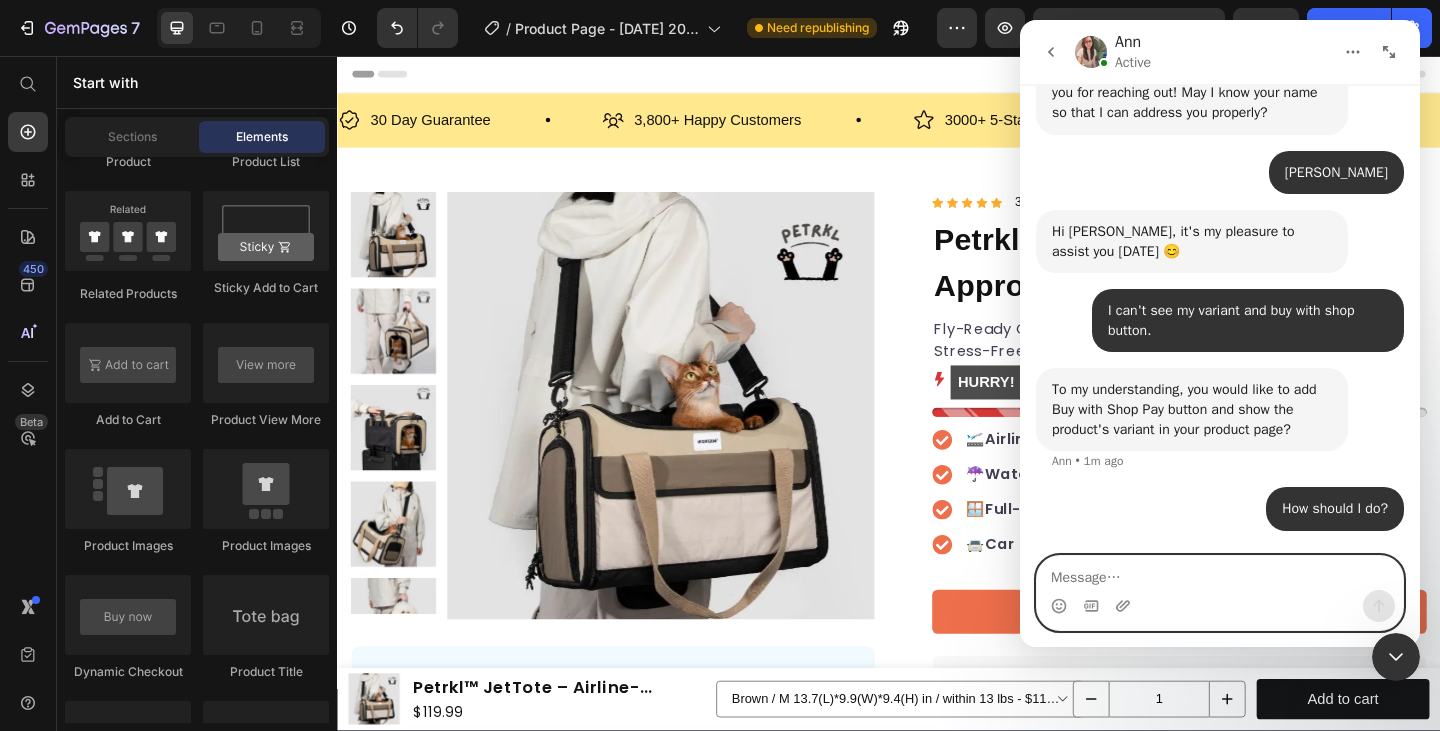 click at bounding box center (1220, 573) 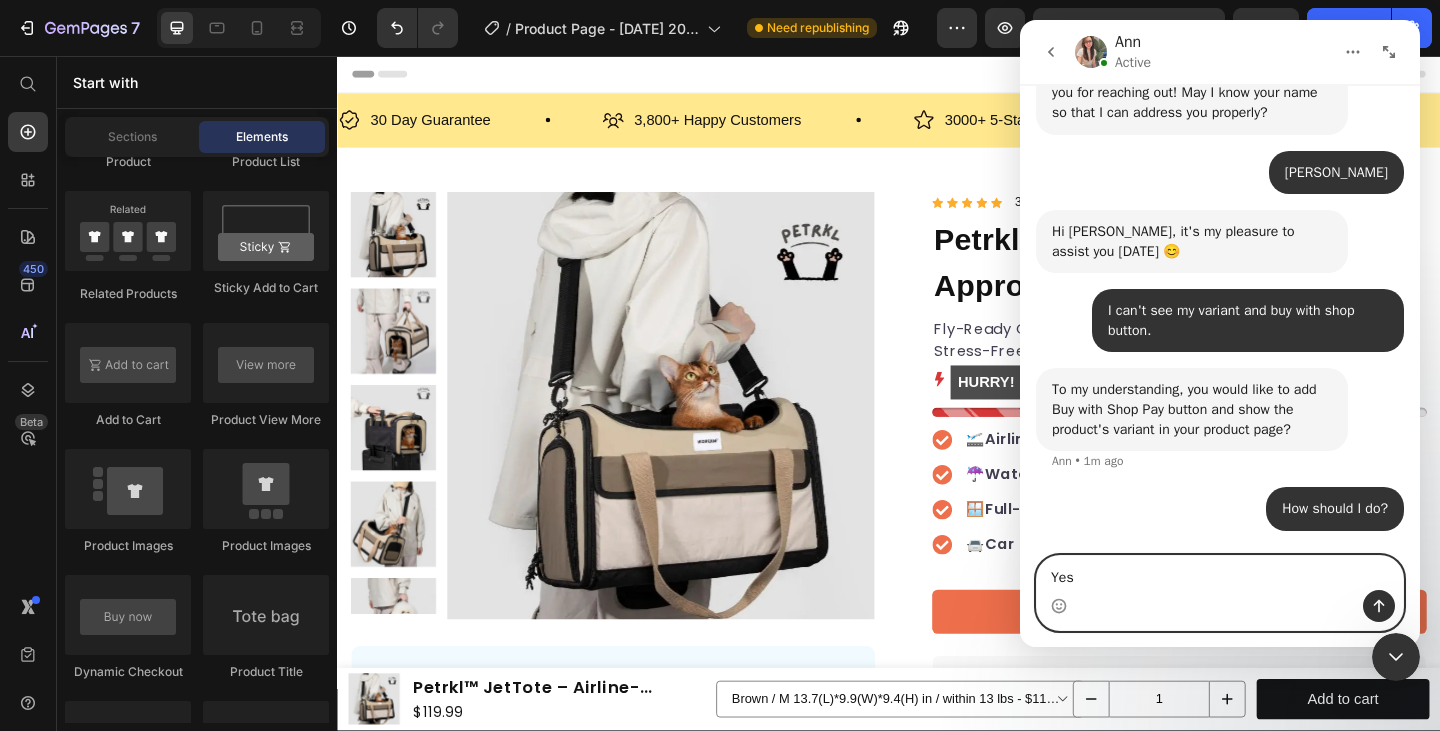 type on "Yes." 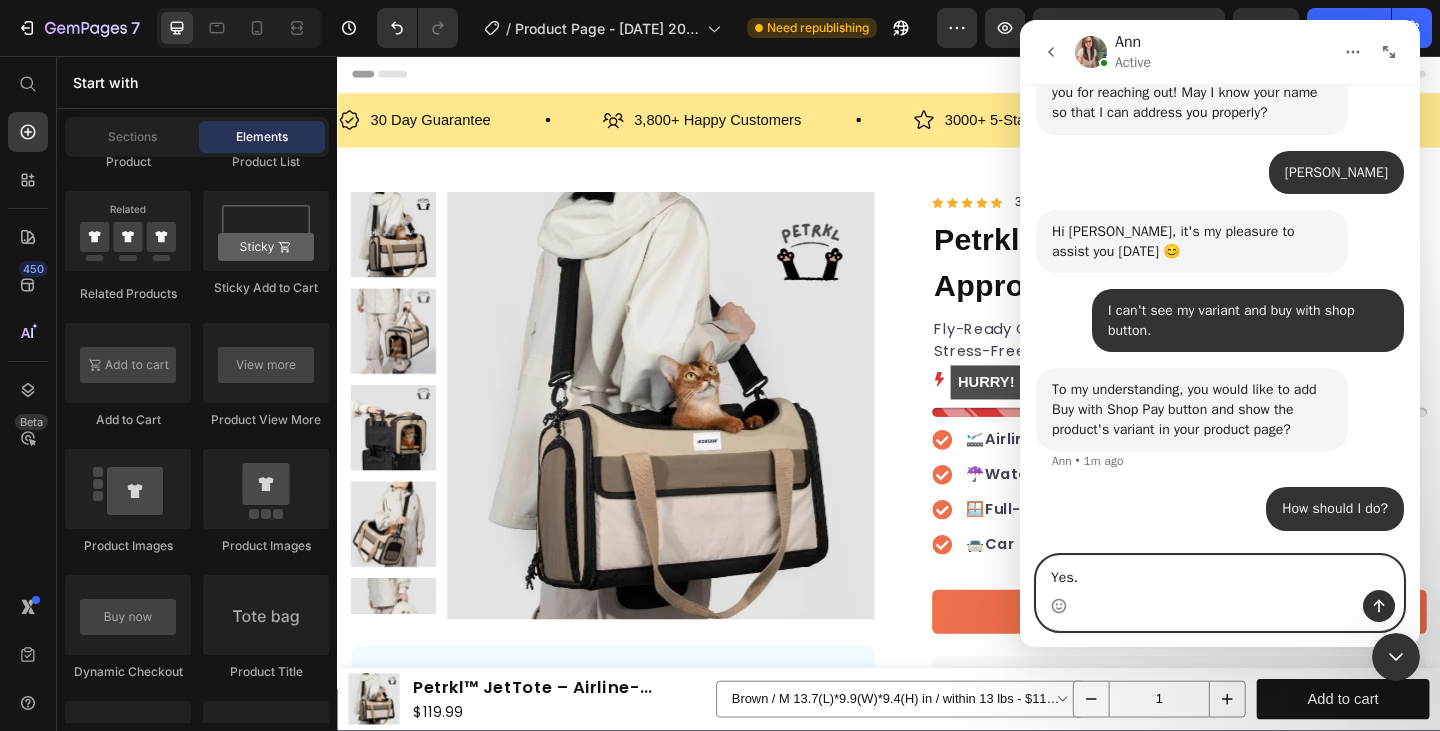 type 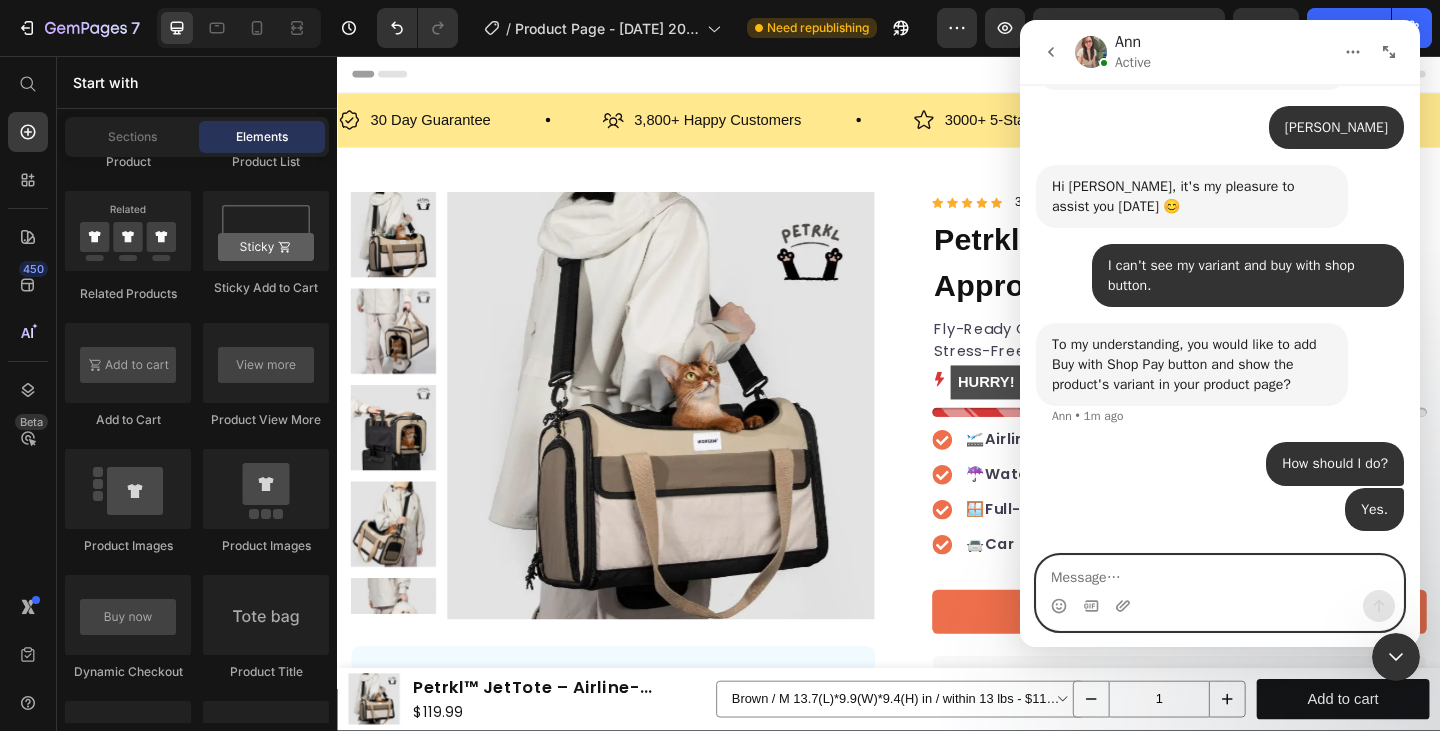 scroll, scrollTop: 1193, scrollLeft: 0, axis: vertical 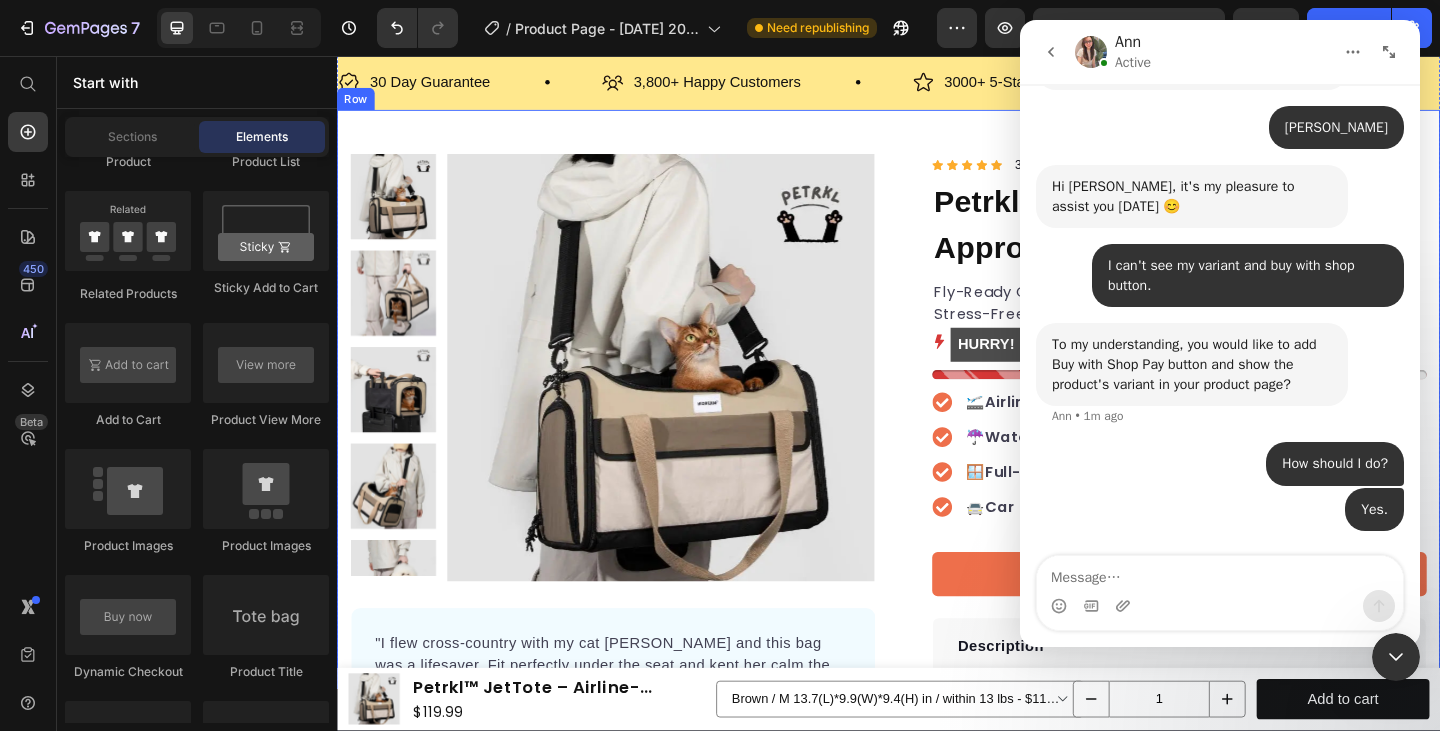 click on "Product Images Row "I flew cross-country with my cat [PERSON_NAME] and this bag was a lifesaver. Fit perfectly under the seat and kept her calm the whole flight. Highly recommend for nervous travelers!" Text block -[PERSON_NAME] Text block
Verified buyer Item list Row Row Icon Icon Icon Icon Icon Icon List Hoz 3,800+ Happy Customers Text block Row Petrkl™ JetTote – Airline-Approved Pet Carrier Product Title Fly-Ready Comfort for Cats & Small Dogs – Airline-Approved & Stress-Free Text block
HURRY!  LET BUY NOW Stock Counter 🛫  Airline-Approved & Car-Ready ☔  Water-Resistant & Easy Clean 🪟  Full-Mesh Panoramic View 🚘  Car Seat Anchor Straps + Rigid Base Item list Add to cart Product Cart Button
Description Give your pet a  safe, comfortable ride  with our  airline-approved  pet carrier backpack, designed for  cats and small dogs up to 7kg (15 lbs) . Perfect for flights, road trips, and daily adventures! Key Features: ✔  Airline-Friendly 2 size options" at bounding box center (937, 967) 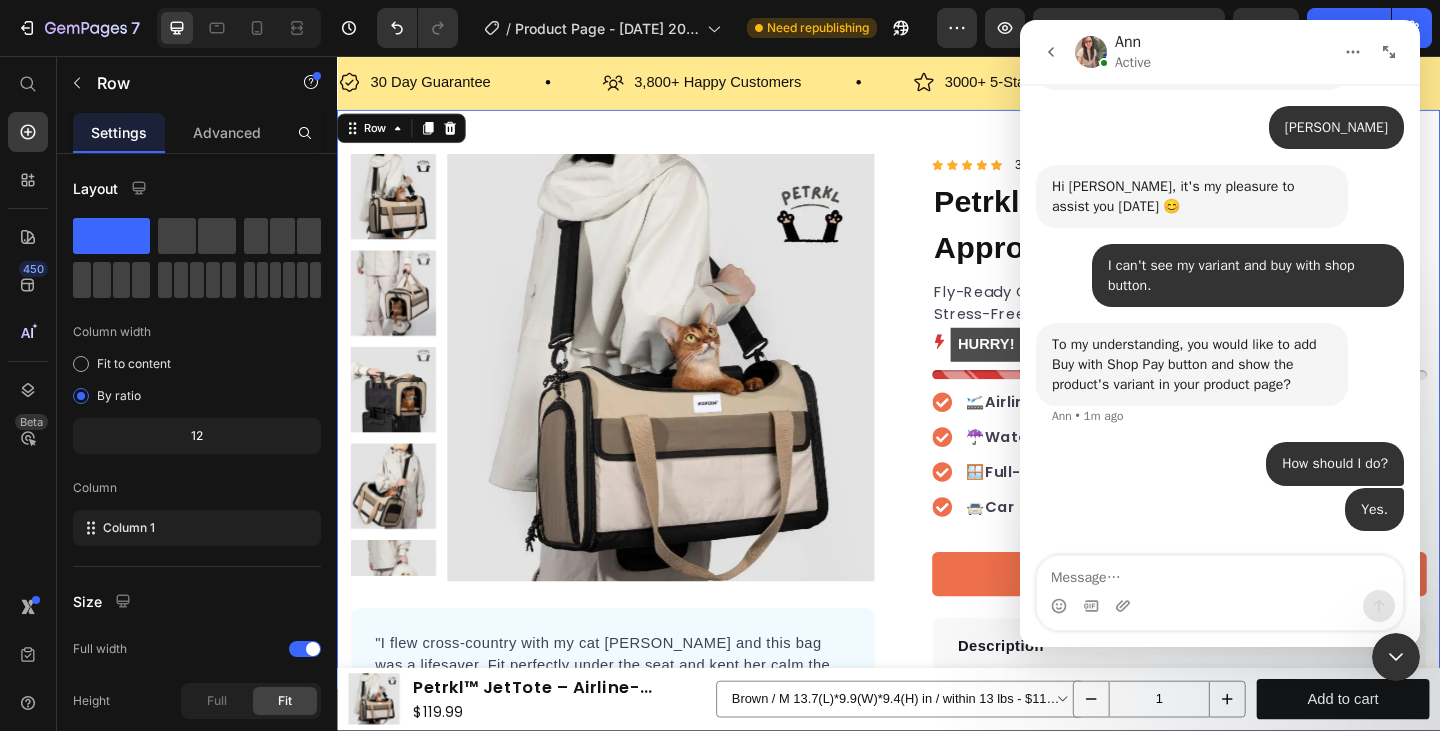 click 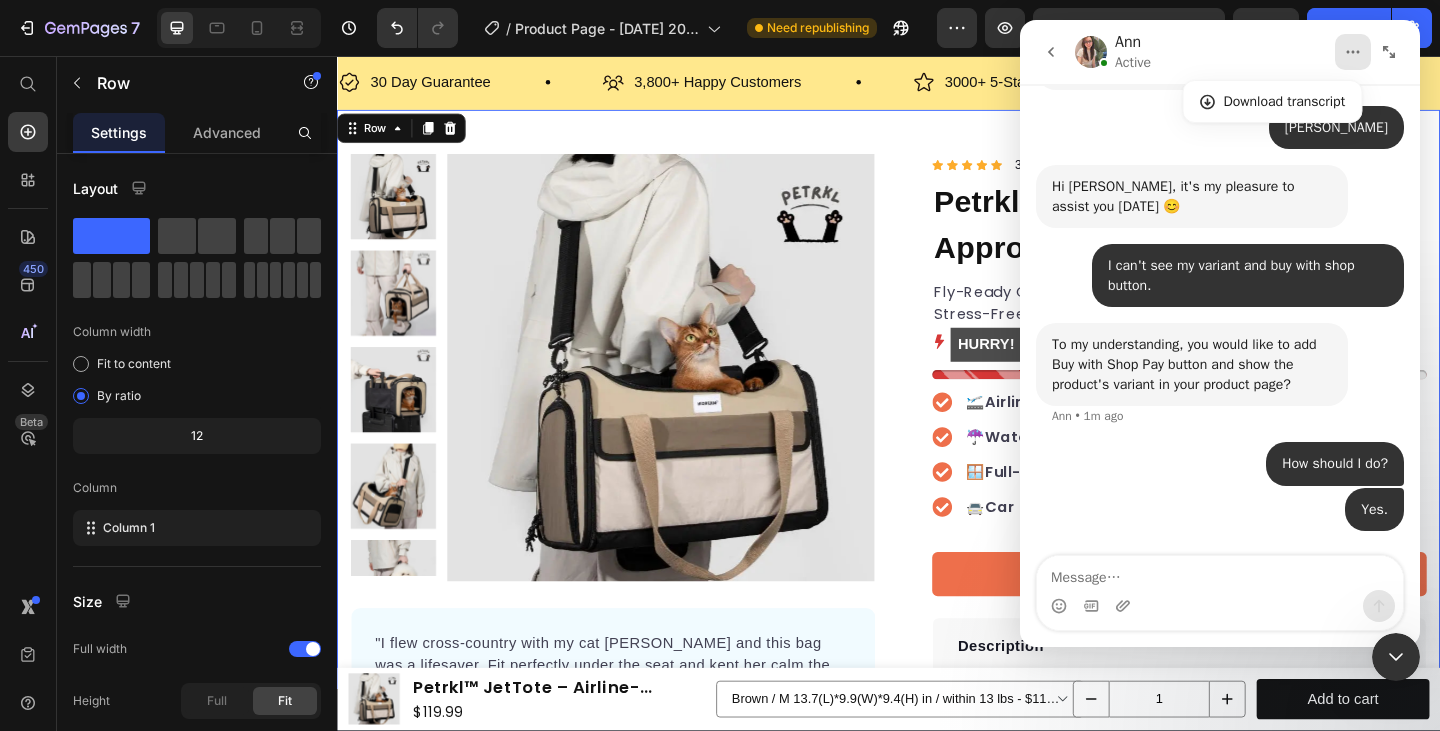 click 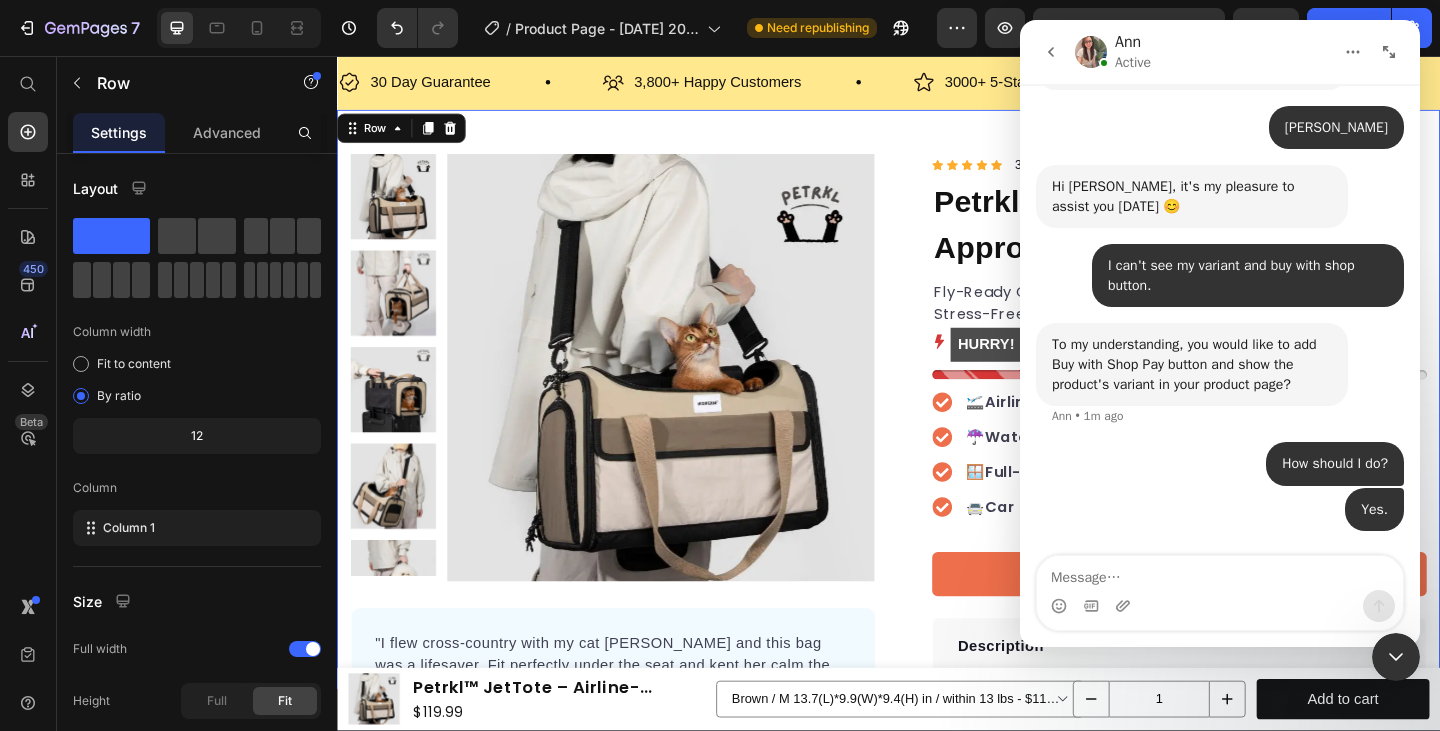 click 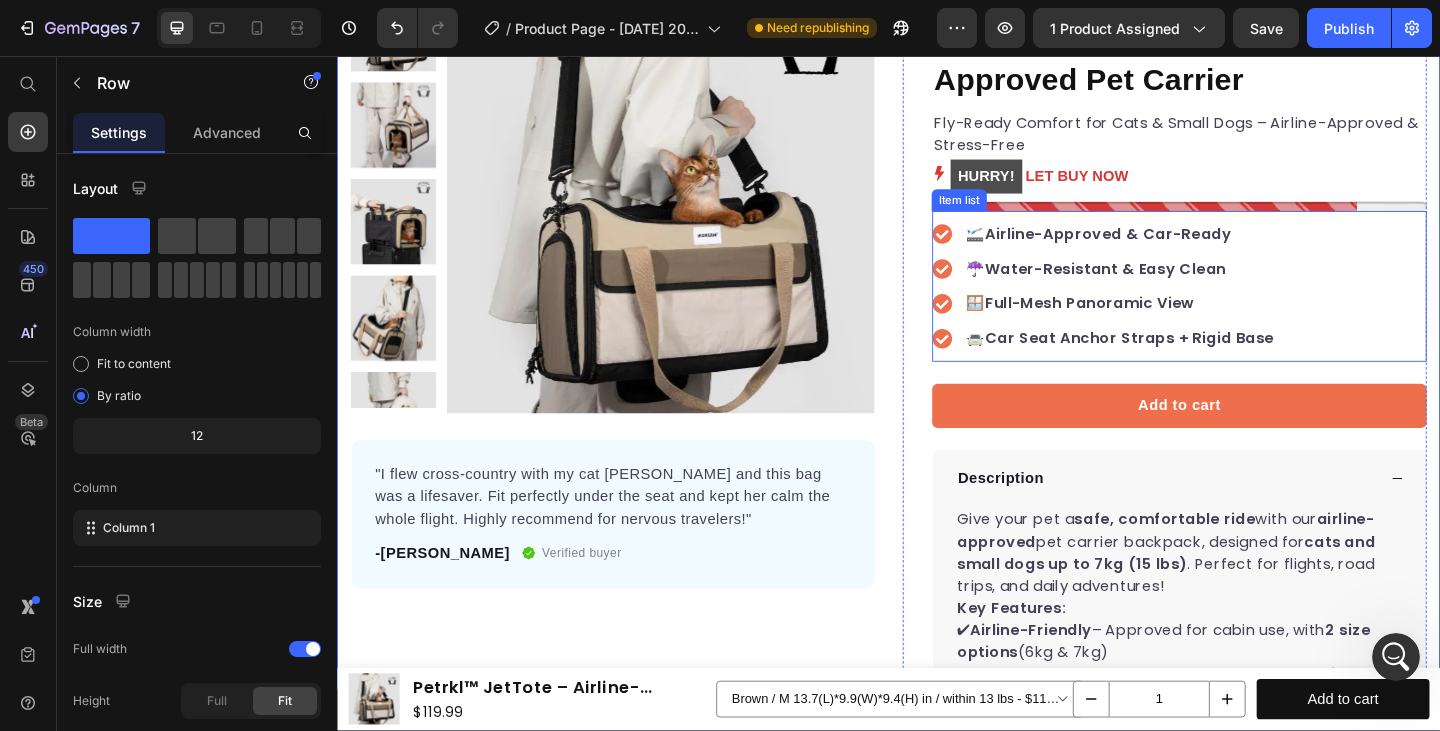 scroll, scrollTop: 254, scrollLeft: 0, axis: vertical 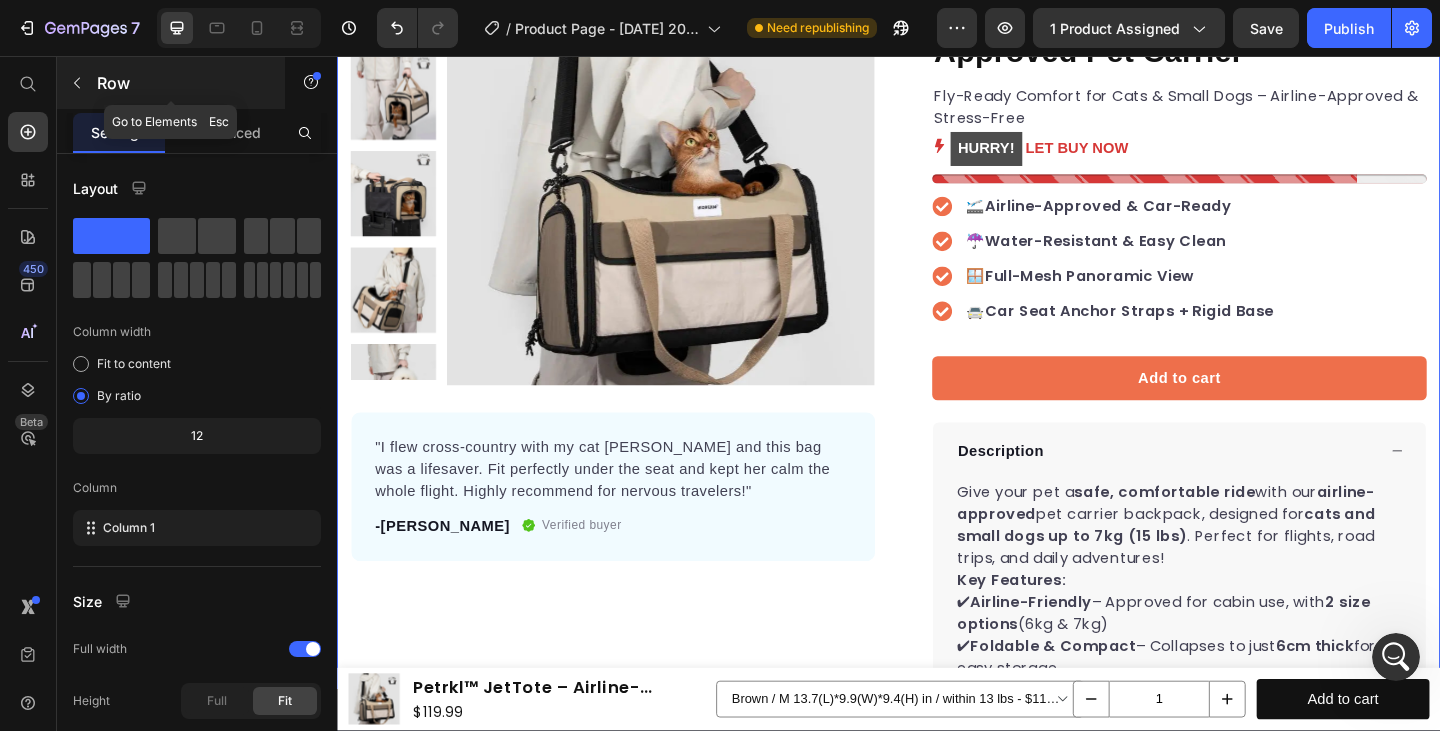 click 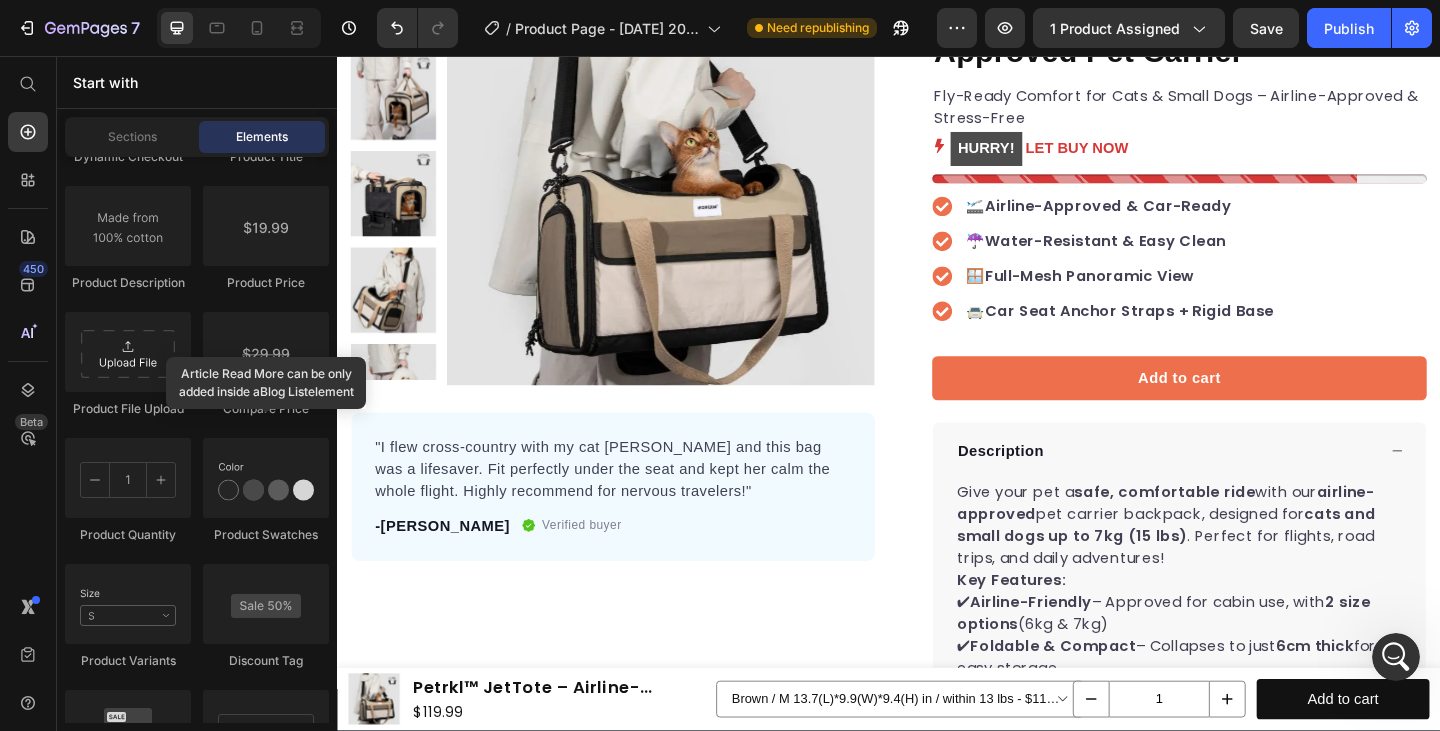 scroll, scrollTop: 0, scrollLeft: 0, axis: both 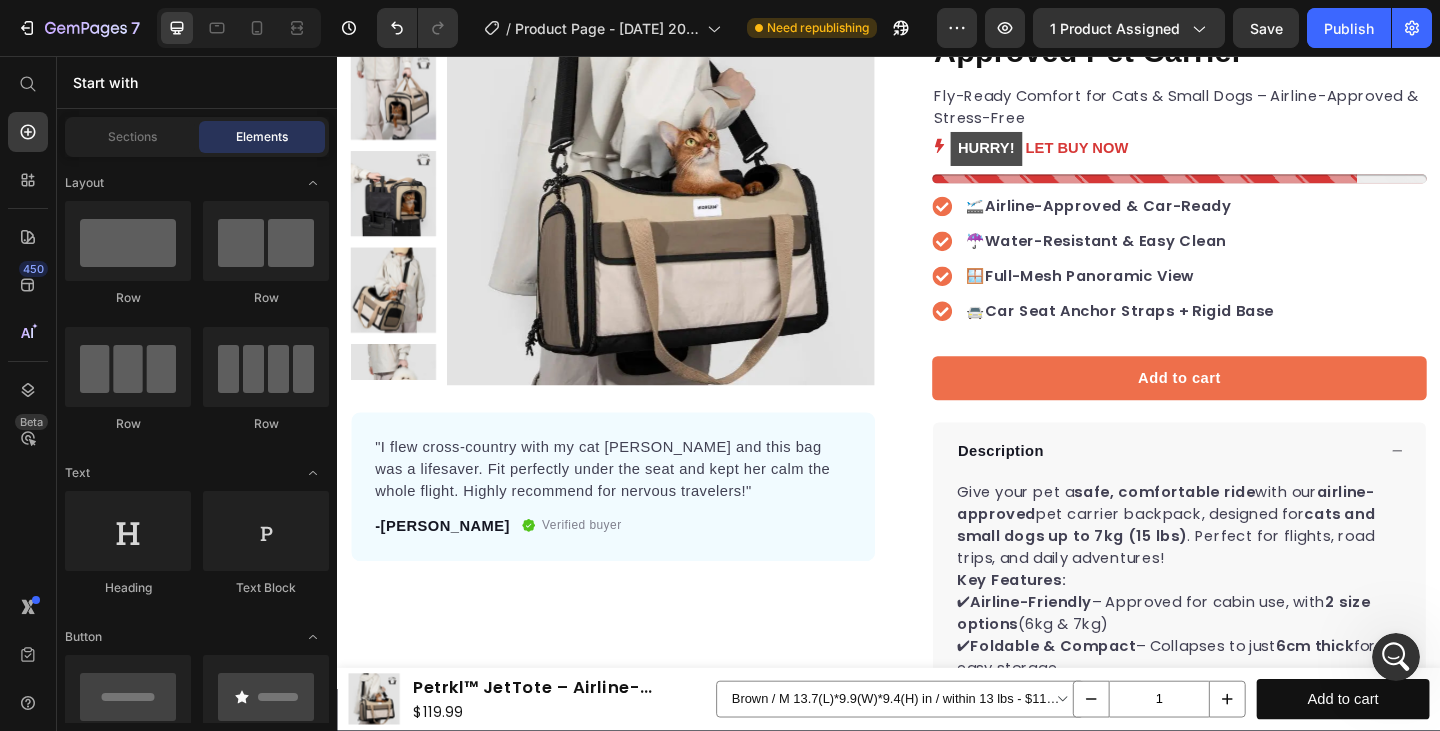 click 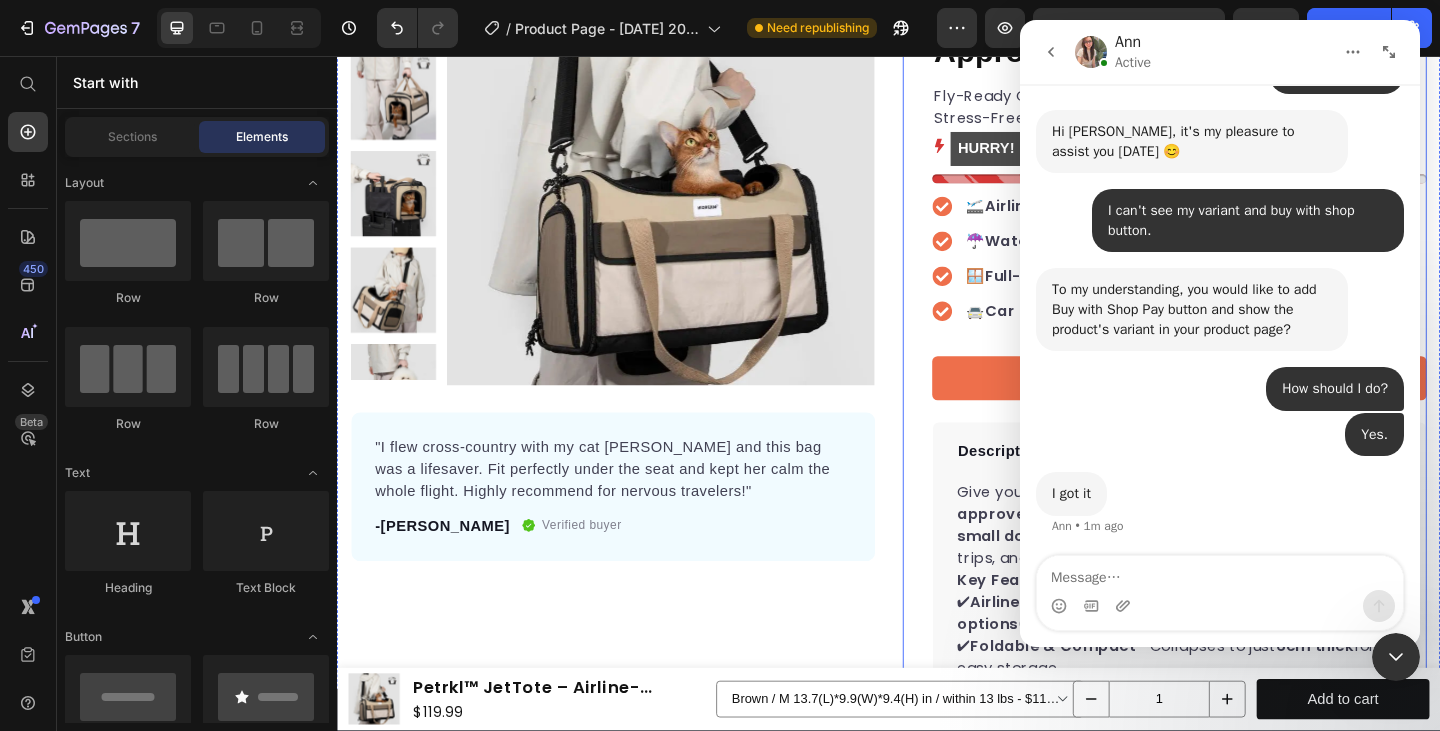 scroll, scrollTop: 1253, scrollLeft: 0, axis: vertical 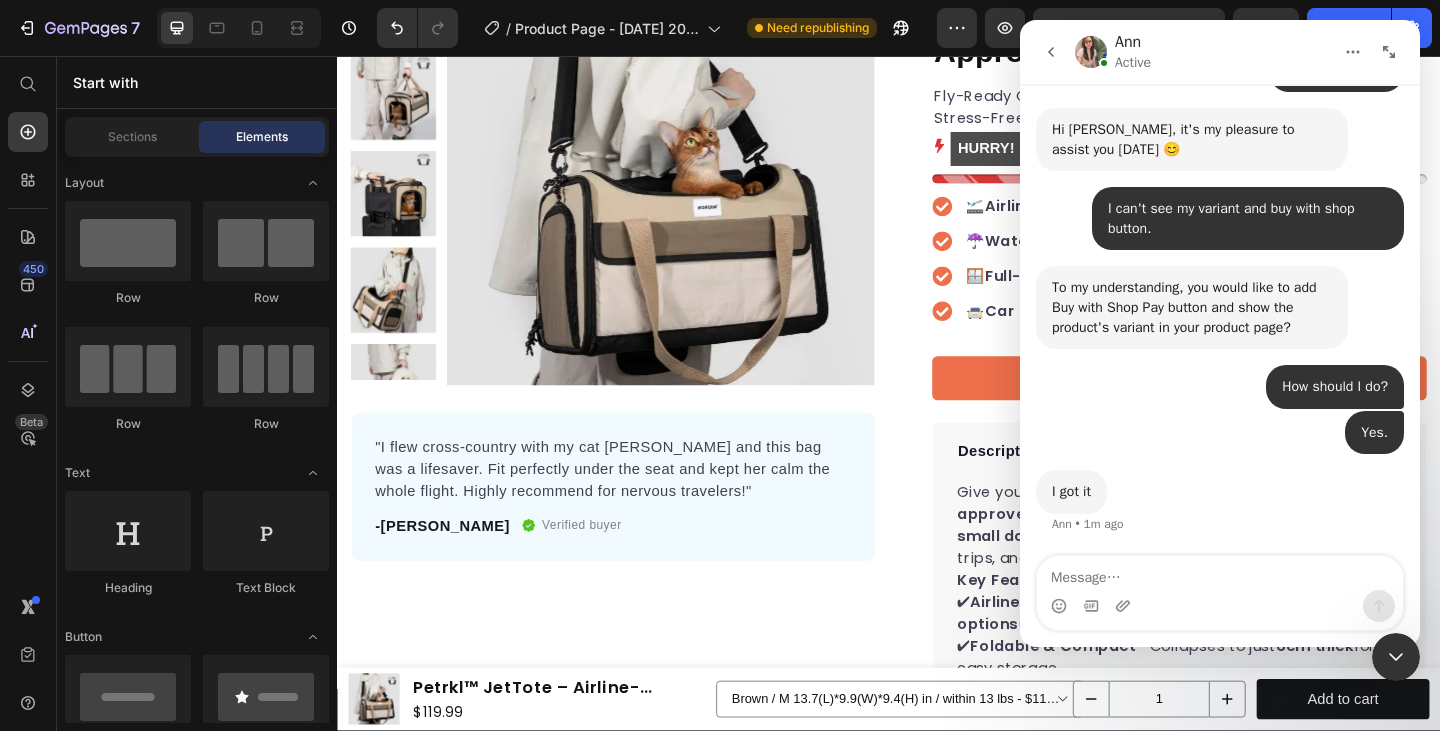click 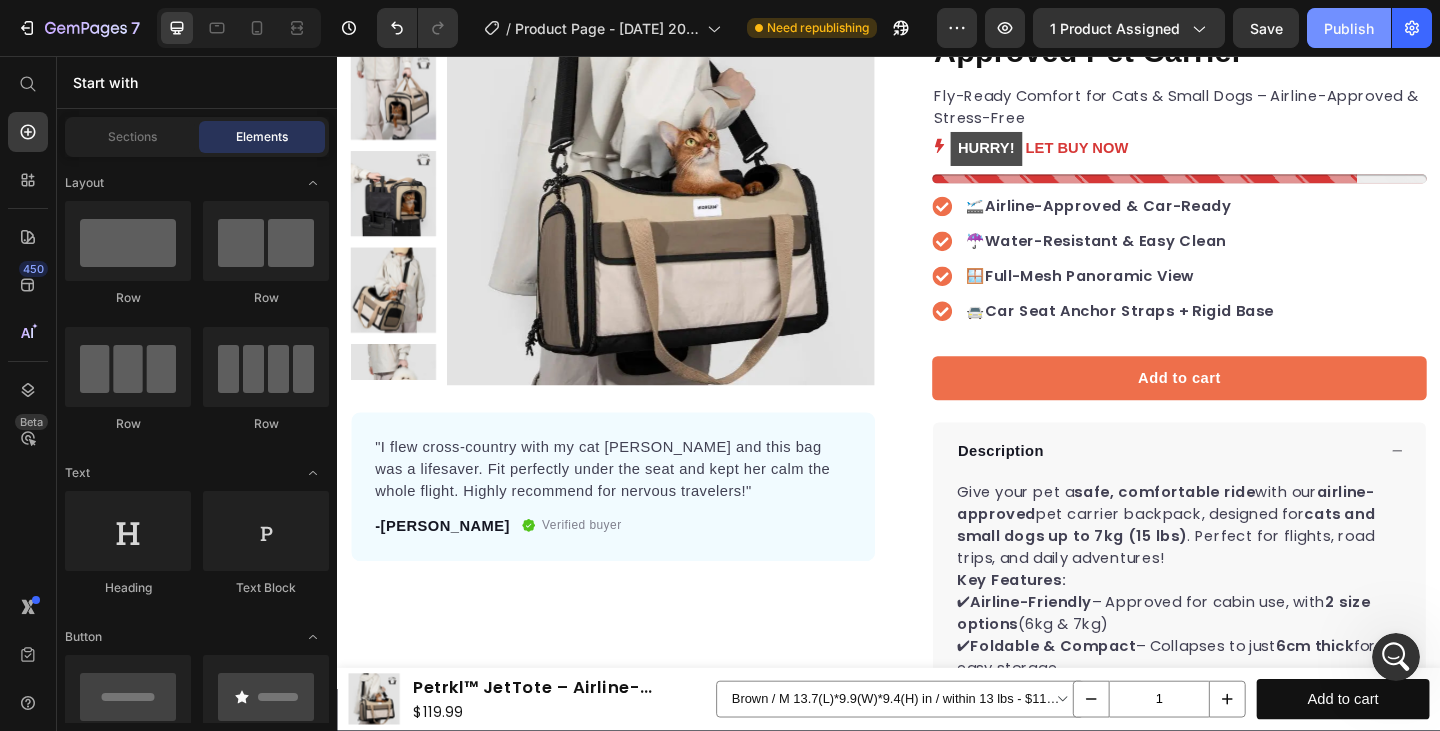 drag, startPoint x: 1340, startPoint y: 32, endPoint x: 1045, endPoint y: 45, distance: 295.28632 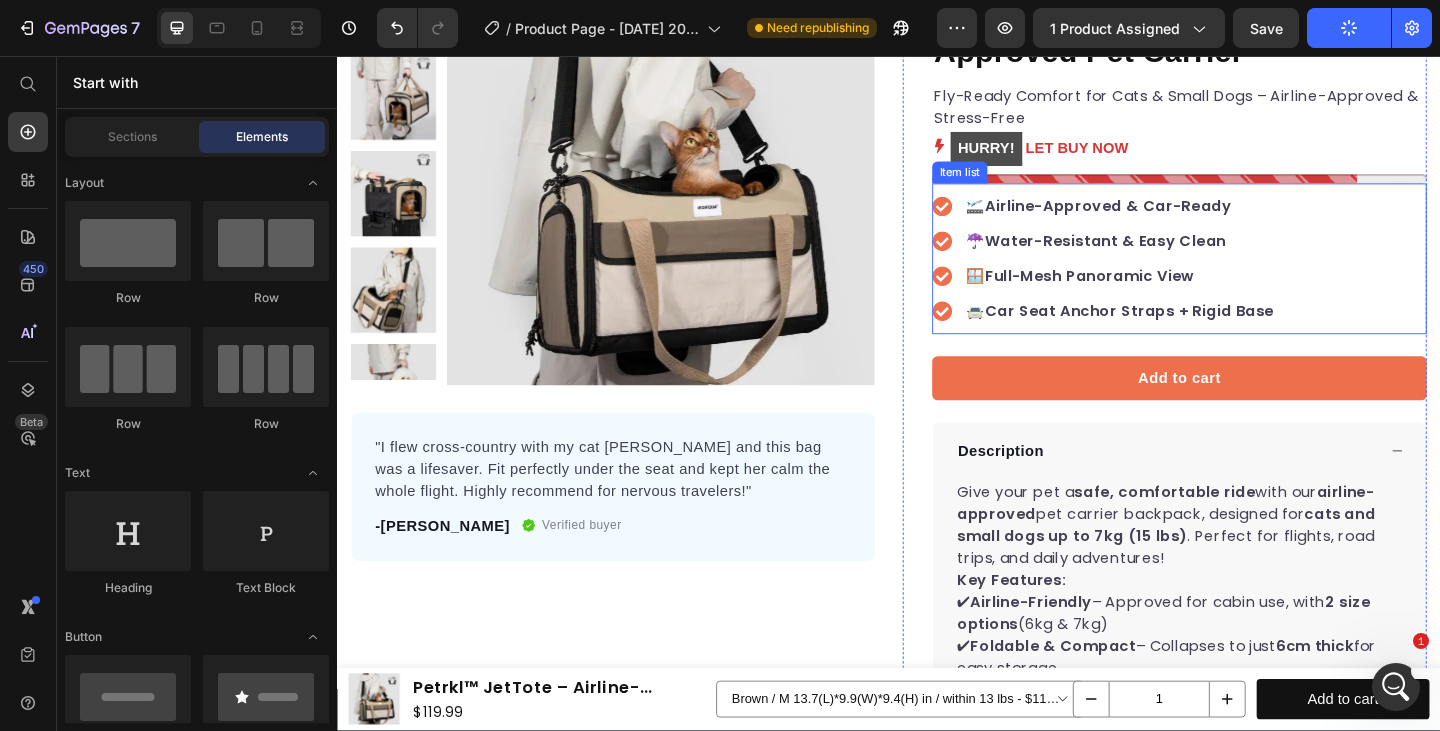 scroll, scrollTop: 83, scrollLeft: 0, axis: vertical 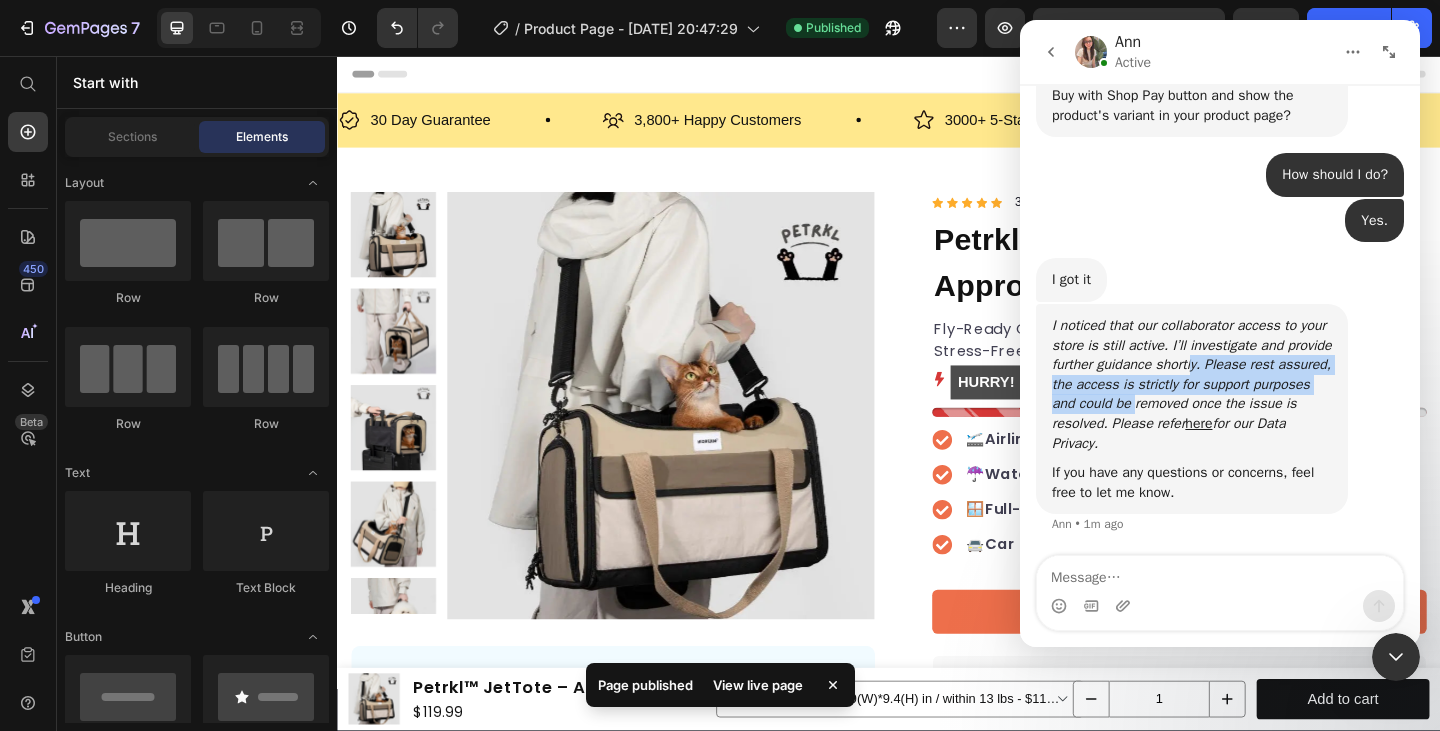 drag, startPoint x: 1255, startPoint y: 372, endPoint x: 1254, endPoint y: 405, distance: 33.01515 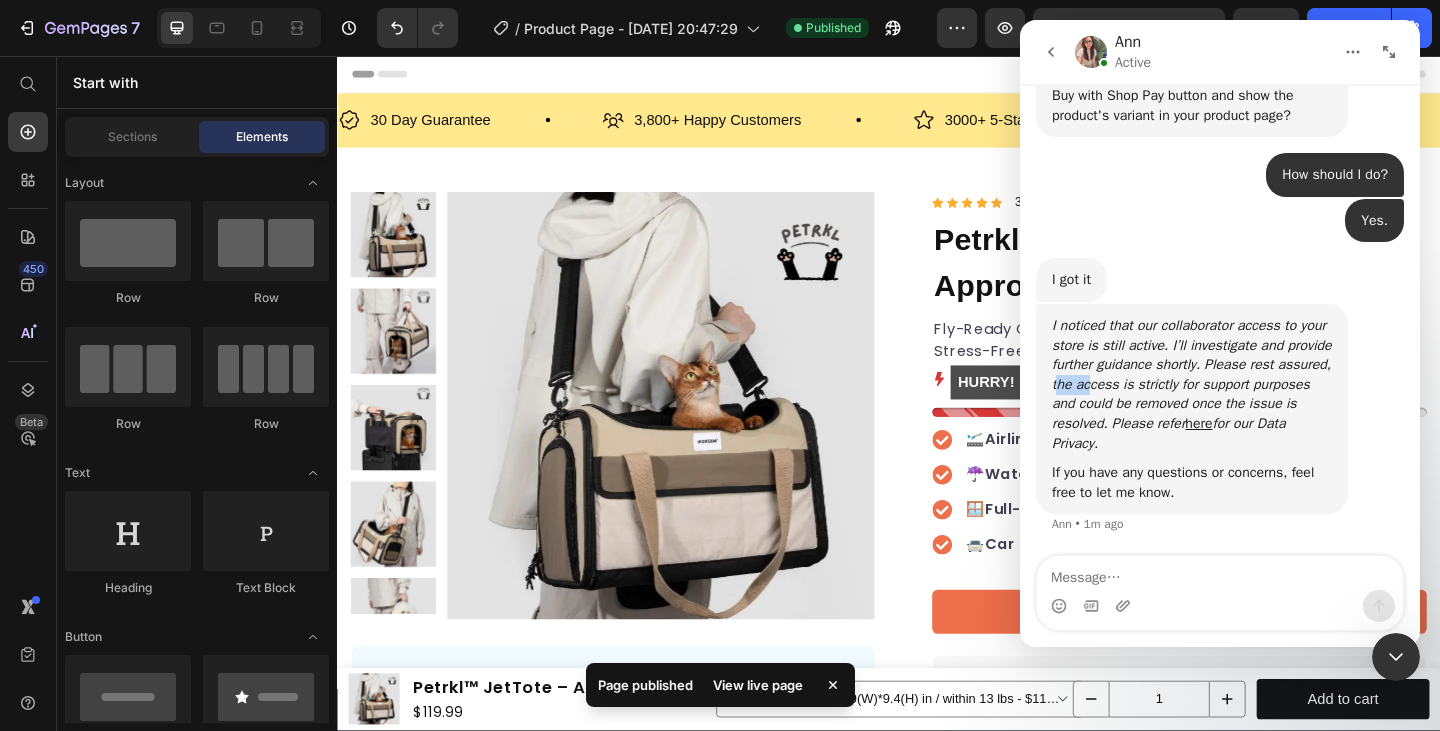 drag, startPoint x: 1141, startPoint y: 384, endPoint x: 1232, endPoint y: 400, distance: 92.39589 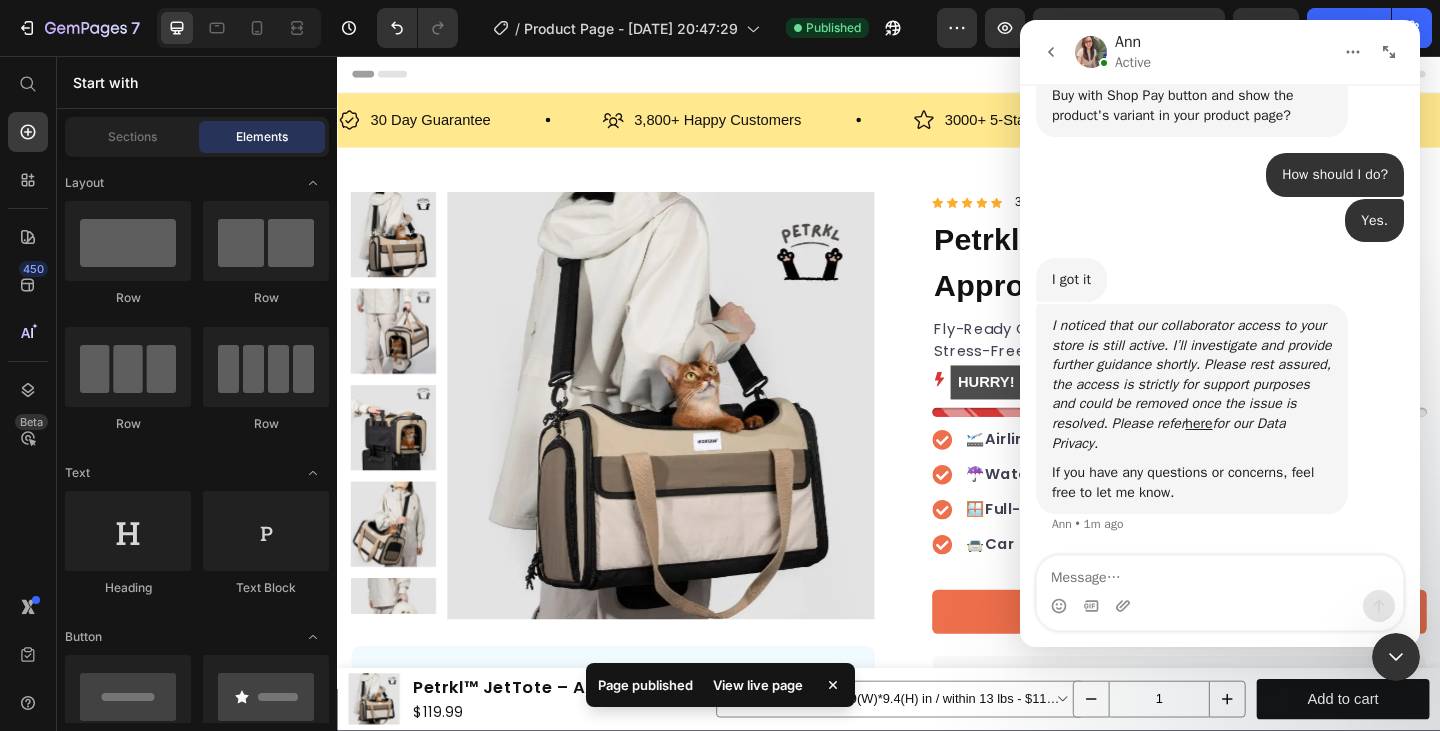 click on "I noticed that our collaborator access to your store is still active. I’ll investigate and provide further guidance shortly. Please rest assured, the access is strictly for support purposes and could be removed once the issue is resolved. Please refer  here  for our Data Privacy." at bounding box center [1192, 384] 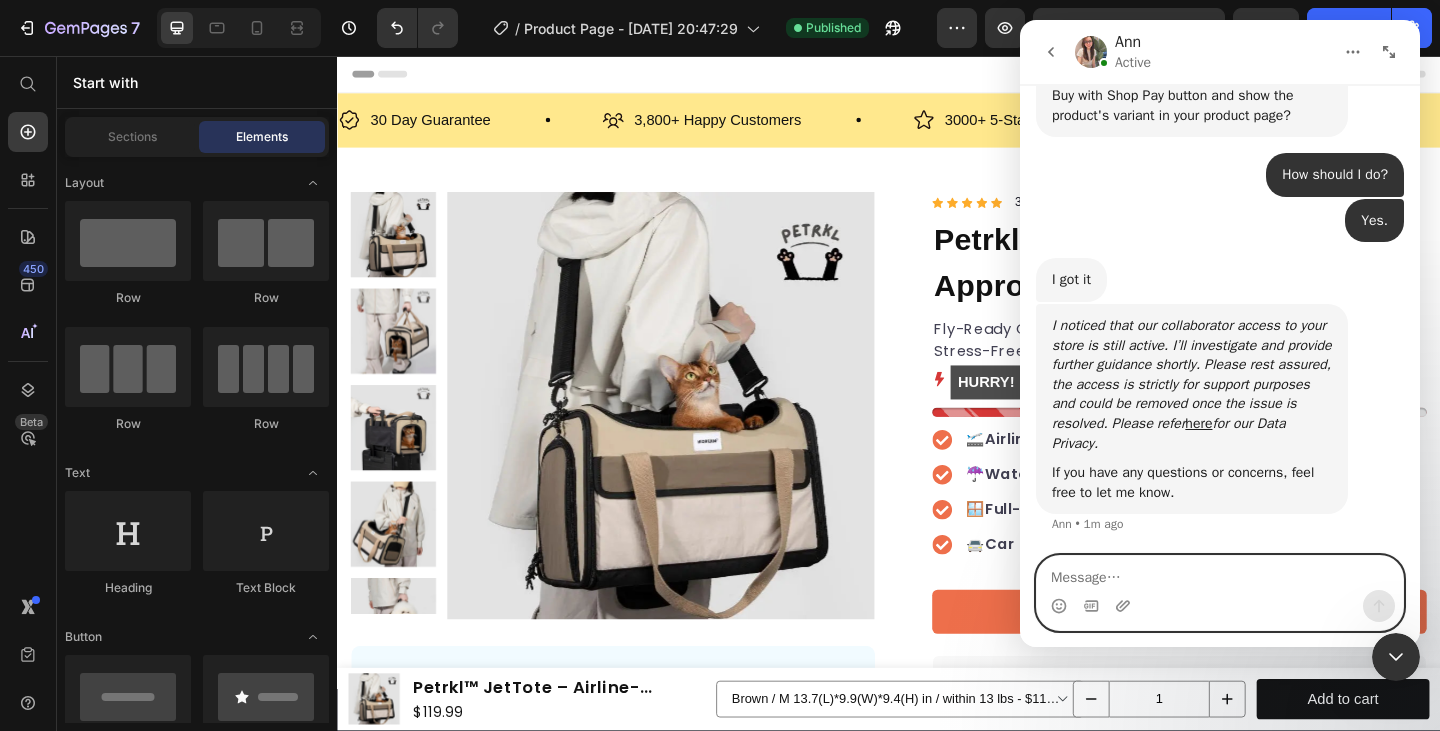 click at bounding box center (1220, 573) 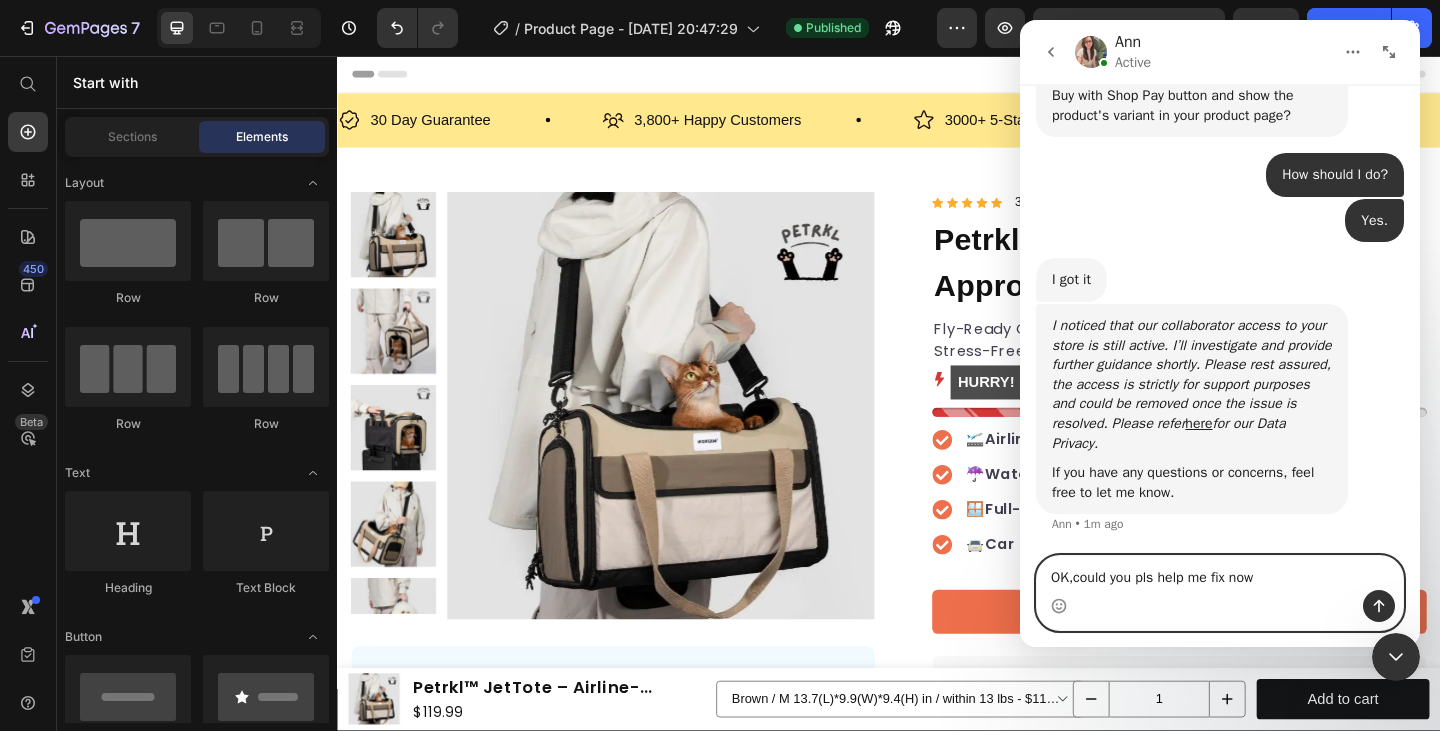 type on "OK,could you pls help me fix now?" 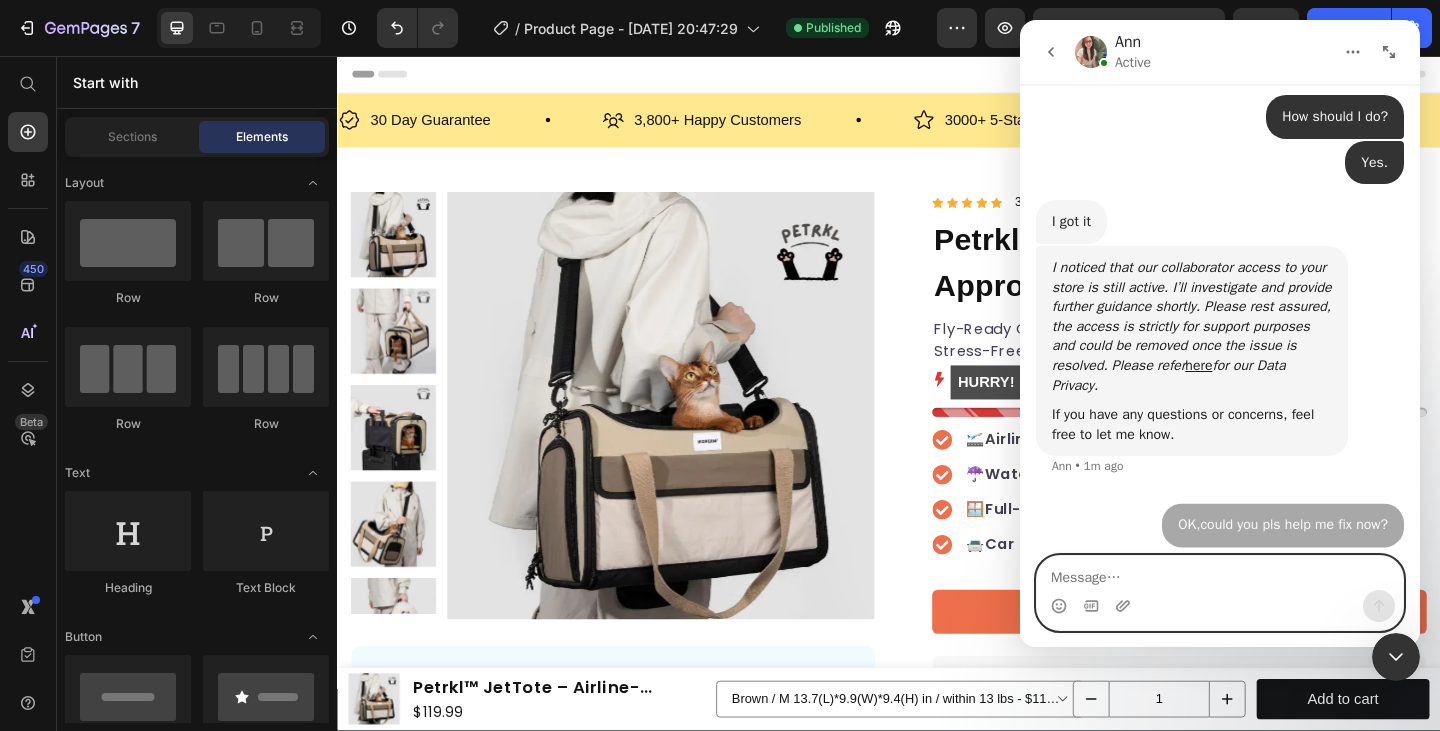 scroll, scrollTop: 1525, scrollLeft: 0, axis: vertical 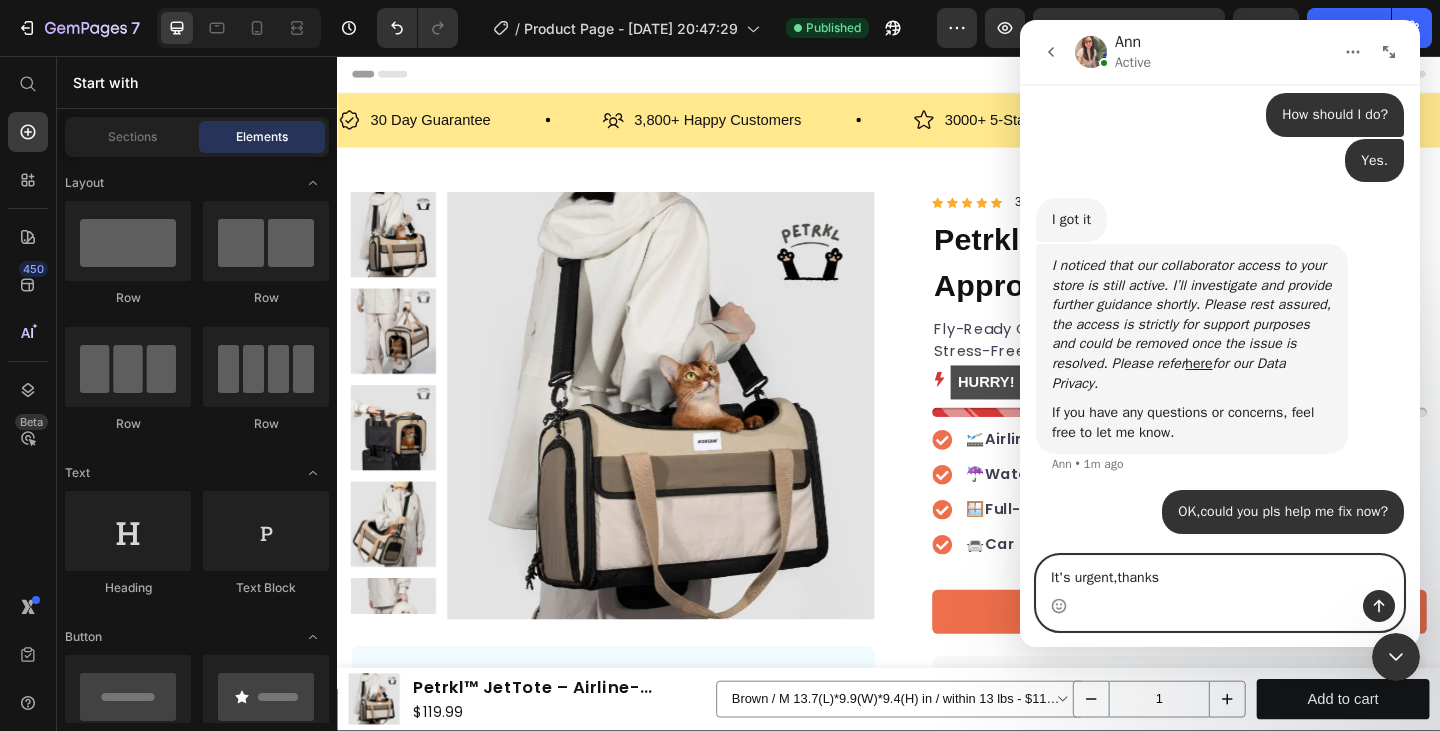 type on "It's urgent,thanks!" 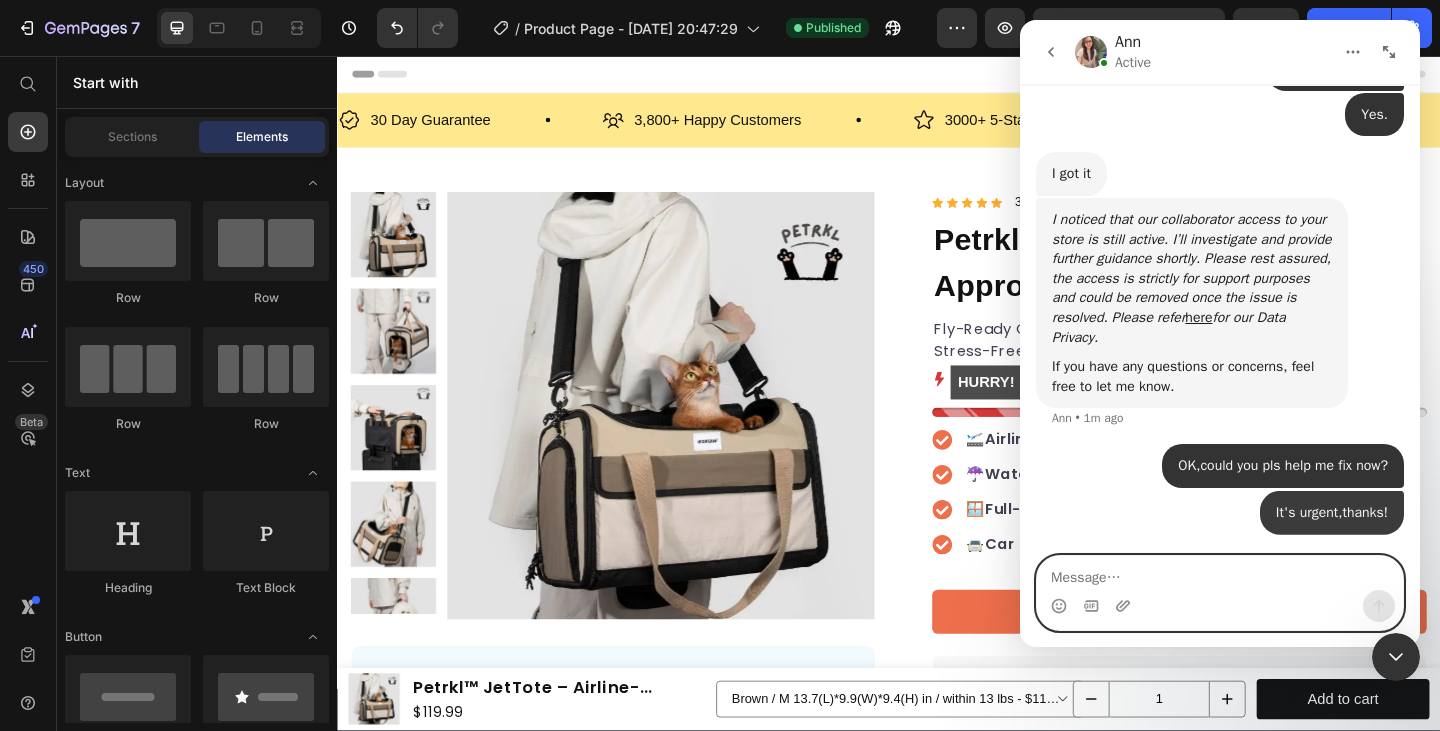 scroll, scrollTop: 1571, scrollLeft: 0, axis: vertical 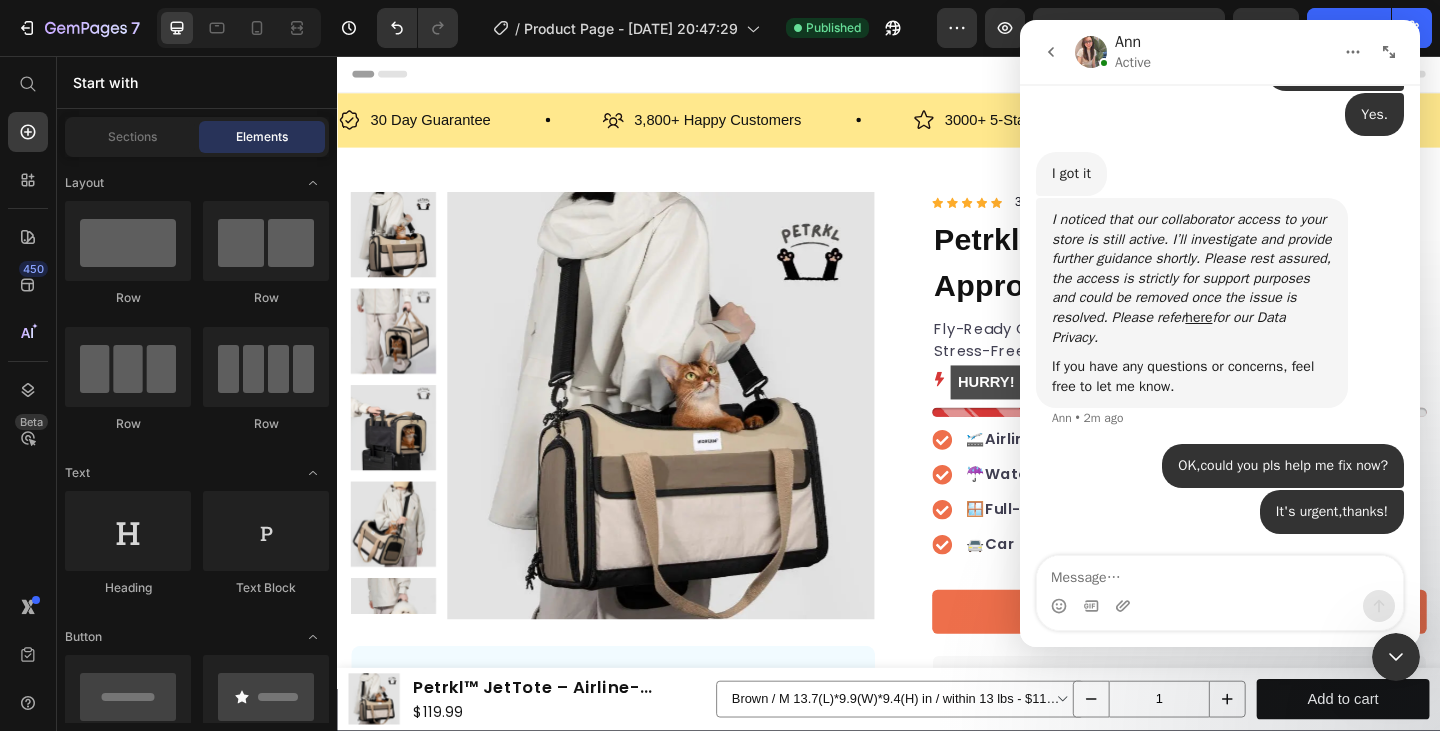 click on "I got it [PERSON_NAME]    •   2m ago" at bounding box center (1220, 175) 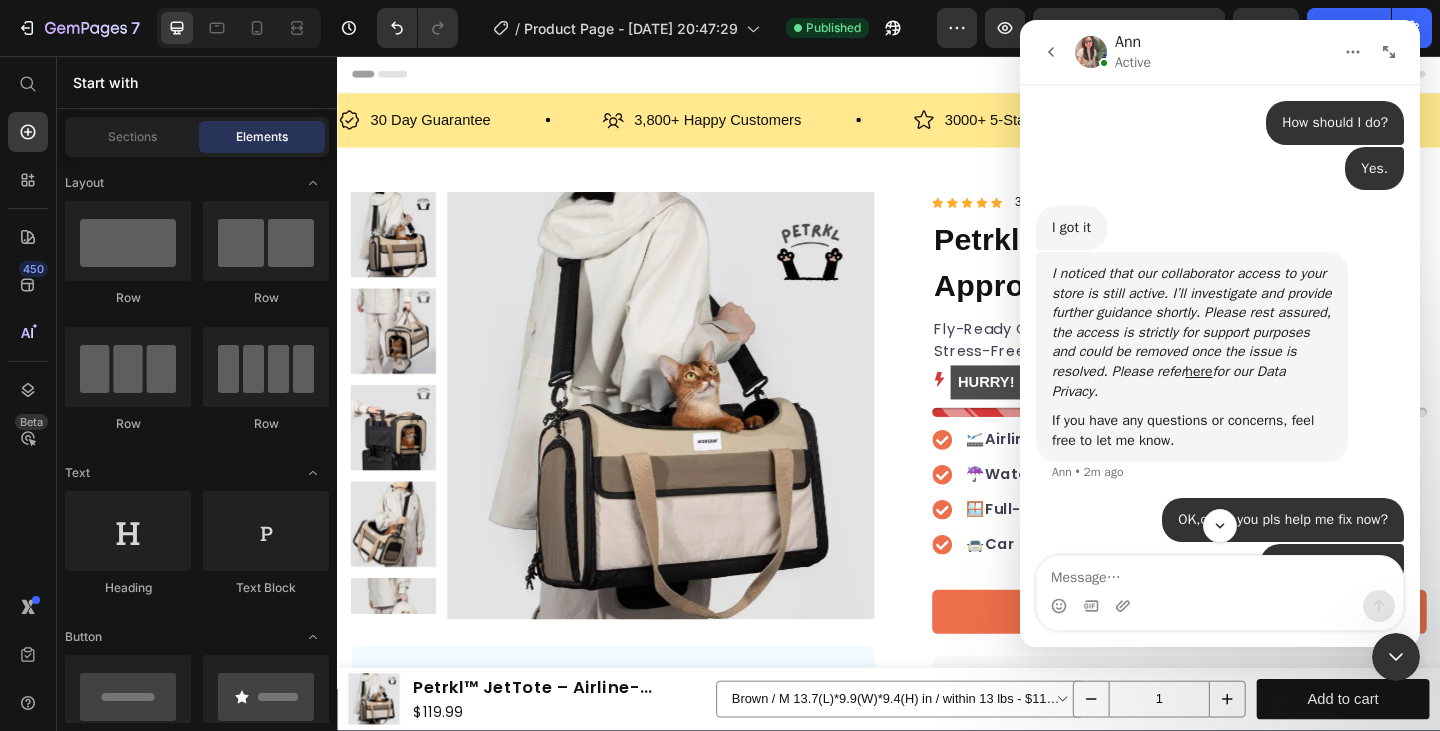 scroll, scrollTop: 1571, scrollLeft: 0, axis: vertical 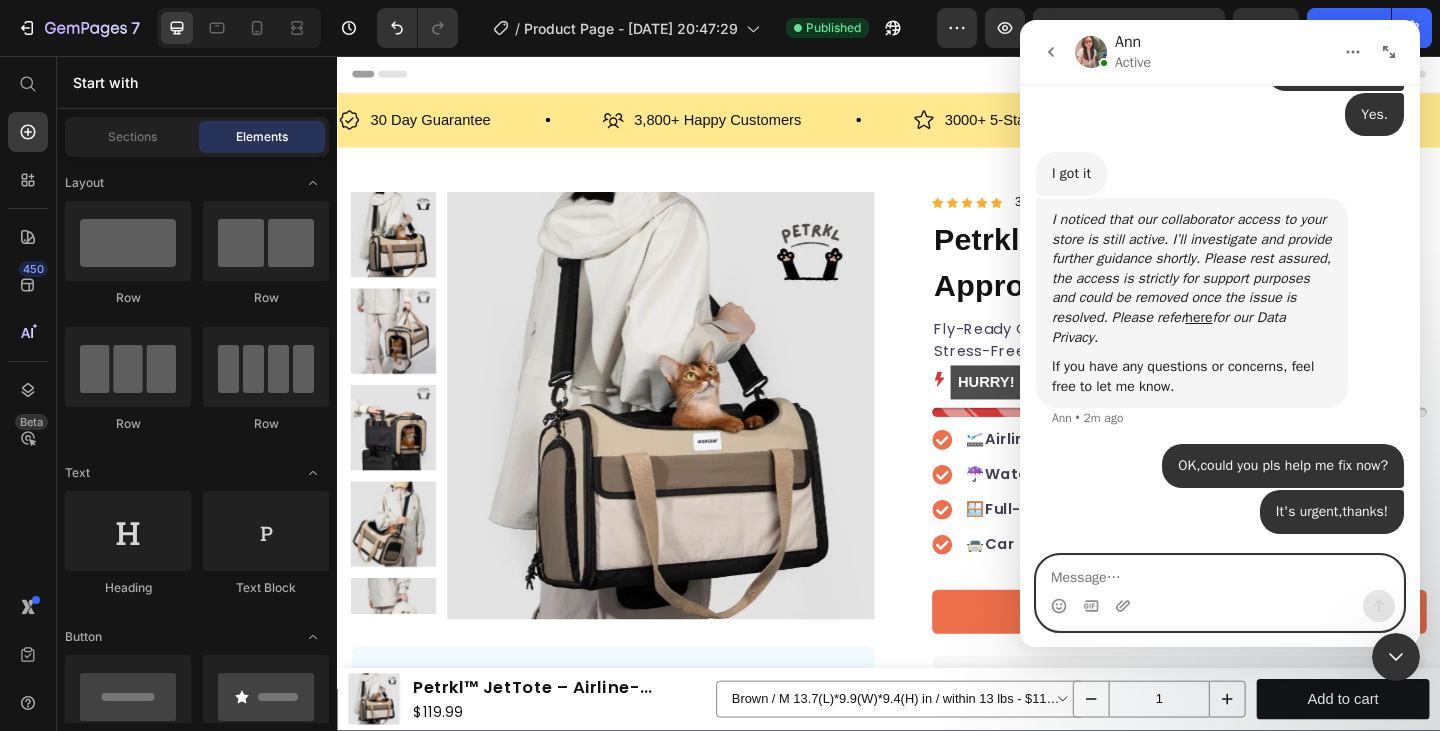 click at bounding box center [1220, 573] 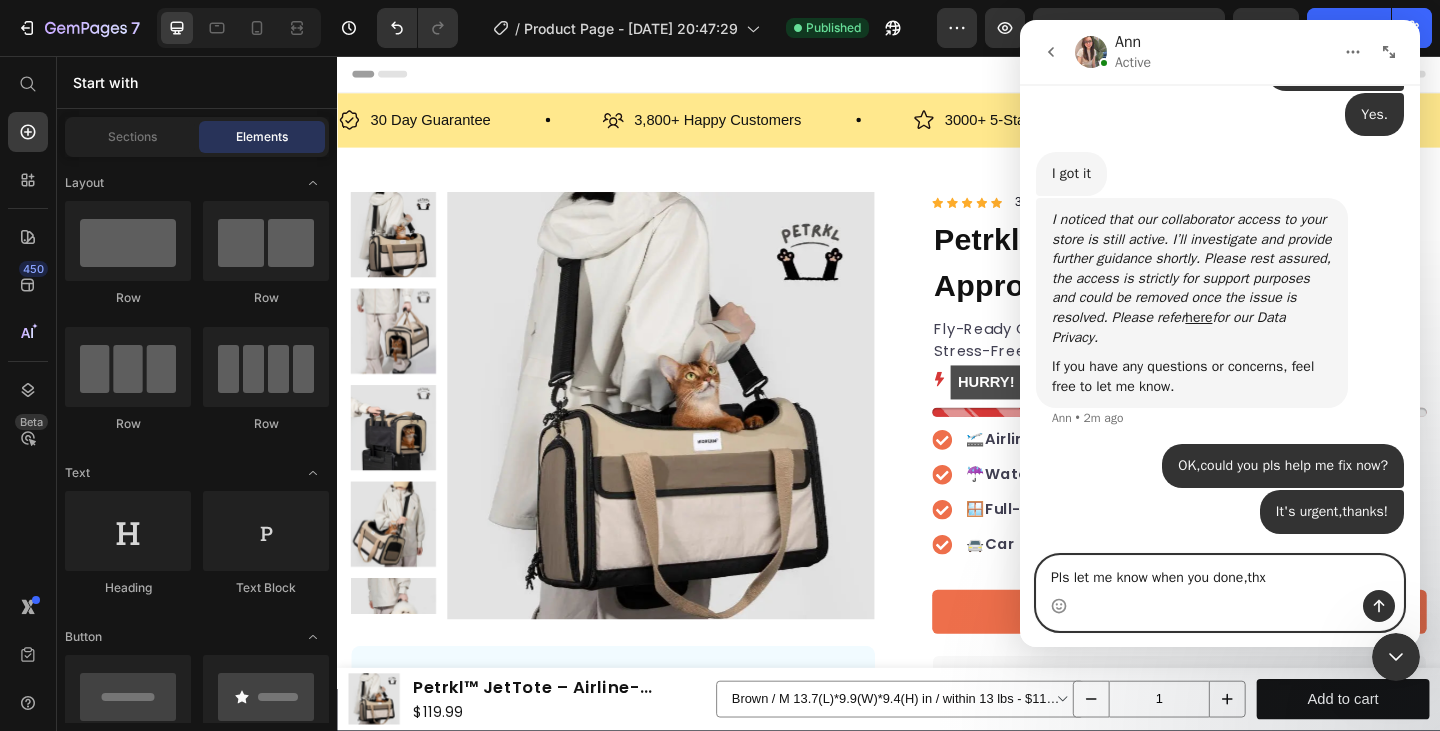 type on "Pls let me know when you done,thx!" 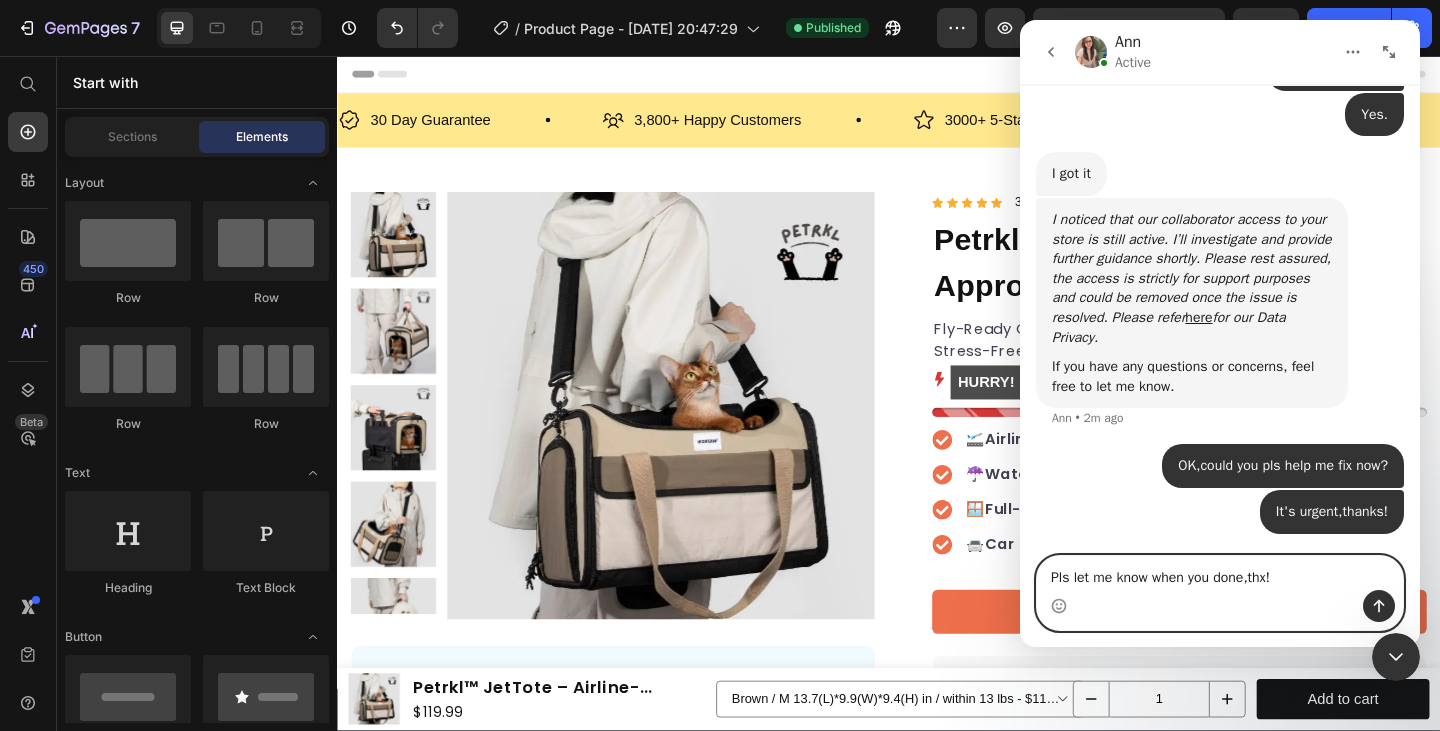type 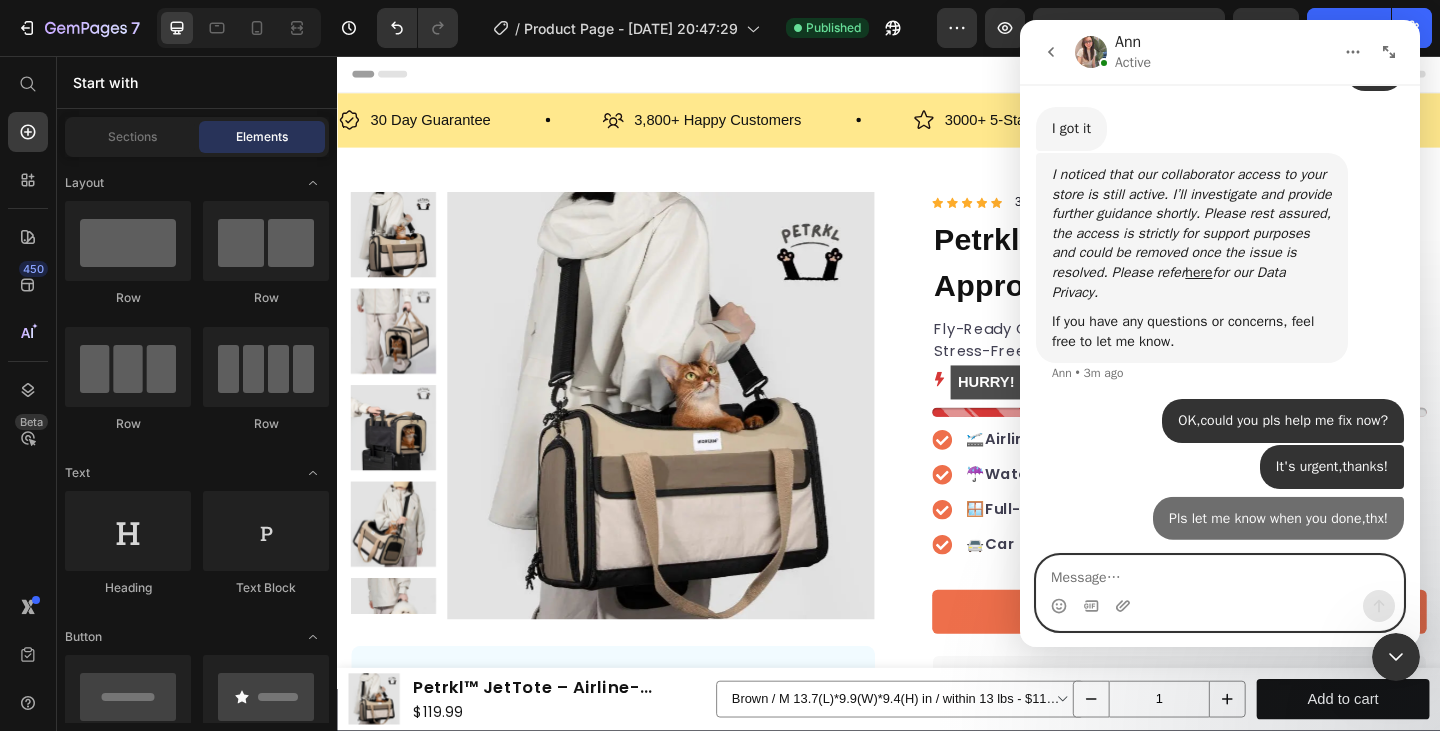 scroll, scrollTop: 1616, scrollLeft: 0, axis: vertical 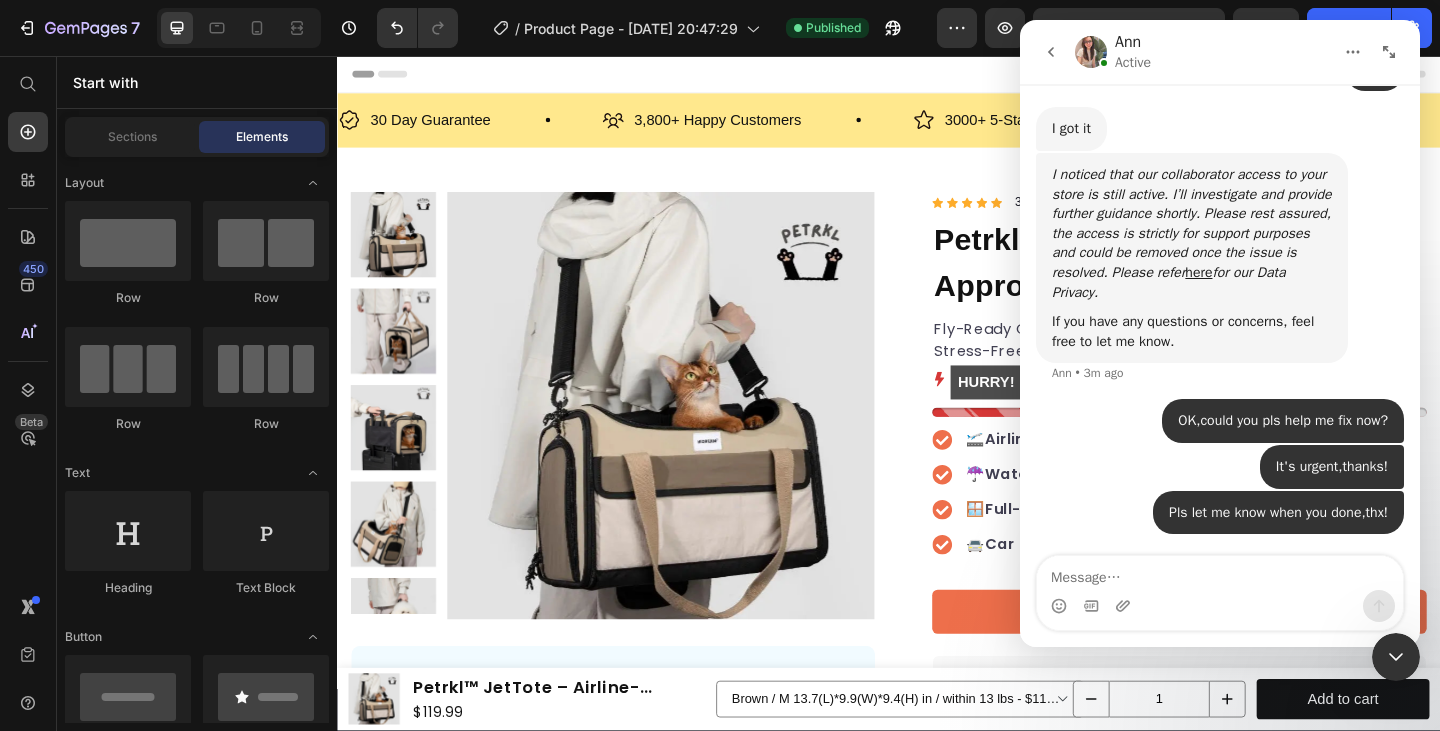click 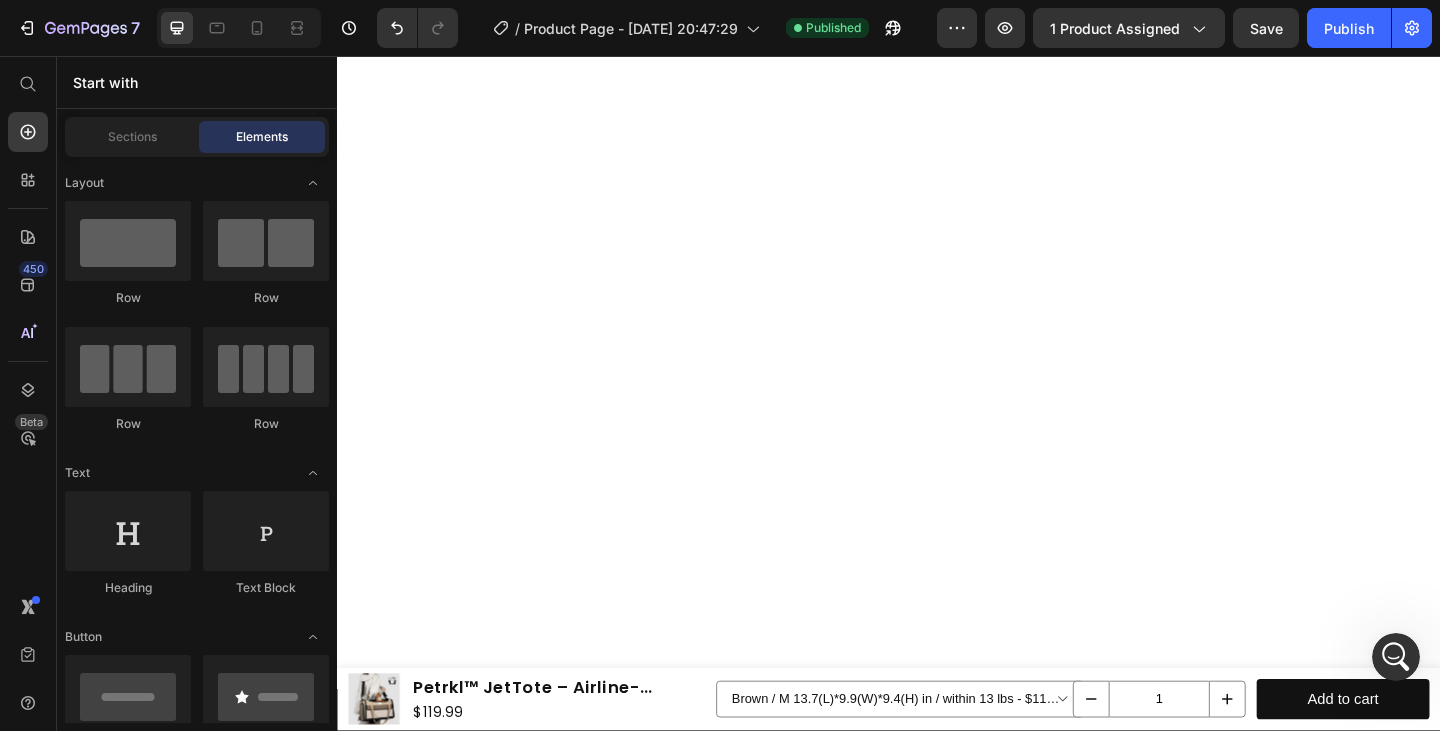 scroll, scrollTop: 0, scrollLeft: 0, axis: both 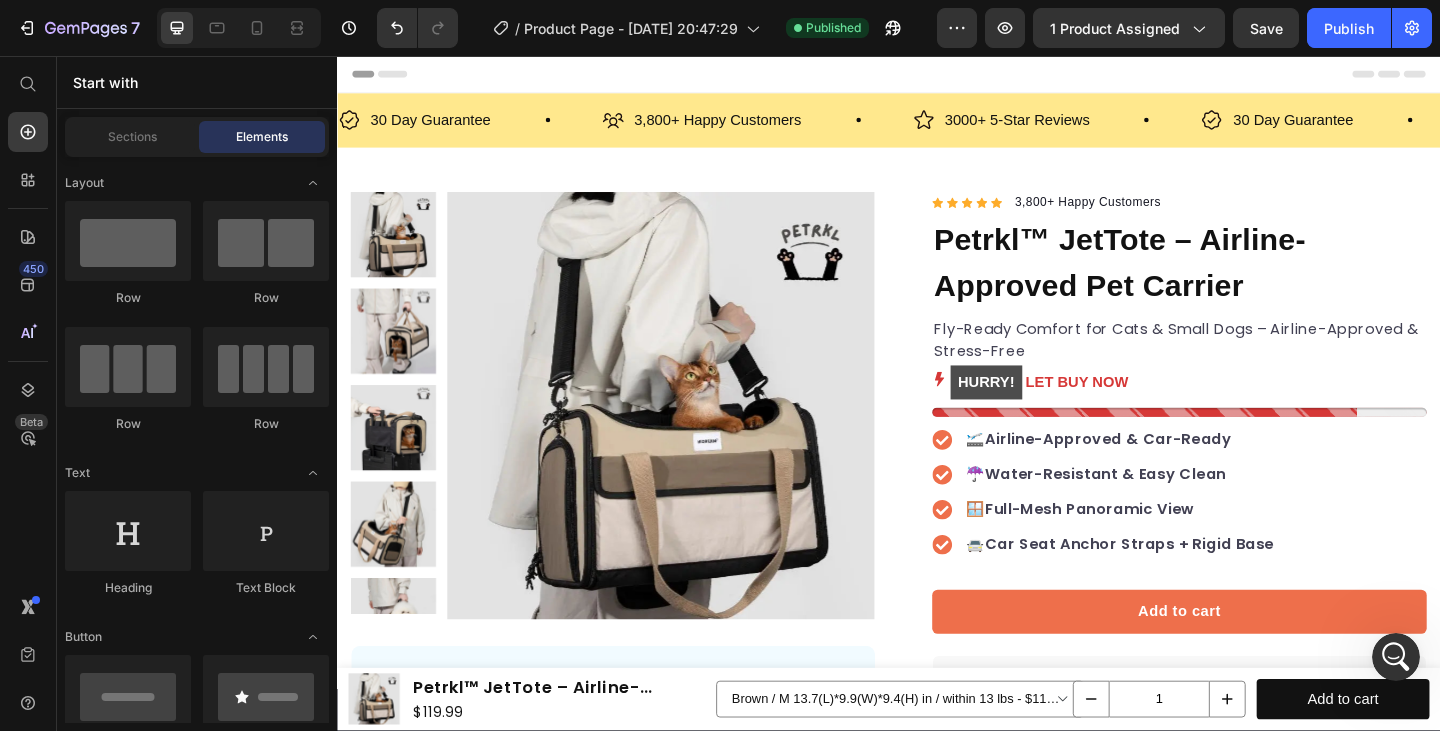 click at bounding box center [1396, 657] 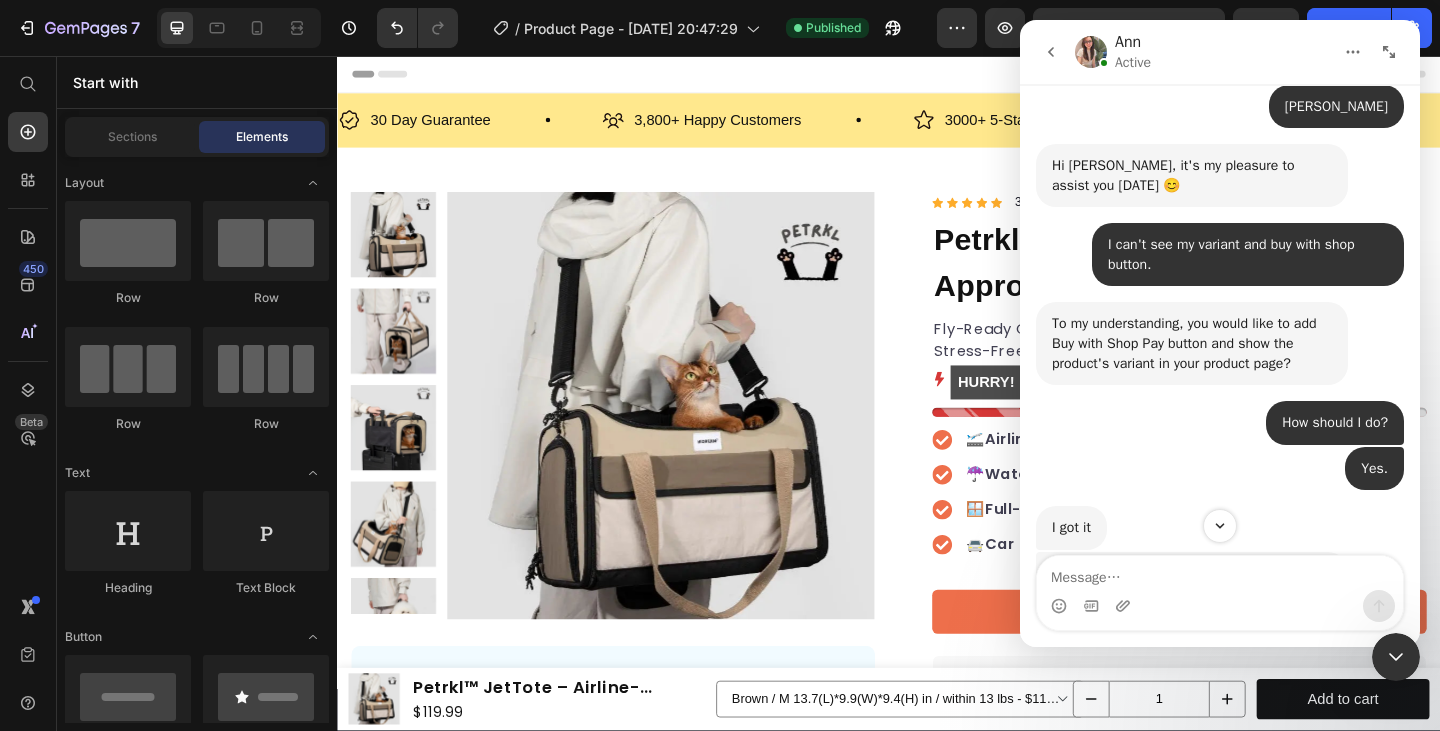 scroll, scrollTop: 1616, scrollLeft: 0, axis: vertical 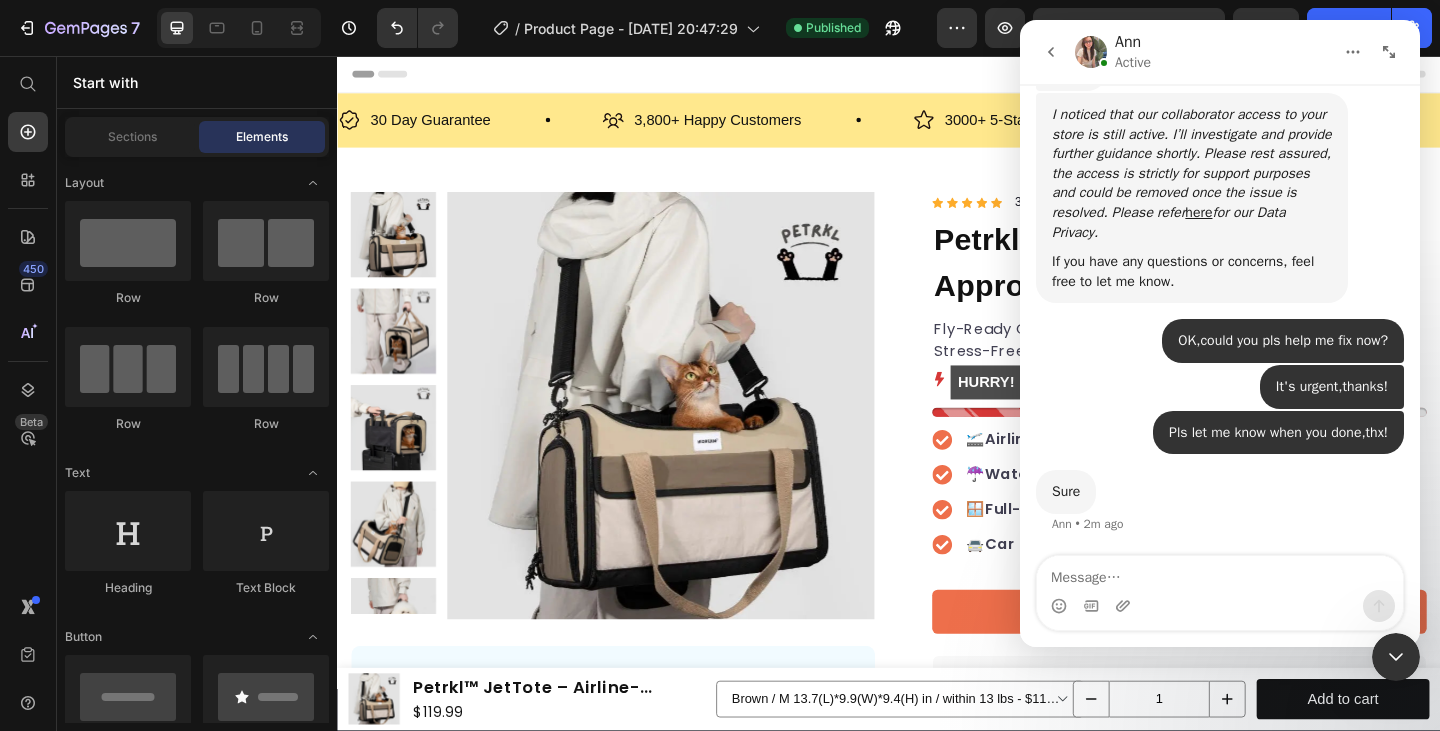 click on "Sure [PERSON_NAME]    •   2m ago" at bounding box center [1220, 514] 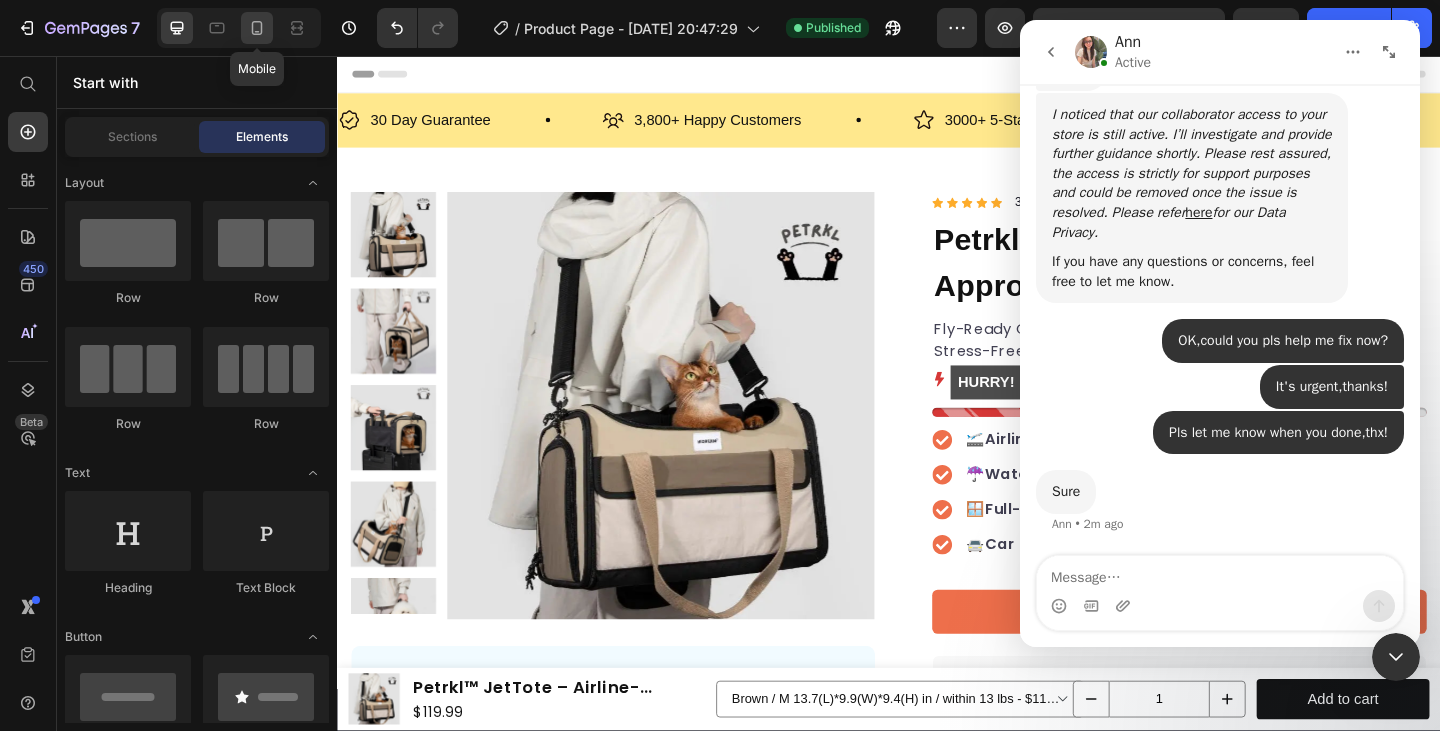 click 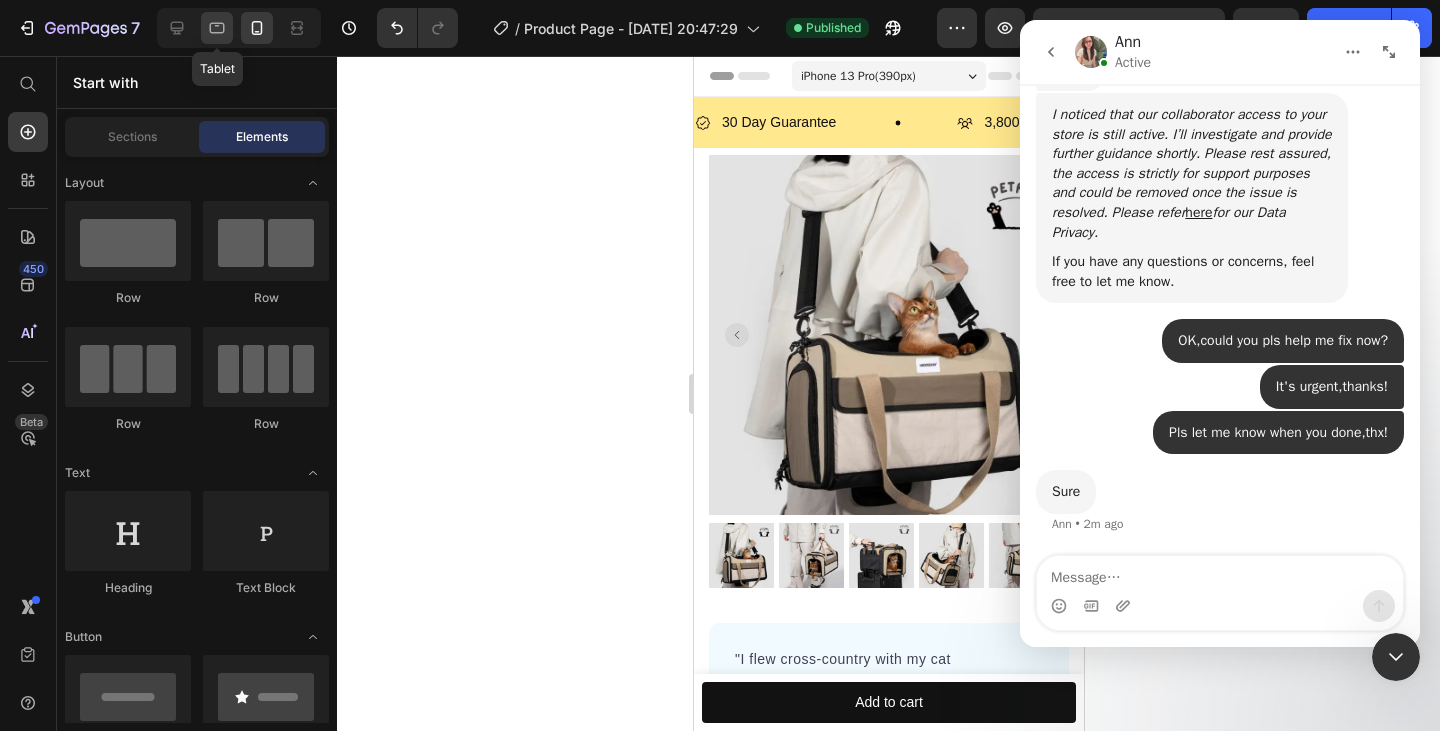 click 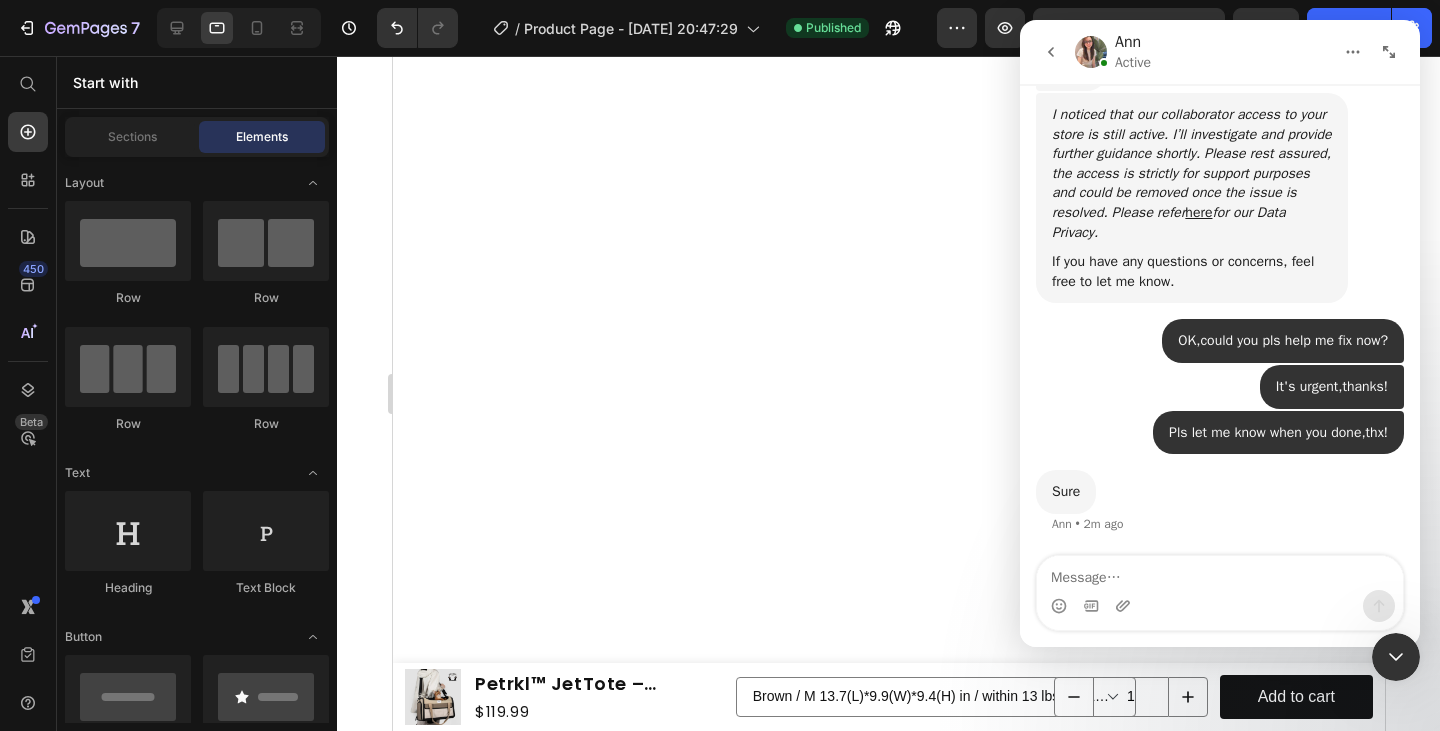 scroll, scrollTop: 0, scrollLeft: 0, axis: both 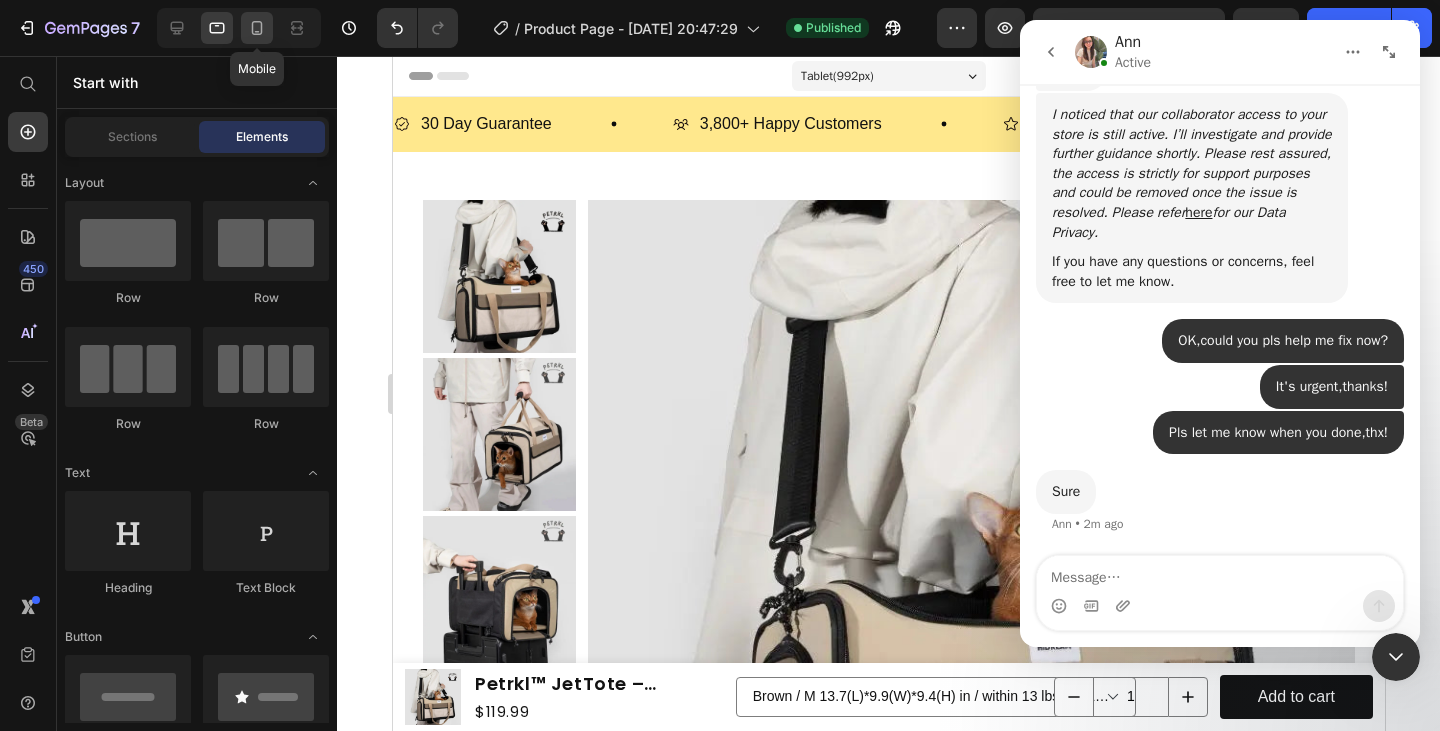 click 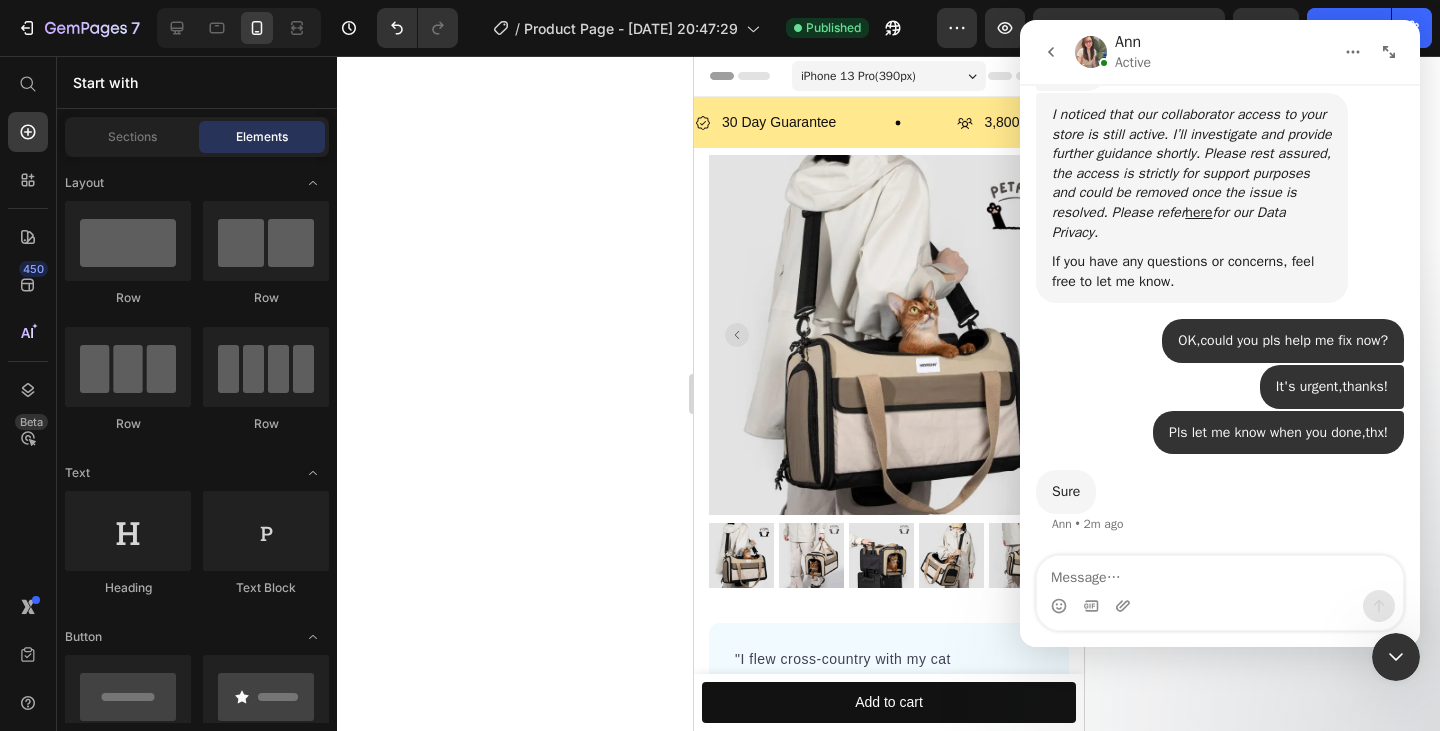 click at bounding box center (1396, 657) 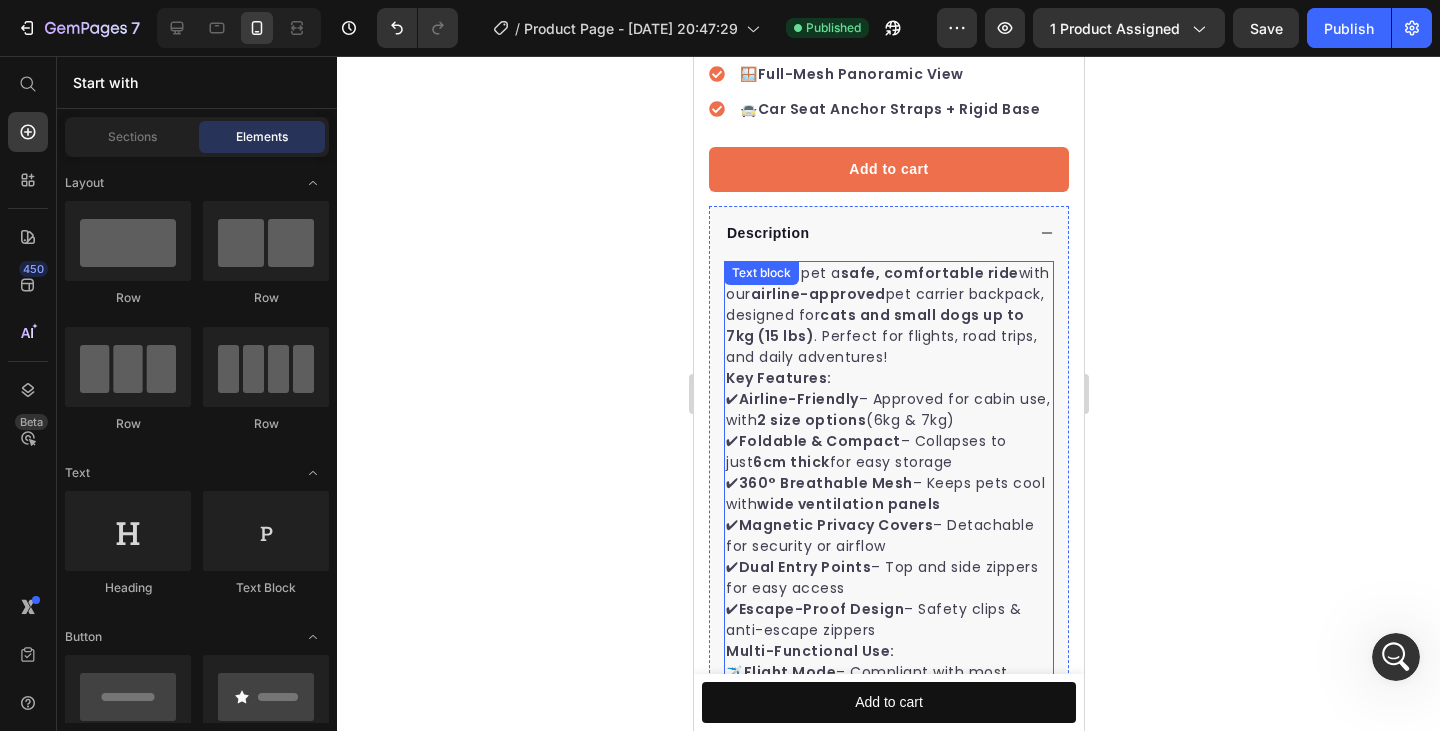 scroll, scrollTop: 1043, scrollLeft: 0, axis: vertical 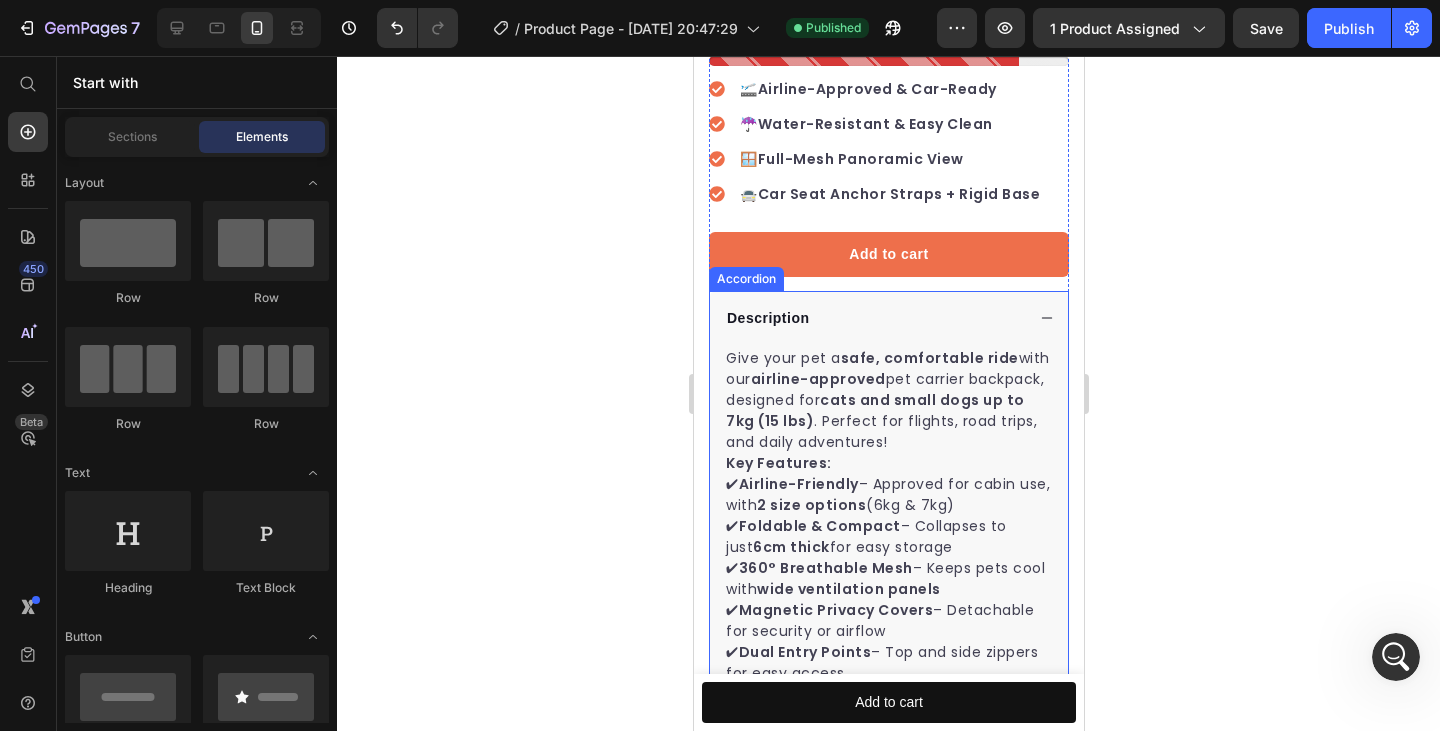 click on "Description" at bounding box center [873, 318] 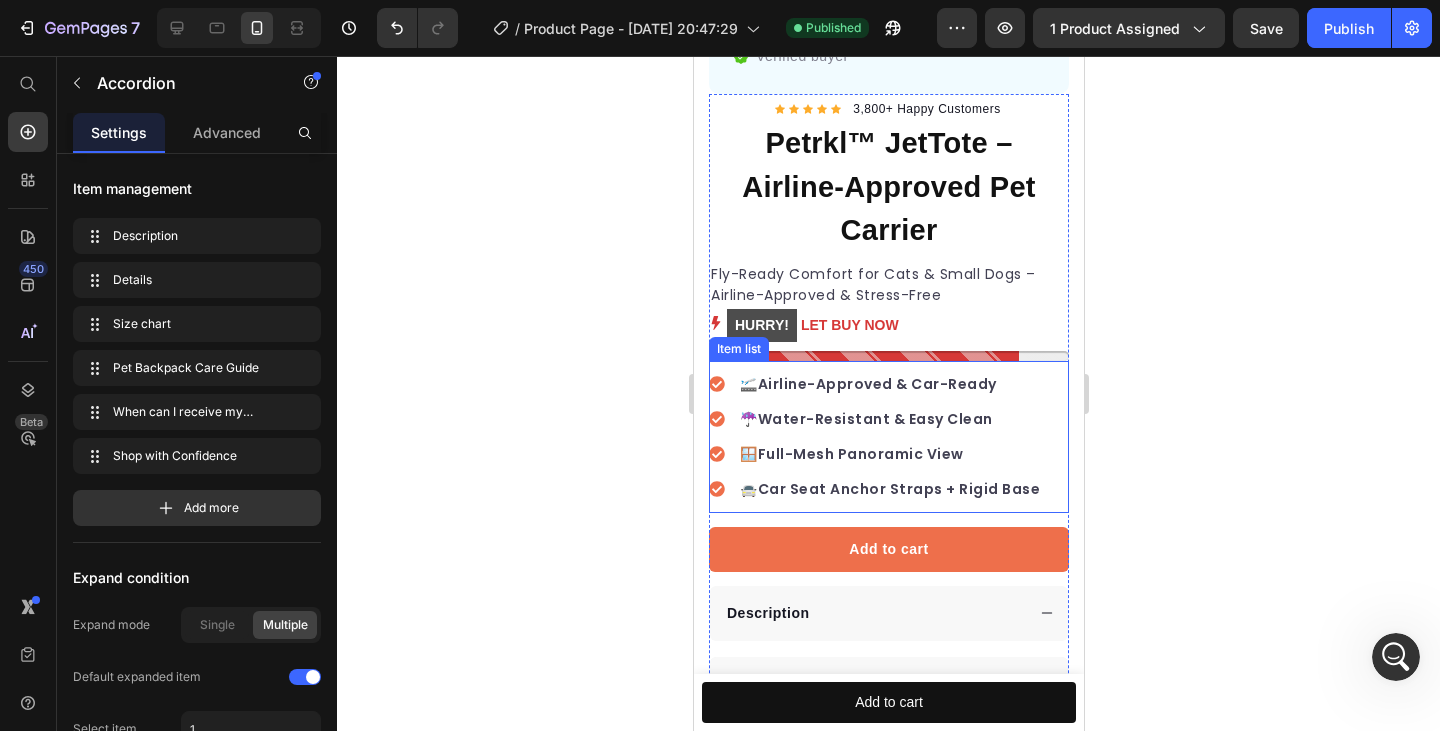 scroll, scrollTop: 0, scrollLeft: 0, axis: both 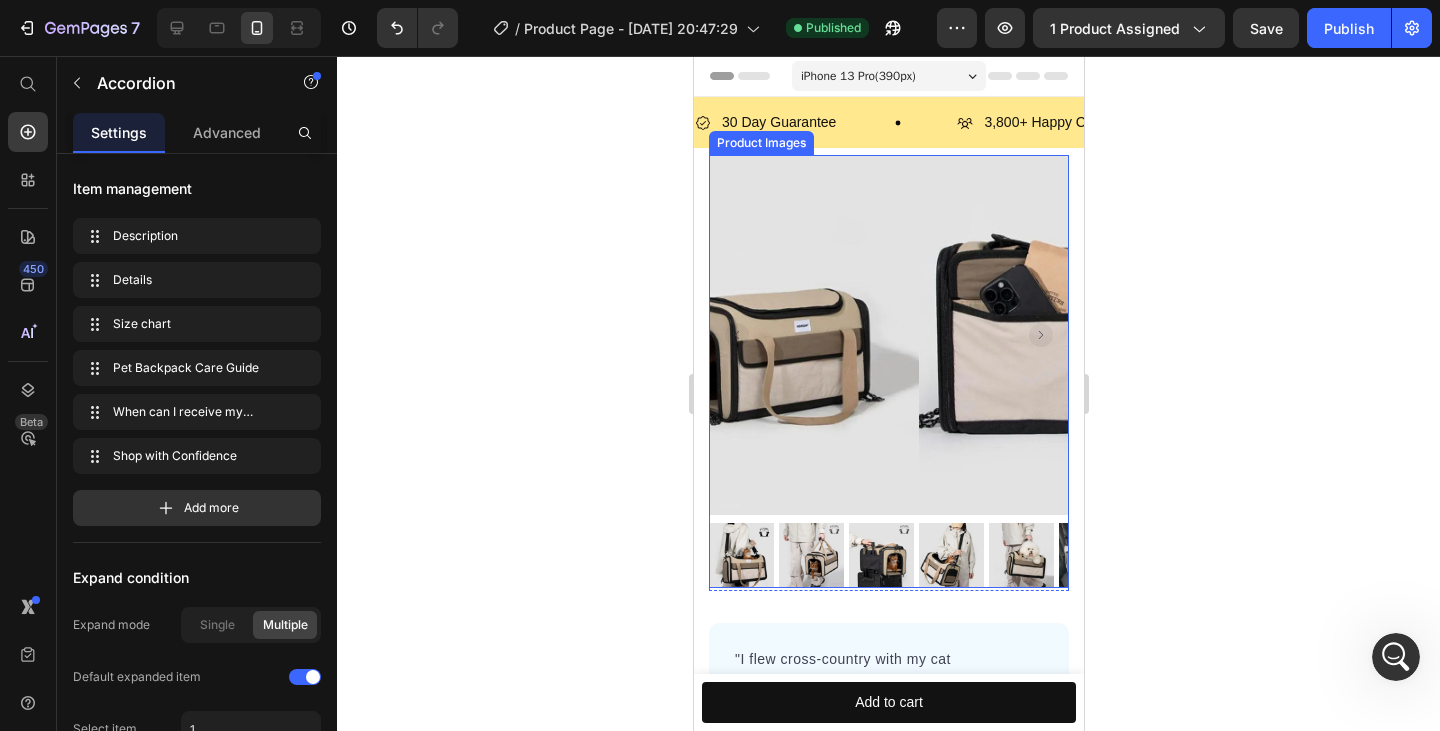 click at bounding box center [740, 555] 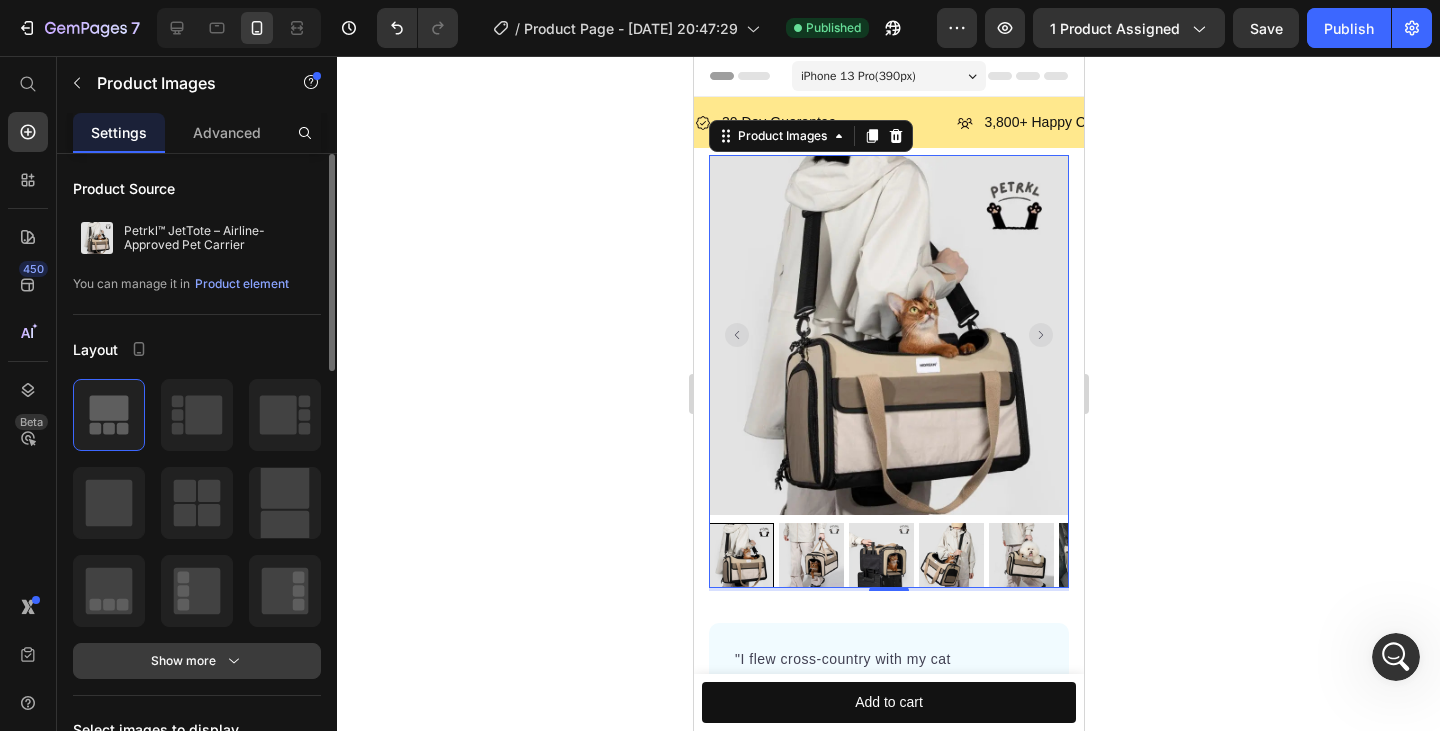 click on "Show more" at bounding box center (197, 661) 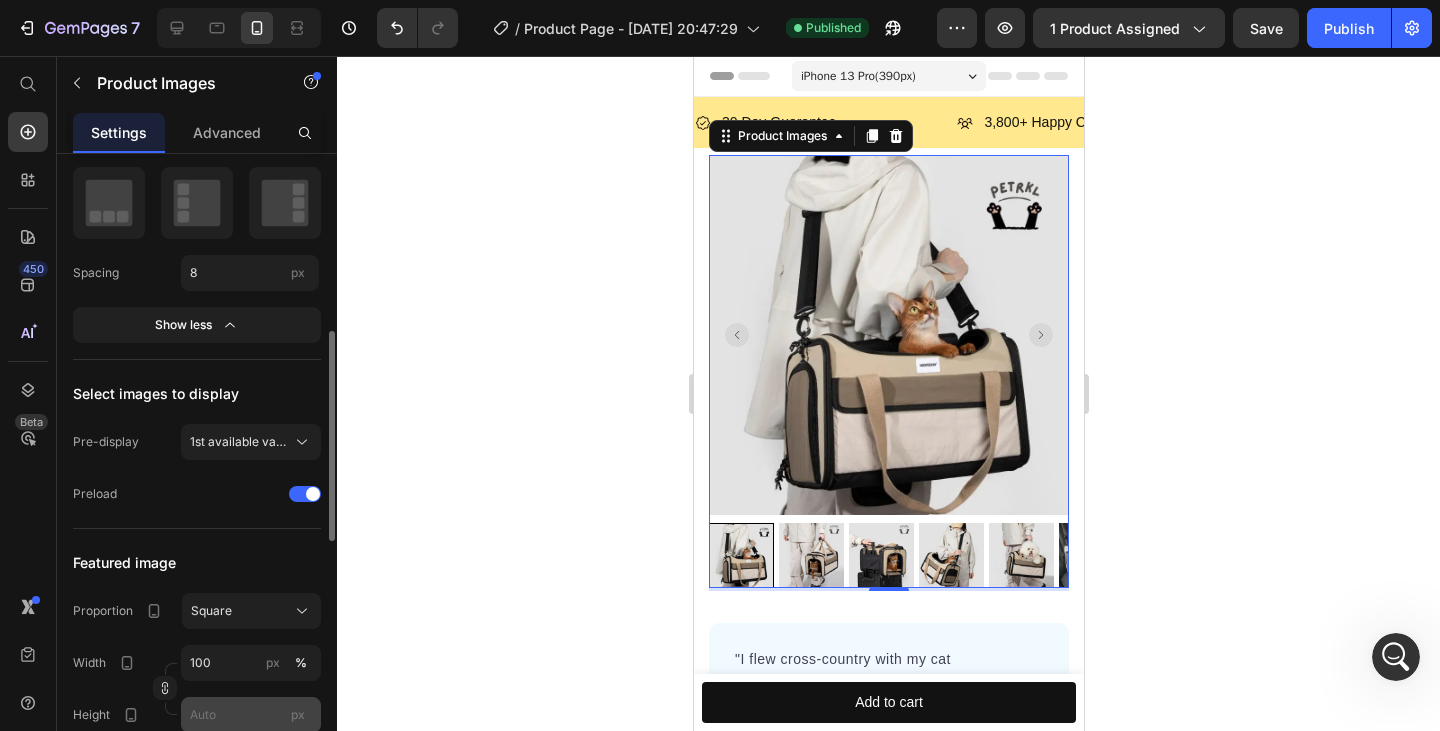 scroll, scrollTop: 548, scrollLeft: 0, axis: vertical 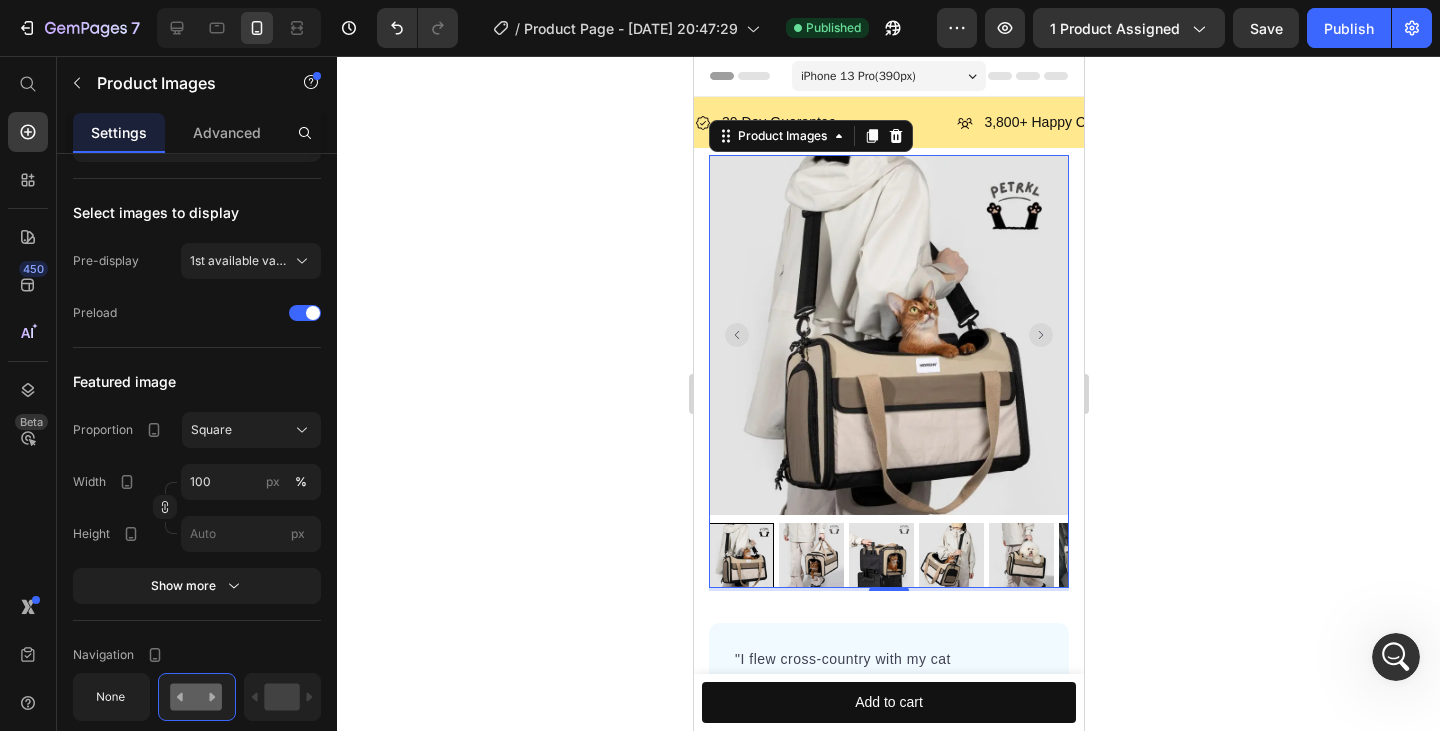 click 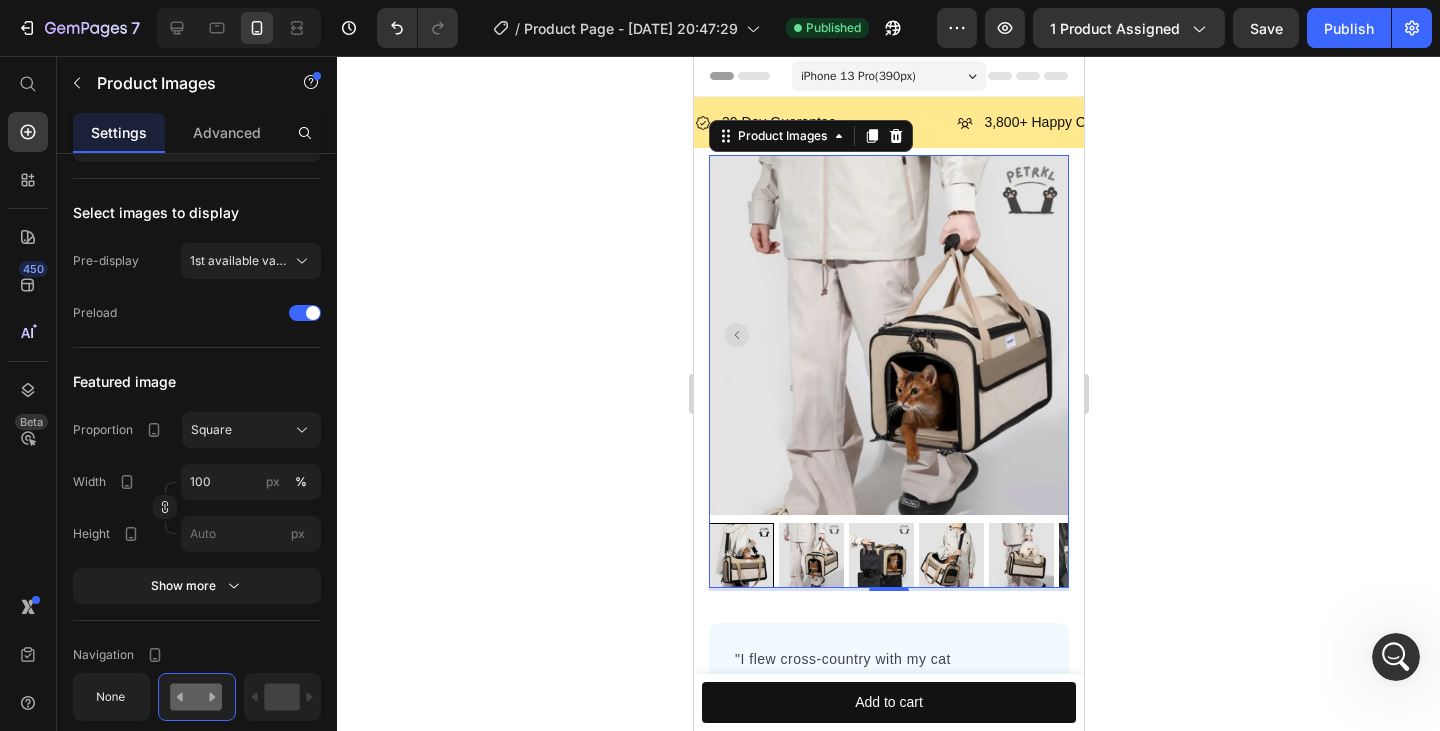 click 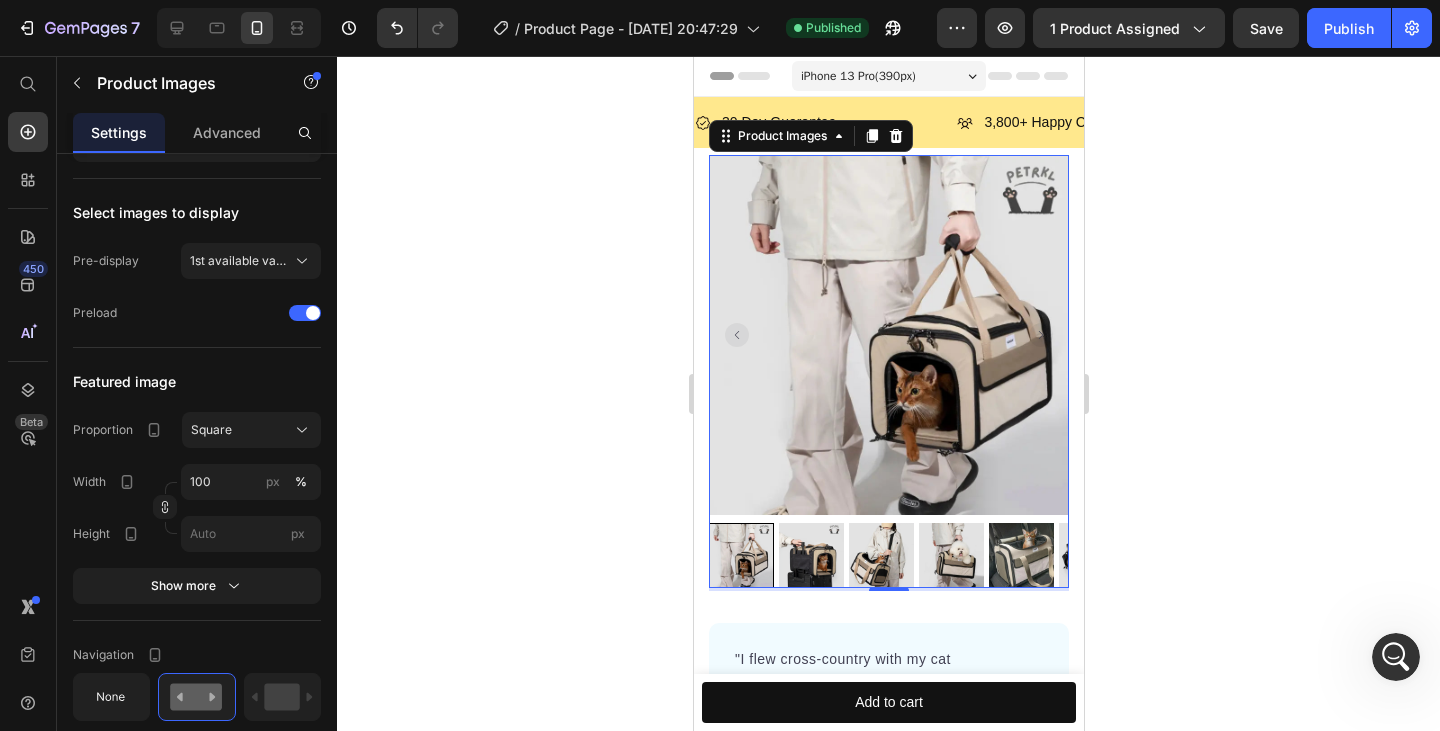 click 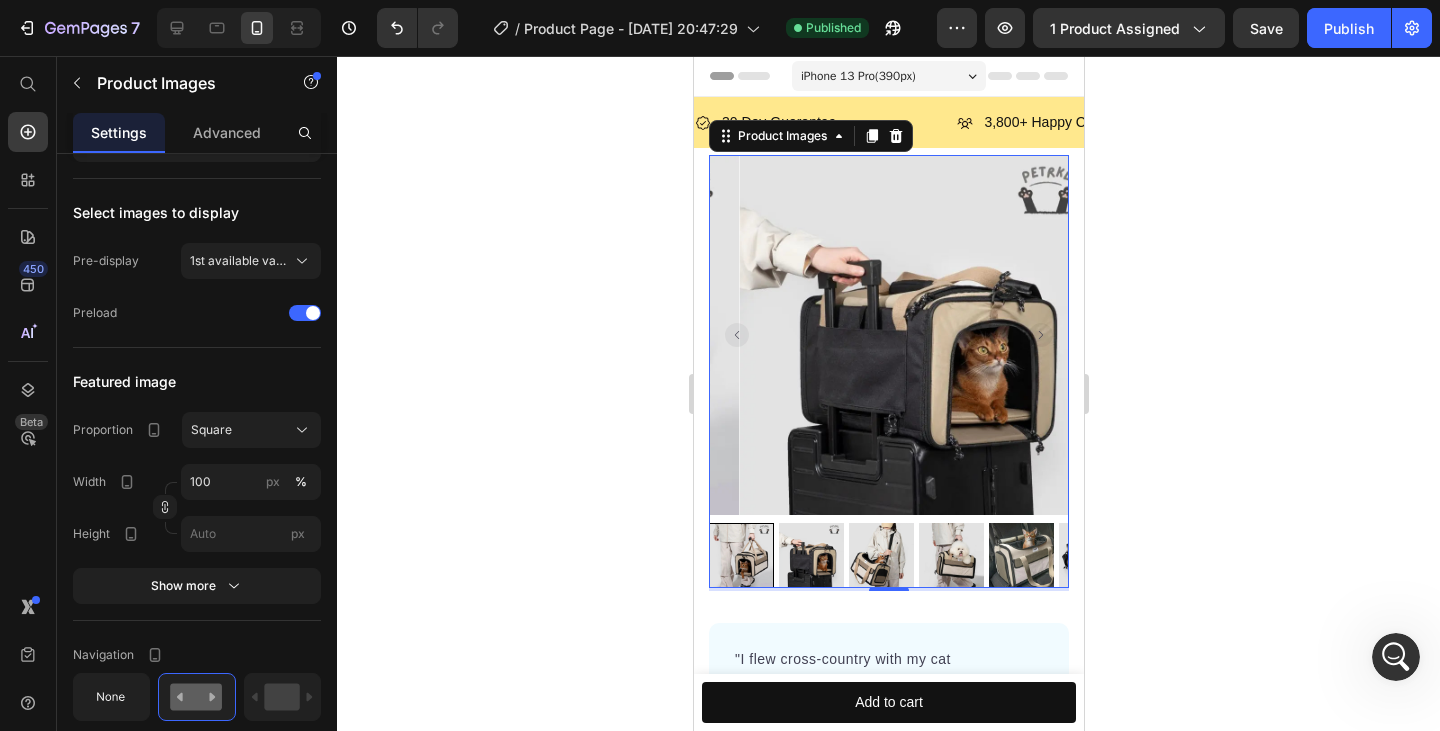 click 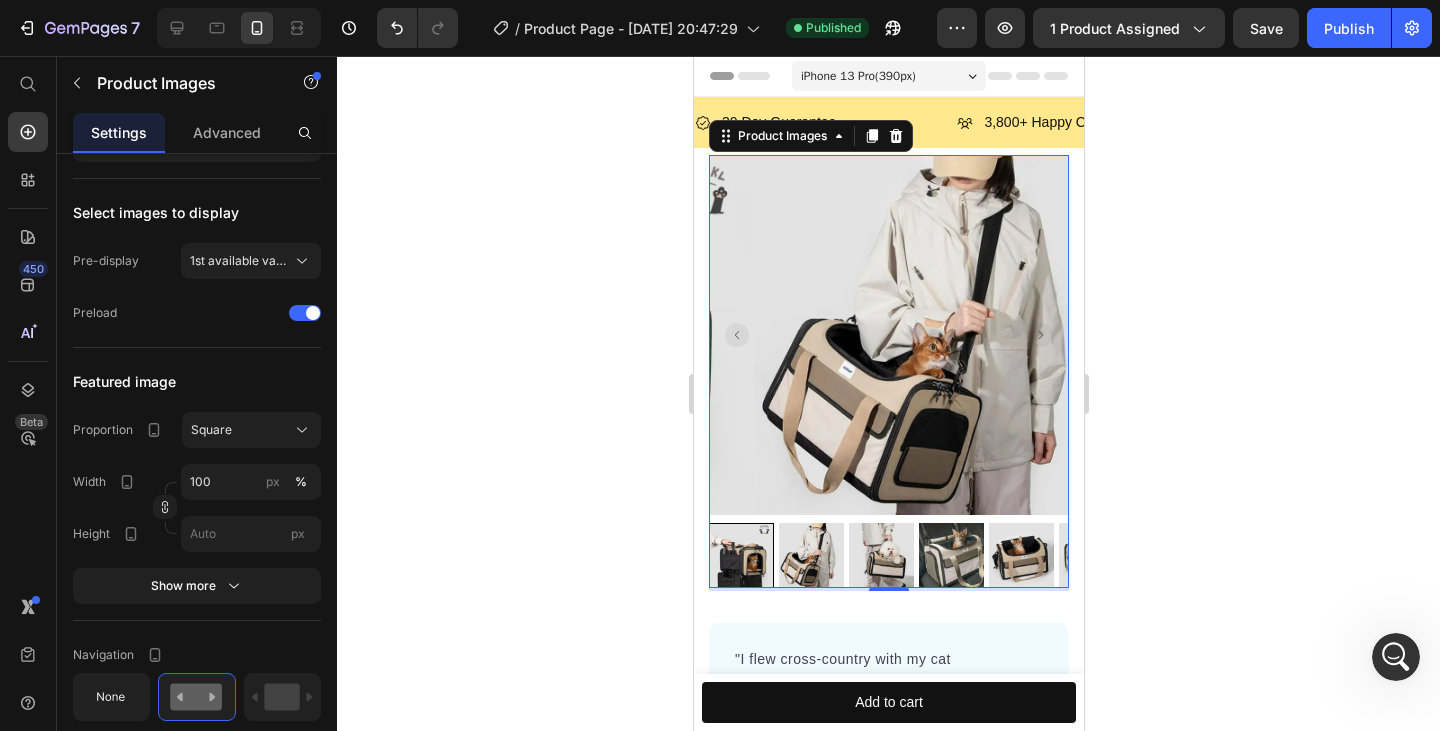 click 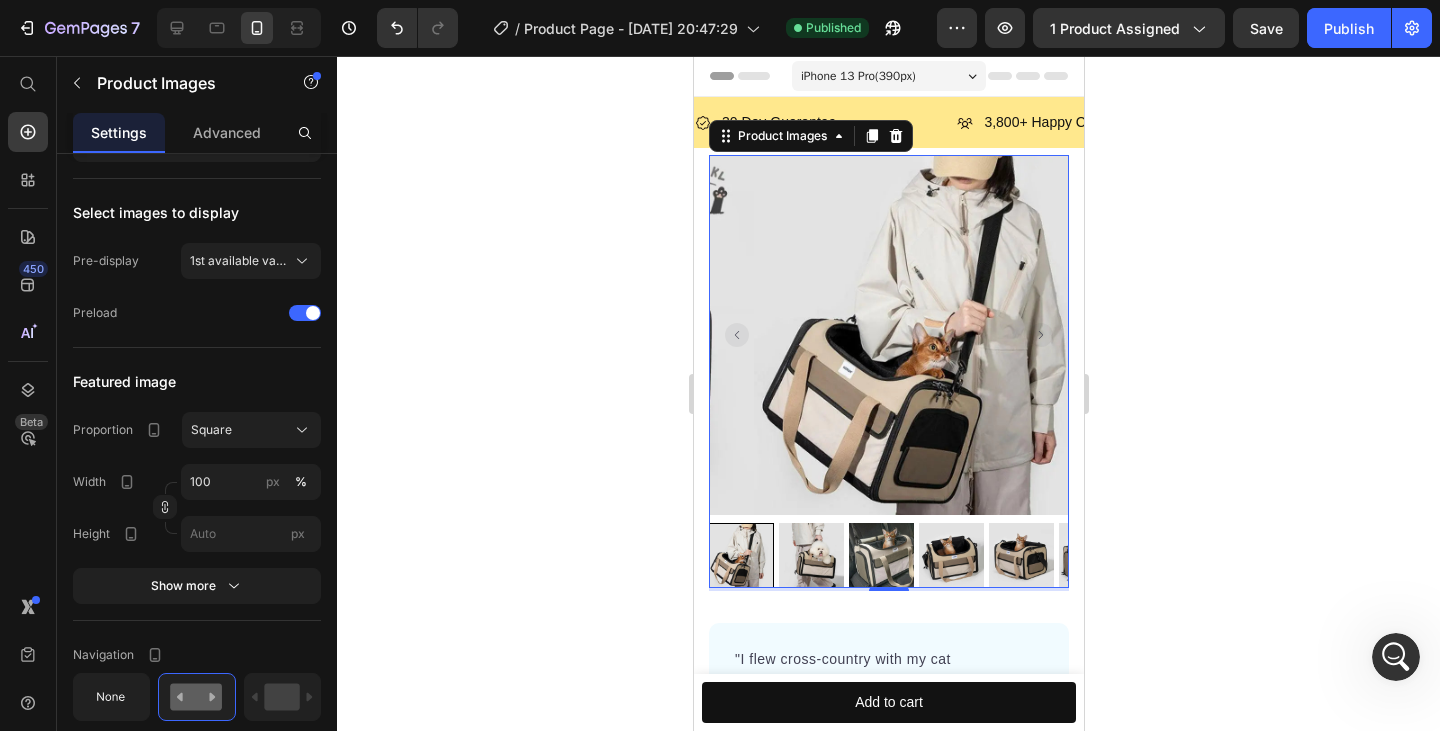 click 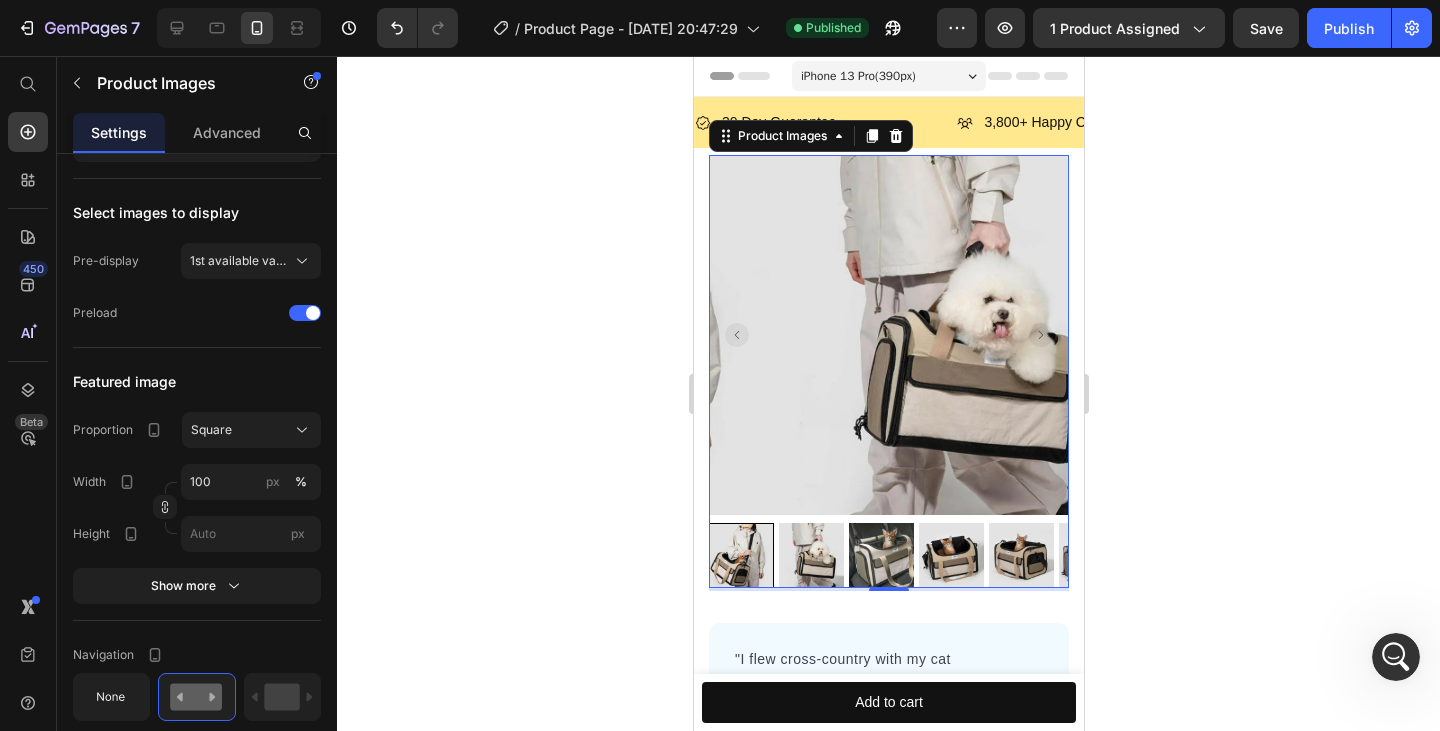 click 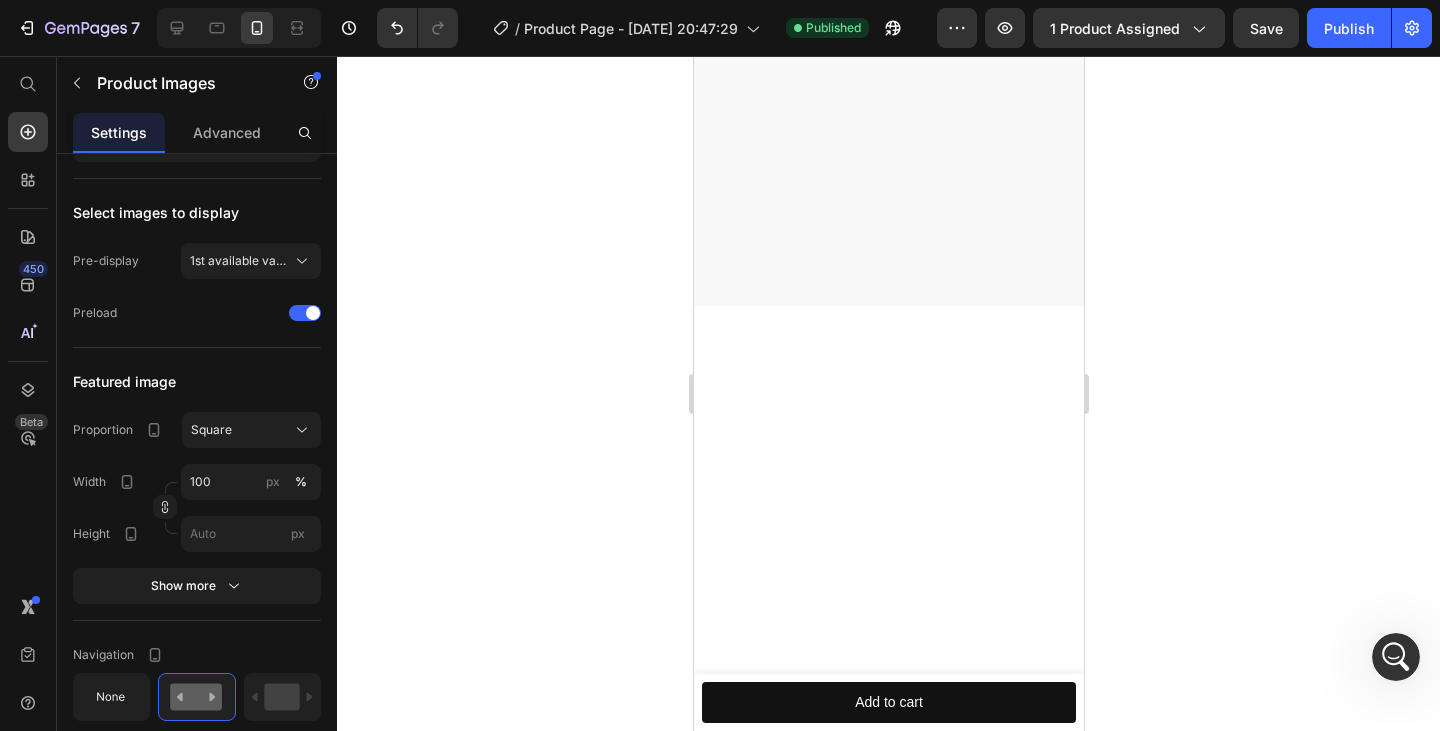 scroll, scrollTop: 0, scrollLeft: 0, axis: both 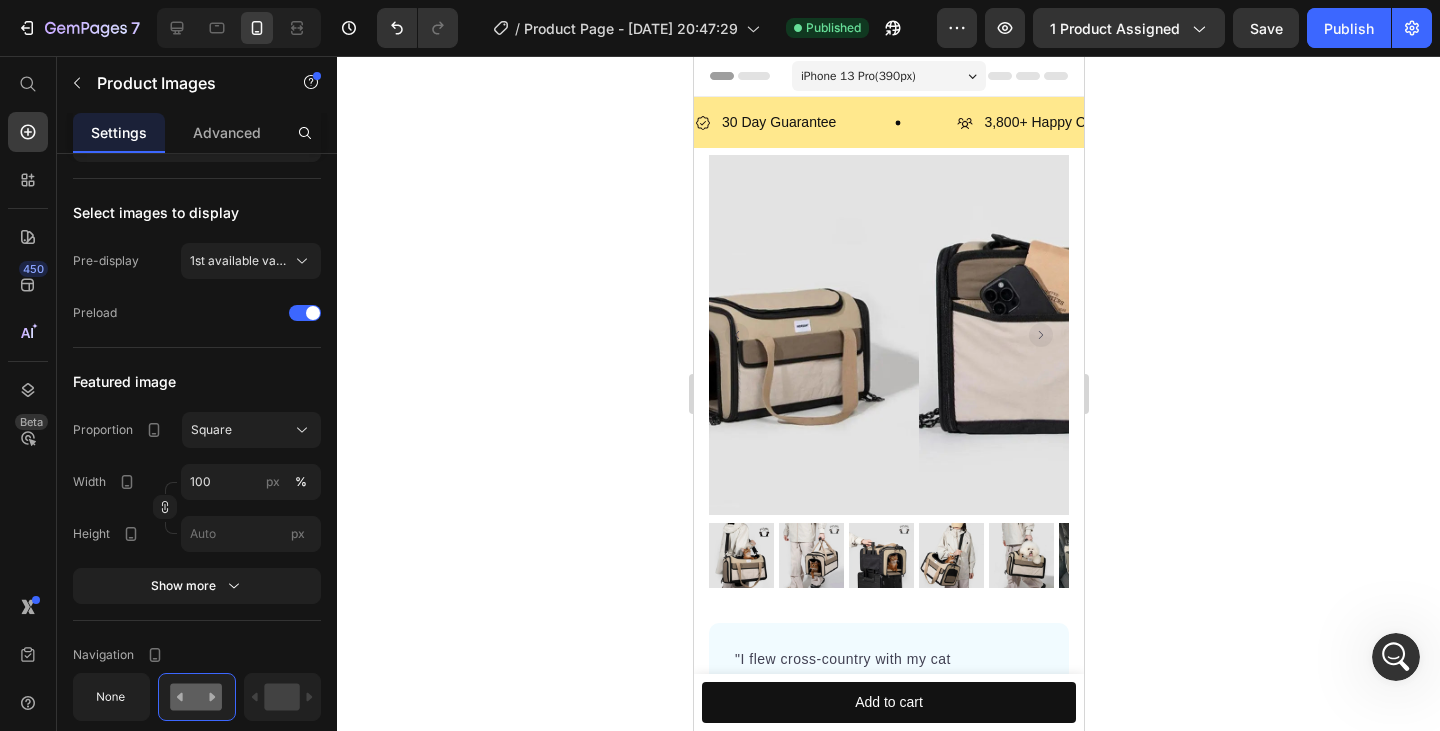 click at bounding box center [740, 555] 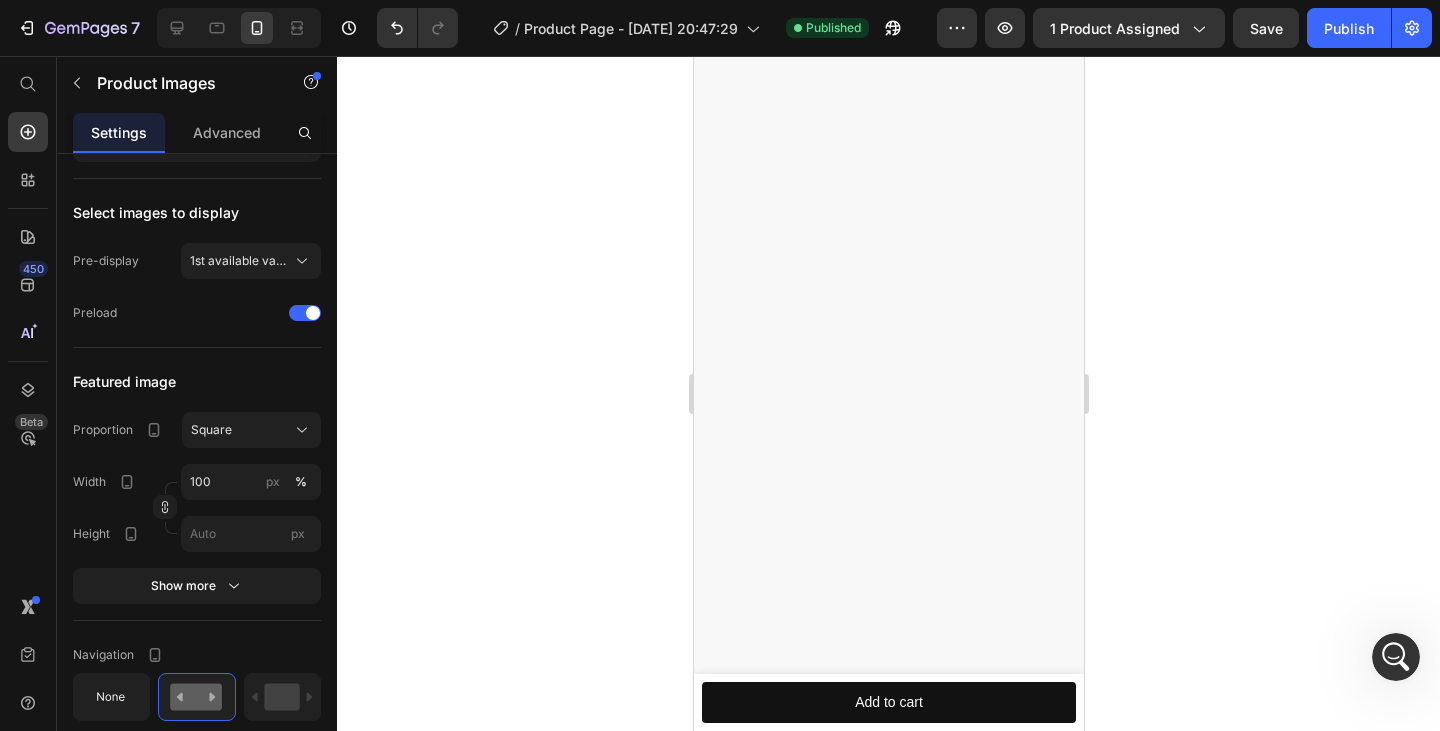 scroll, scrollTop: 0, scrollLeft: 0, axis: both 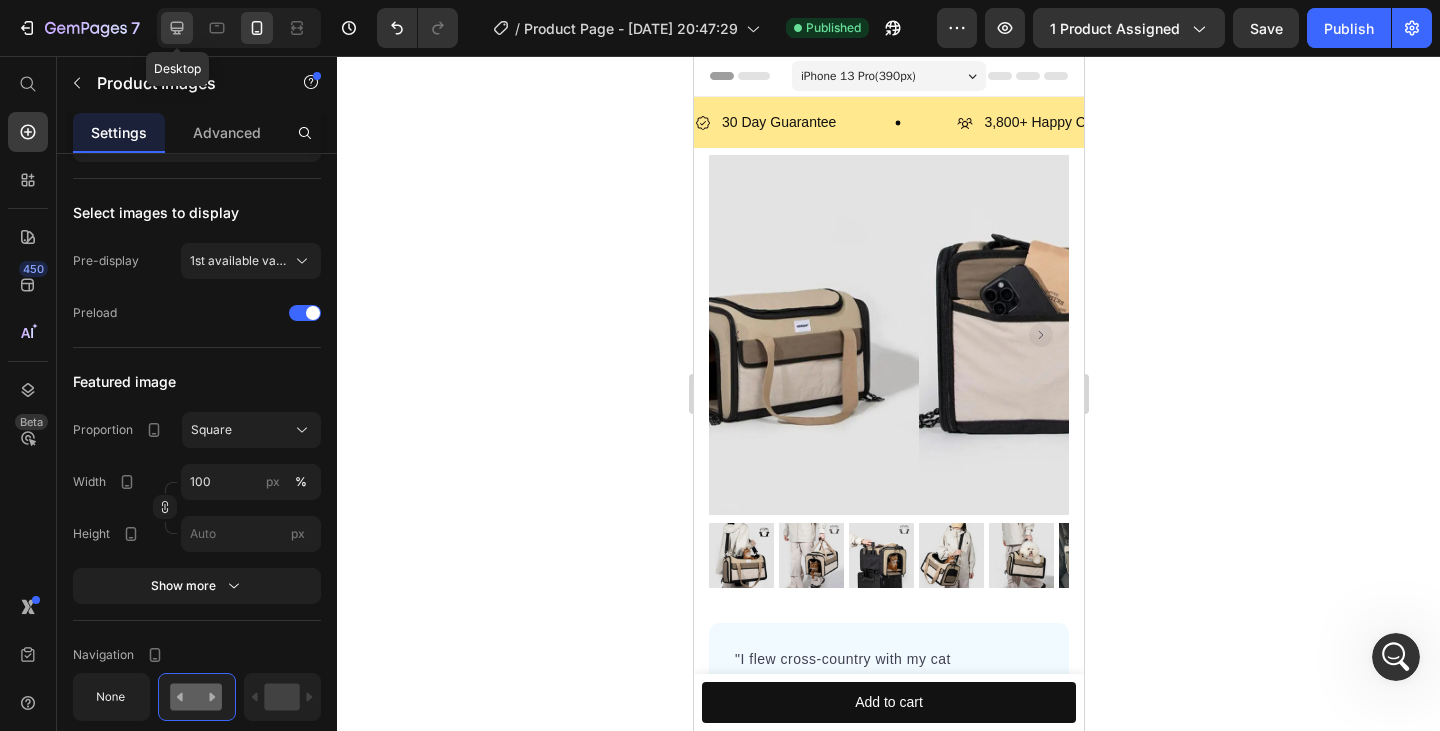 click 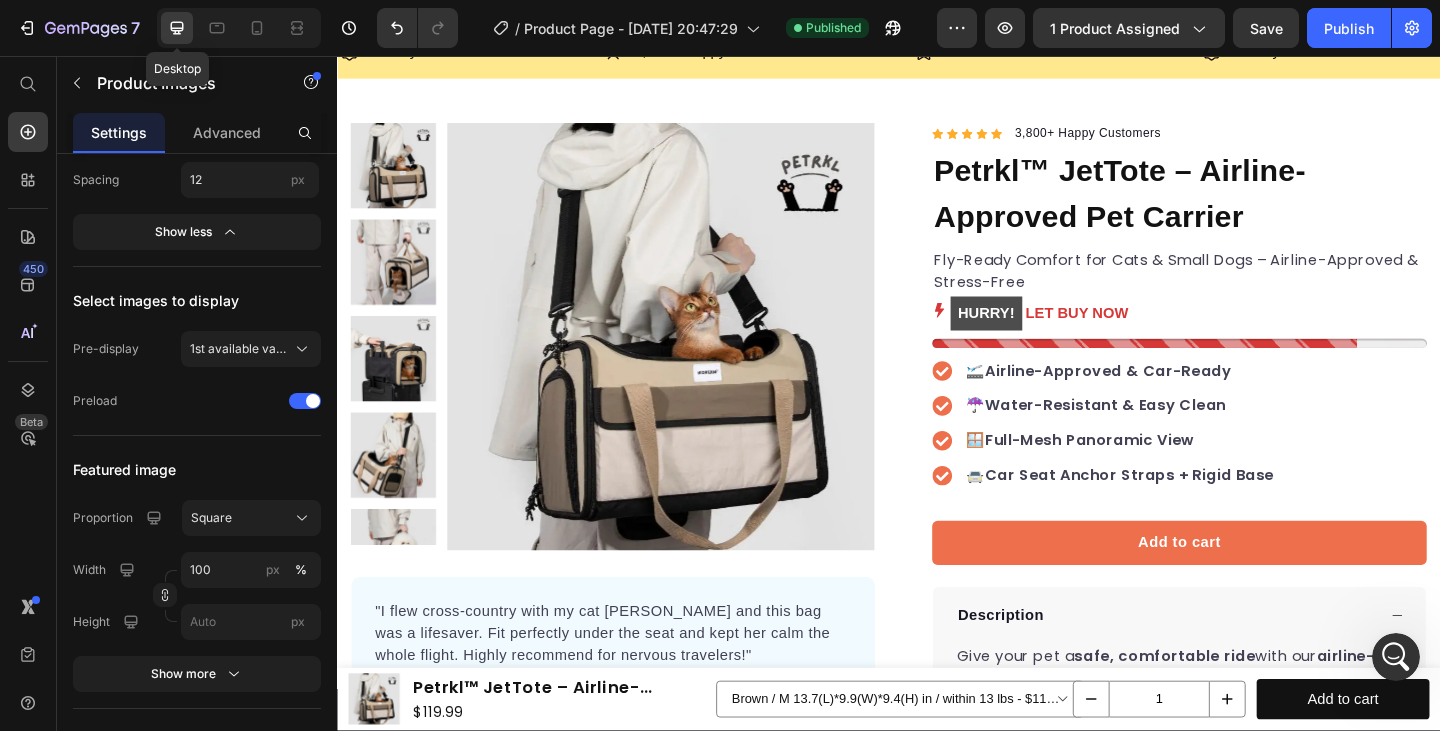 scroll, scrollTop: 77, scrollLeft: 0, axis: vertical 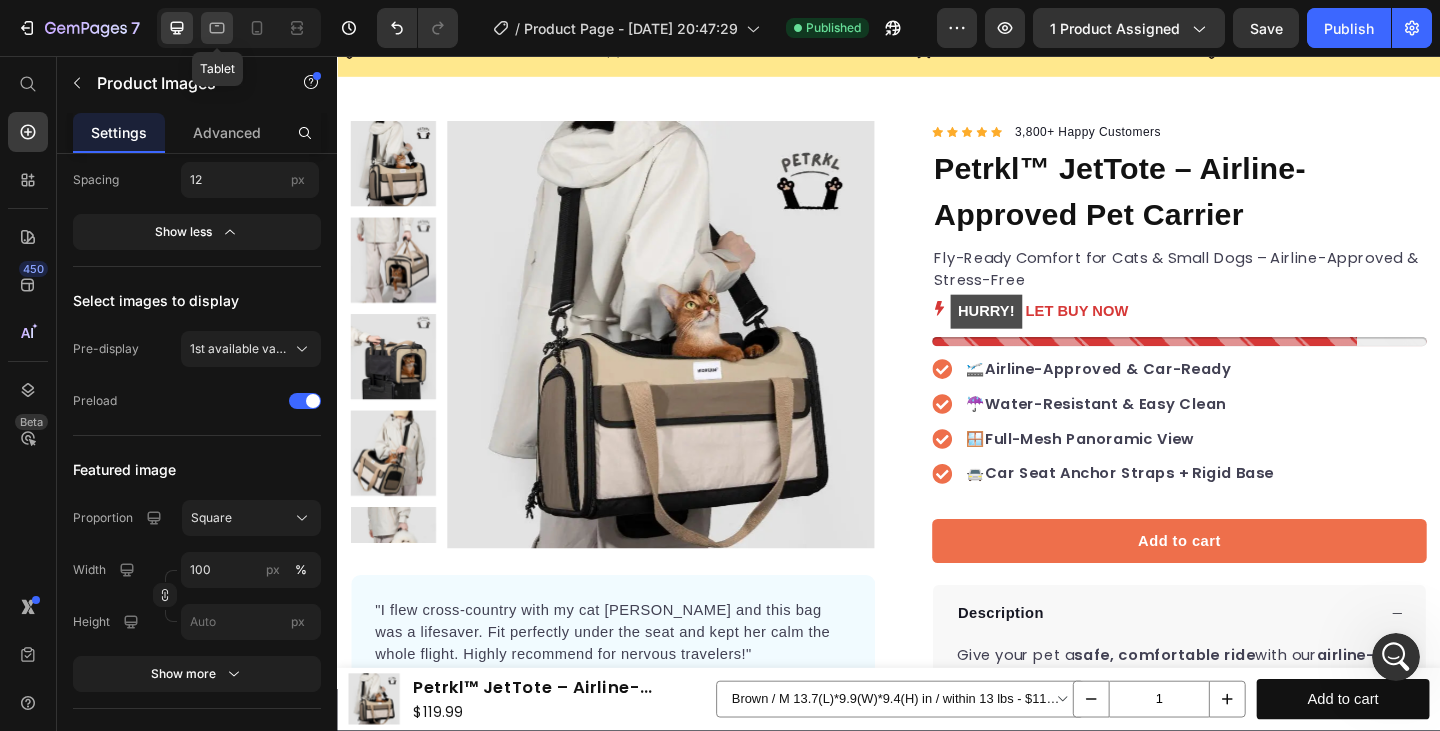 click 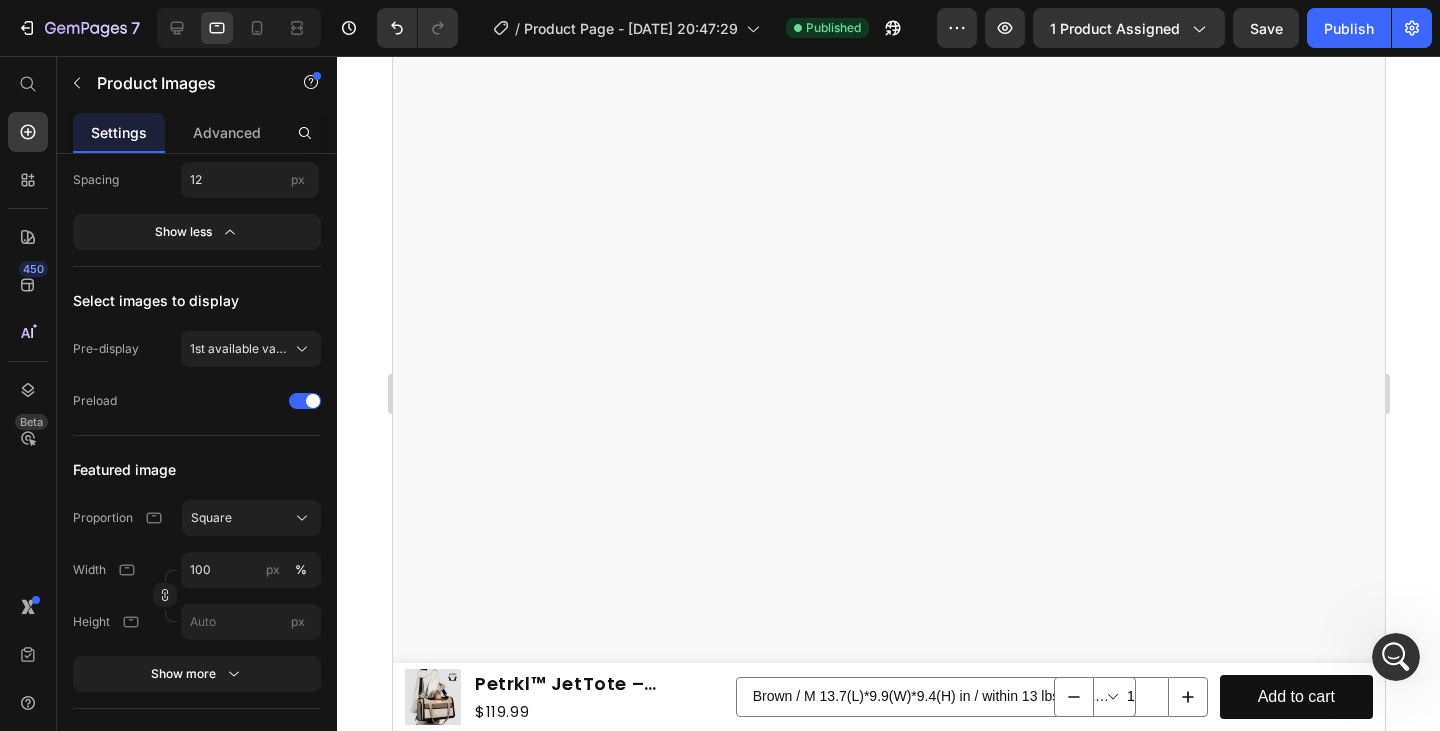 scroll, scrollTop: 0, scrollLeft: 0, axis: both 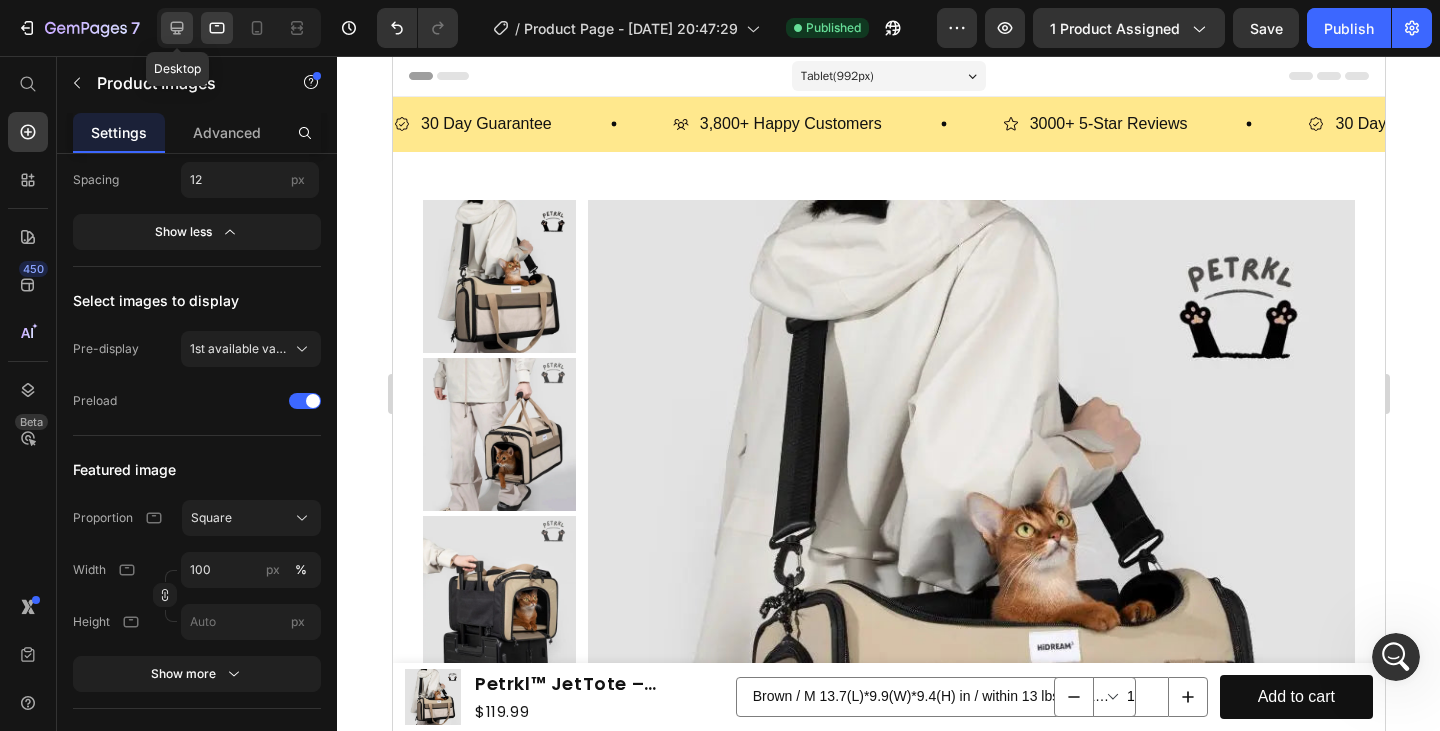 click 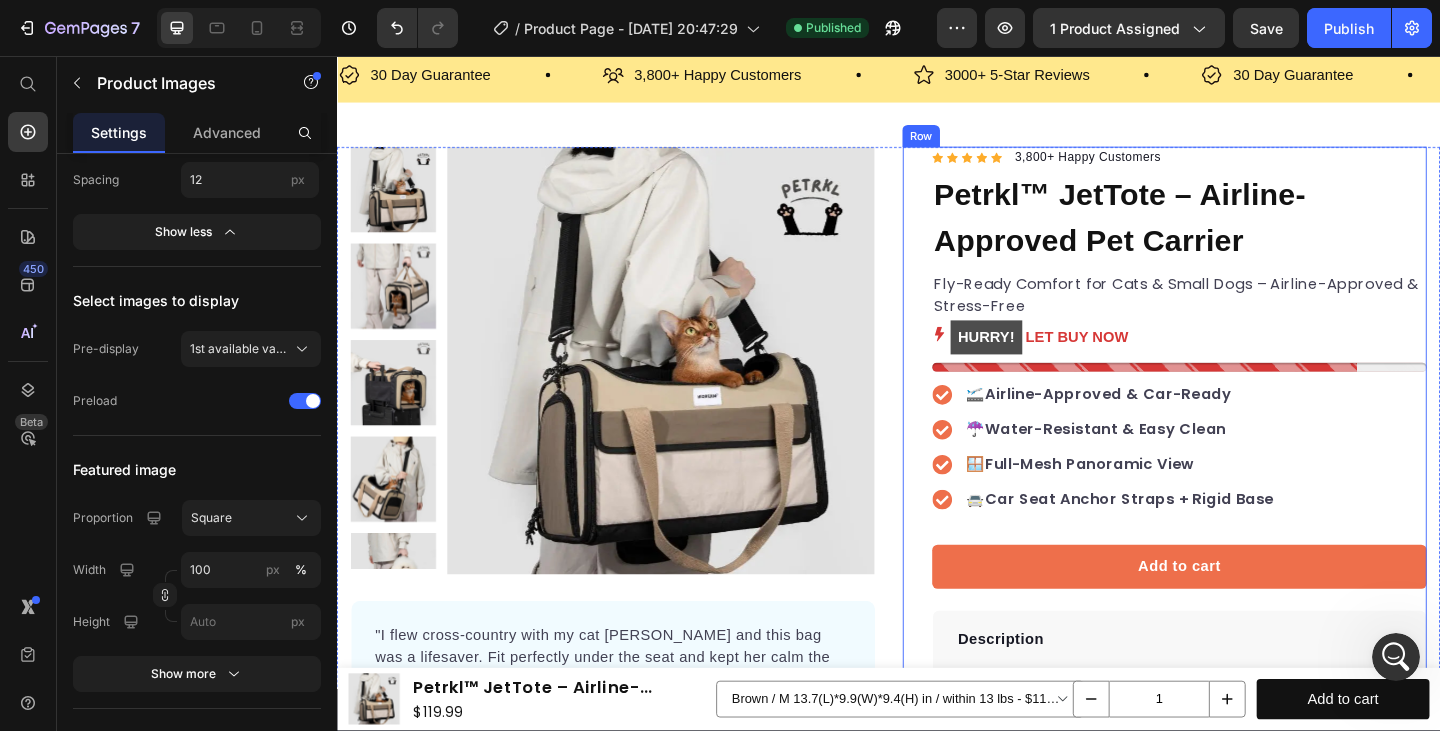 scroll, scrollTop: 0, scrollLeft: 0, axis: both 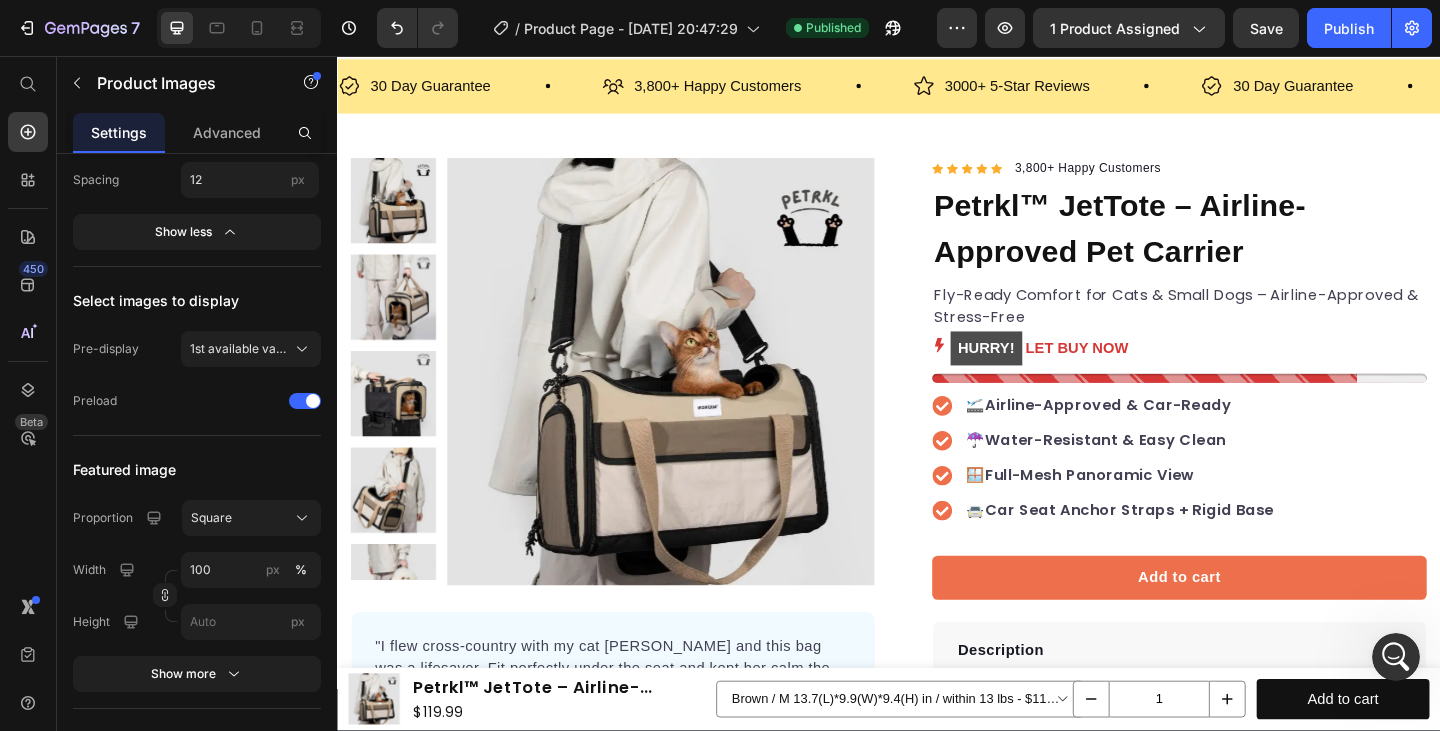 click 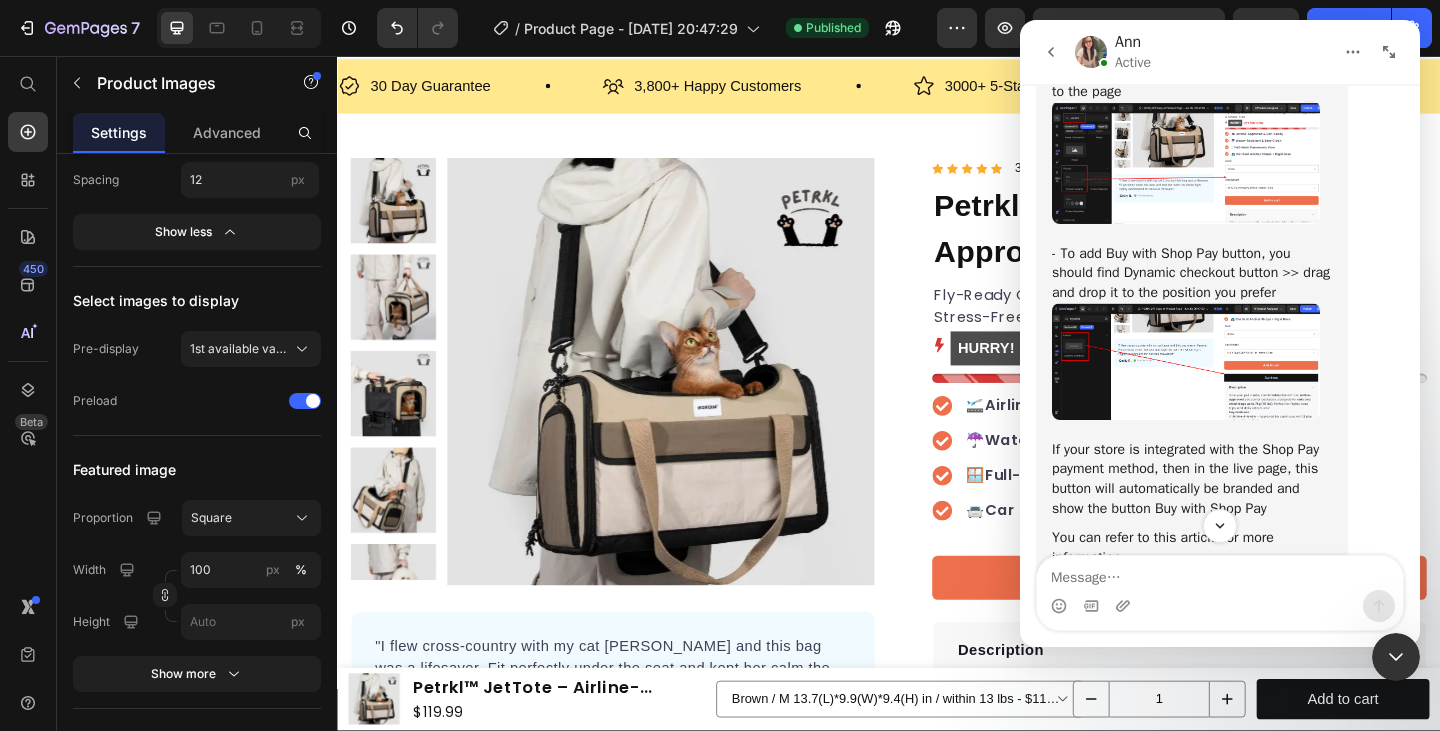 scroll, scrollTop: 2158, scrollLeft: 0, axis: vertical 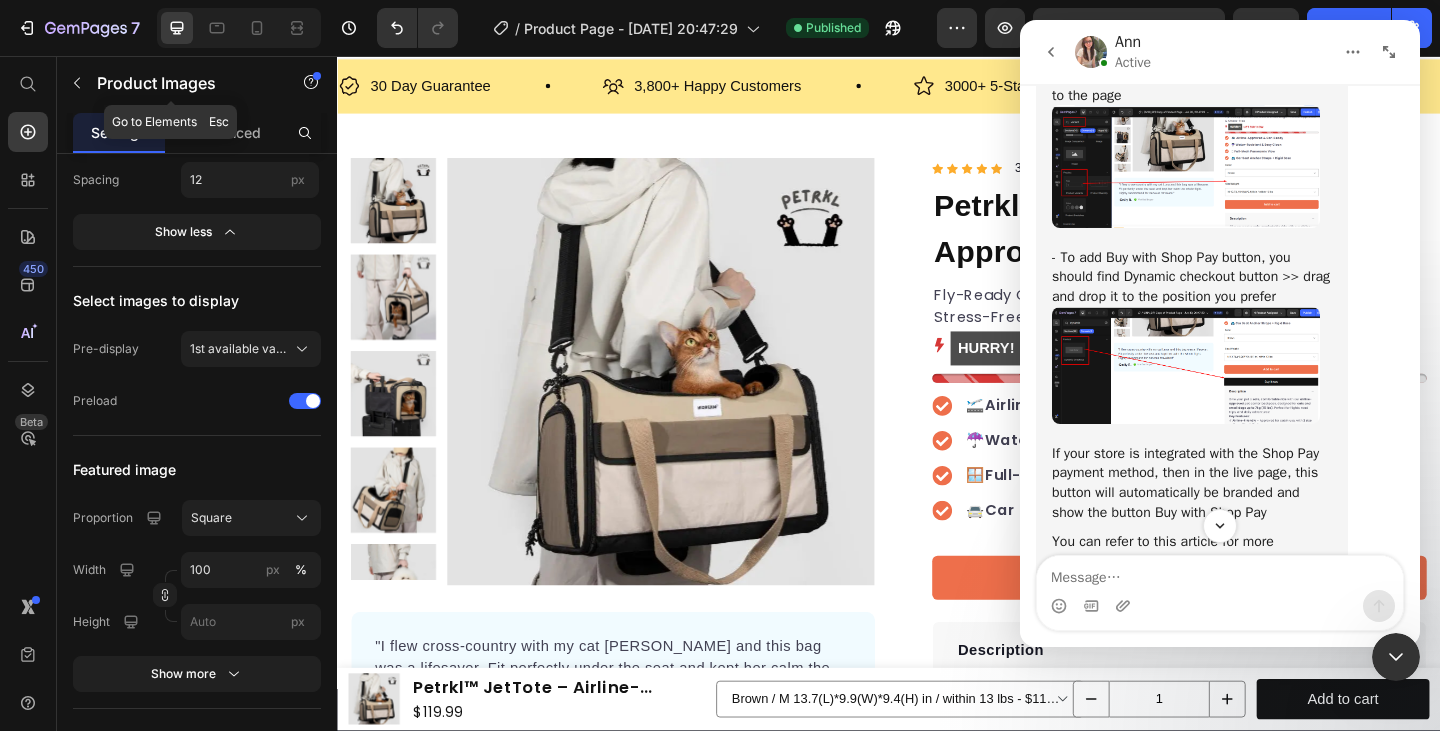 click 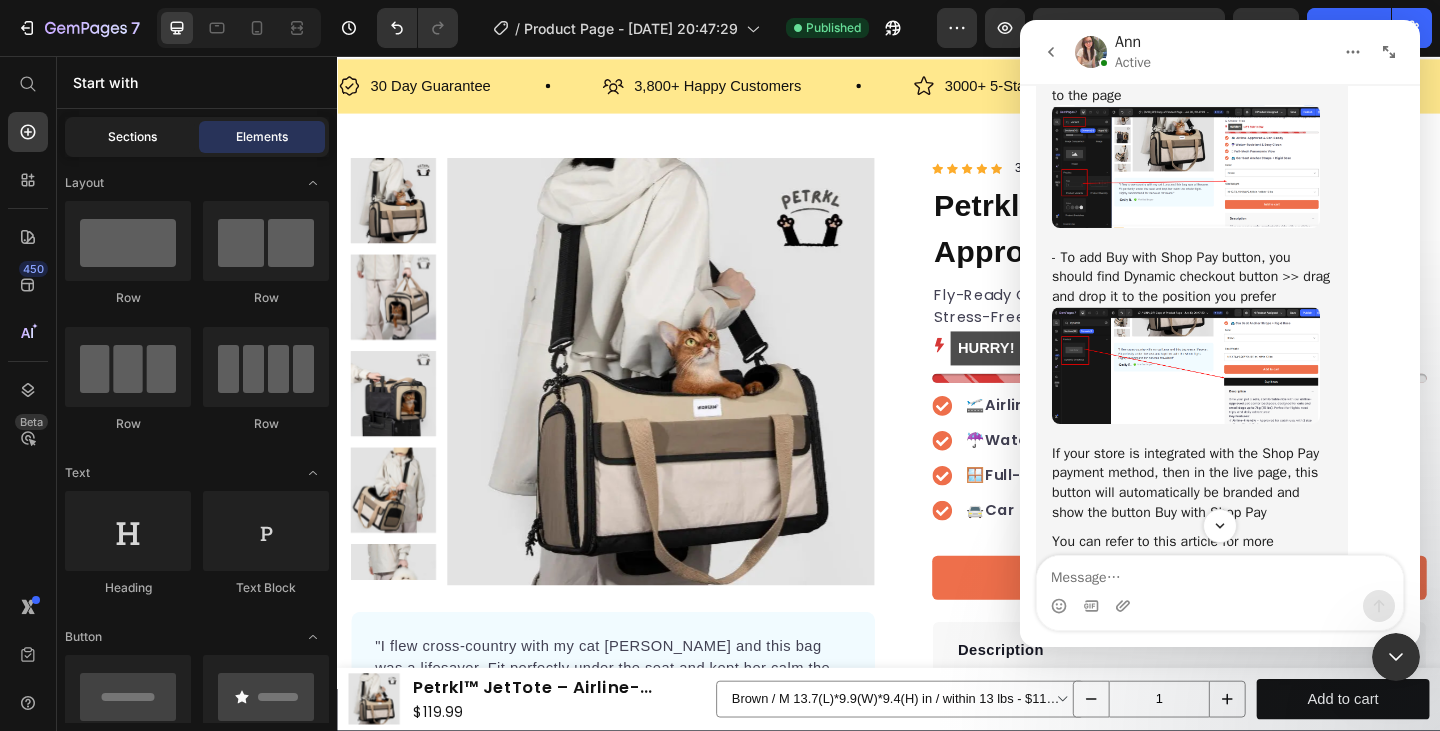 click on "Sections" at bounding box center [132, 137] 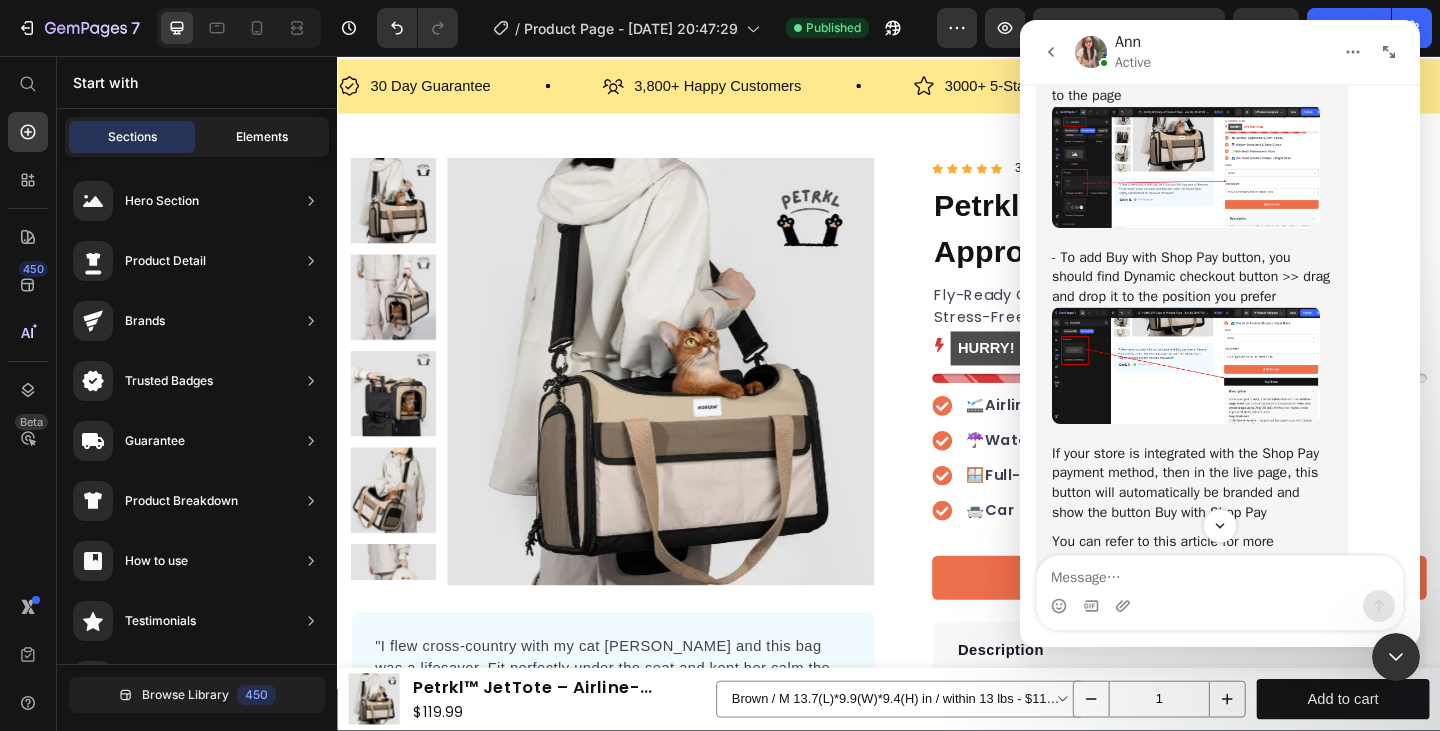 click on "Elements" 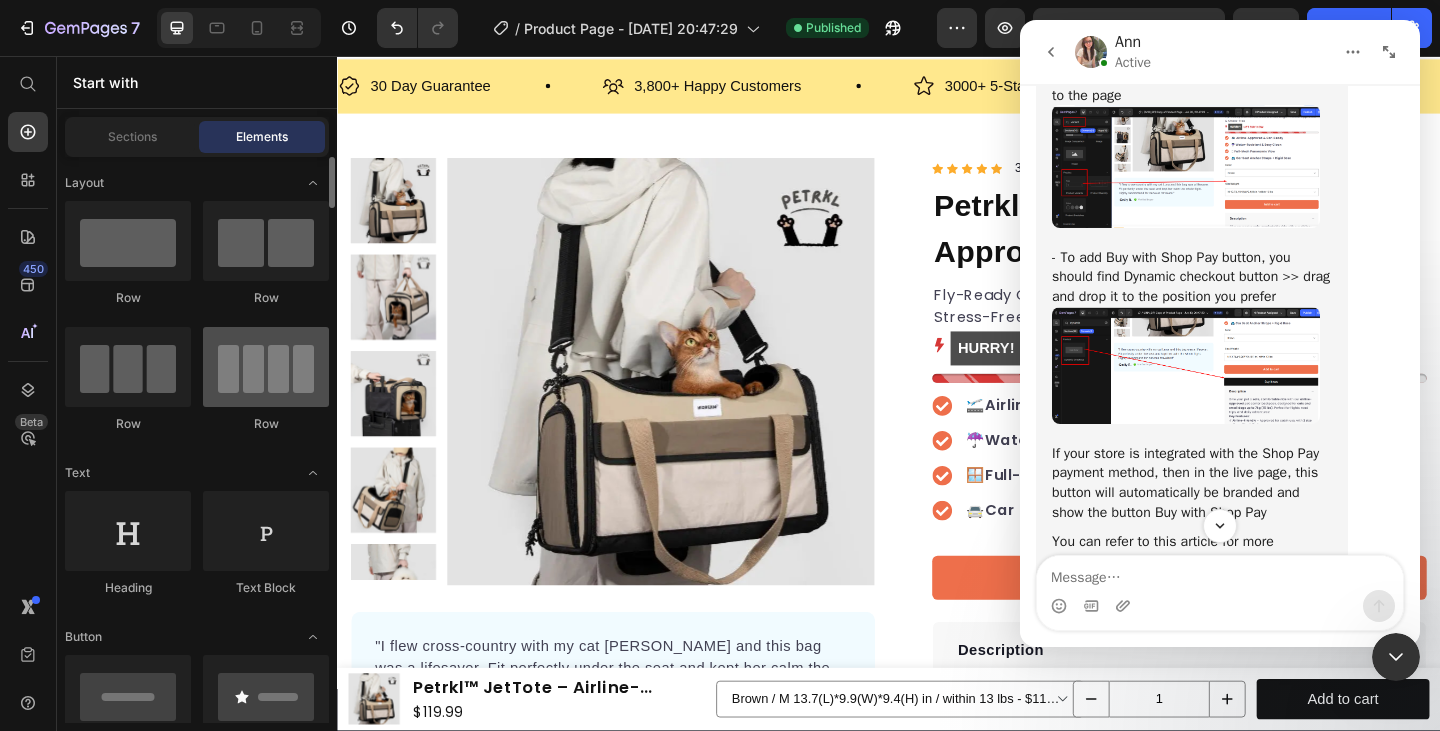 scroll, scrollTop: 154, scrollLeft: 0, axis: vertical 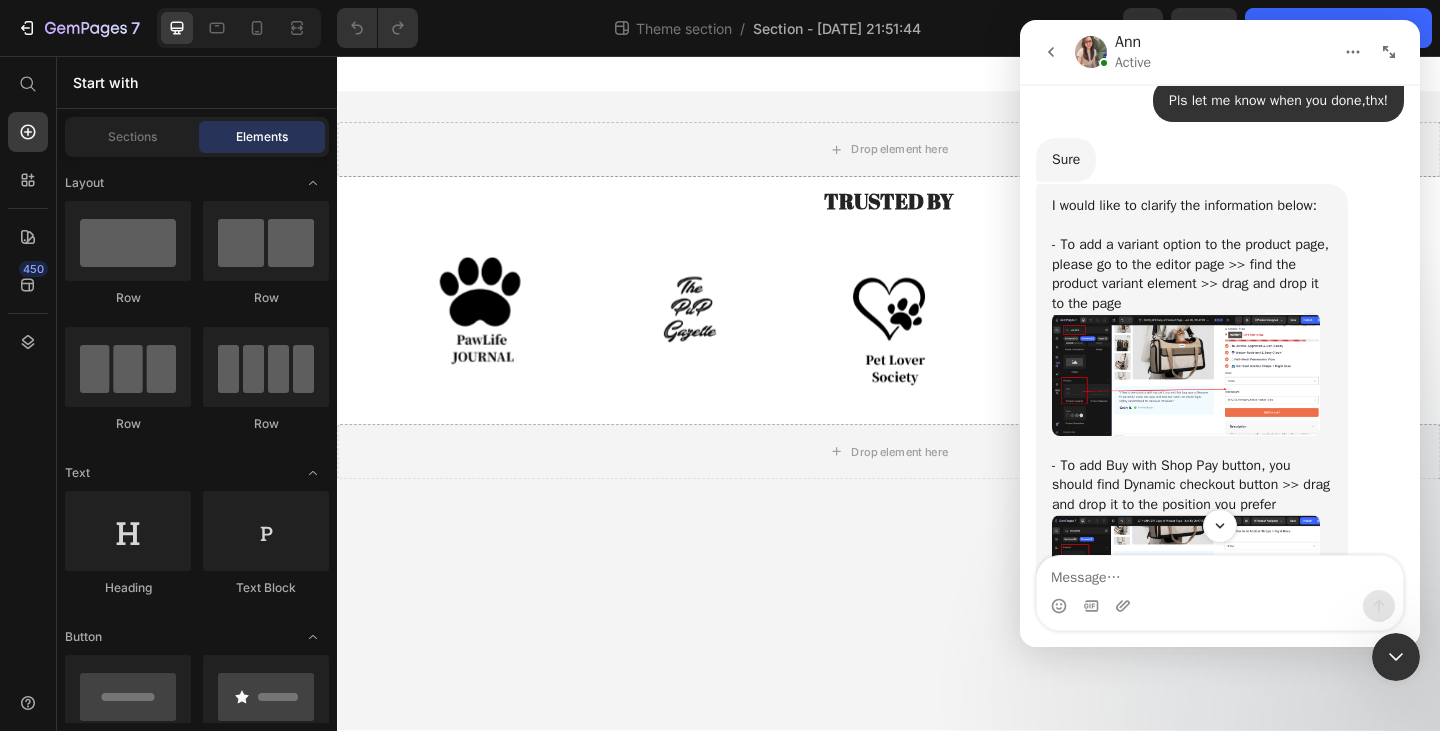 click at bounding box center (1186, 374) 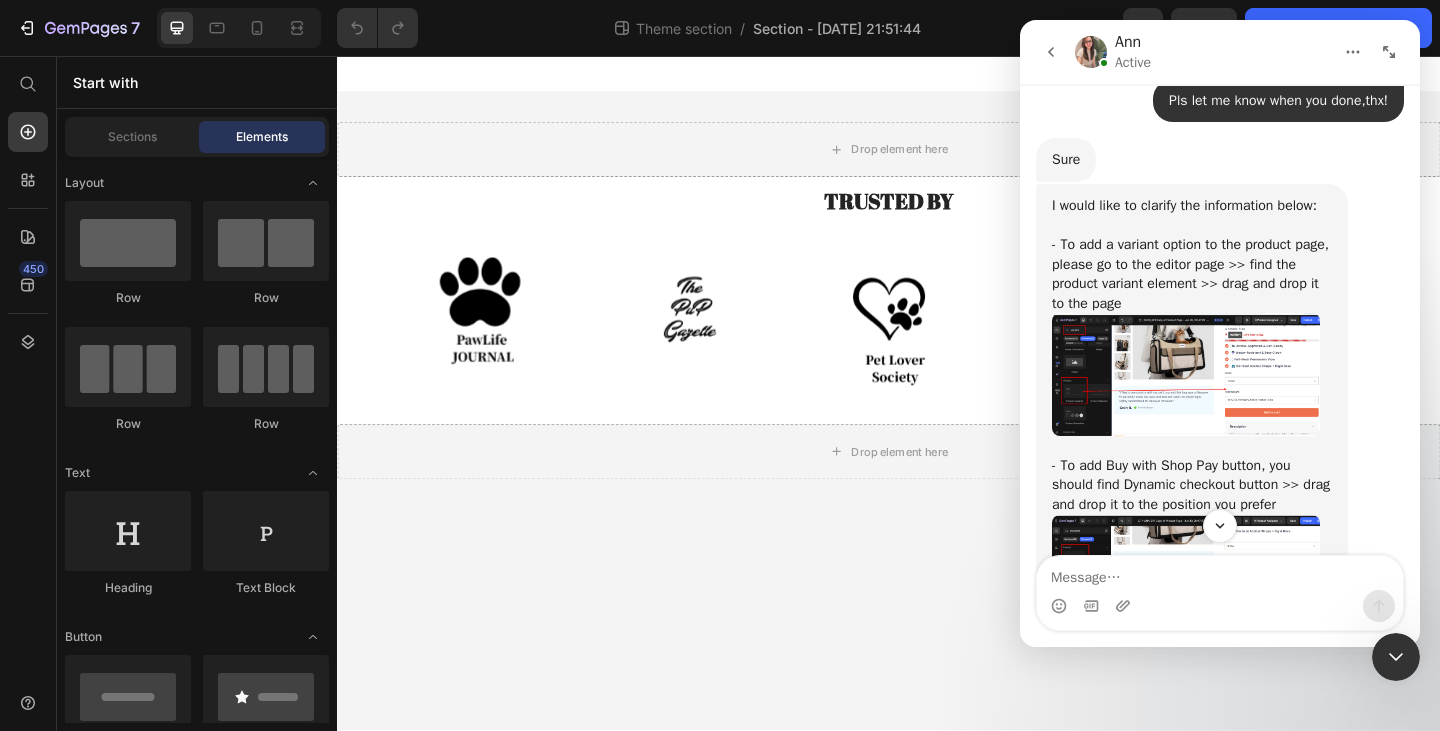 scroll, scrollTop: 0, scrollLeft: 0, axis: both 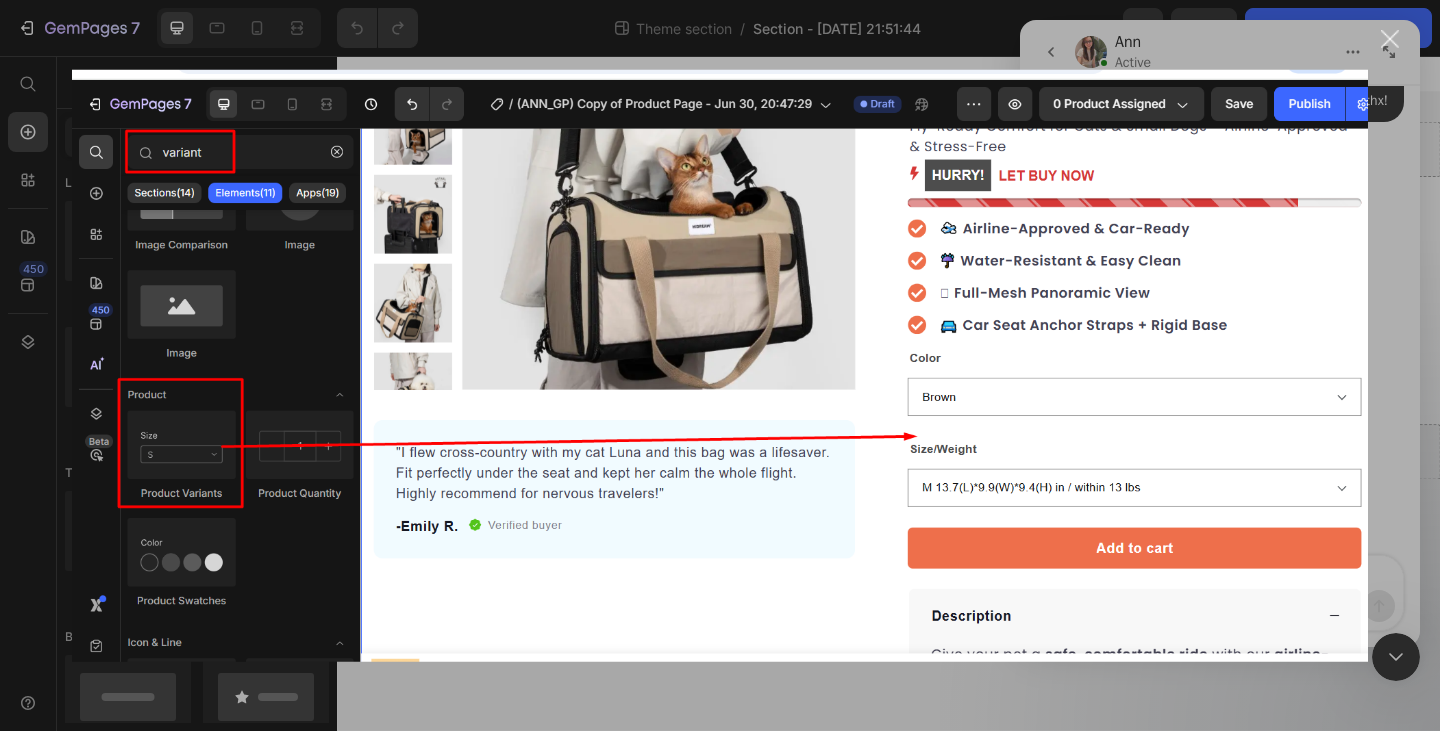 click at bounding box center [1390, 39] 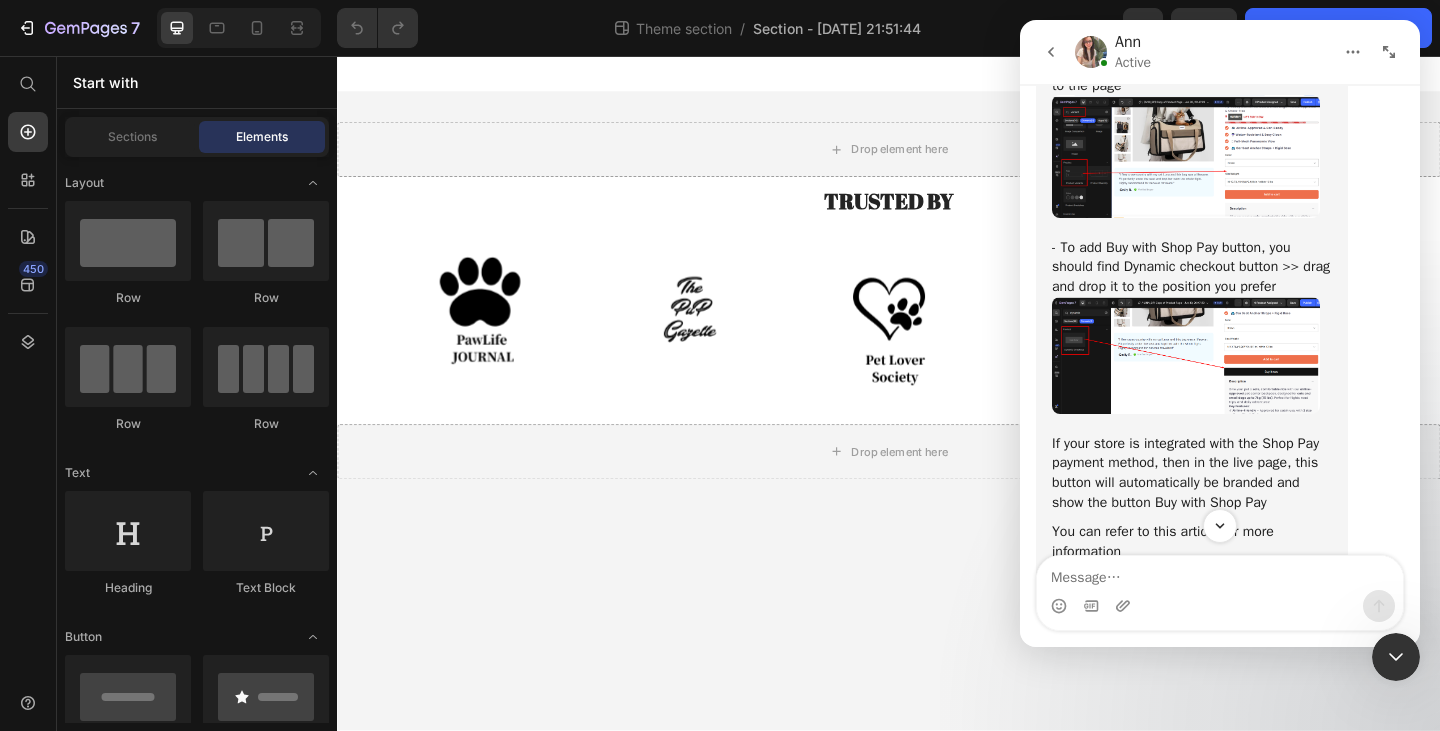 scroll, scrollTop: 2213, scrollLeft: 0, axis: vertical 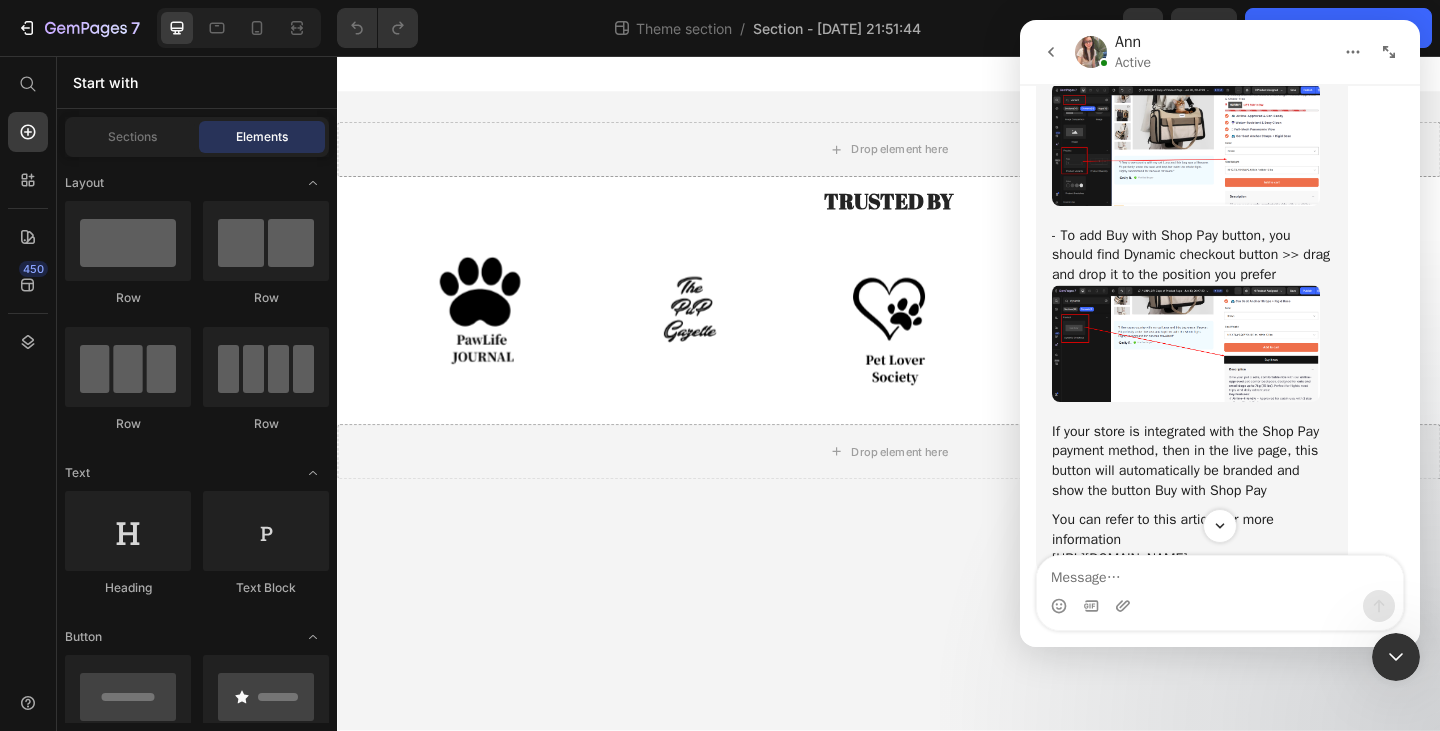 click at bounding box center (1186, 343) 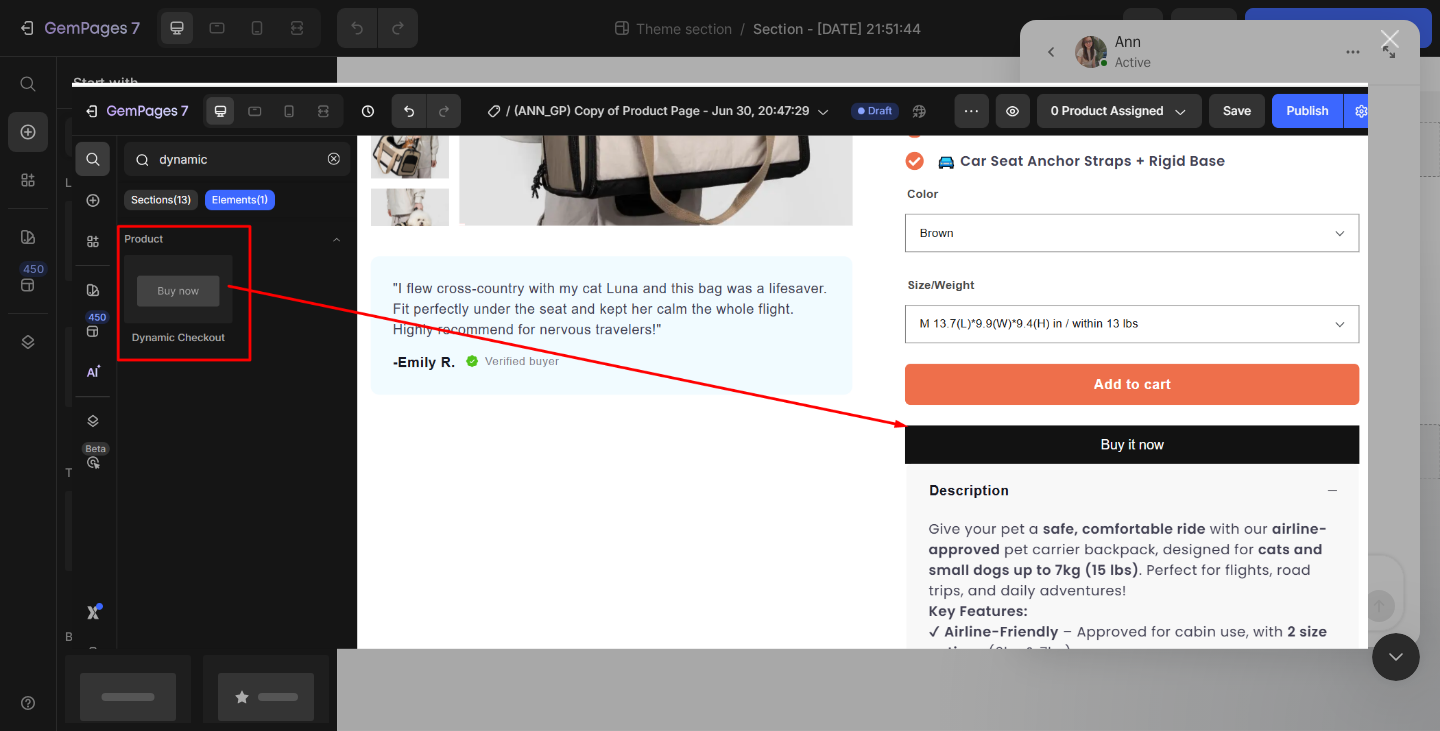 scroll, scrollTop: 0, scrollLeft: 0, axis: both 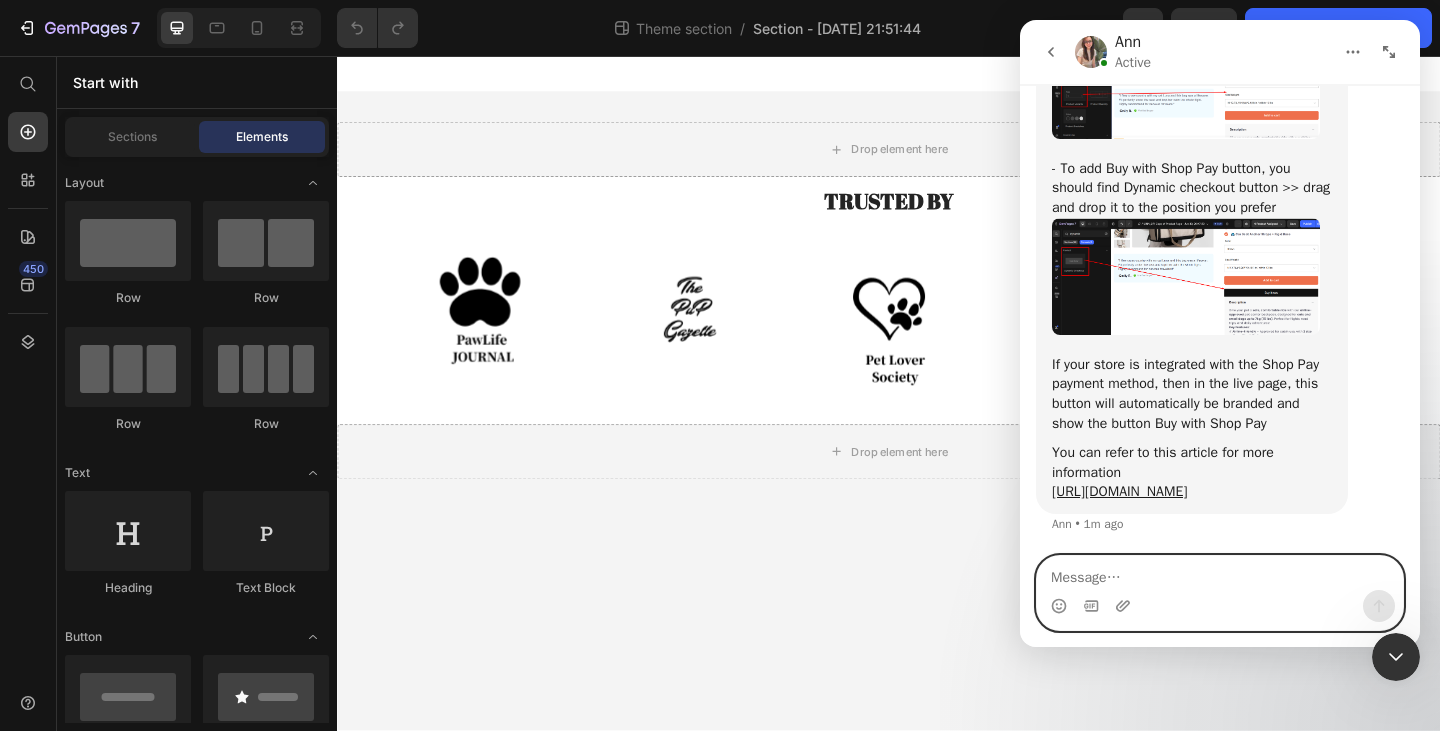 click at bounding box center (1220, 573) 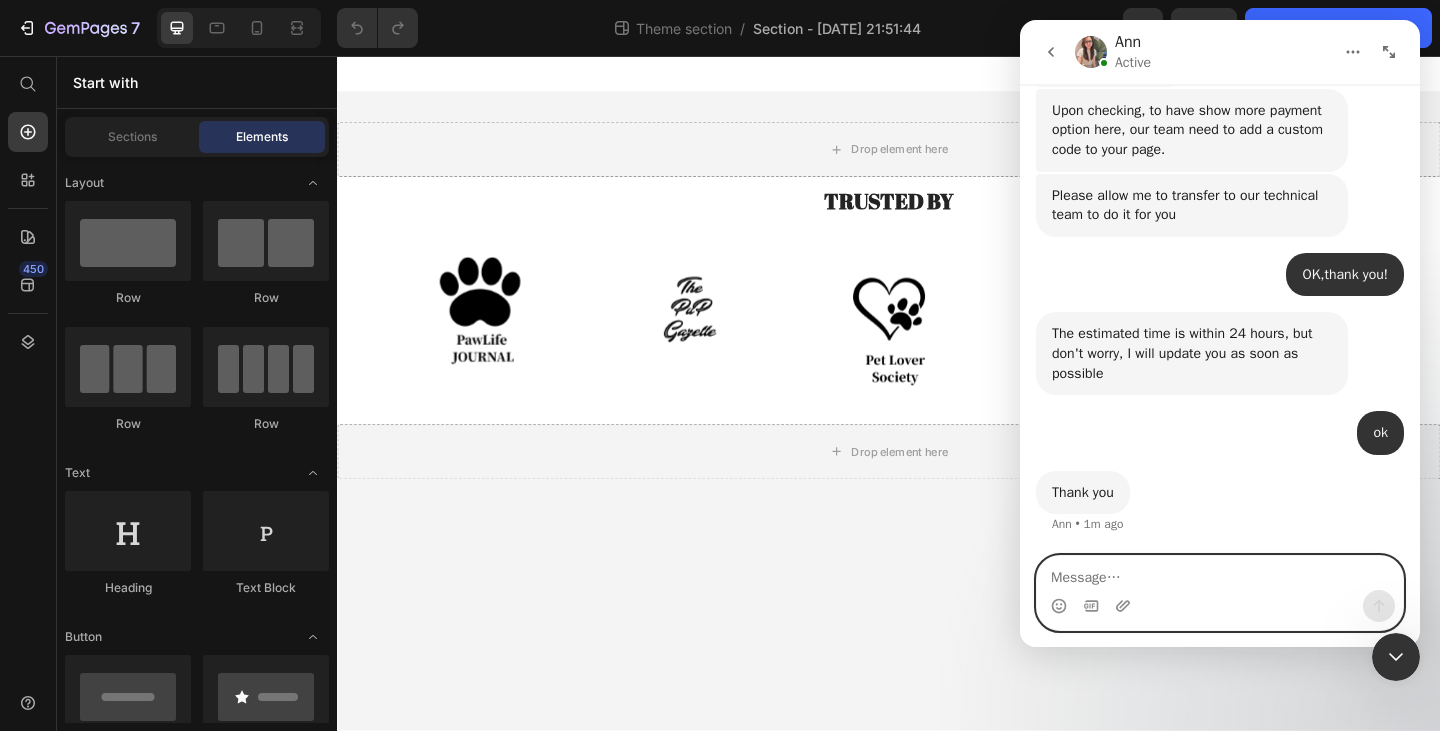 scroll, scrollTop: 3648, scrollLeft: 0, axis: vertical 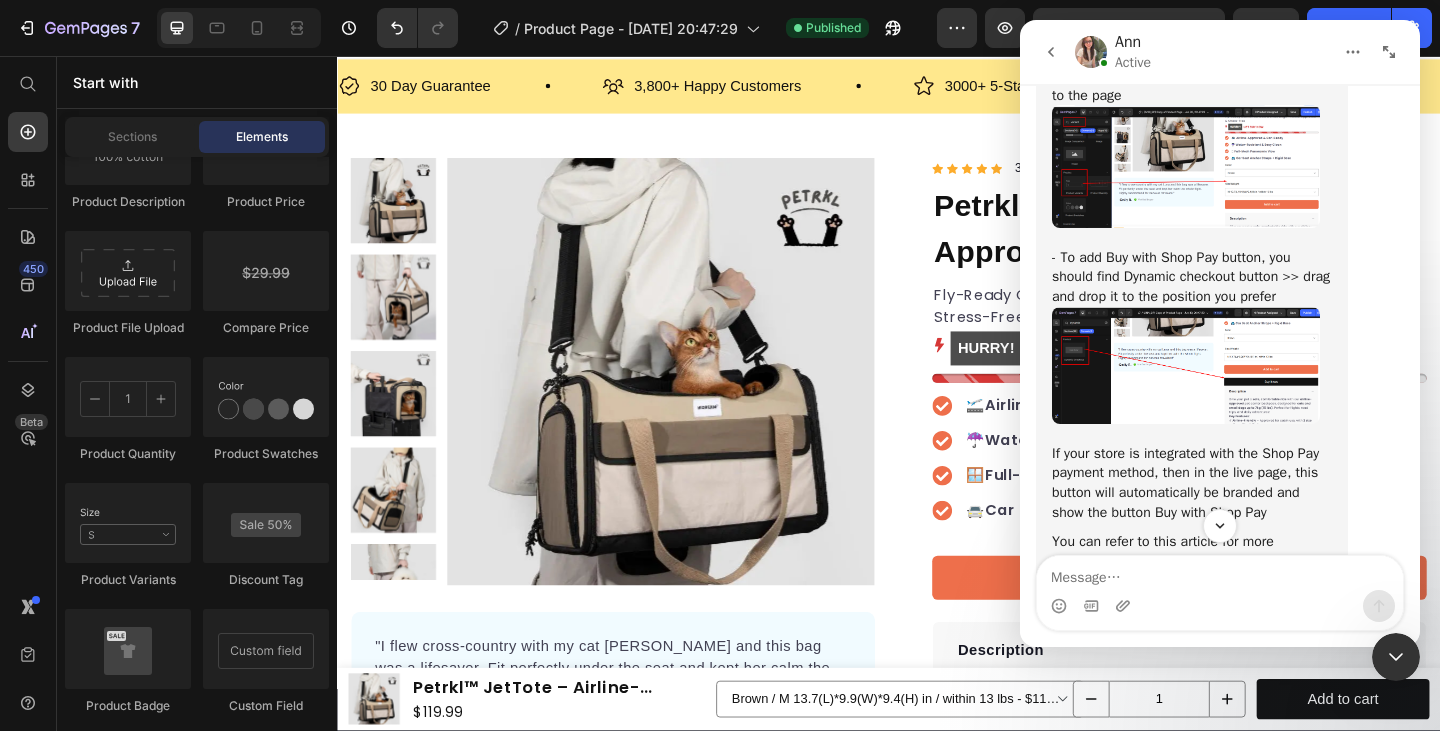 click at bounding box center [1186, 166] 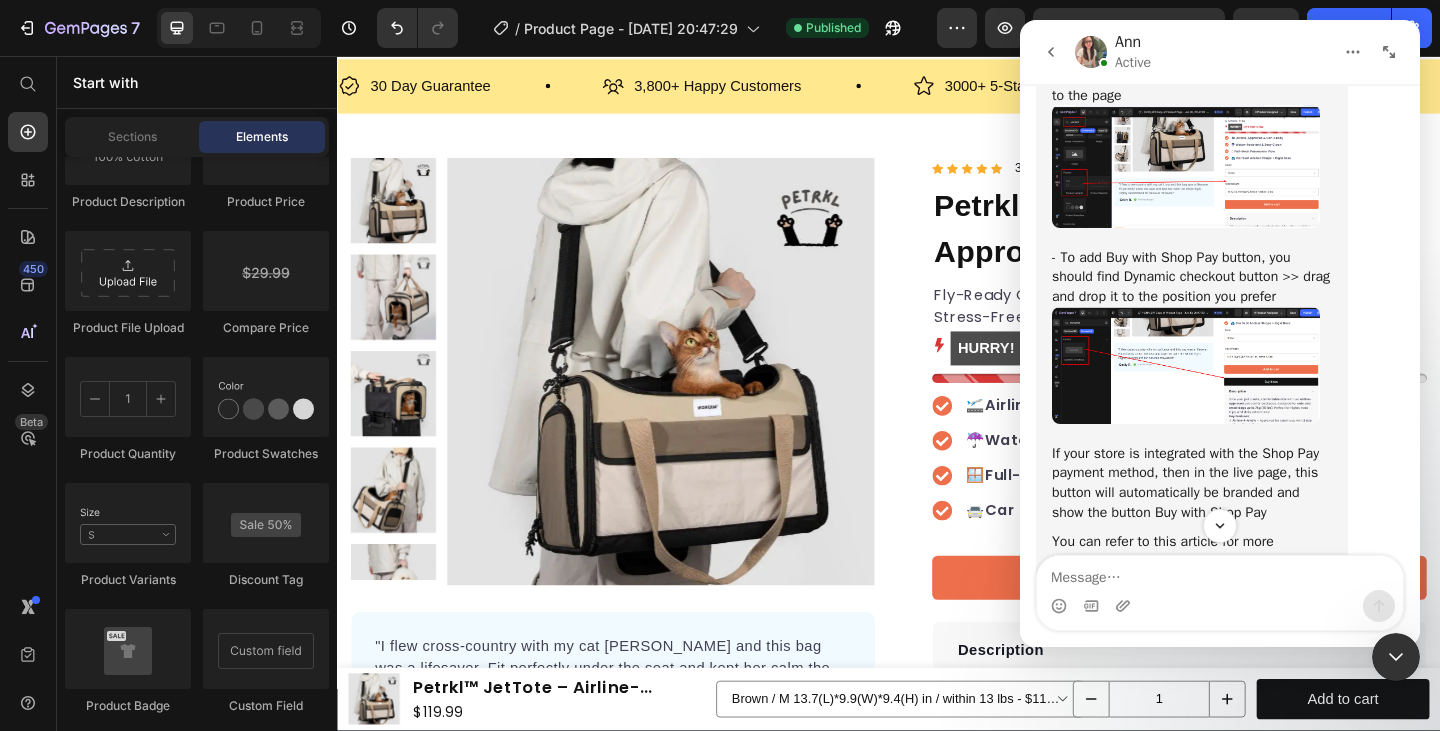 scroll, scrollTop: 0, scrollLeft: 0, axis: both 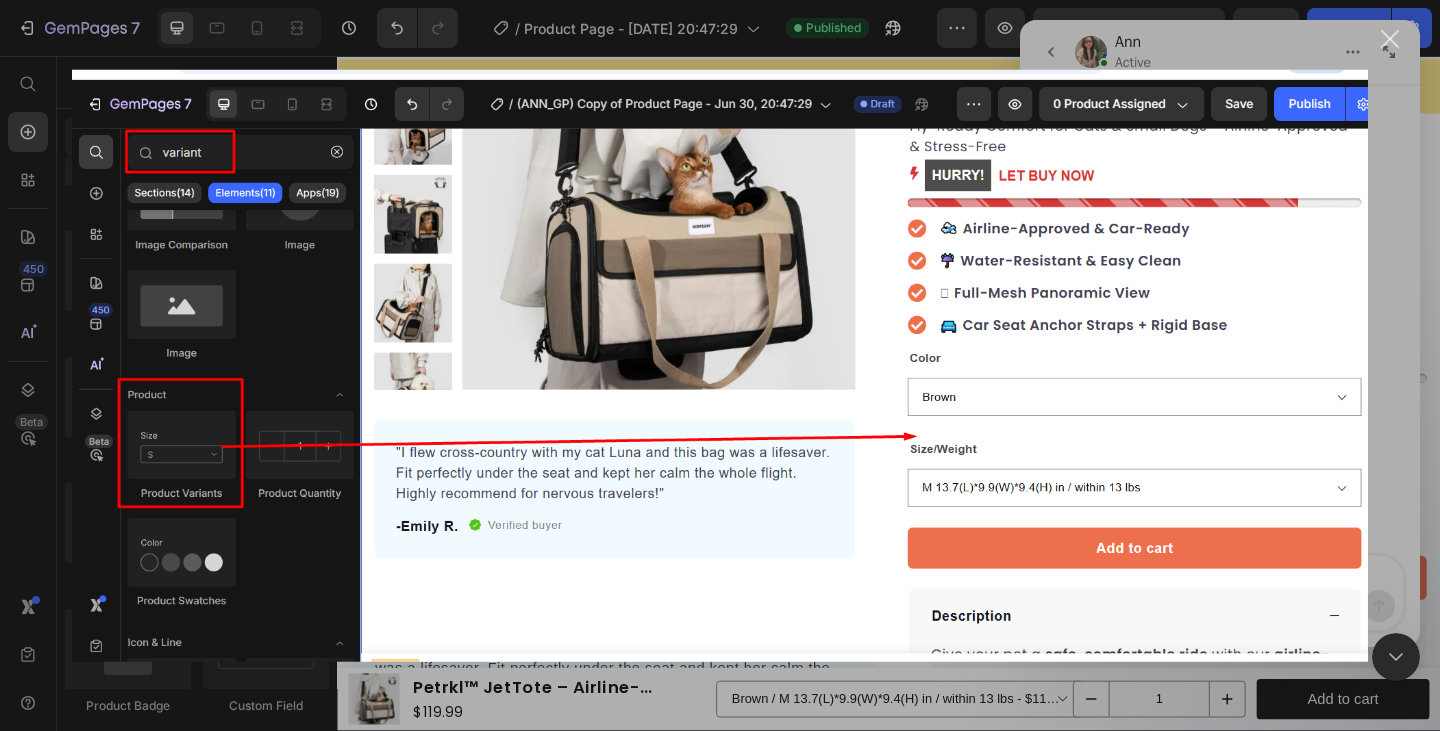 click at bounding box center (1390, 39) 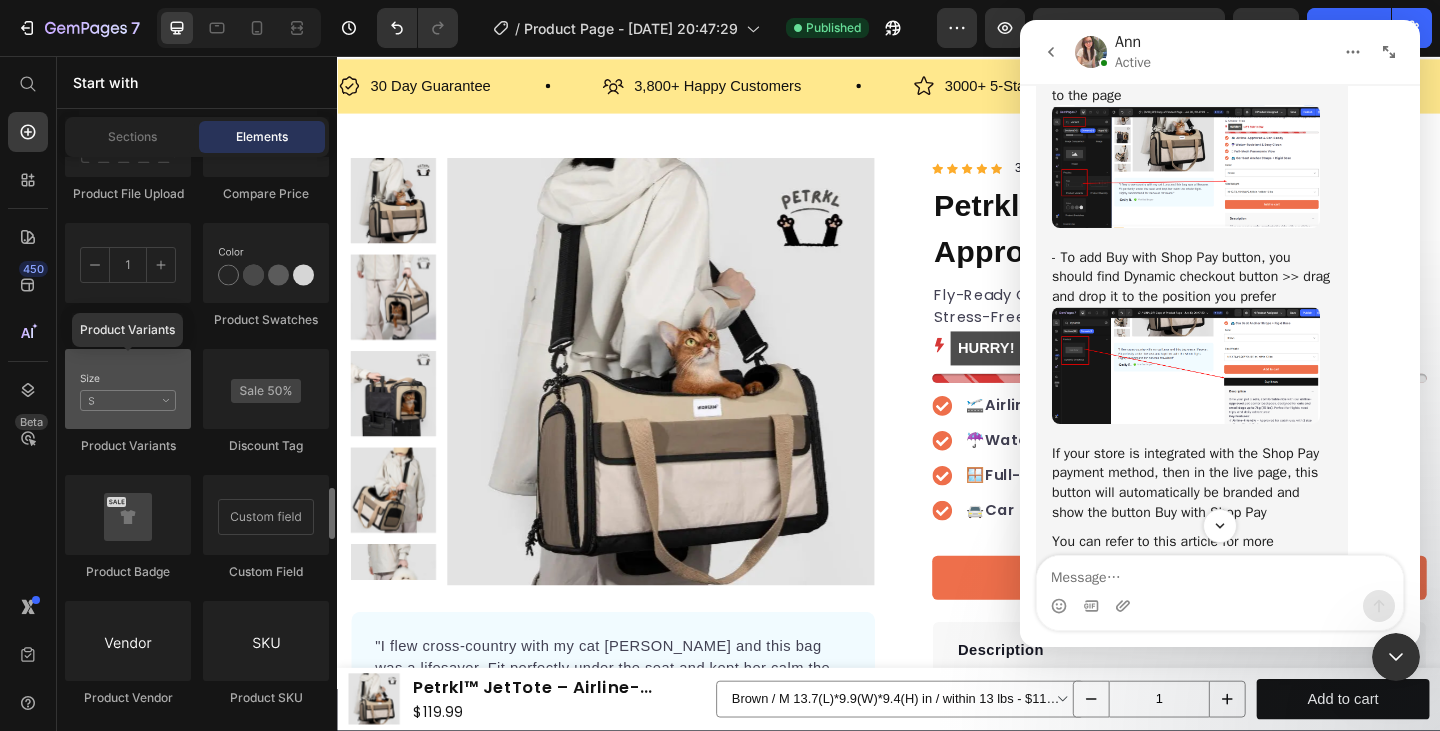 scroll, scrollTop: 3627, scrollLeft: 0, axis: vertical 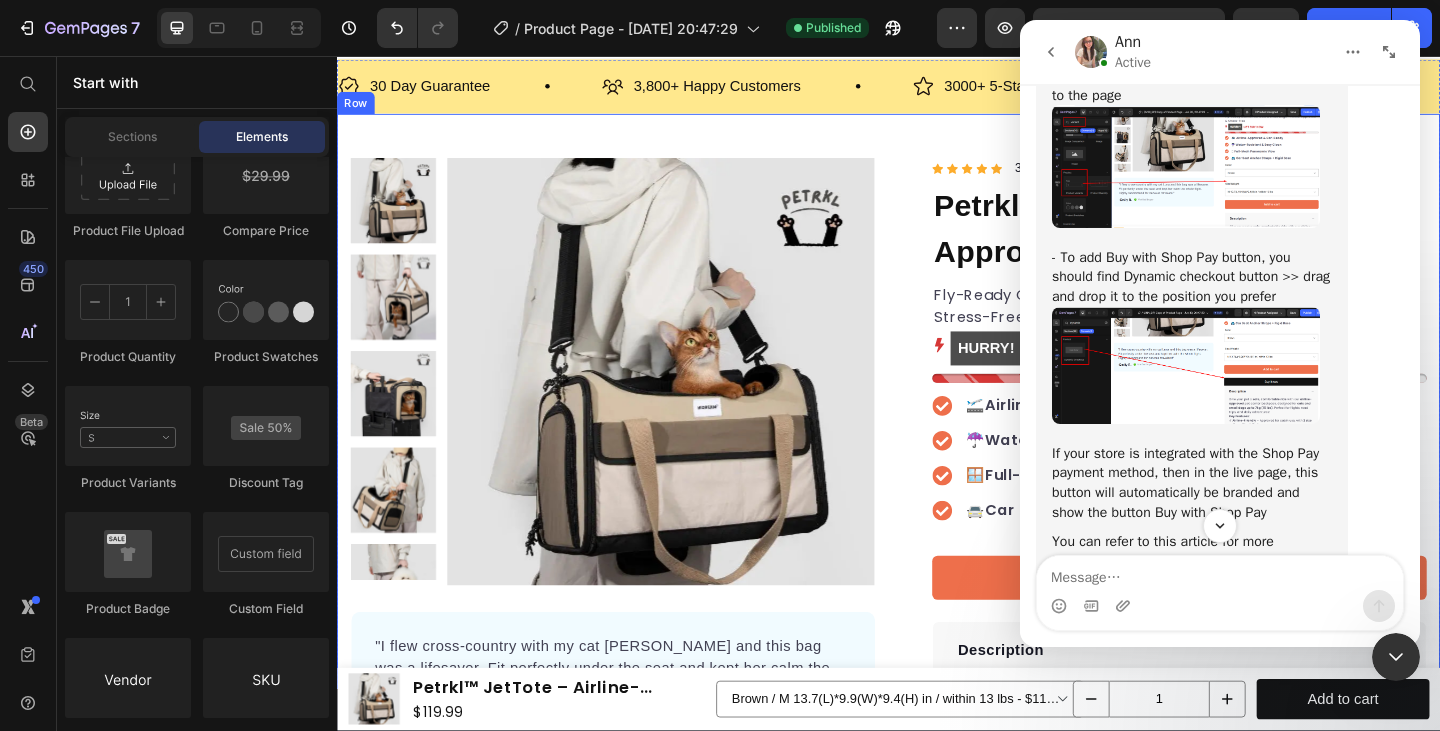 click on "Product Images Row "I flew cross-country with my cat [PERSON_NAME] and this bag was a lifesaver. Fit perfectly under the seat and kept her calm the whole flight. Highly recommend for nervous travelers!" Text block -[PERSON_NAME] Text block
Verified buyer Item list Row Row Icon Icon Icon Icon Icon Icon List Hoz 3,800+ Happy Customers Text block Row Petrkl™ JetTote – Airline-Approved Pet Carrier Product Title Fly-Ready Comfort for Cats & Small Dogs – Airline-Approved & Stress-Free Text block
HURRY!  LET BUY NOW Stock Counter 🛫  Airline-Approved & Car-Ready ☔  Water-Resistant & Easy Clean 🪟  Full-Mesh Panoramic View 🚘  Car Seat Anchor Straps + Rigid Base Item list Add to cart Product Cart Button
Description Give your pet a  safe, comfortable ride  with our  airline-approved  pet carrier backpack, designed for  cats and small dogs up to 7kg (15 lbs) . Perfect for flights, road trips, and daily adventures! Key Features: ✔  Airline-Friendly 2 size options" at bounding box center (937, 971) 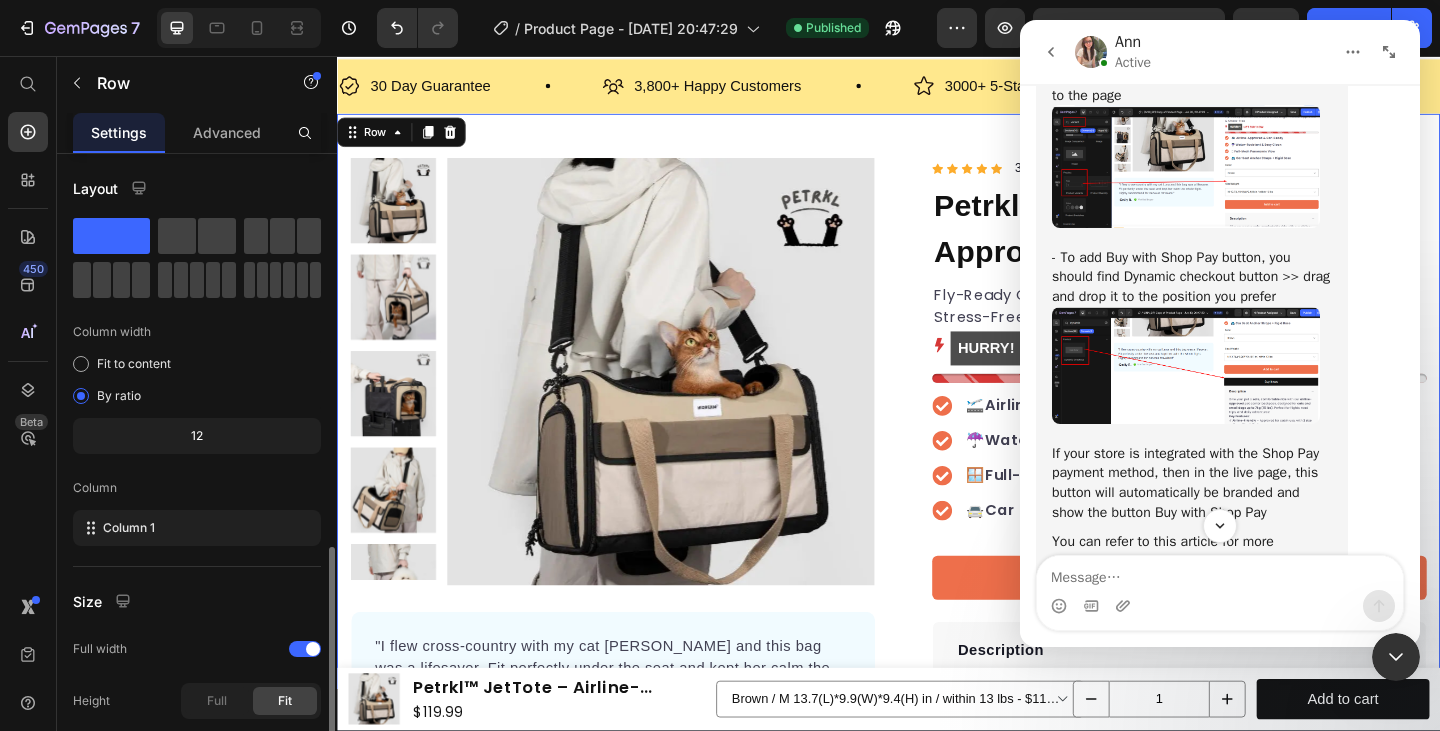 scroll, scrollTop: 0, scrollLeft: 0, axis: both 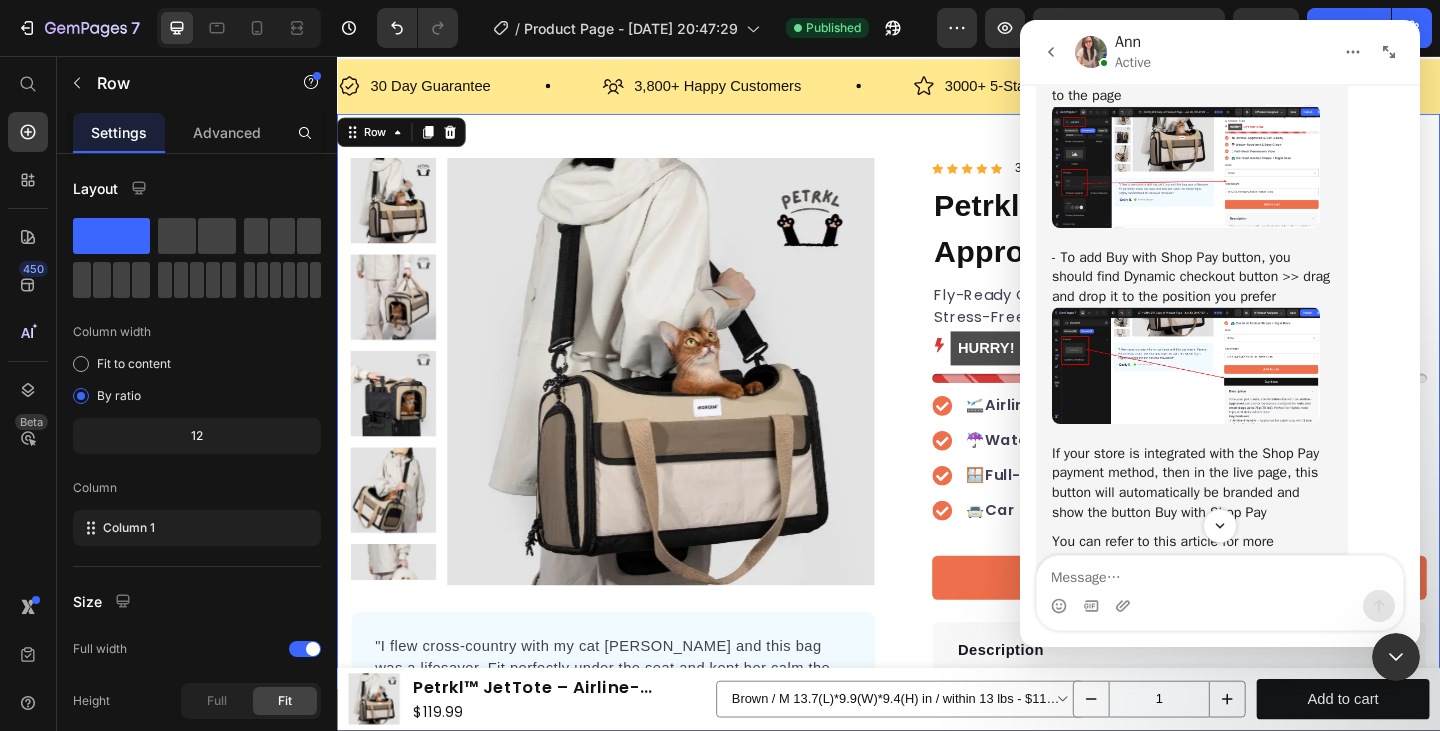 click 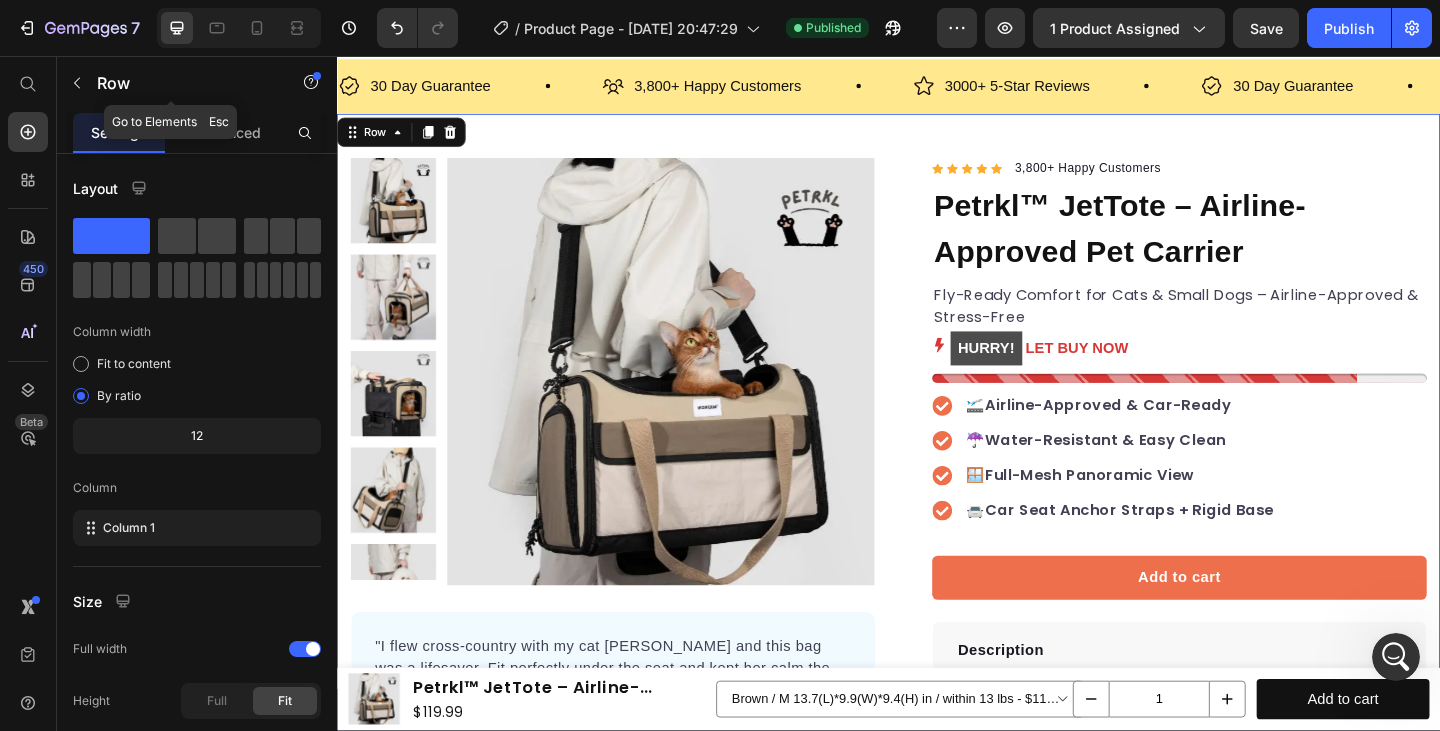 click at bounding box center (77, 83) 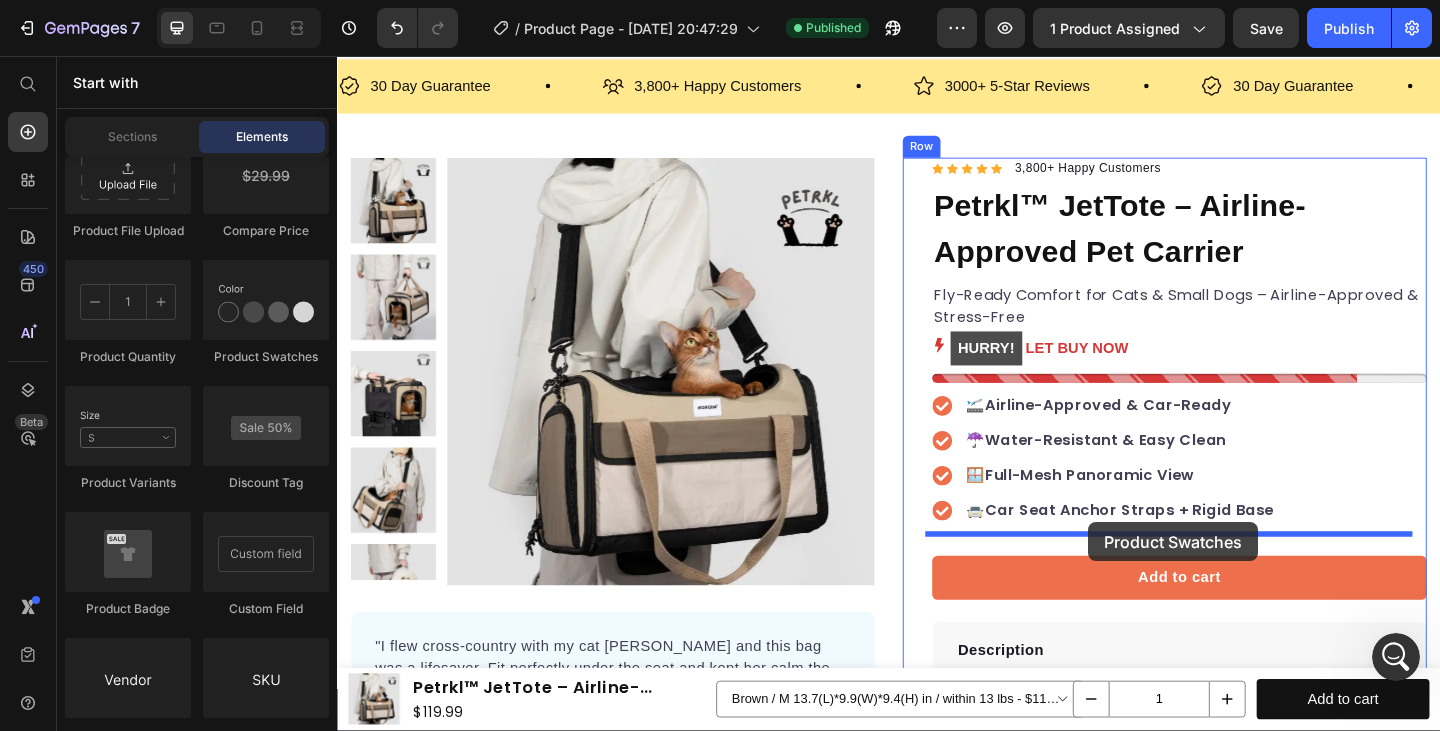 drag, startPoint x: 632, startPoint y: 392, endPoint x: 1154, endPoint y: 563, distance: 549.295 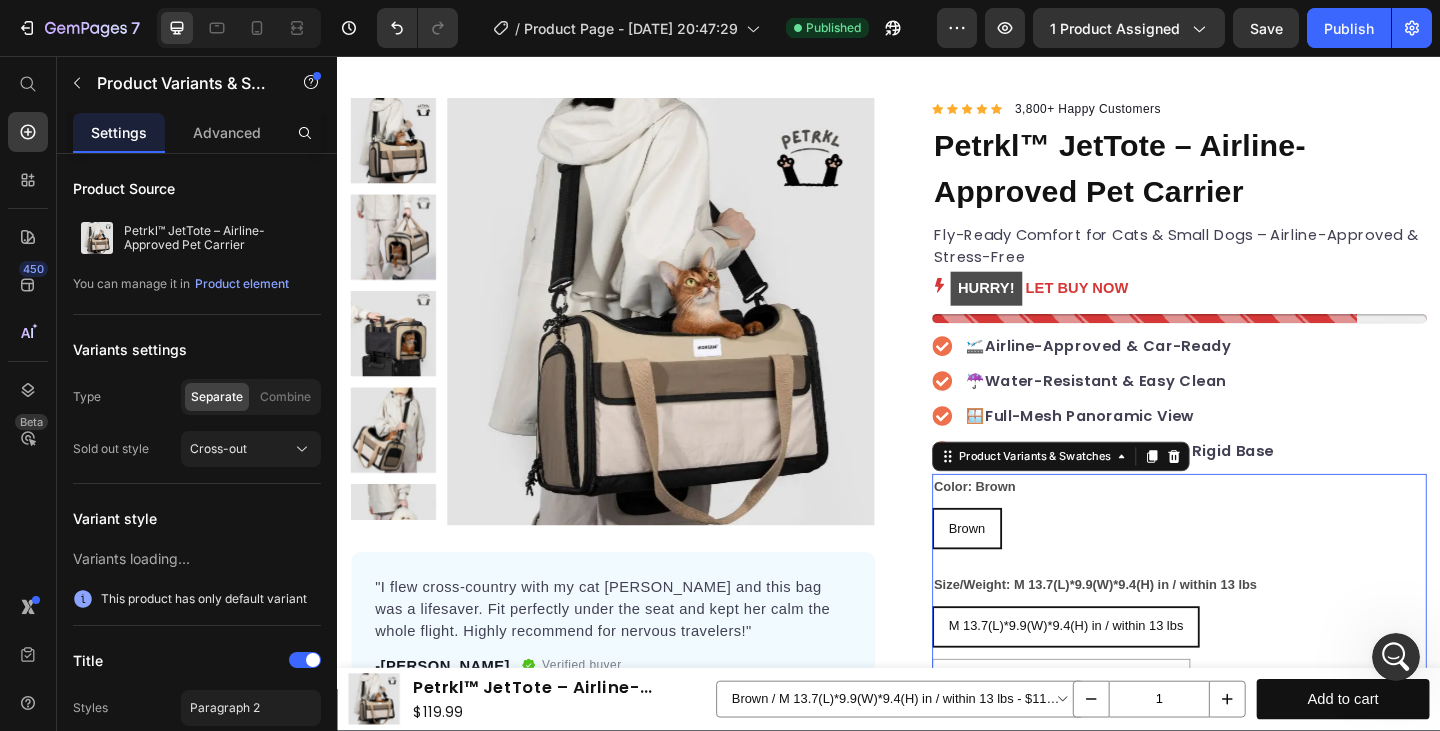 scroll, scrollTop: 211, scrollLeft: 0, axis: vertical 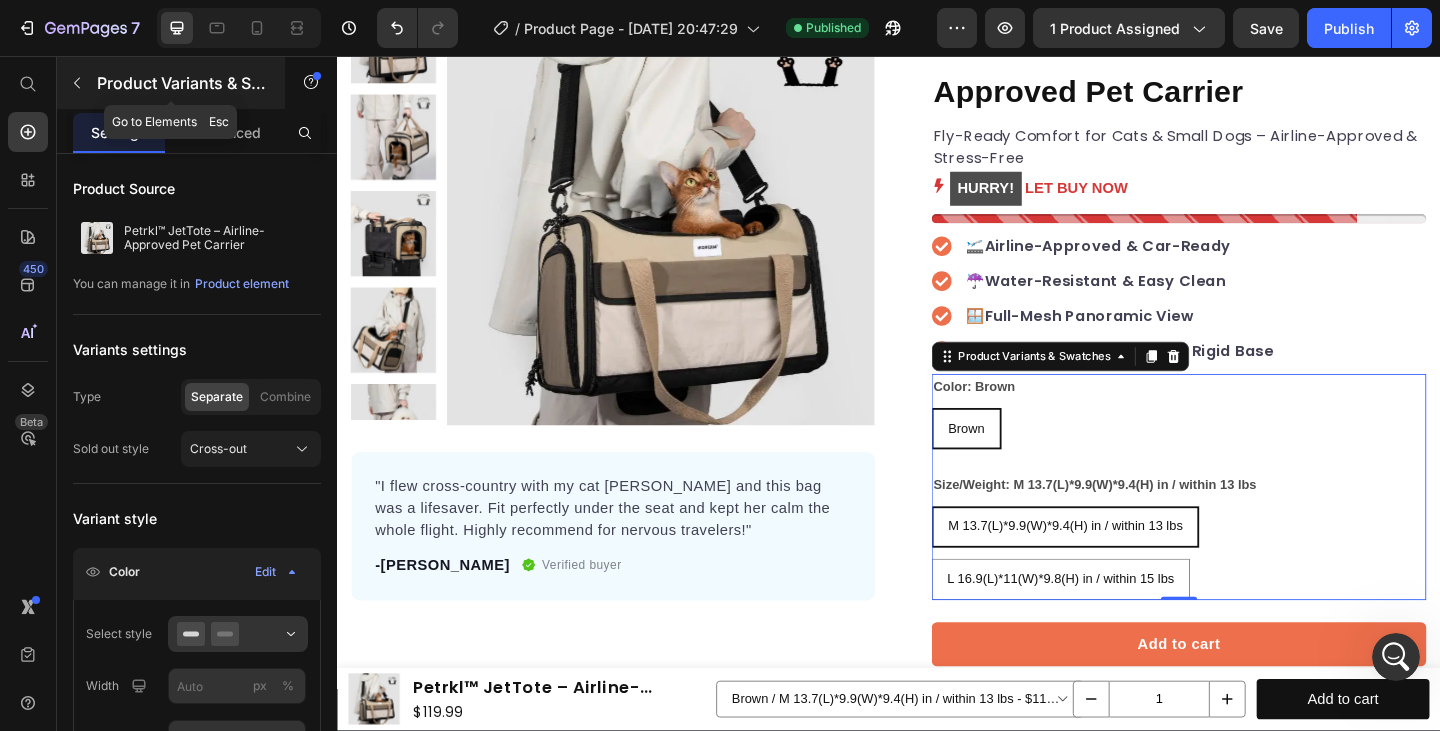 click 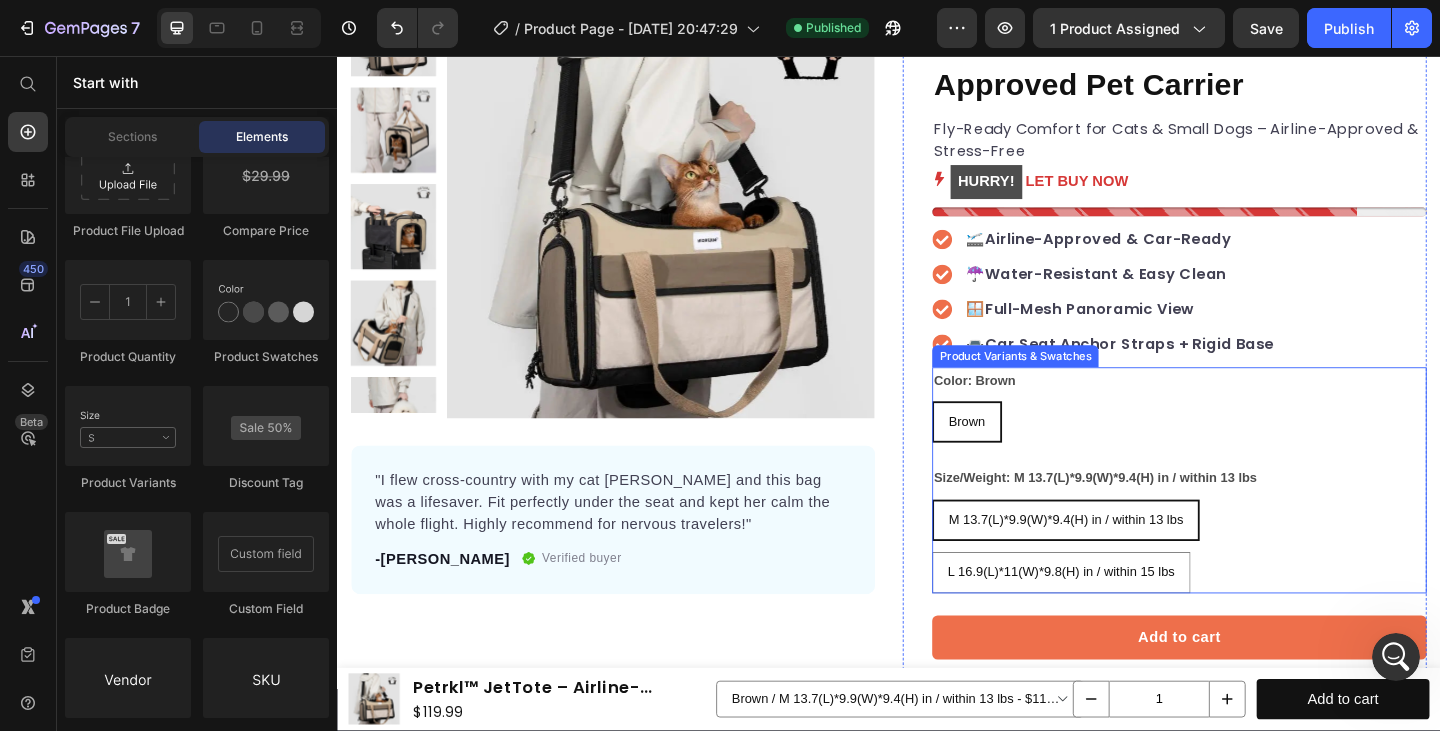 scroll, scrollTop: 244, scrollLeft: 0, axis: vertical 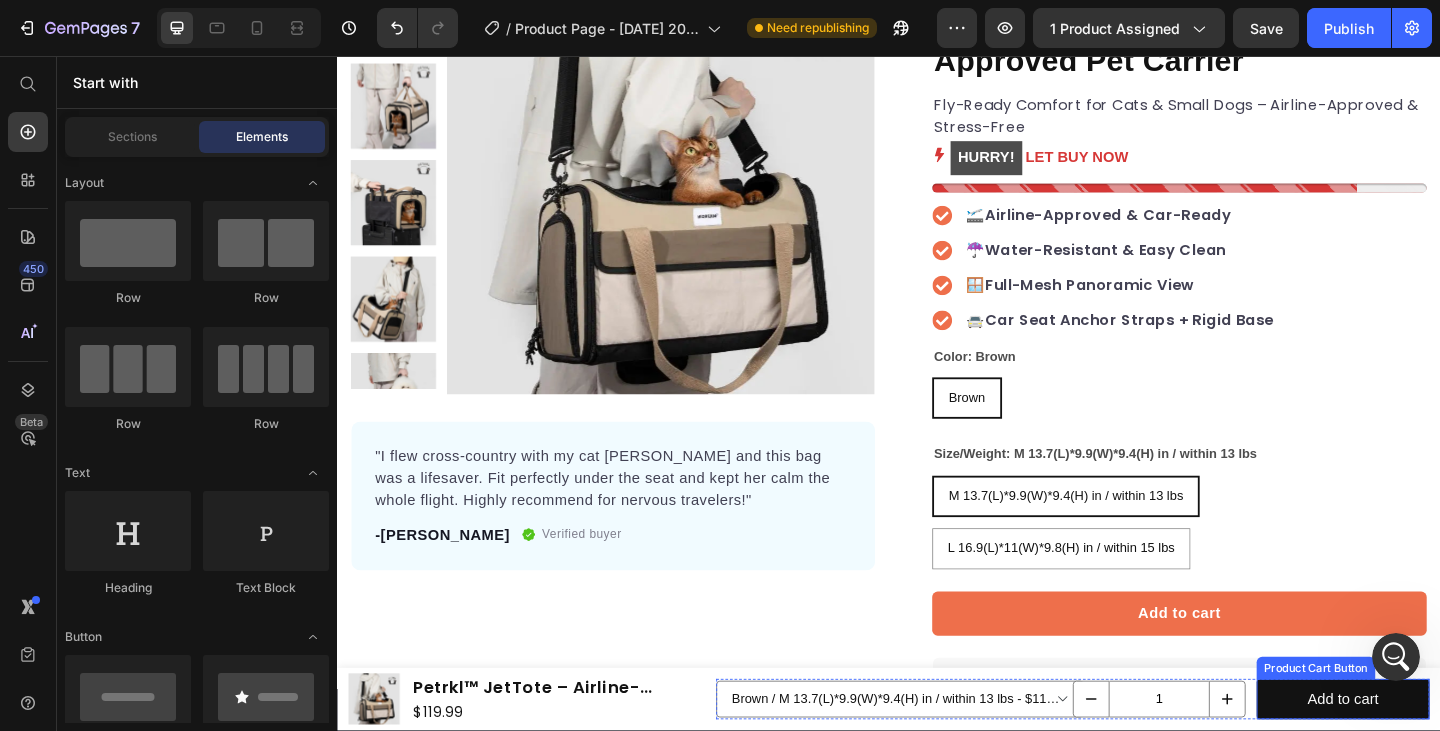 click 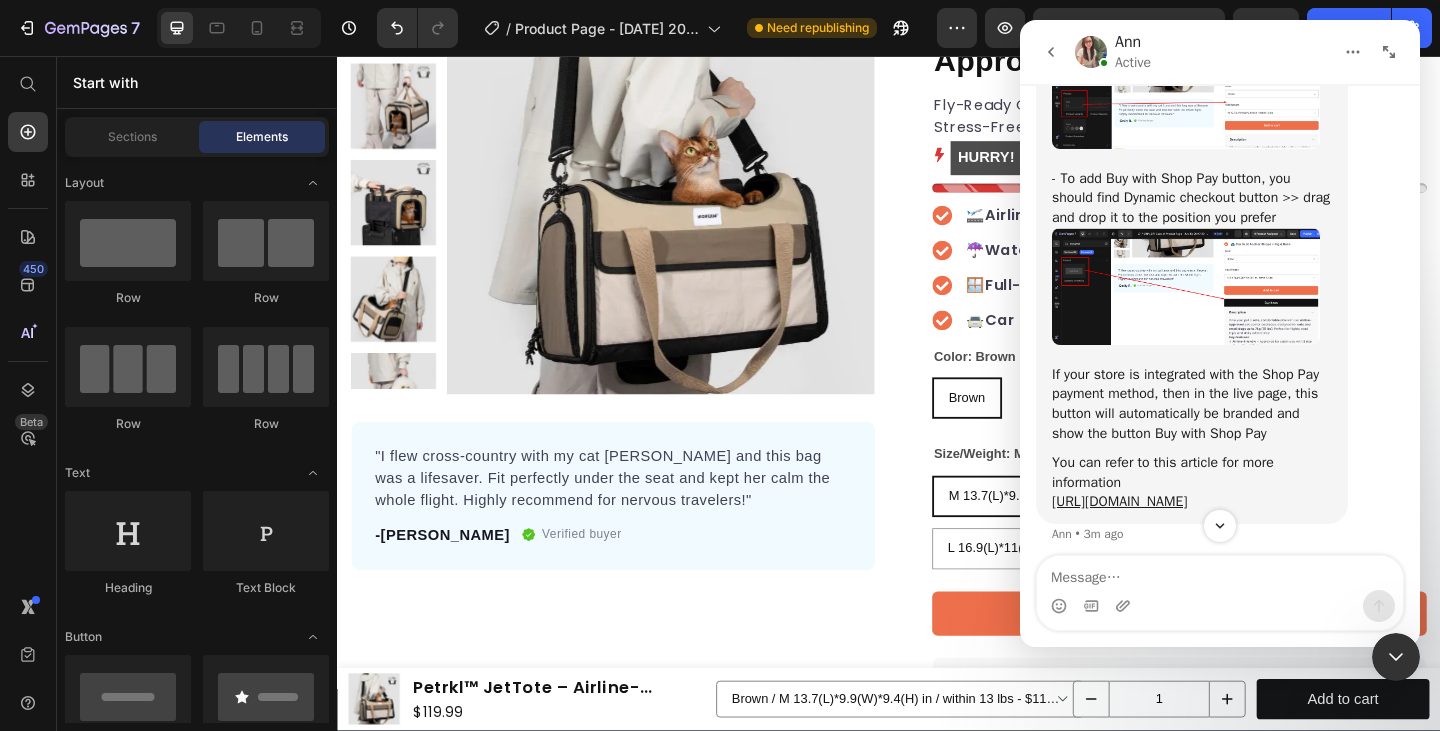 scroll, scrollTop: 2281, scrollLeft: 0, axis: vertical 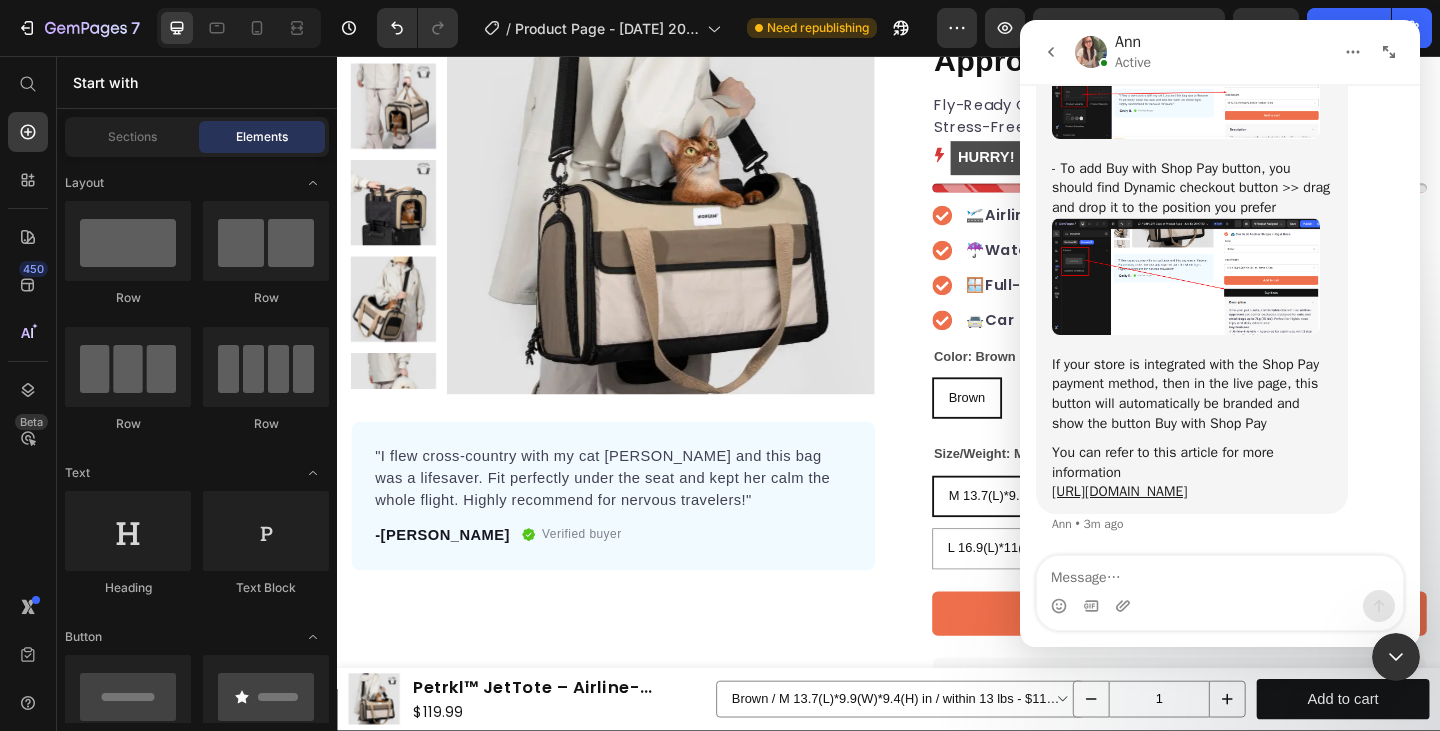 click at bounding box center (1186, 276) 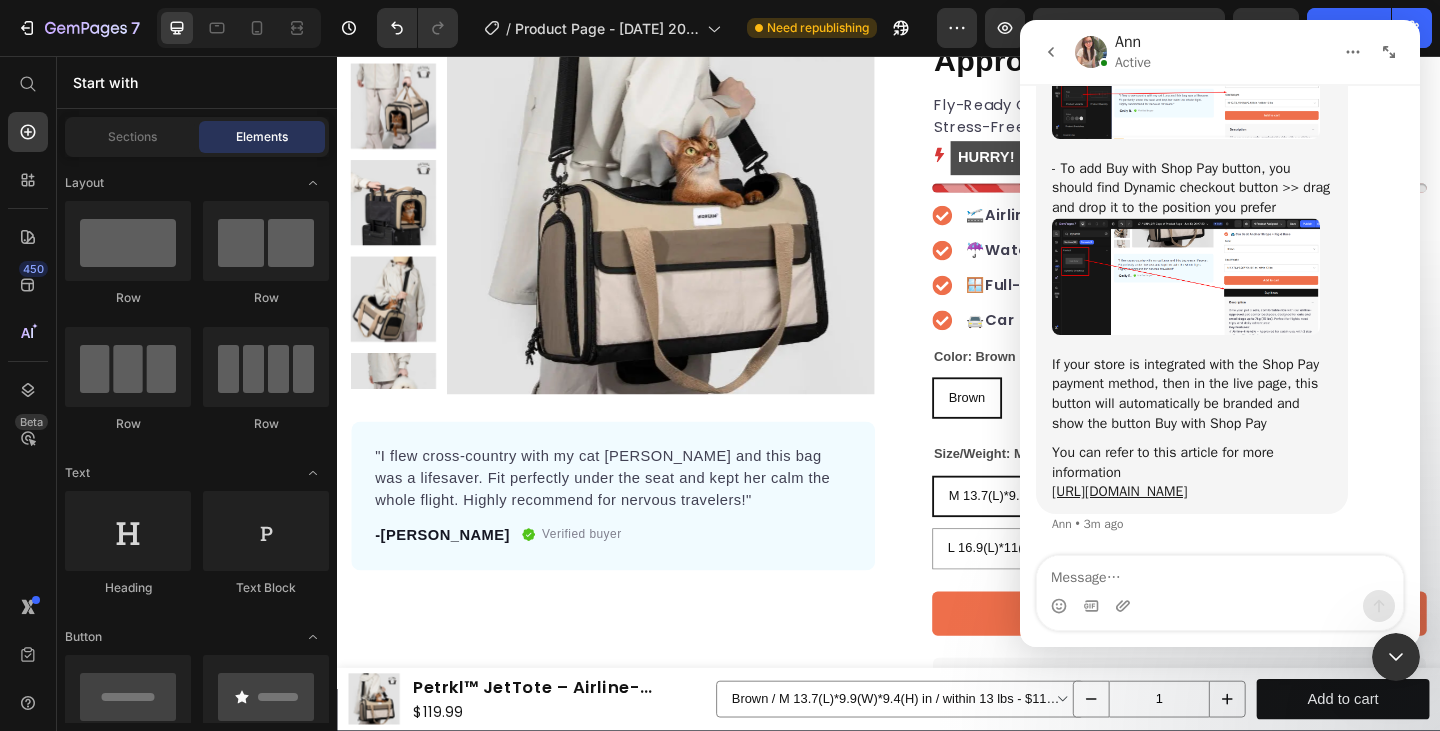 scroll, scrollTop: 0, scrollLeft: 0, axis: both 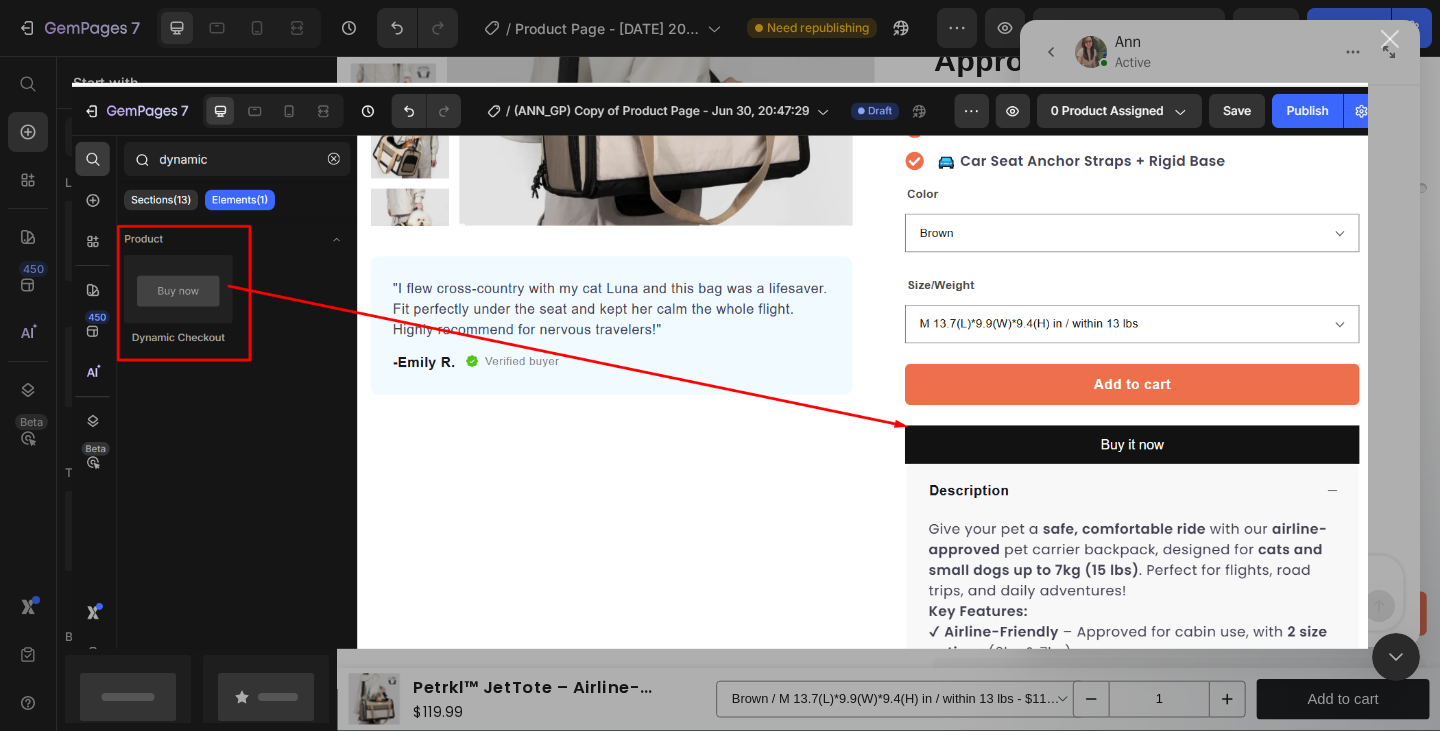 click at bounding box center (1390, 39) 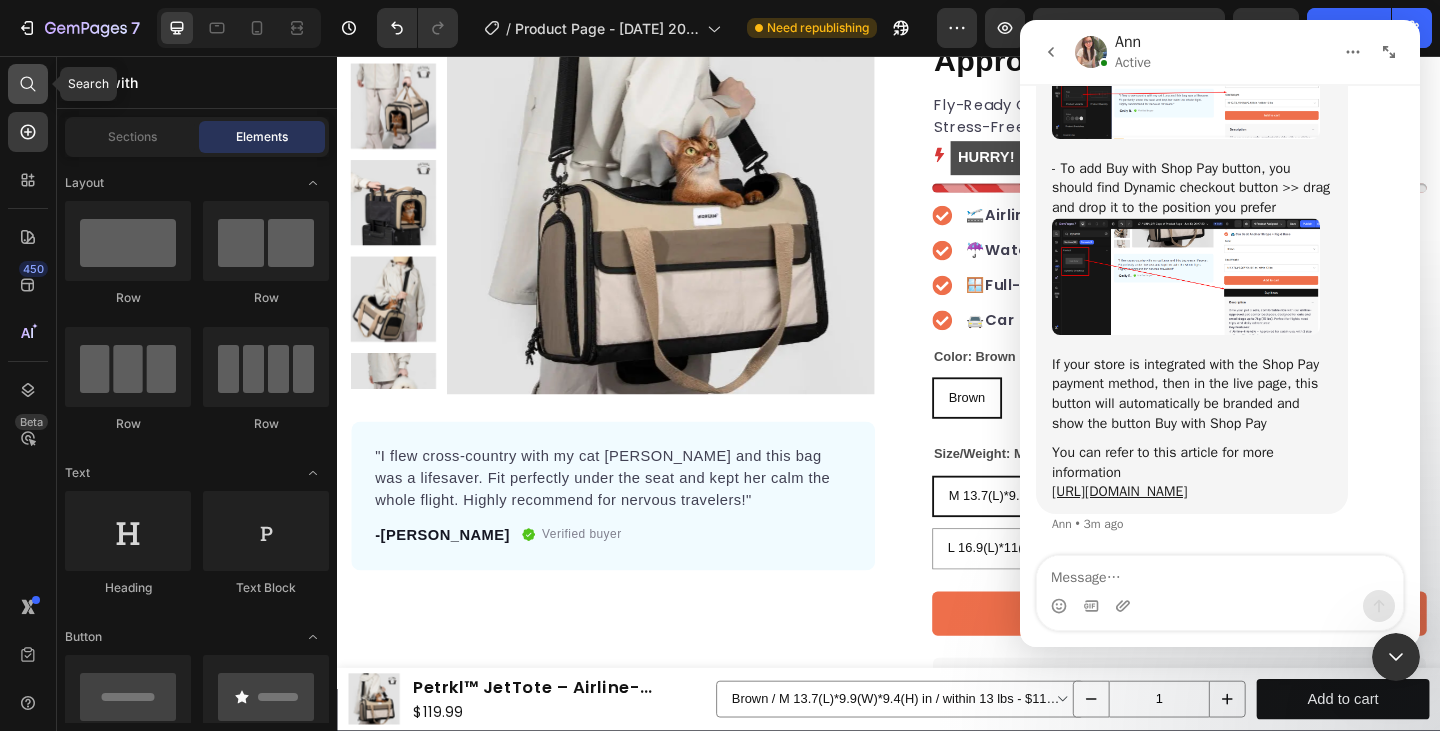 click 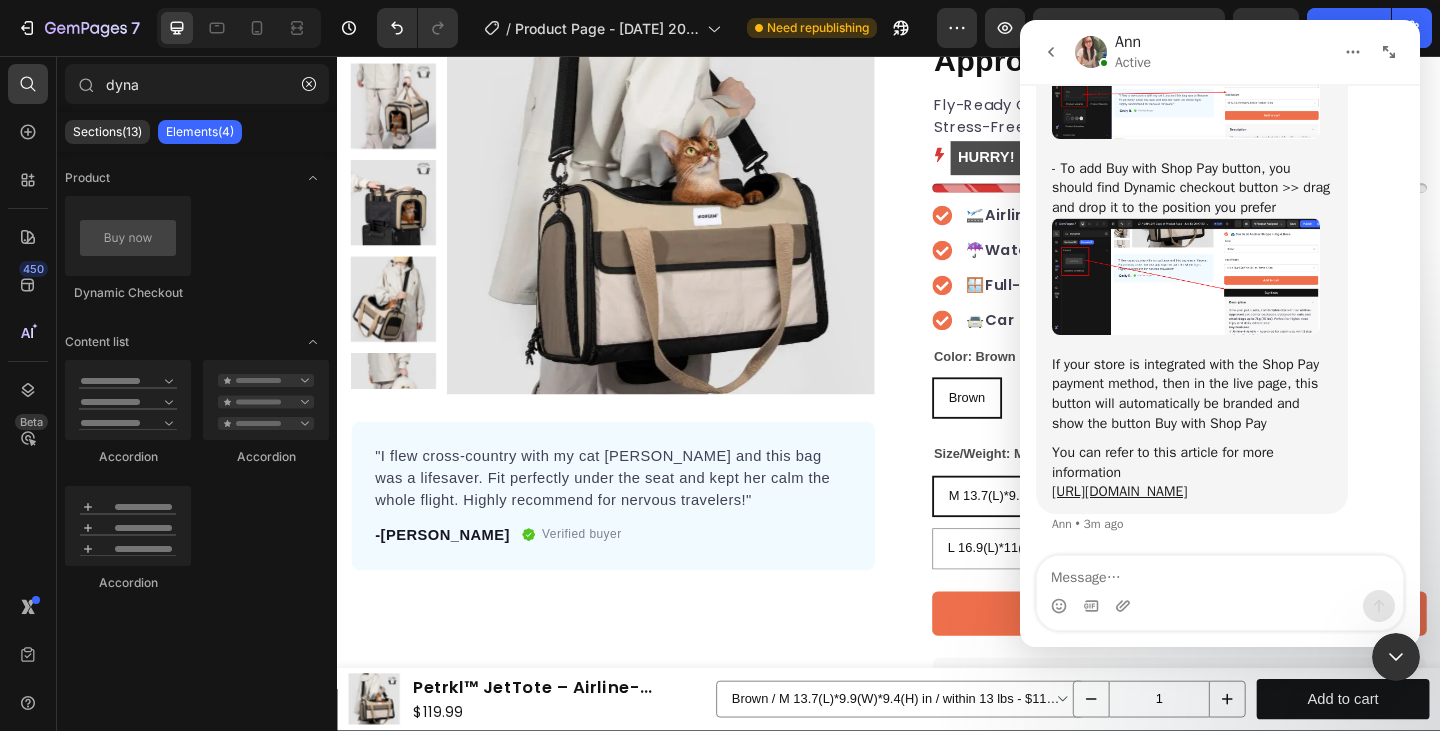 type on "dyna" 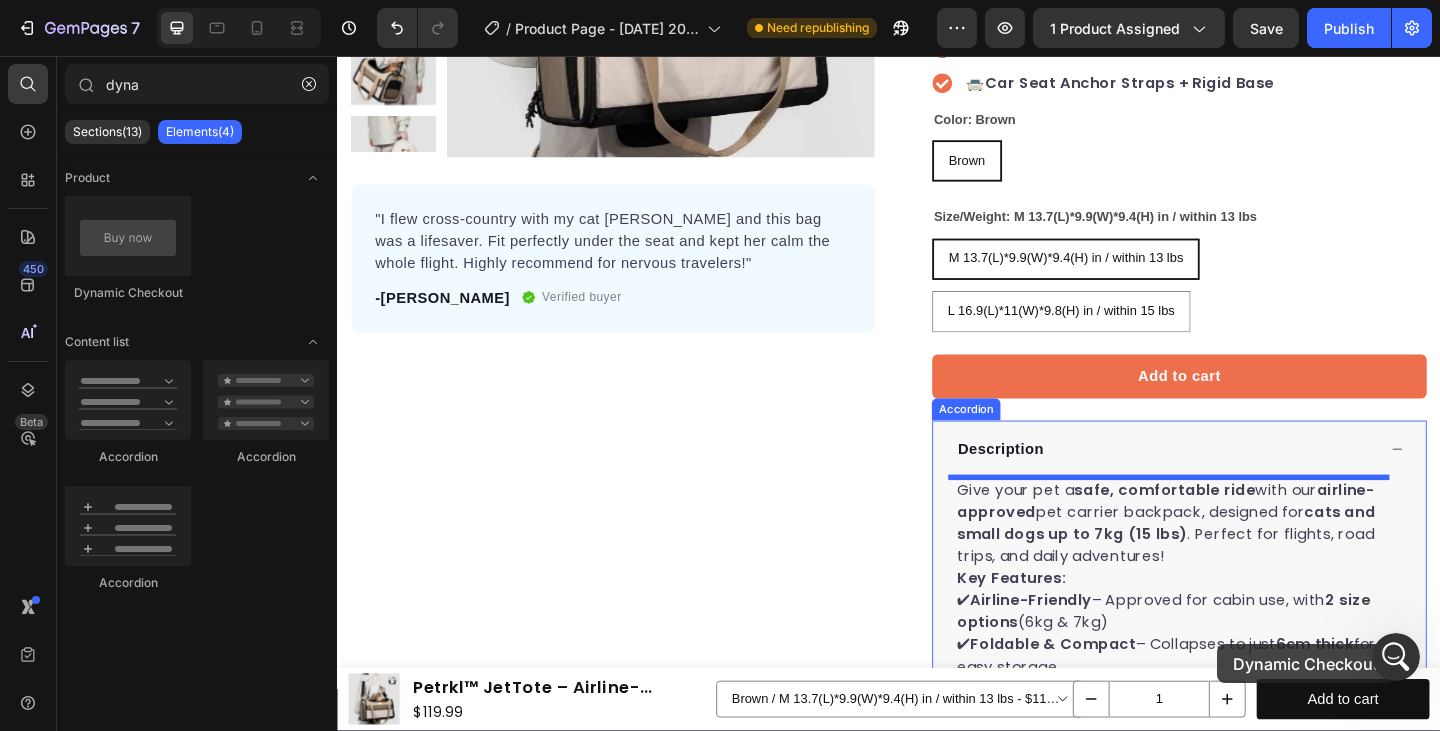 scroll, scrollTop: 509, scrollLeft: 0, axis: vertical 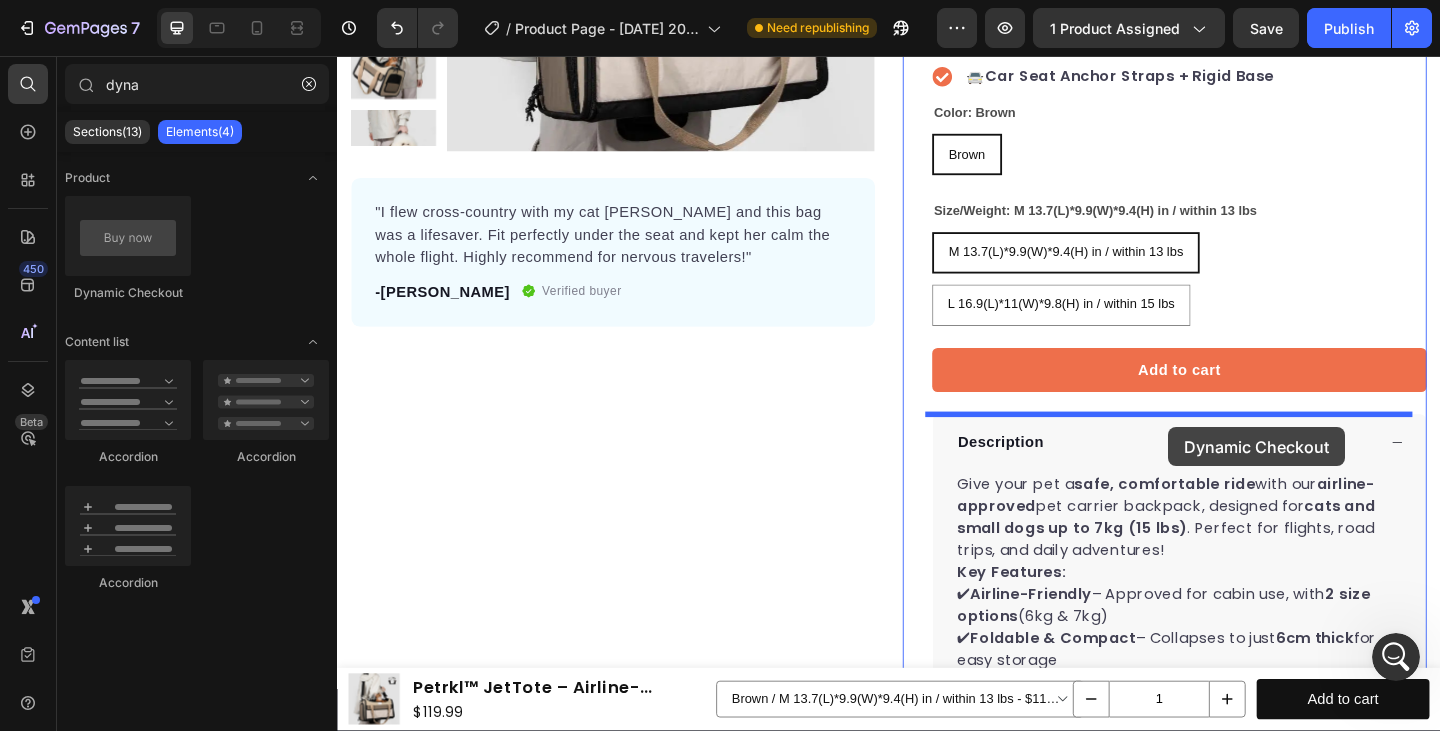 drag, startPoint x: 455, startPoint y: 305, endPoint x: 1241, endPoint y: 460, distance: 801.1373 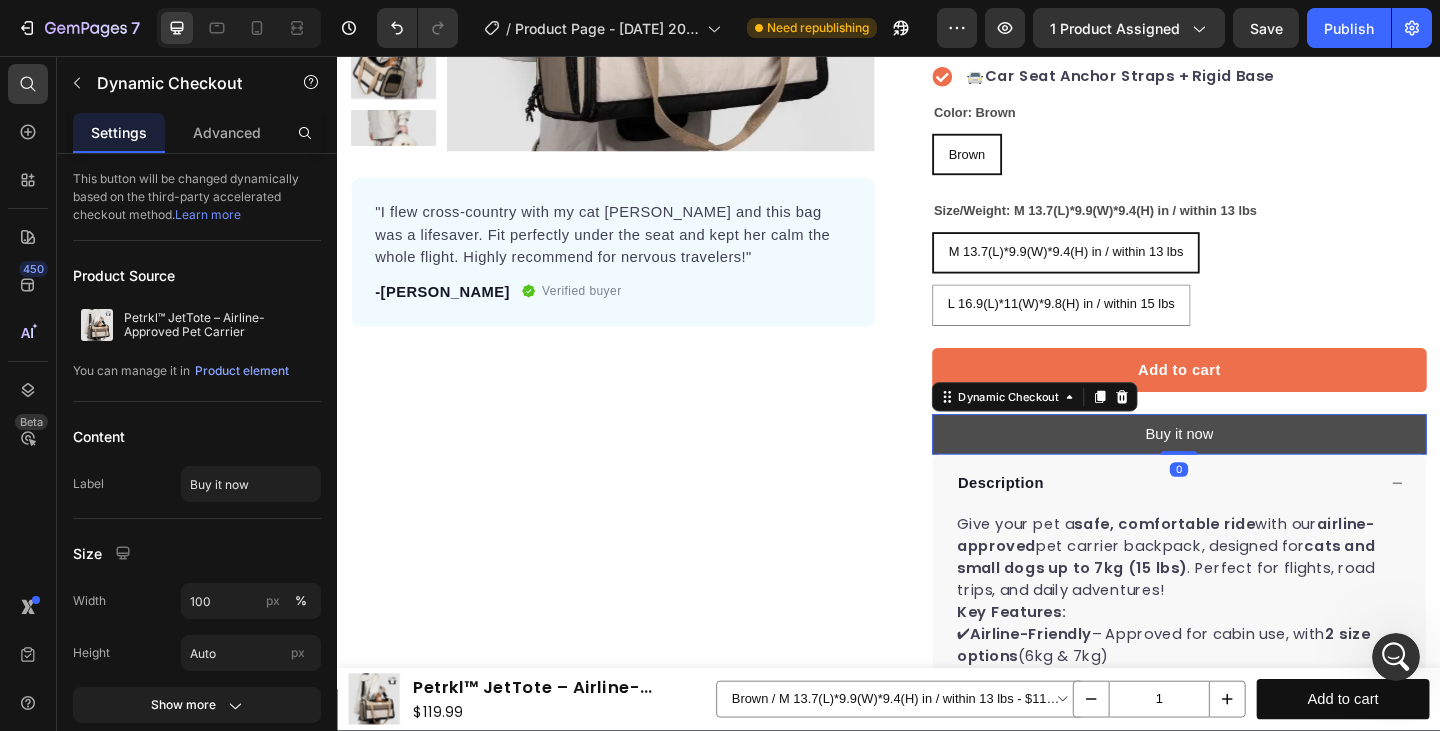 click on "Buy it now" at bounding box center (1253, 468) 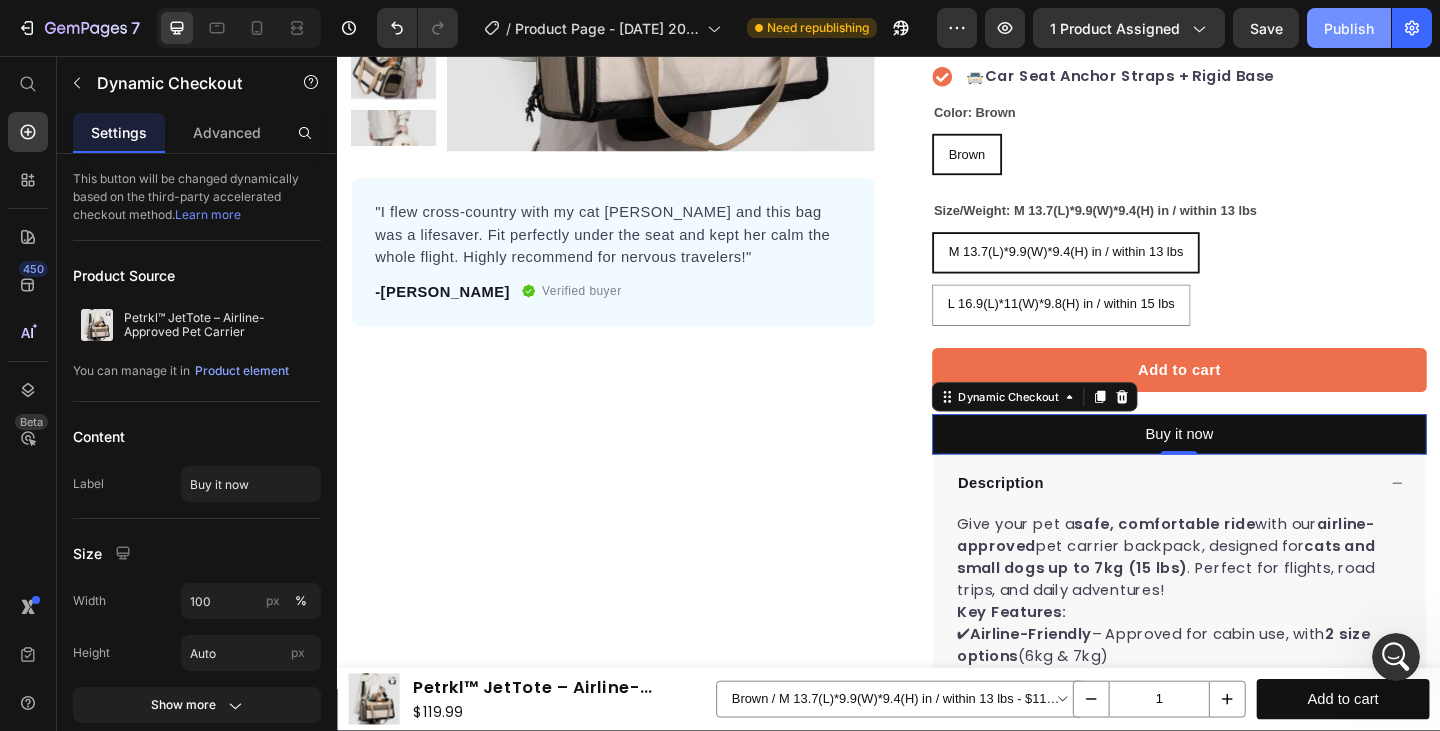 click on "Publish" at bounding box center [1349, 28] 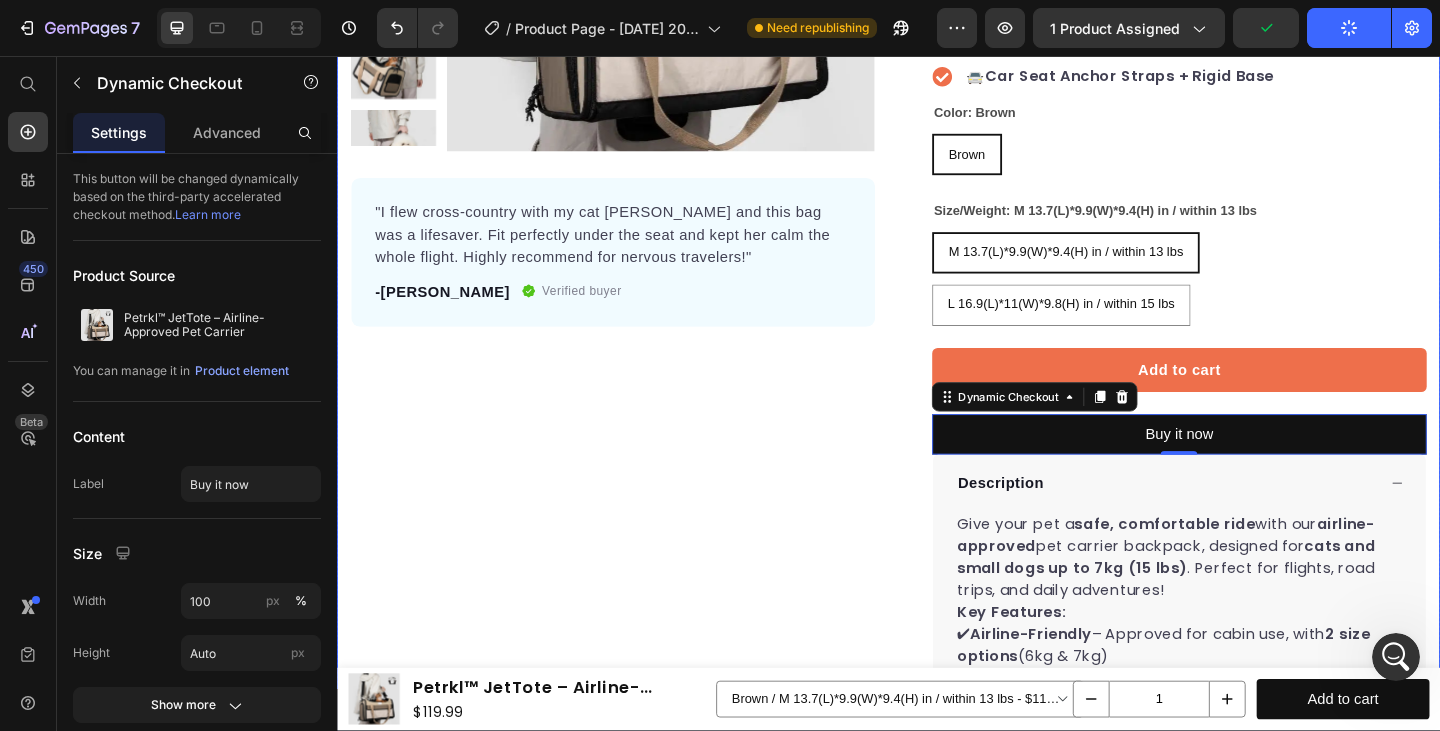 scroll, scrollTop: 524, scrollLeft: 0, axis: vertical 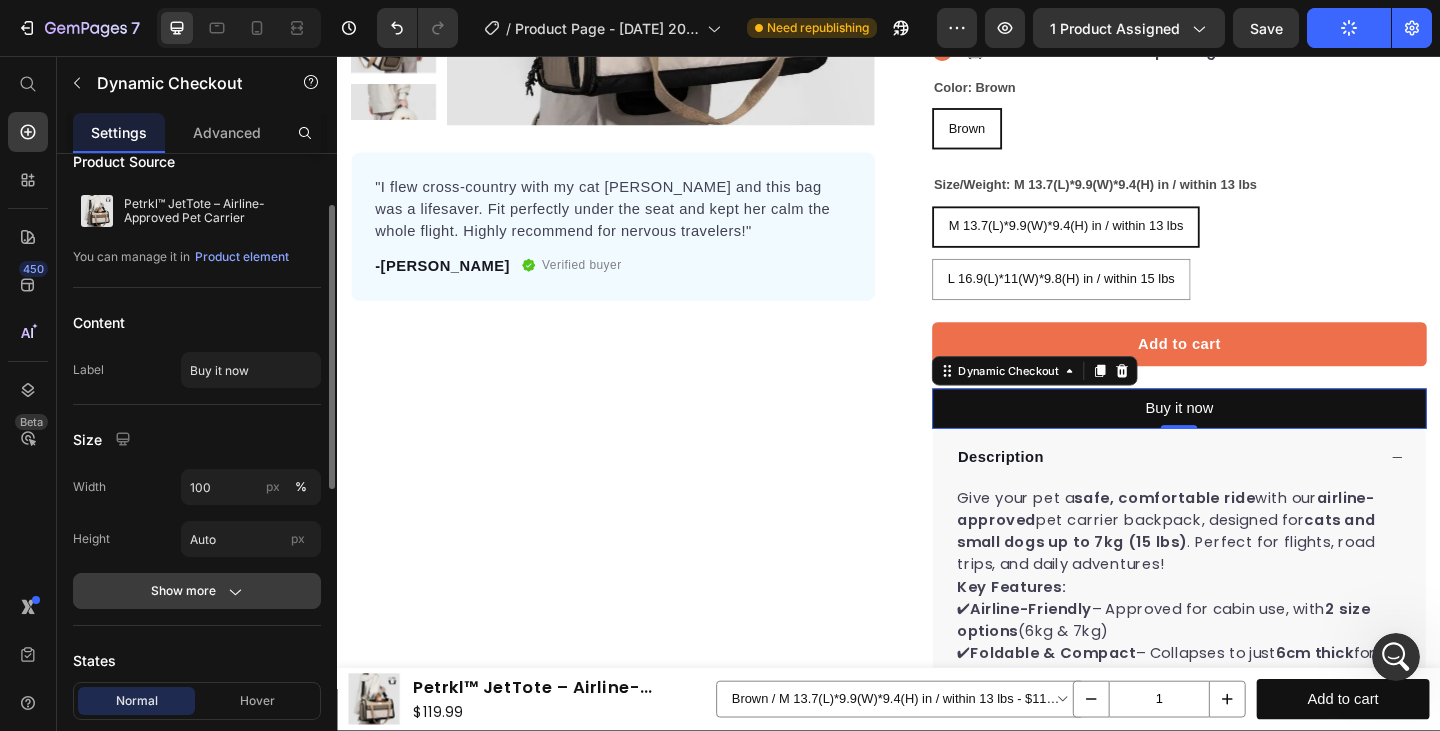 click on "Show more" at bounding box center [197, 591] 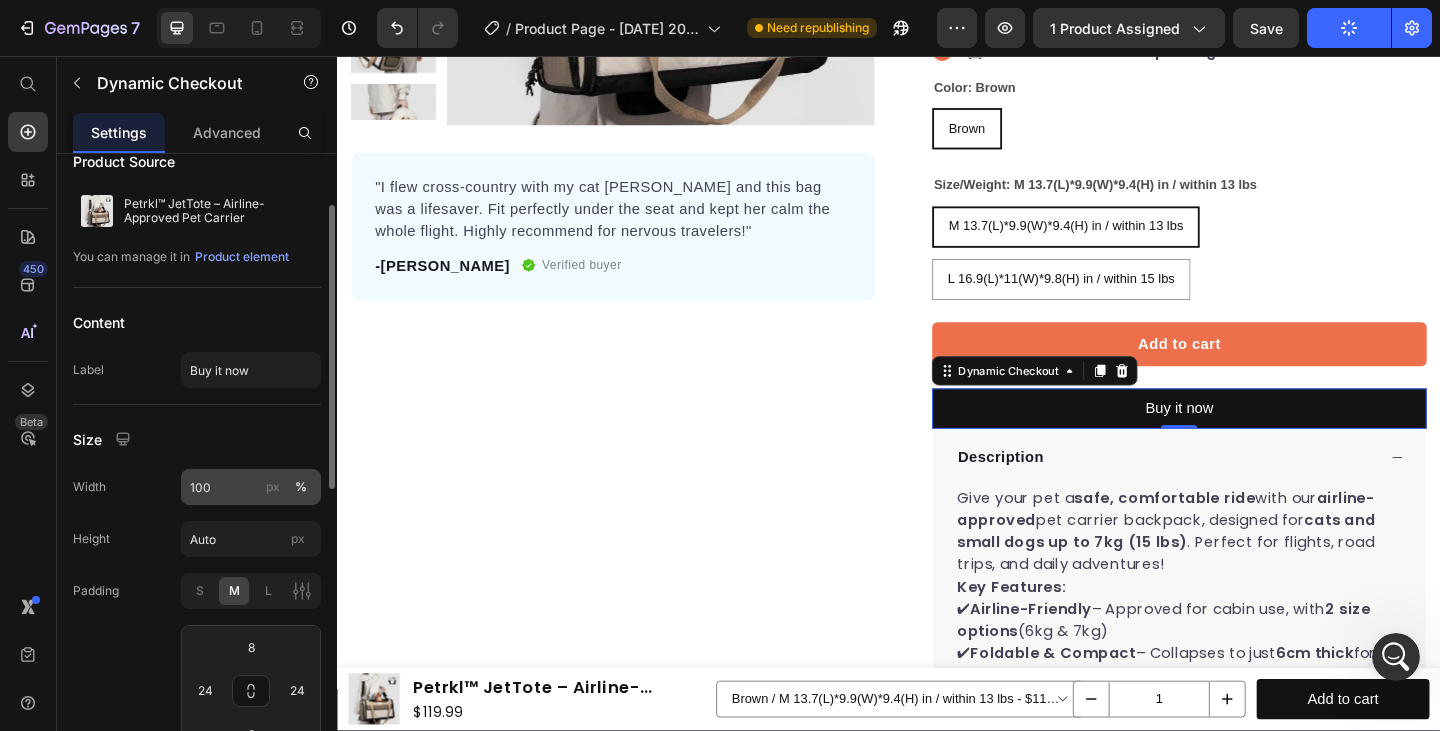scroll, scrollTop: 163, scrollLeft: 0, axis: vertical 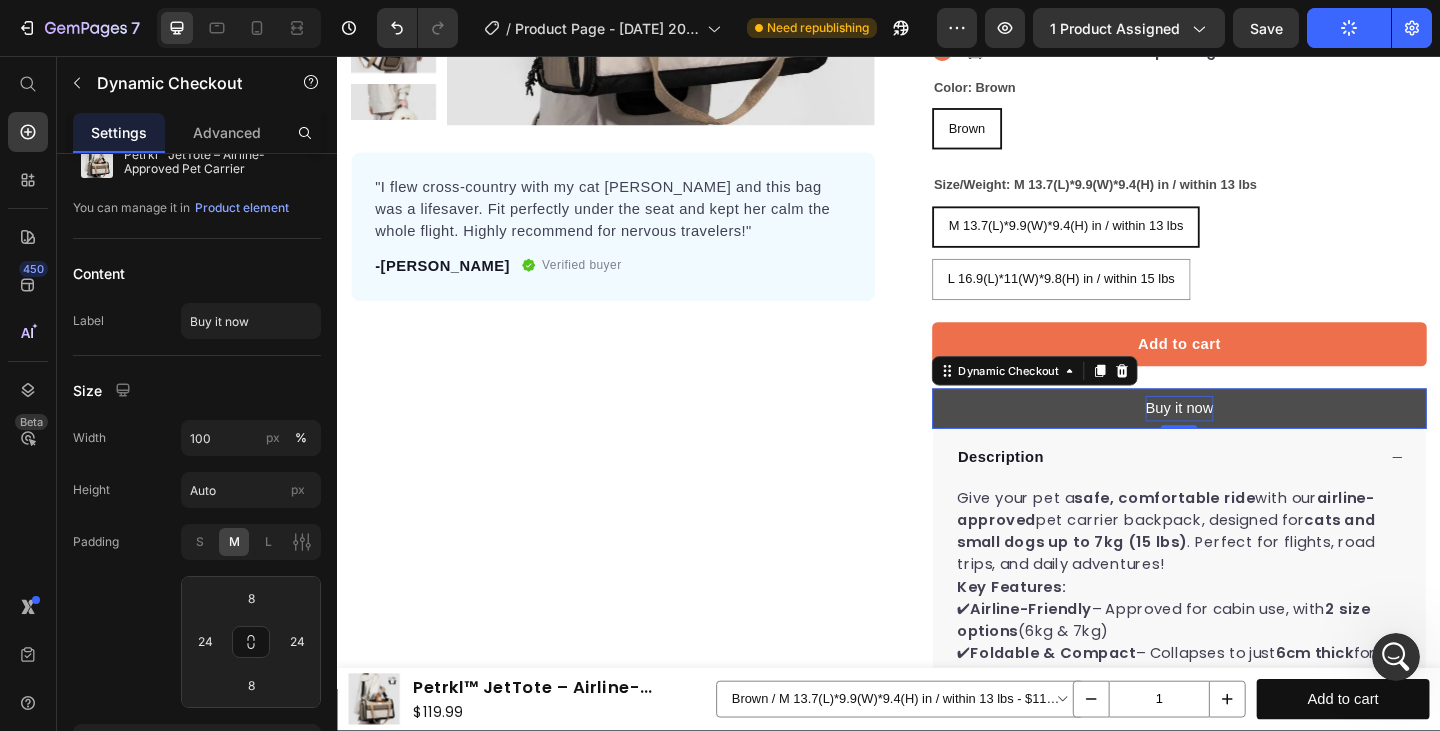 click on "Buy it now" at bounding box center [1253, 440] 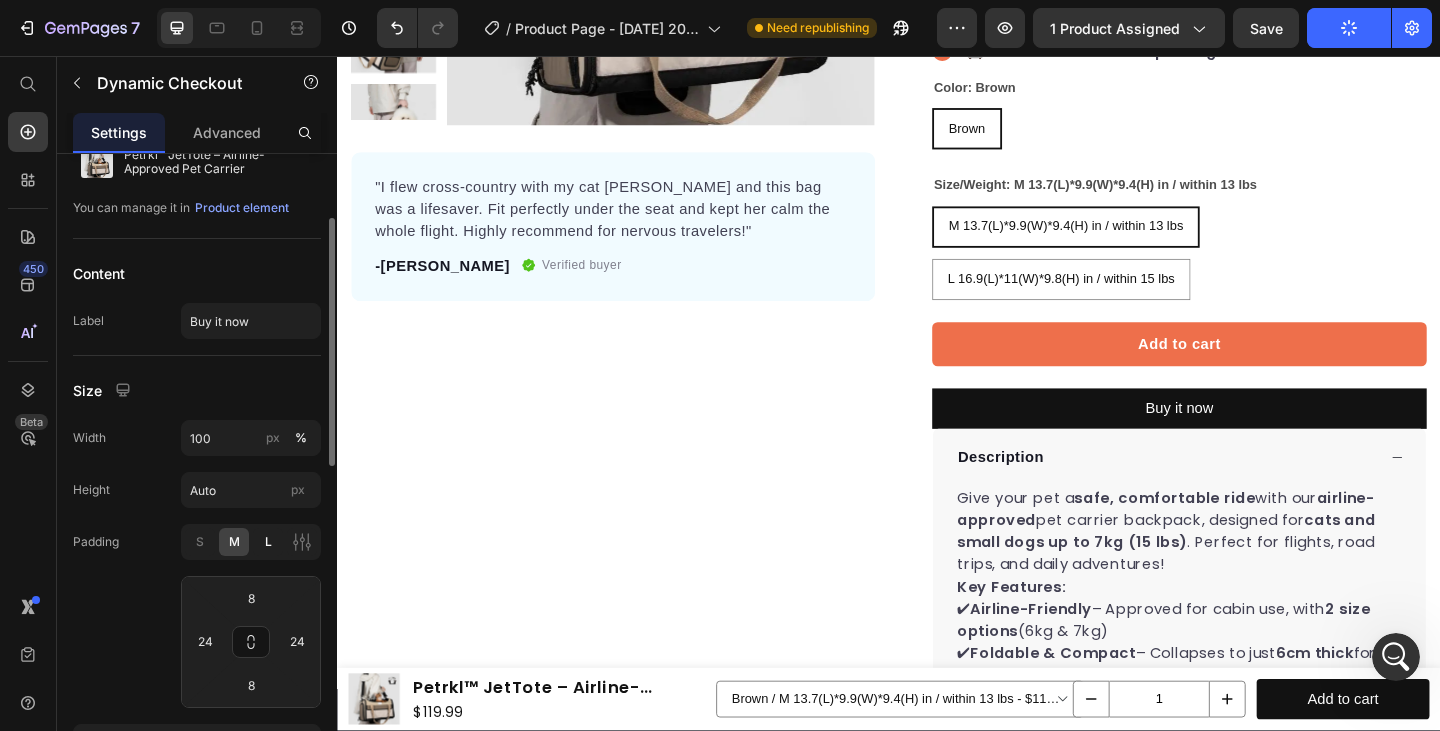 click on "L" 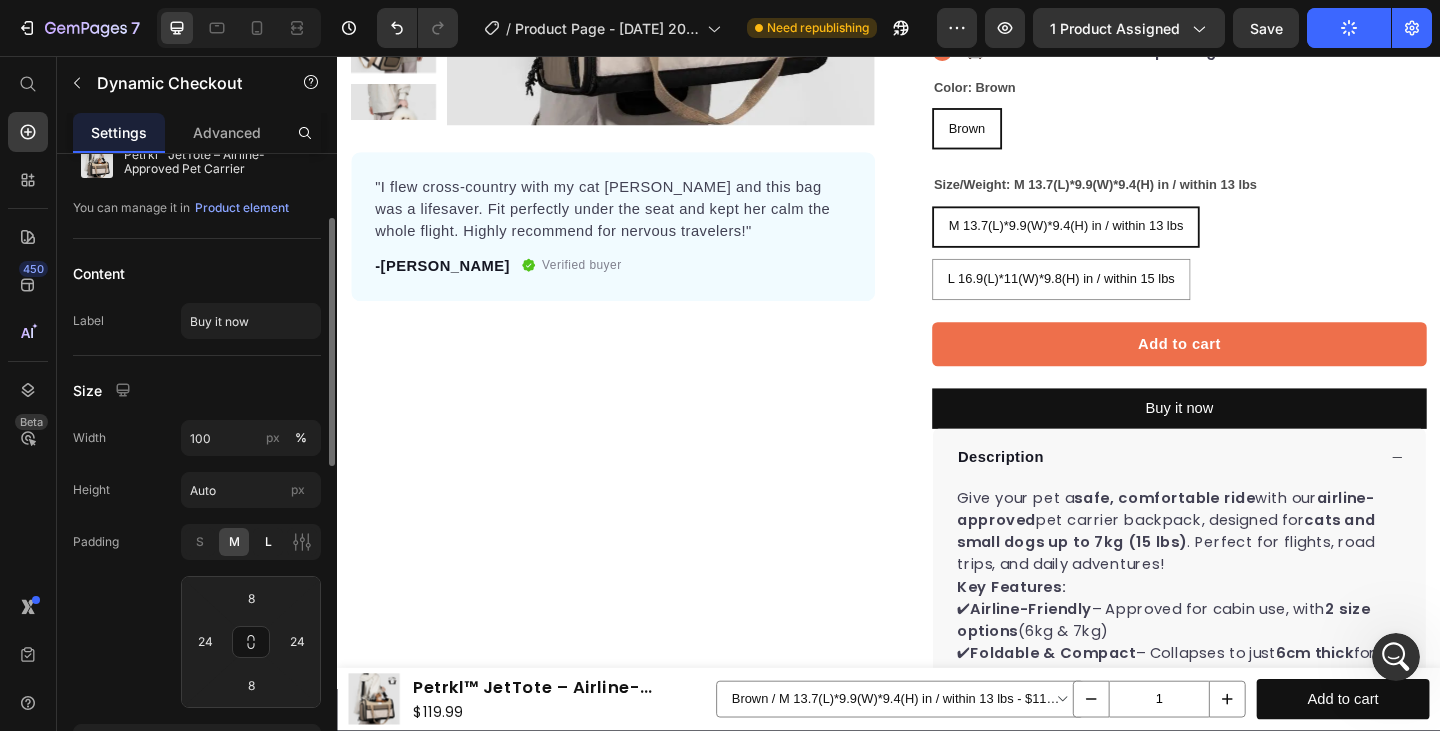type on "12" 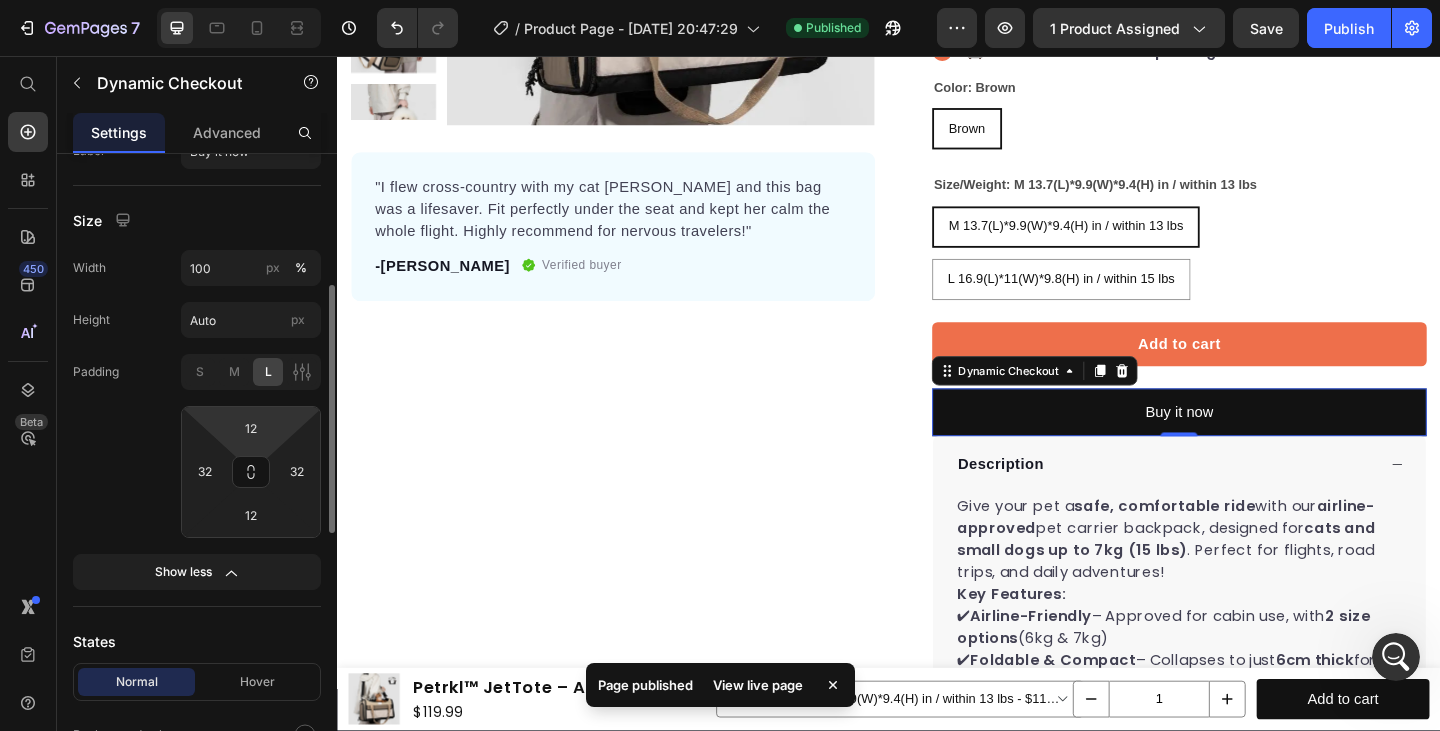 scroll, scrollTop: 532, scrollLeft: 0, axis: vertical 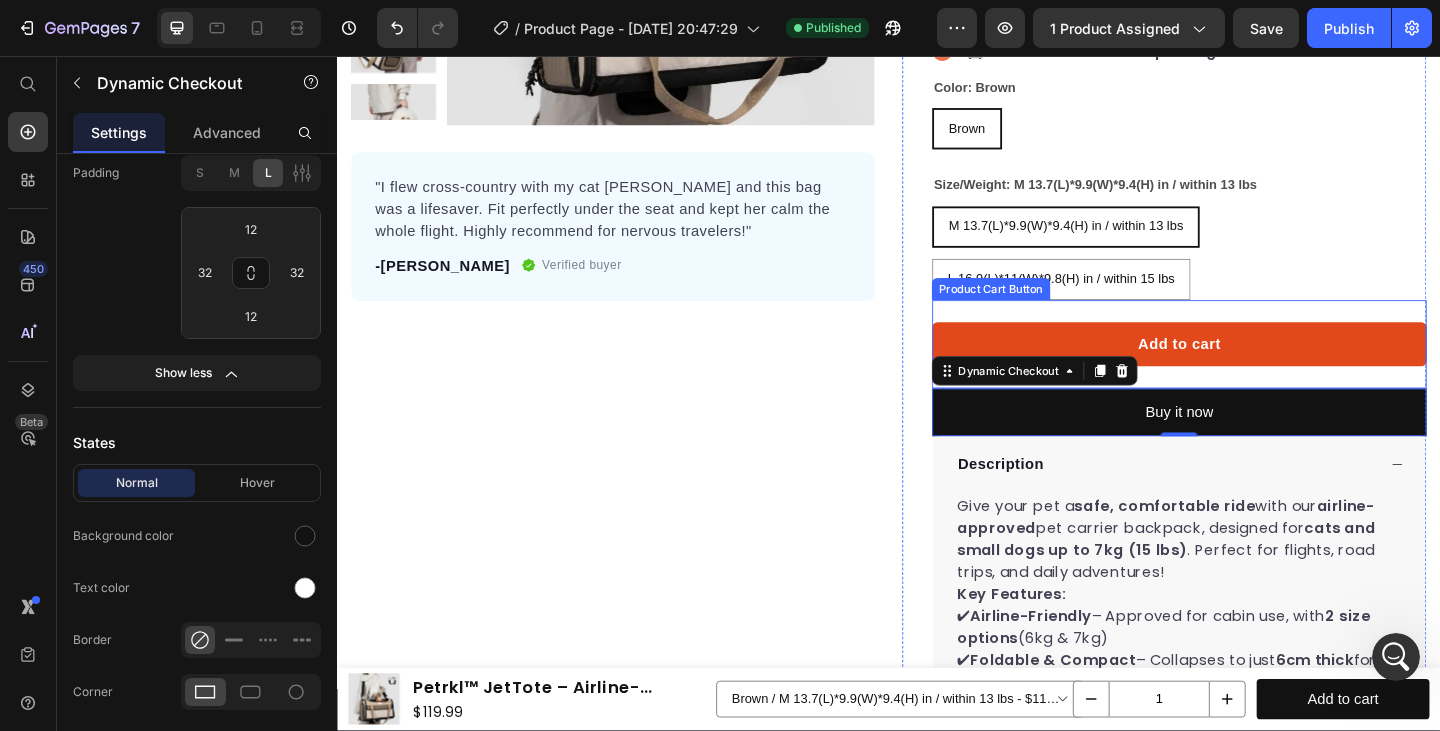 click on "Add to cart" at bounding box center [1253, 370] 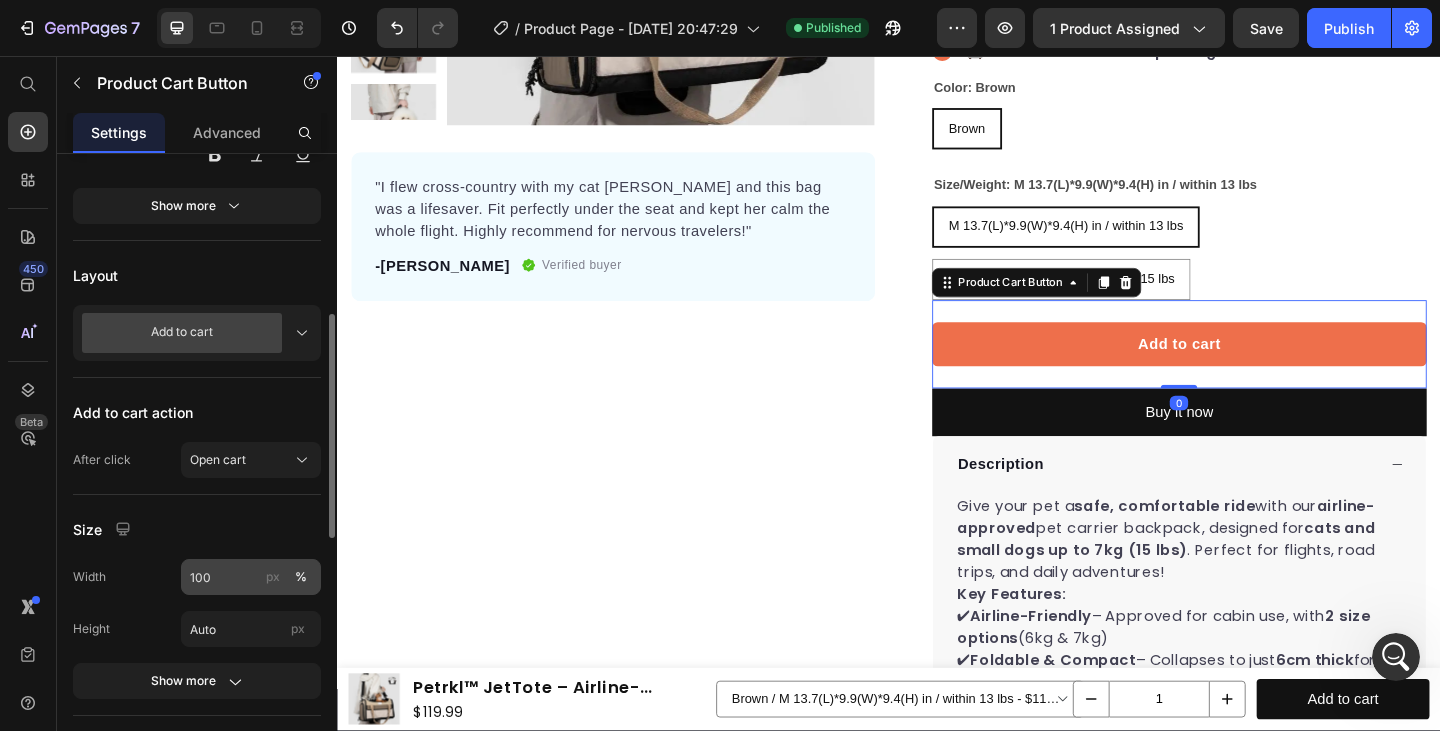 scroll, scrollTop: 779, scrollLeft: 0, axis: vertical 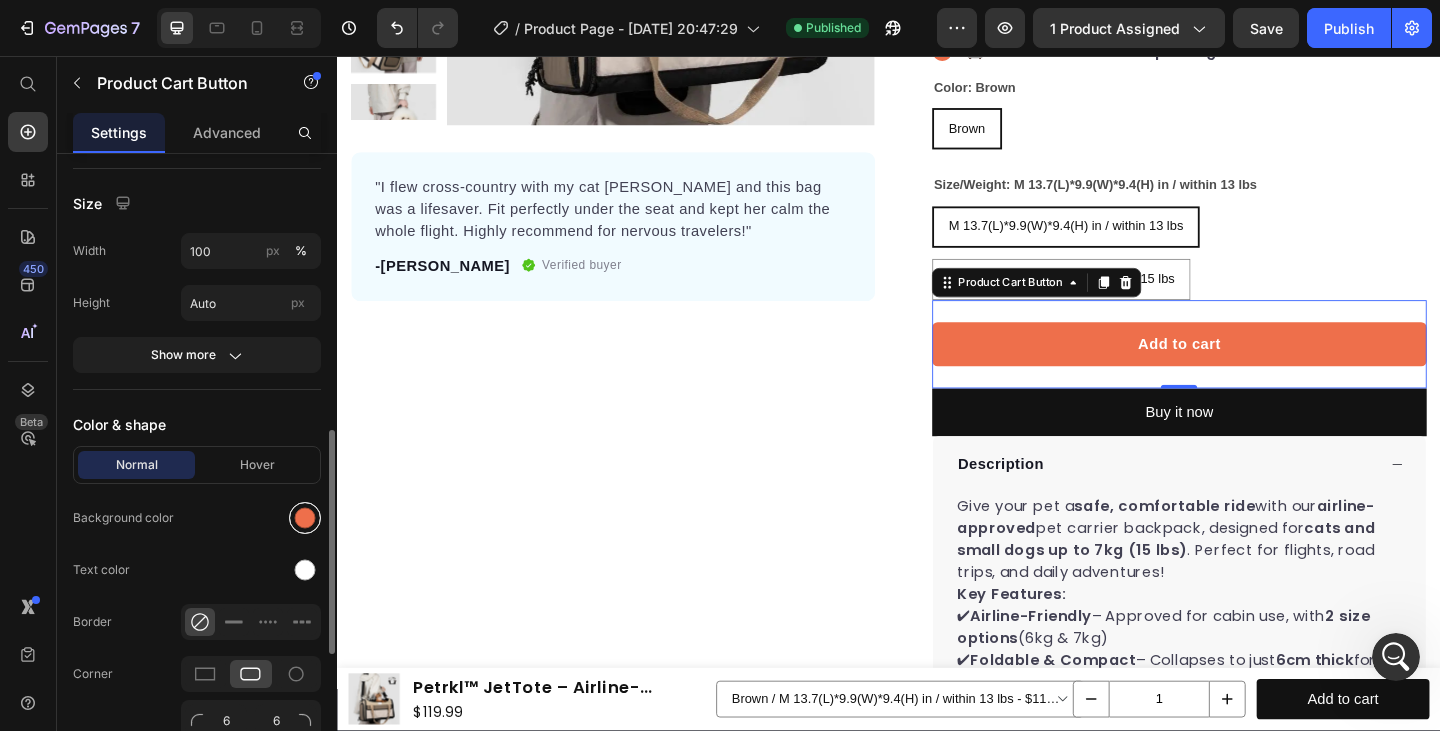 click at bounding box center [305, 518] 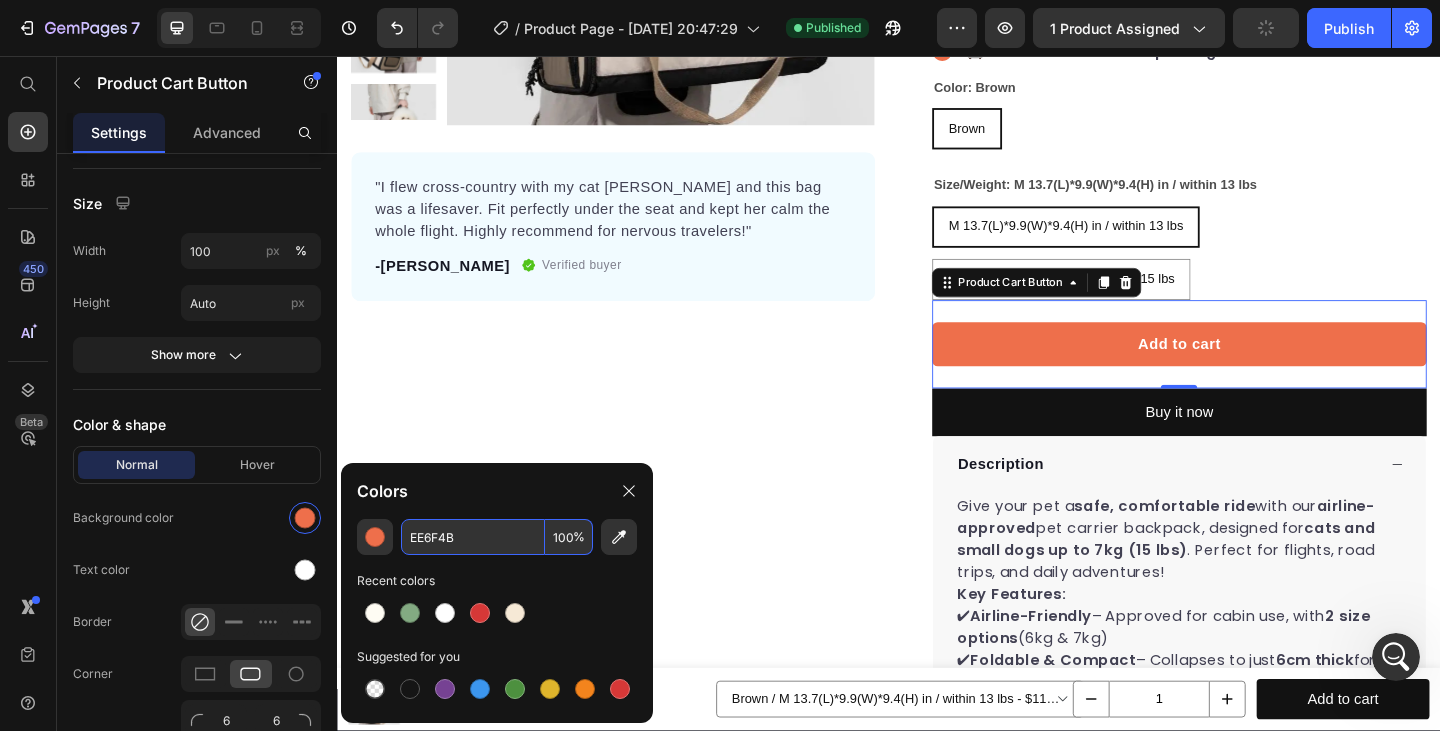 click on "EE6F4B" at bounding box center [473, 537] 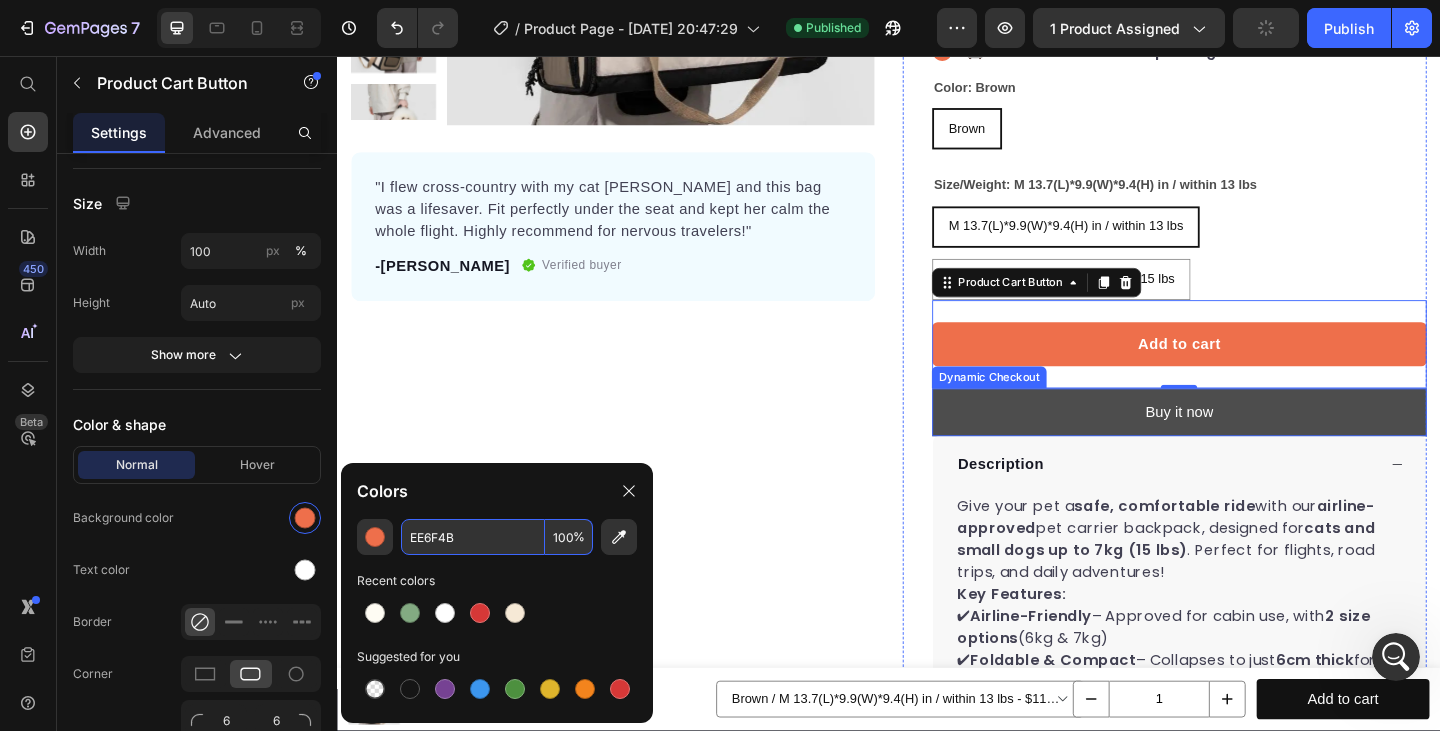 click on "Buy it now" at bounding box center (1253, 444) 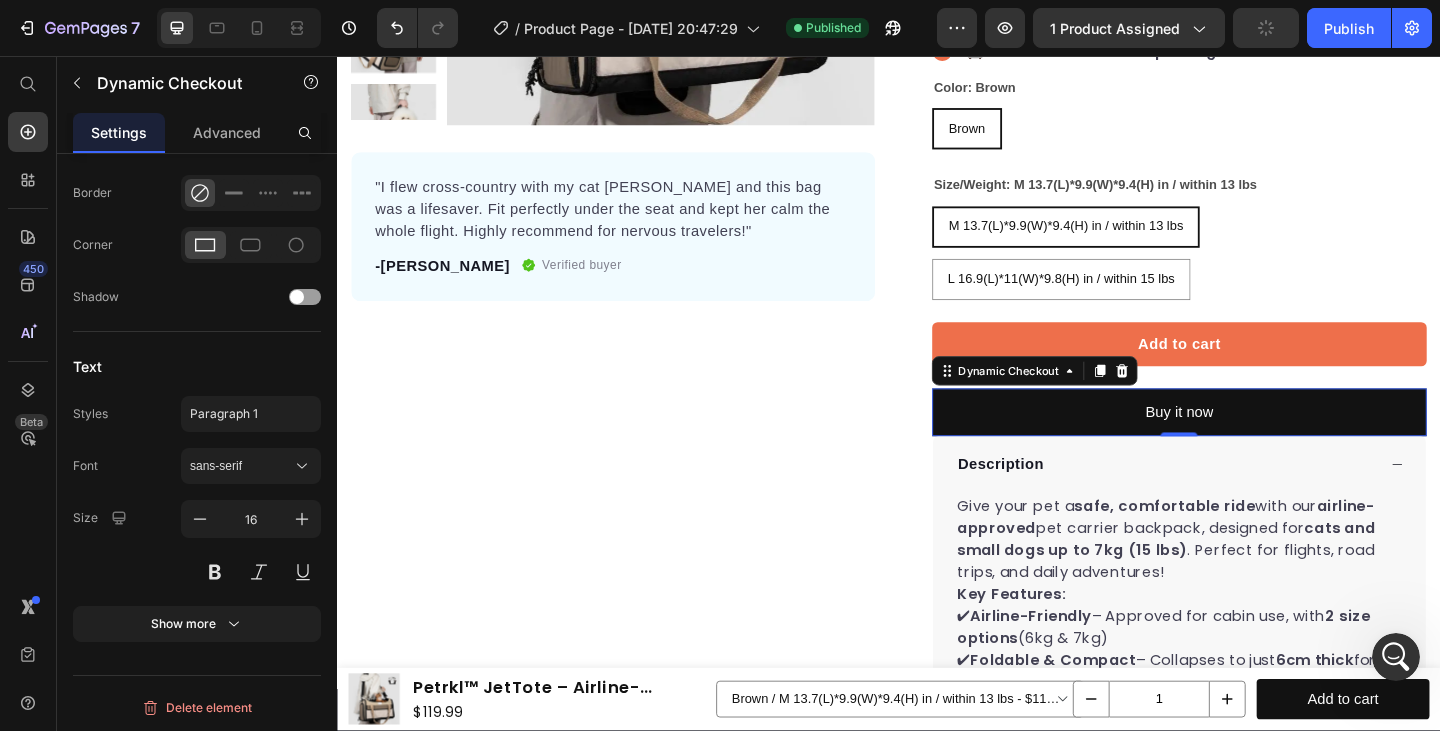 scroll, scrollTop: 0, scrollLeft: 0, axis: both 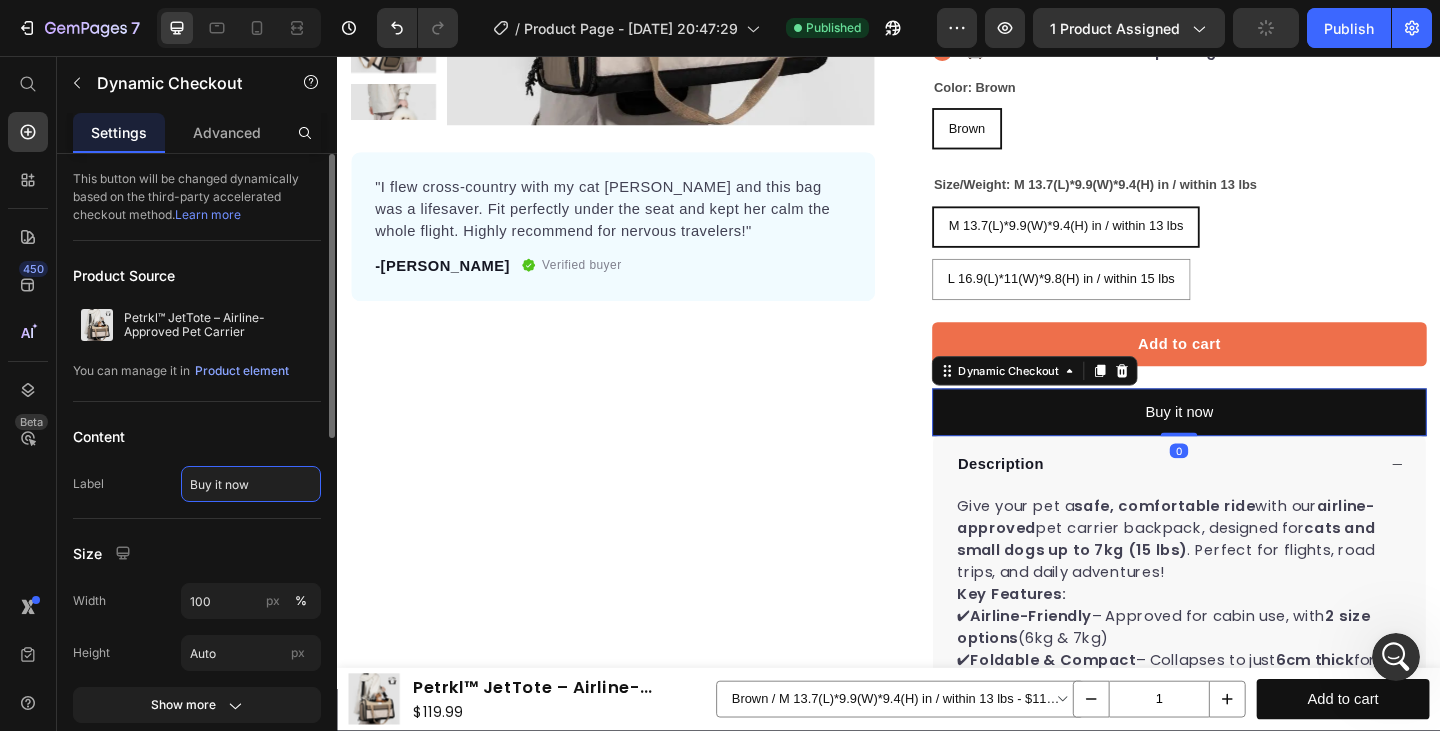 click on "Buy it now" 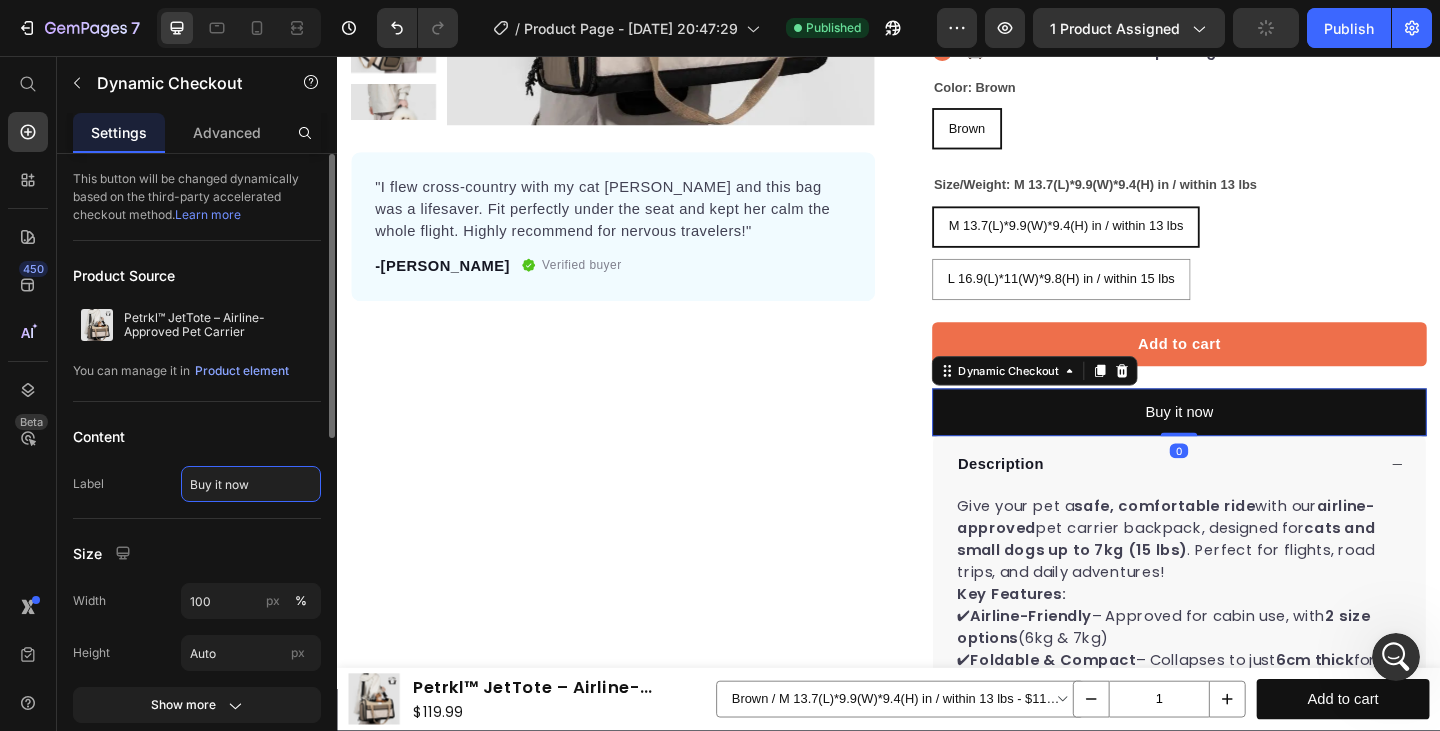 scroll, scrollTop: 469, scrollLeft: 0, axis: vertical 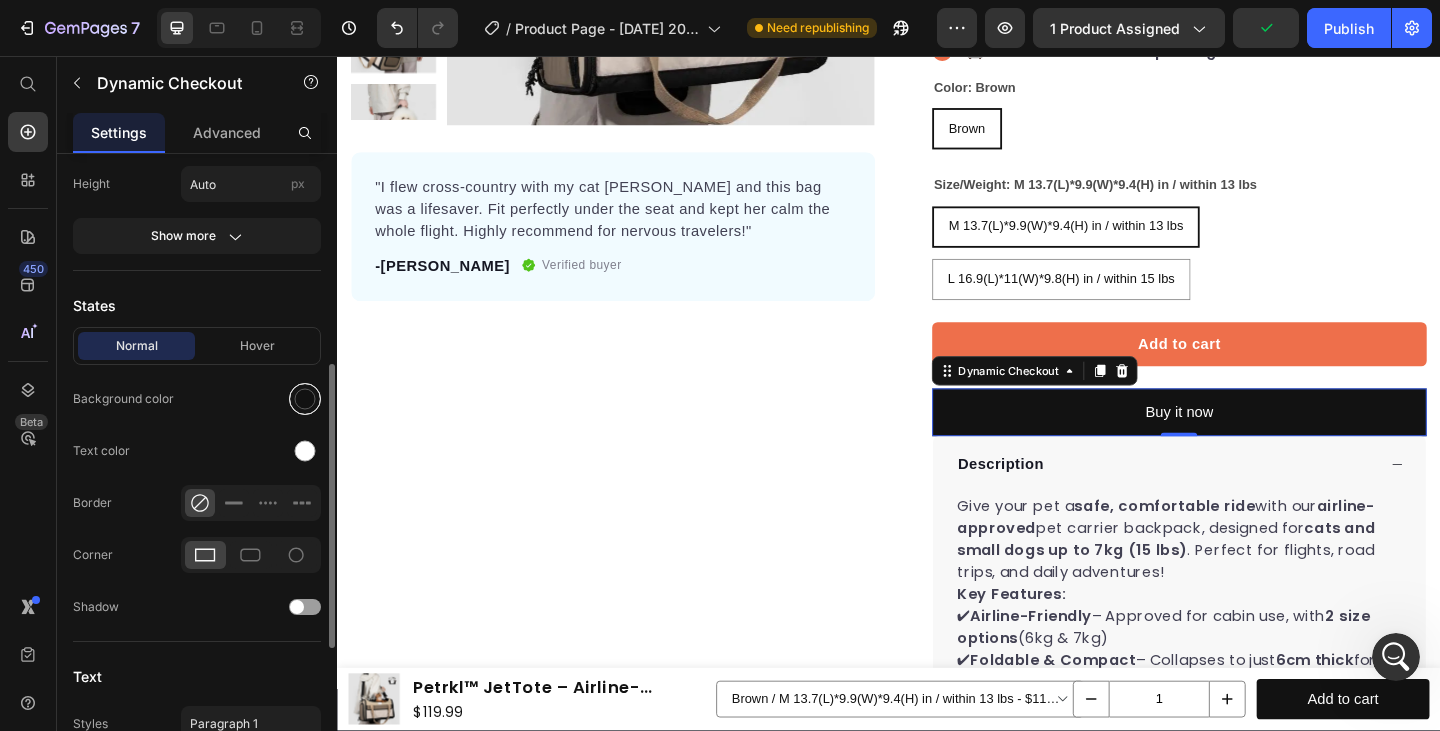 click at bounding box center [305, 399] 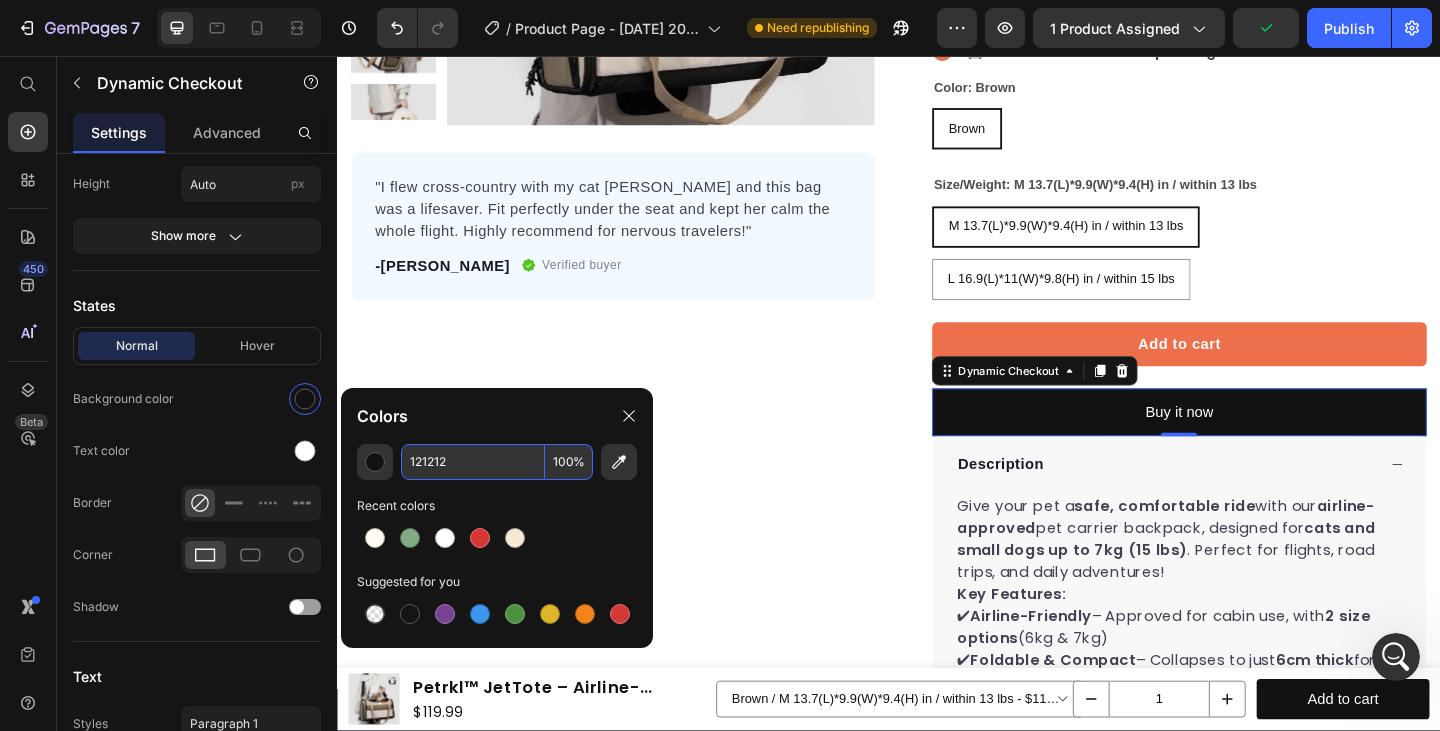 click on "121212" at bounding box center [473, 462] 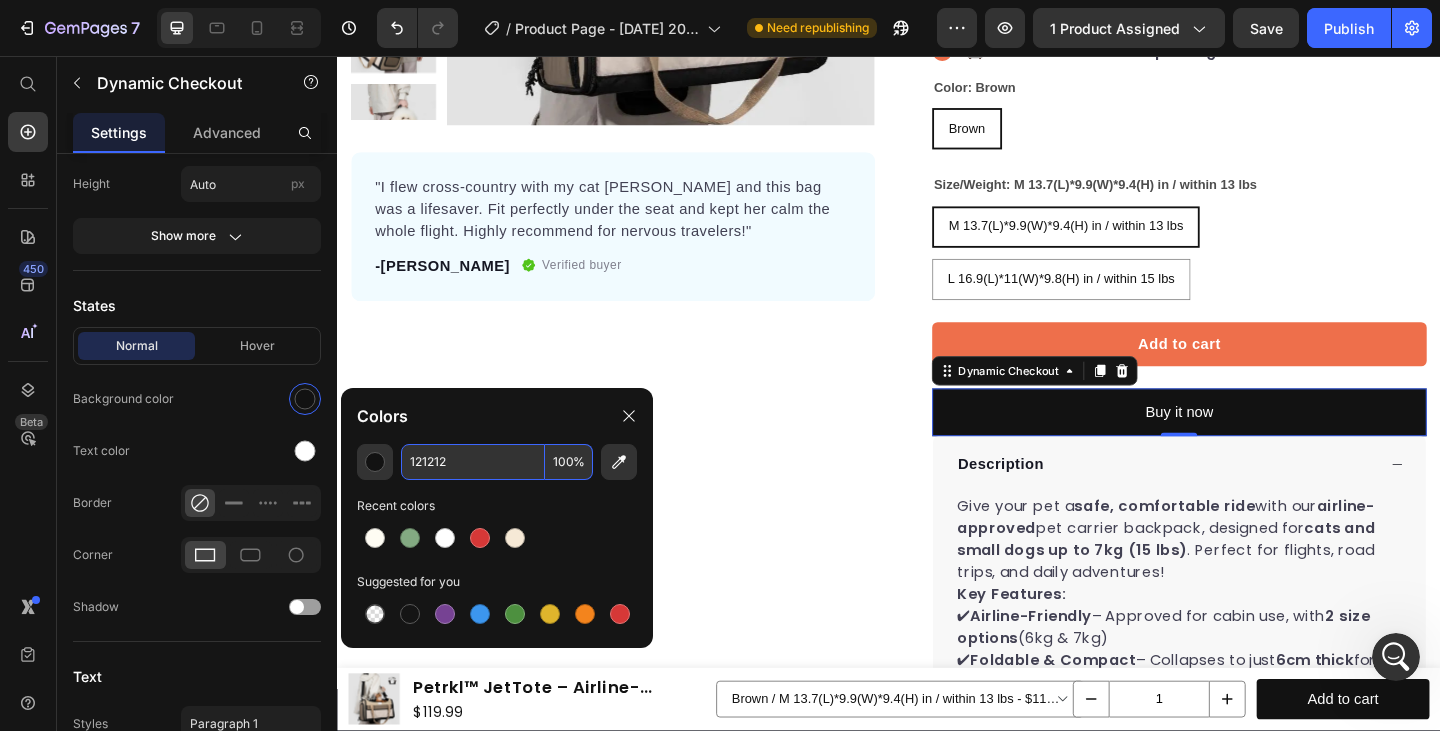 click on "Colors" 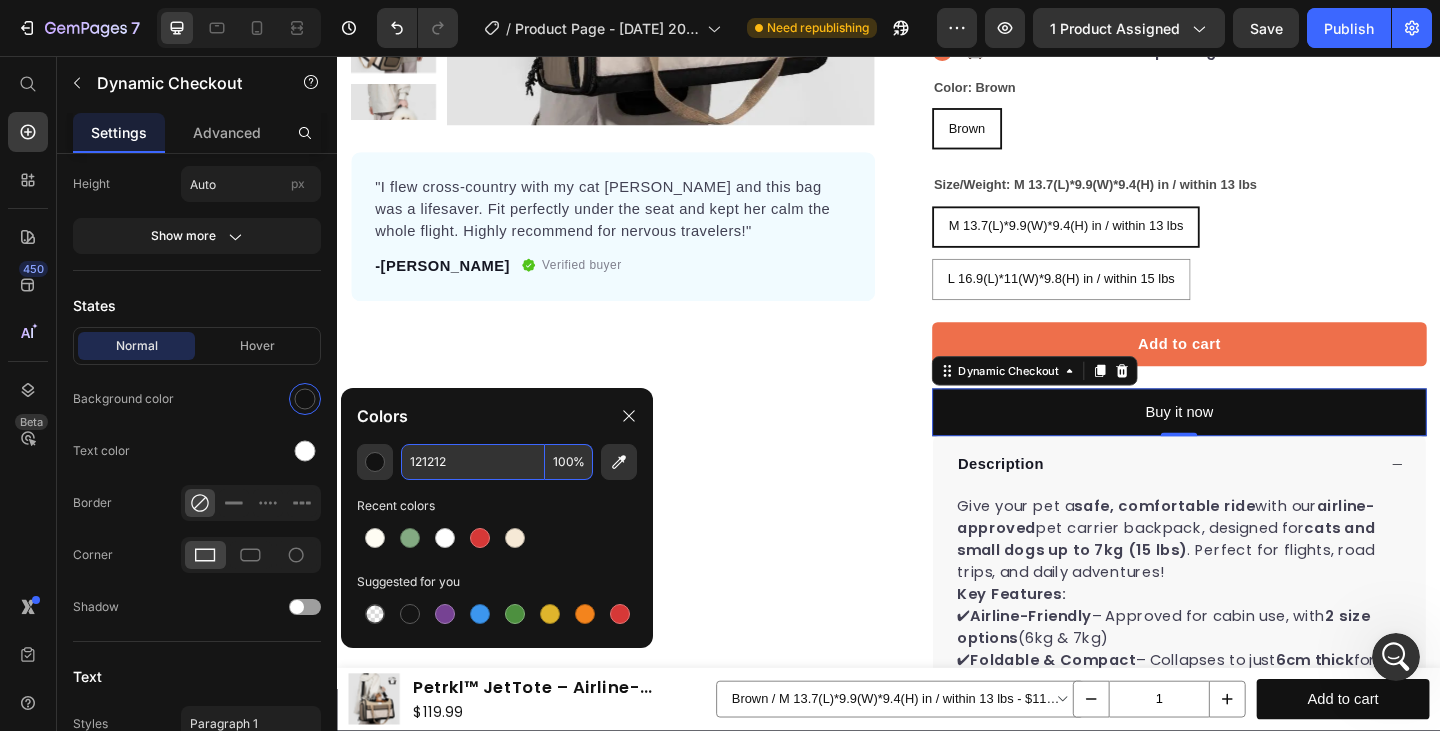 click on "121212" at bounding box center (473, 462) 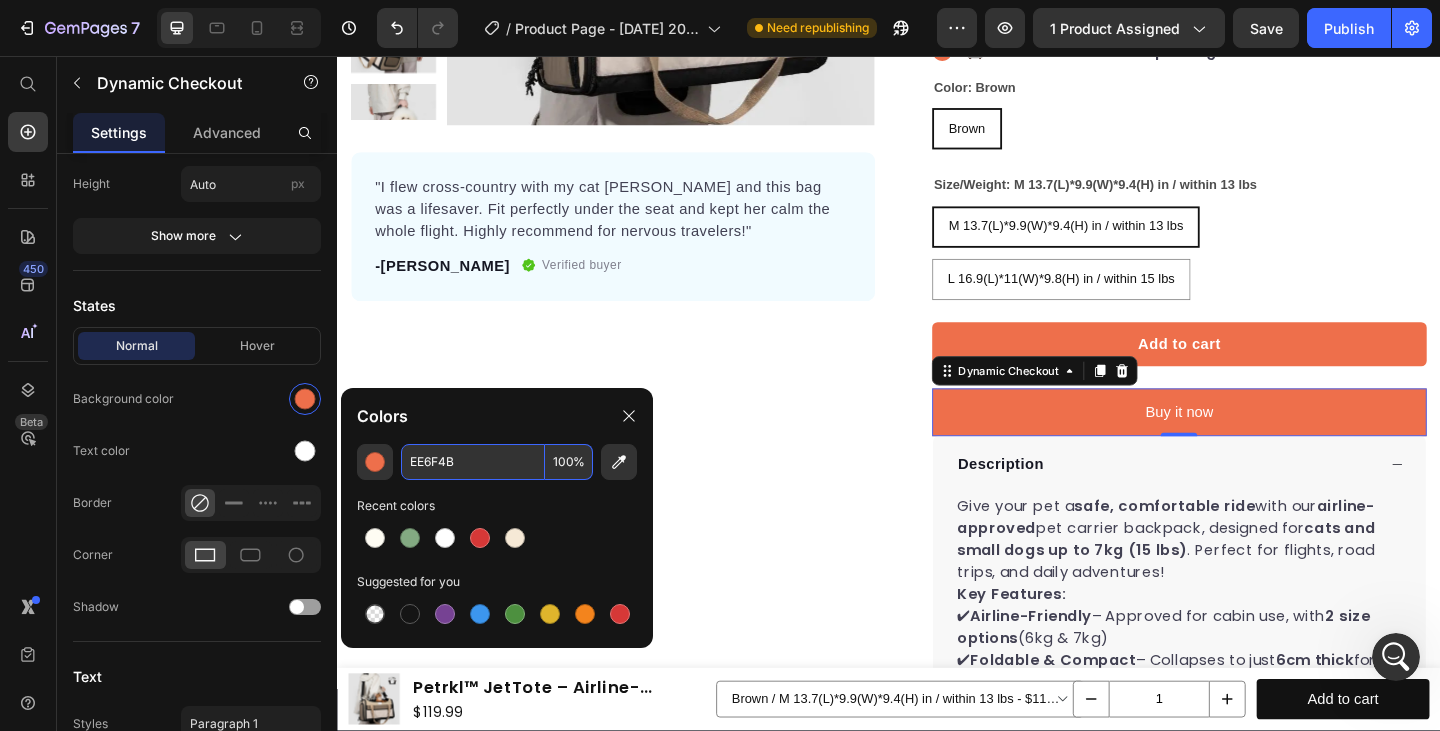 type on "EE6F4B" 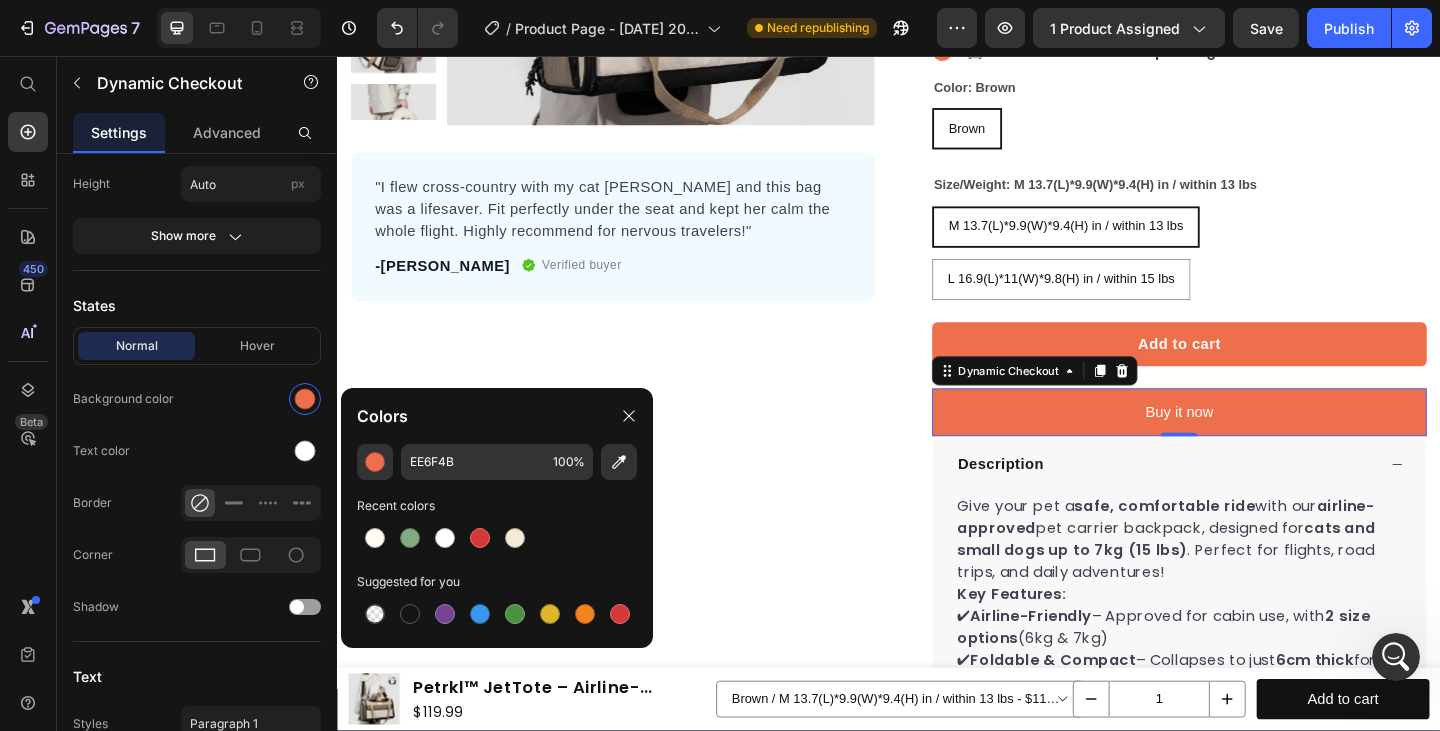 click on "Colors" 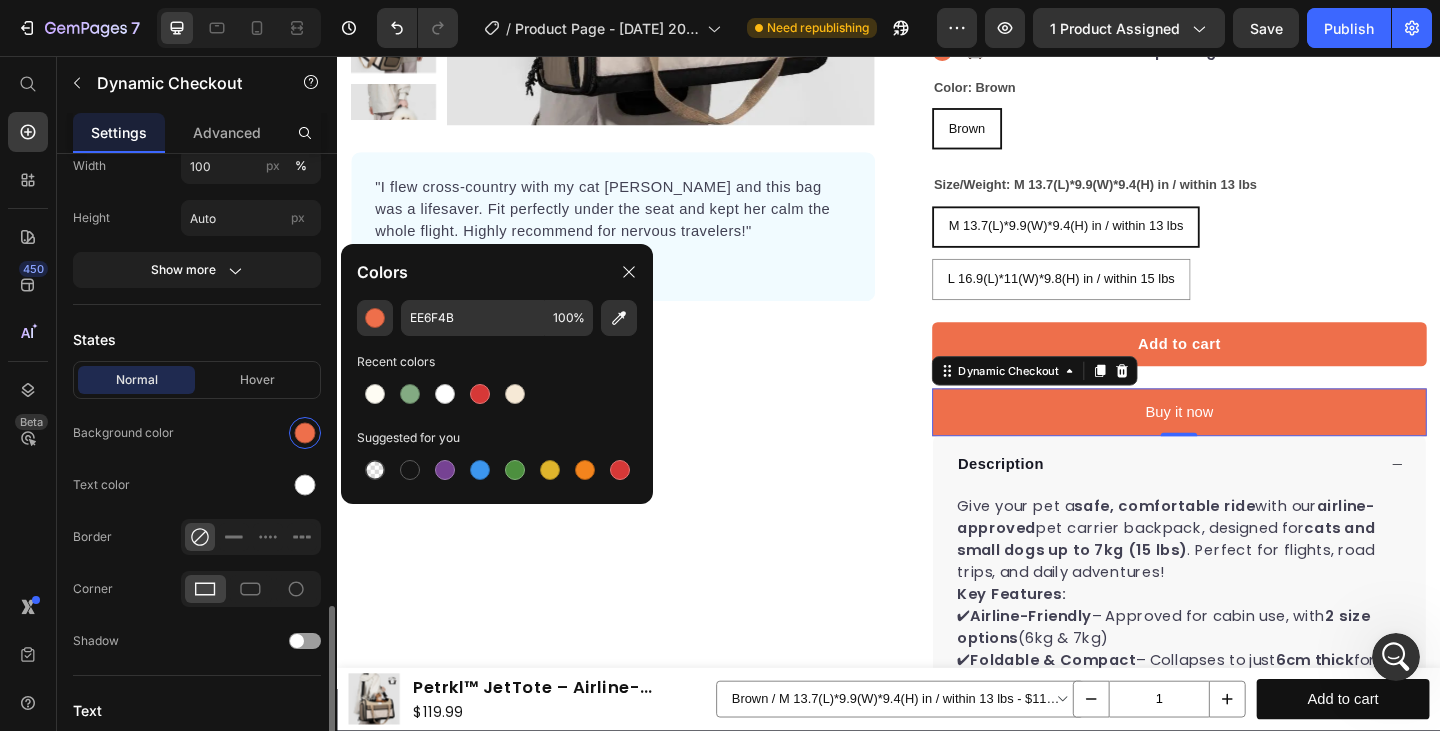 scroll, scrollTop: 781, scrollLeft: 0, axis: vertical 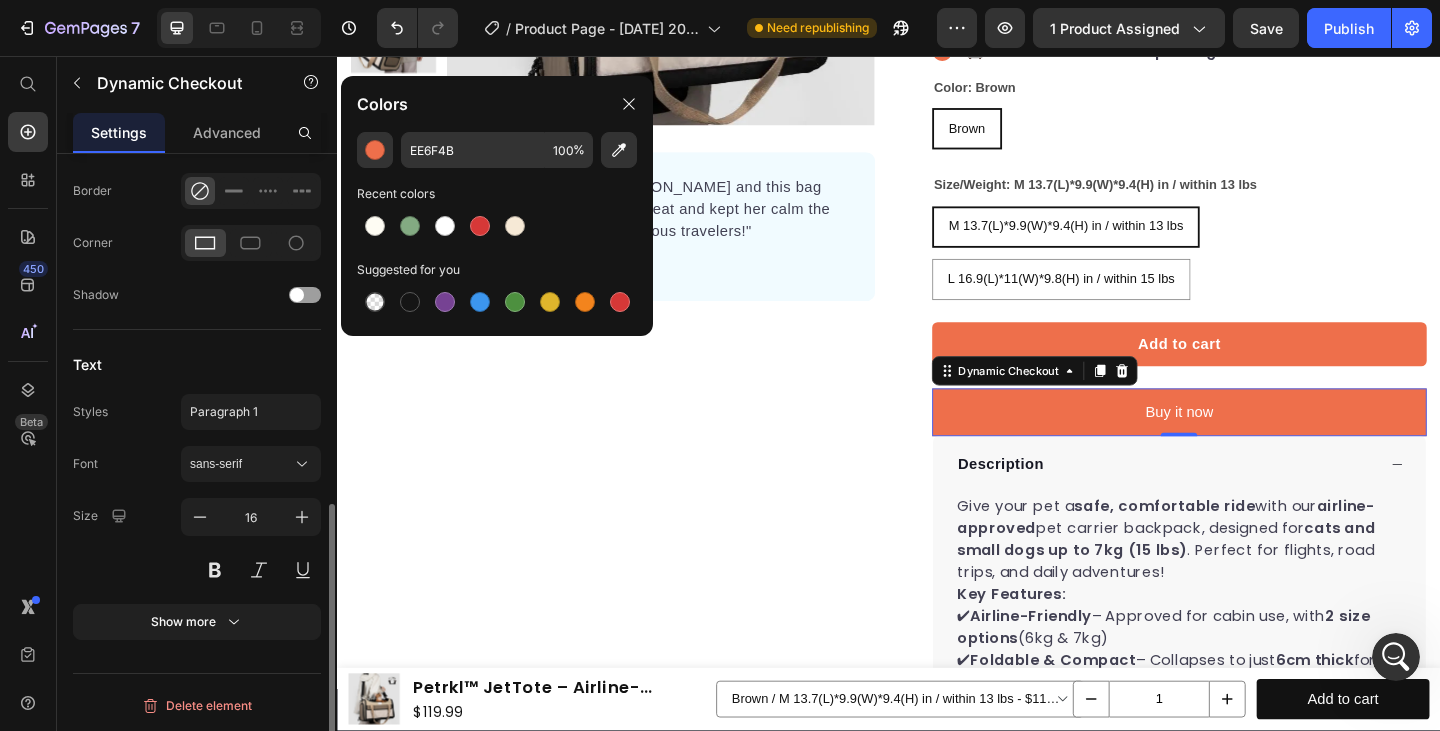 click on "sans-serif" at bounding box center [241, 464] 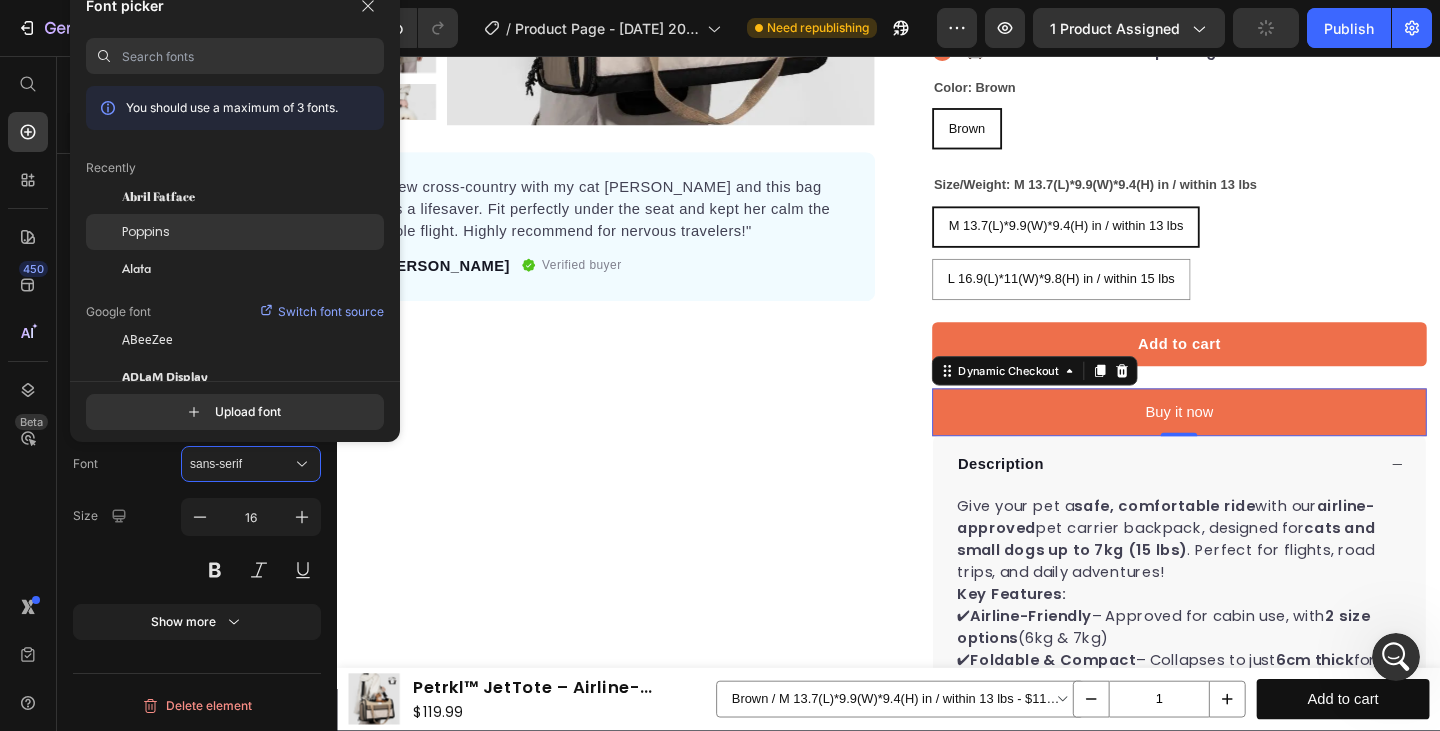 click on "Poppins" 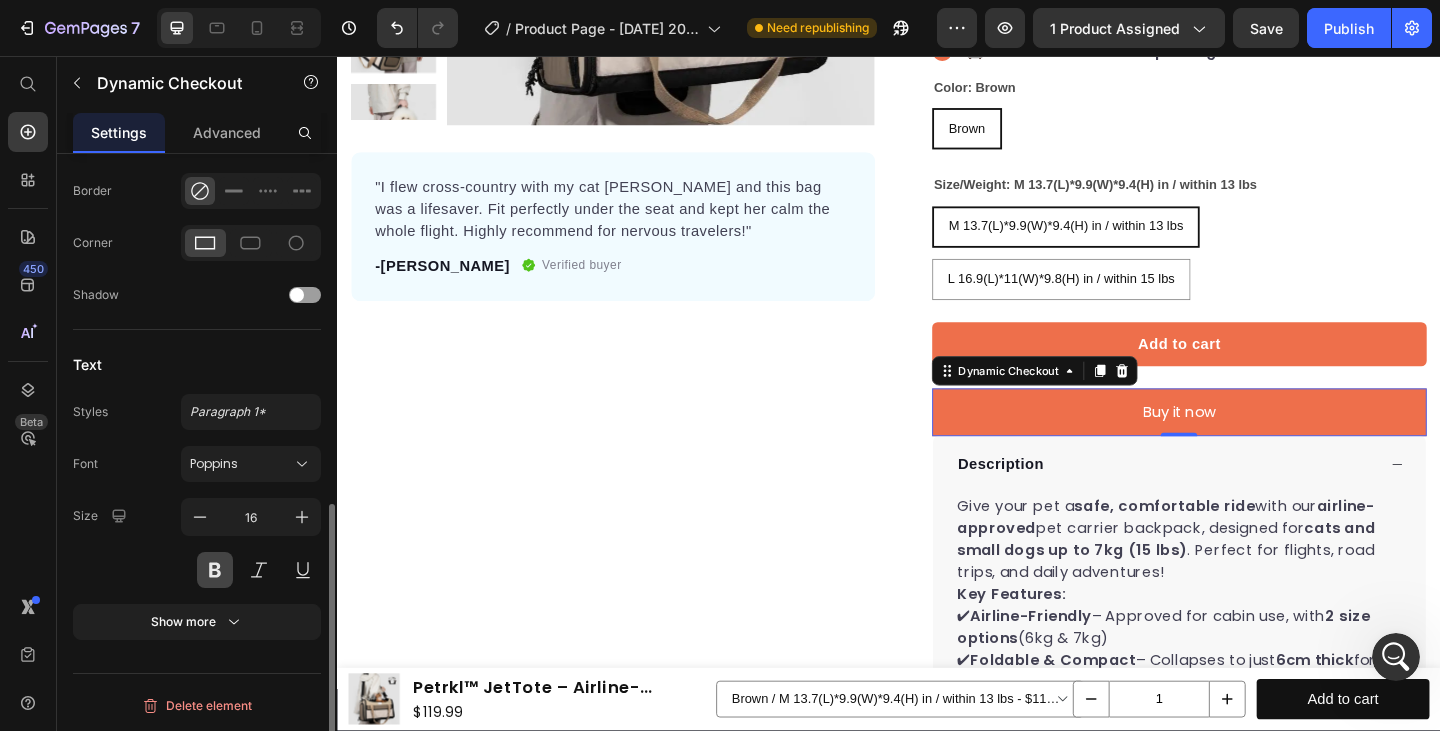 click at bounding box center (215, 570) 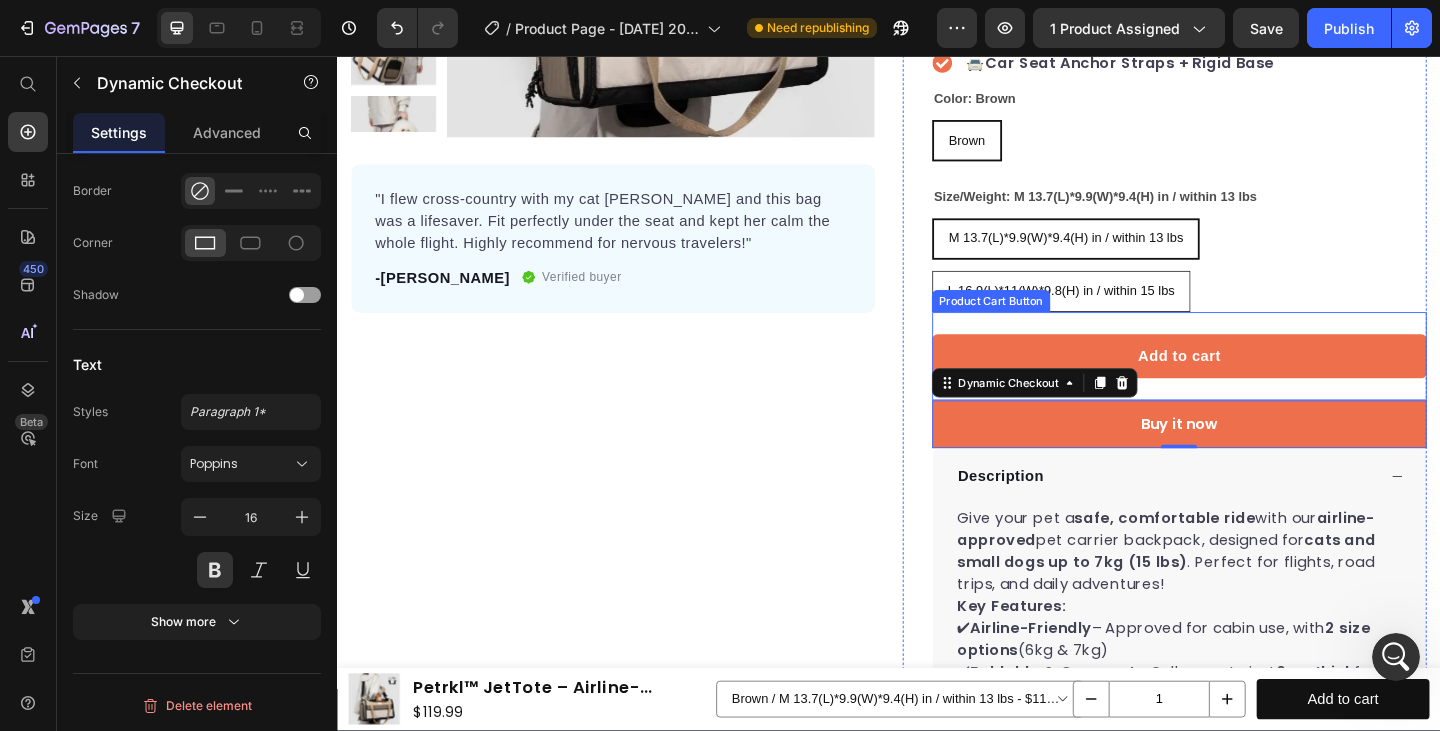 scroll, scrollTop: 504, scrollLeft: 0, axis: vertical 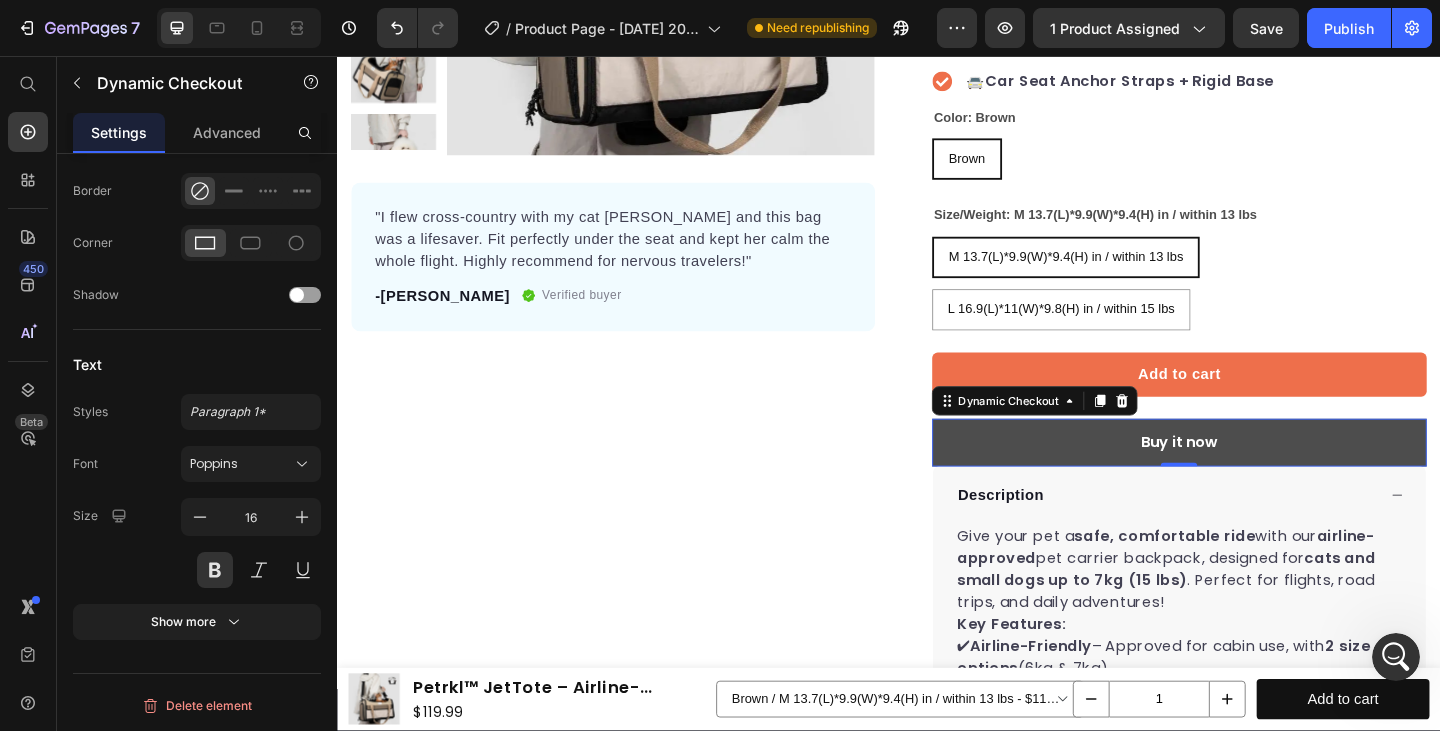 click on "Buy it now" at bounding box center [1253, 477] 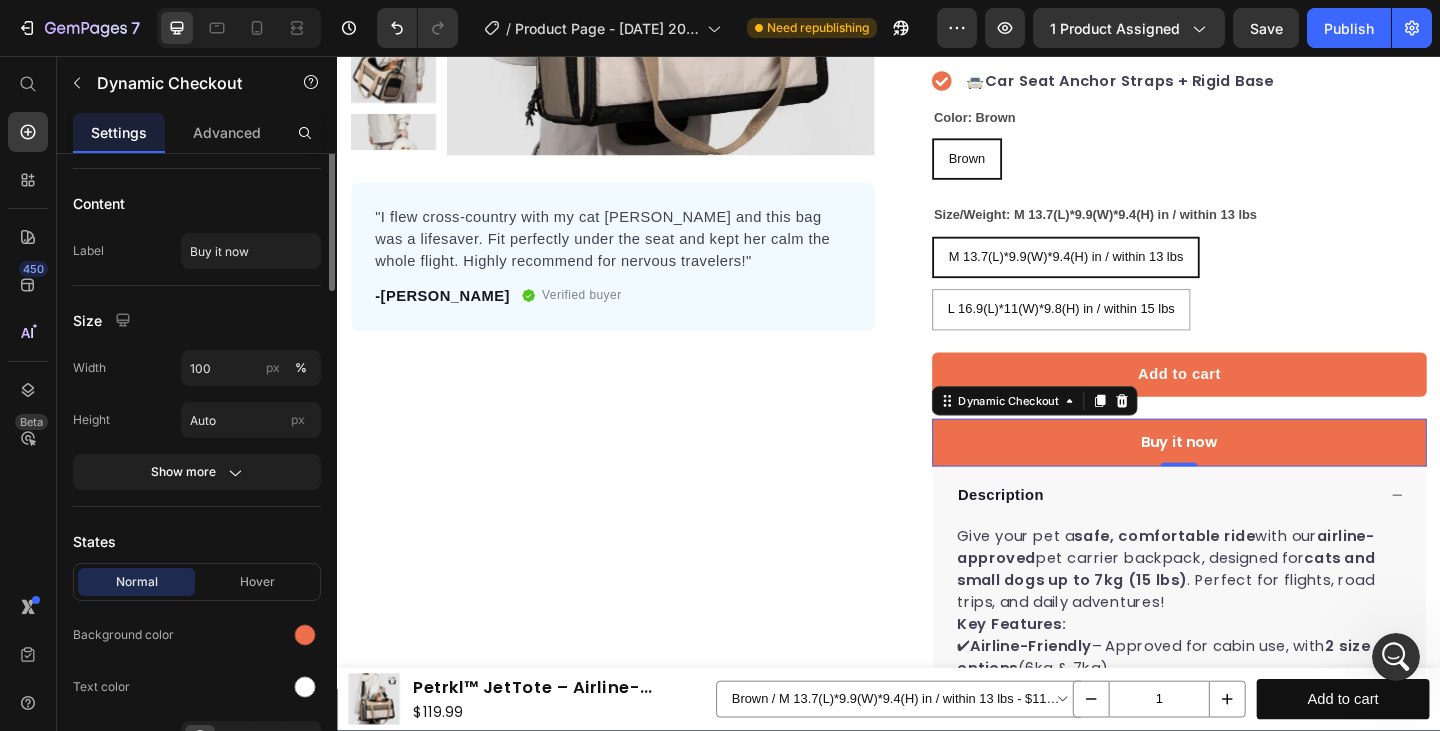 scroll, scrollTop: 428, scrollLeft: 0, axis: vertical 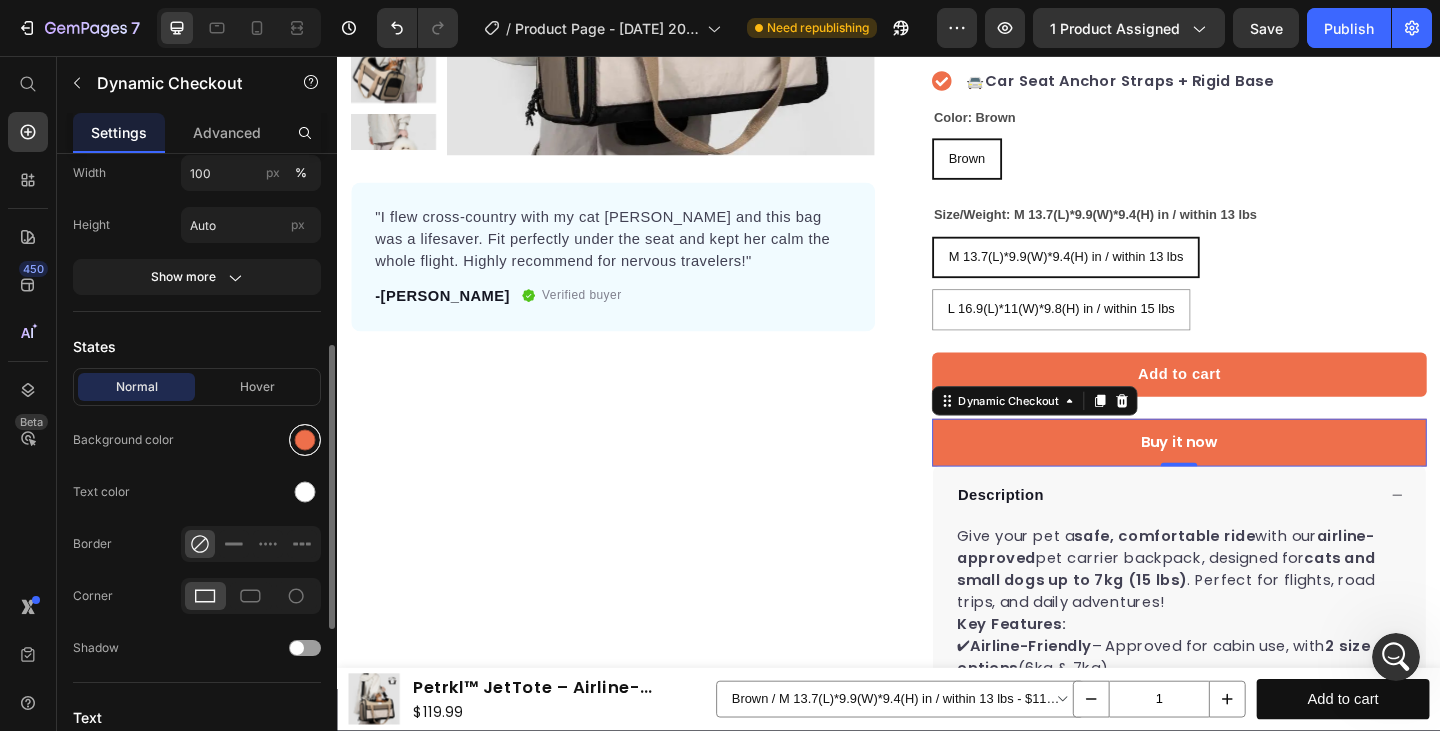 click at bounding box center (305, 440) 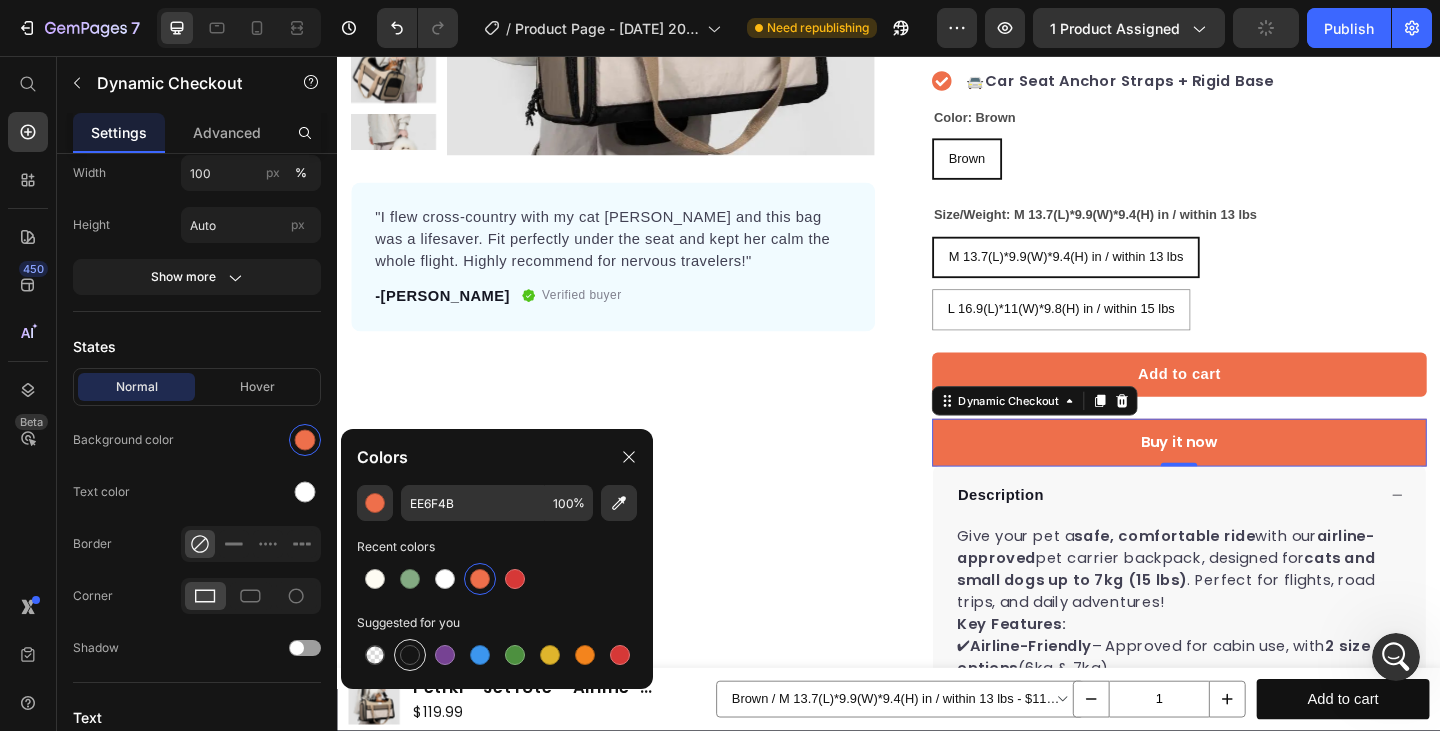 click at bounding box center (410, 655) 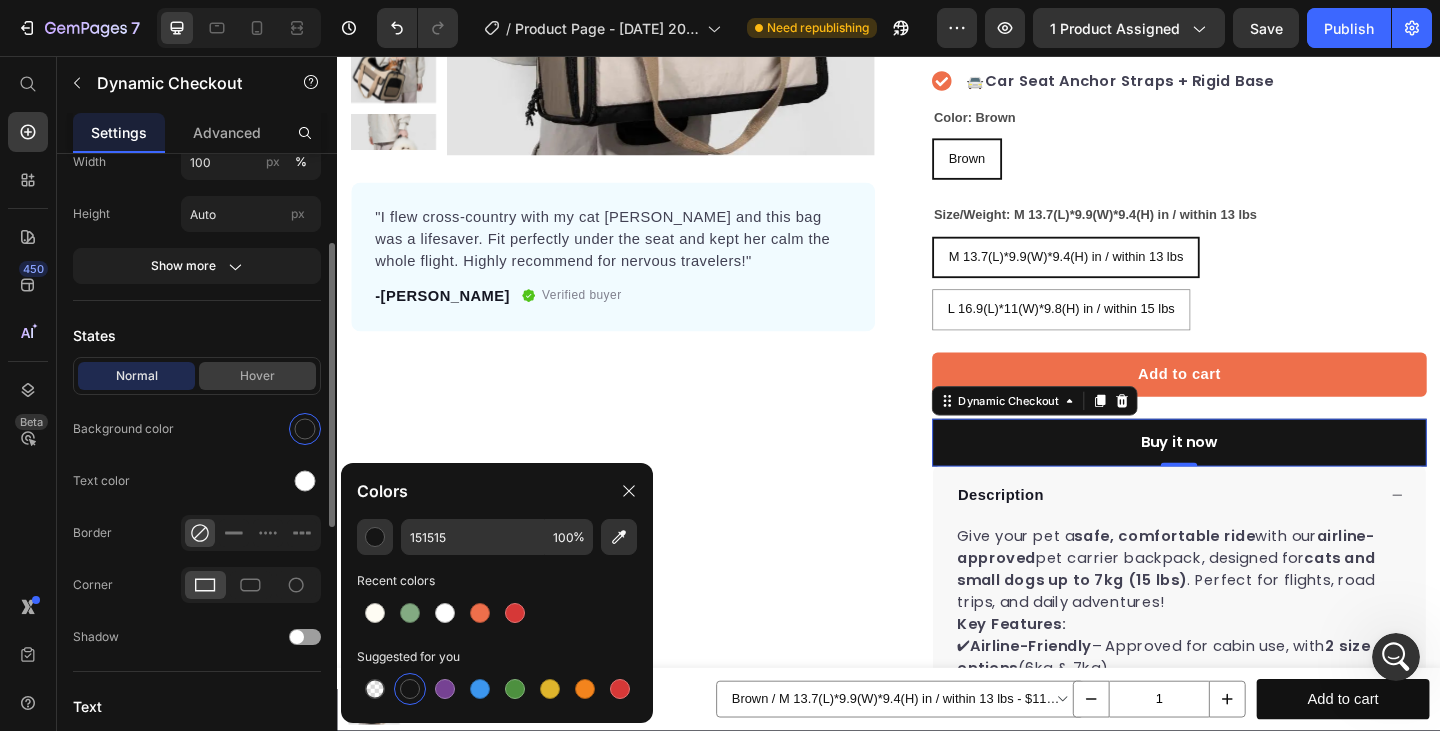 scroll, scrollTop: 365, scrollLeft: 0, axis: vertical 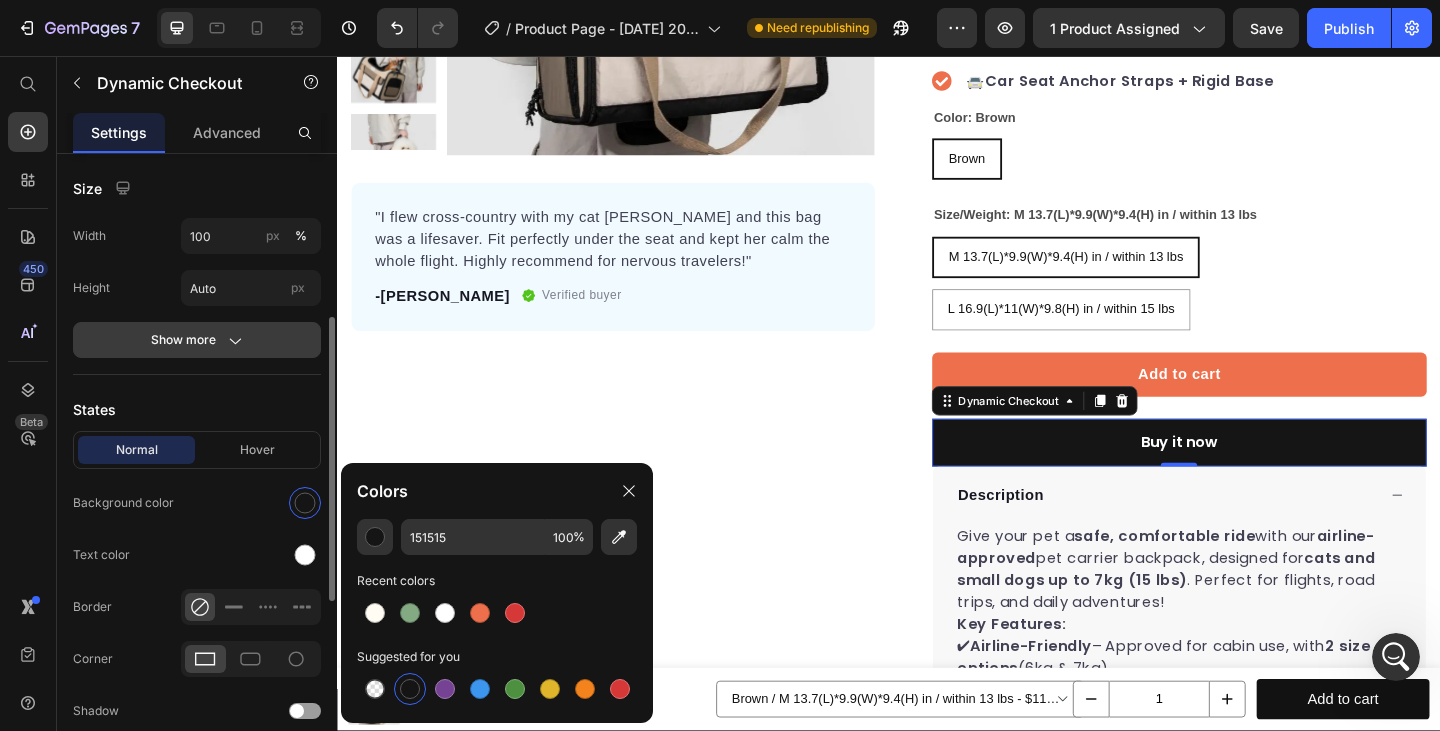 click on "Show more" at bounding box center [197, 340] 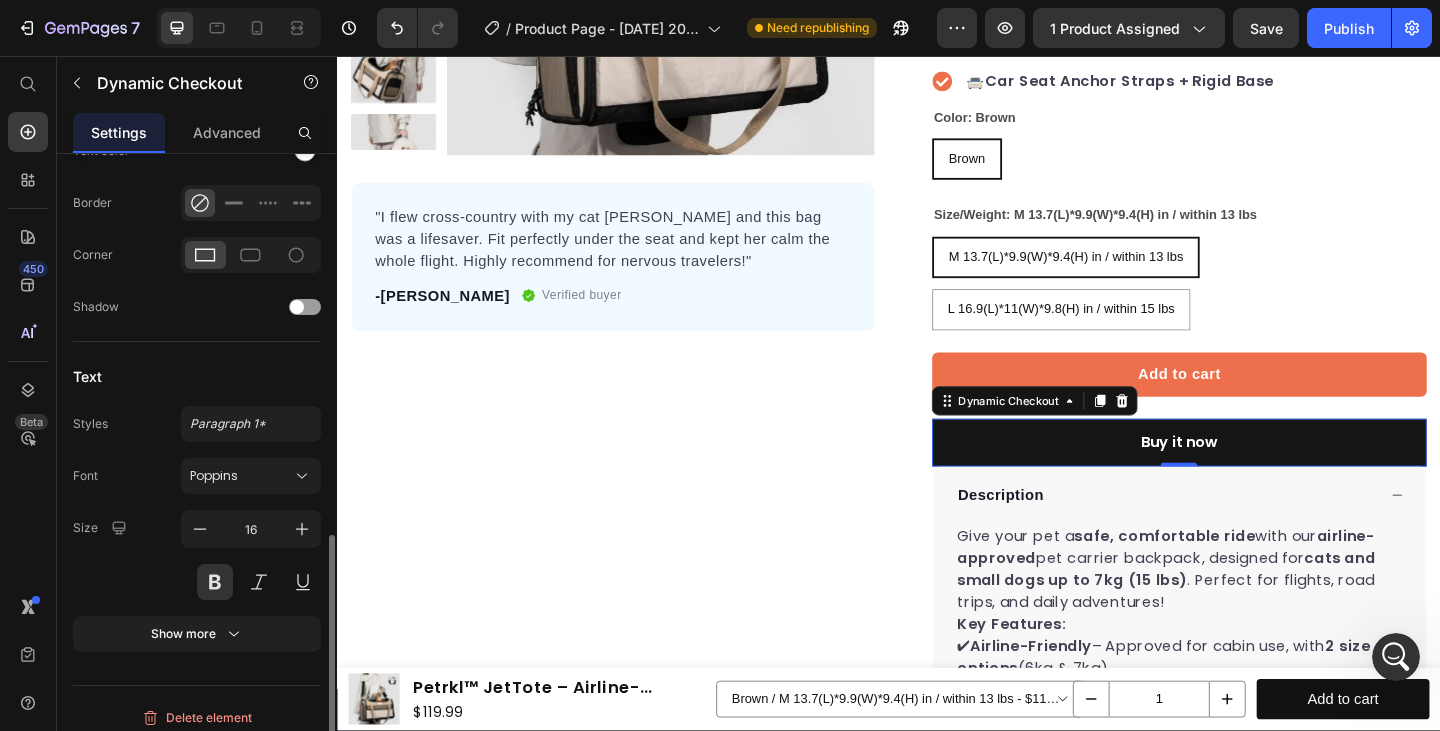 scroll, scrollTop: 981, scrollLeft: 0, axis: vertical 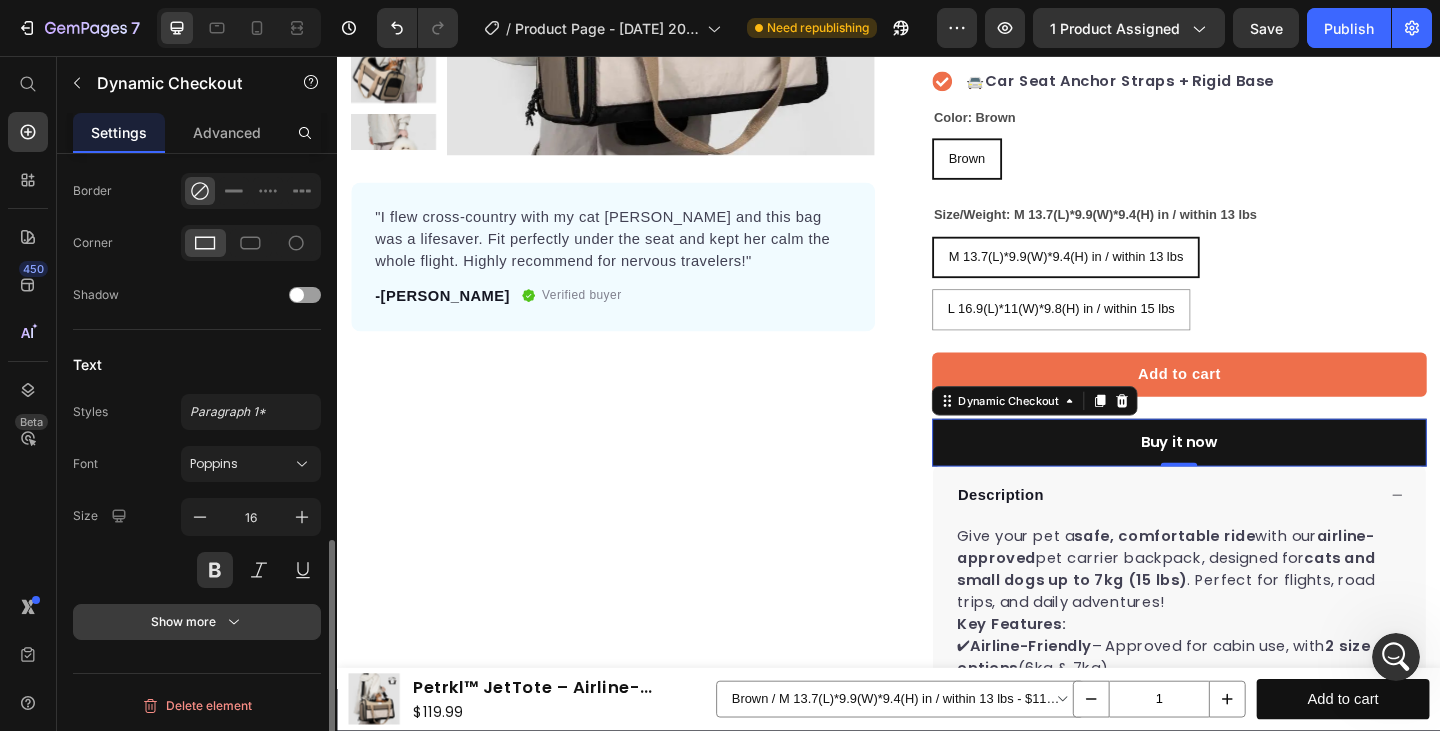 click on "Show more" at bounding box center [197, 622] 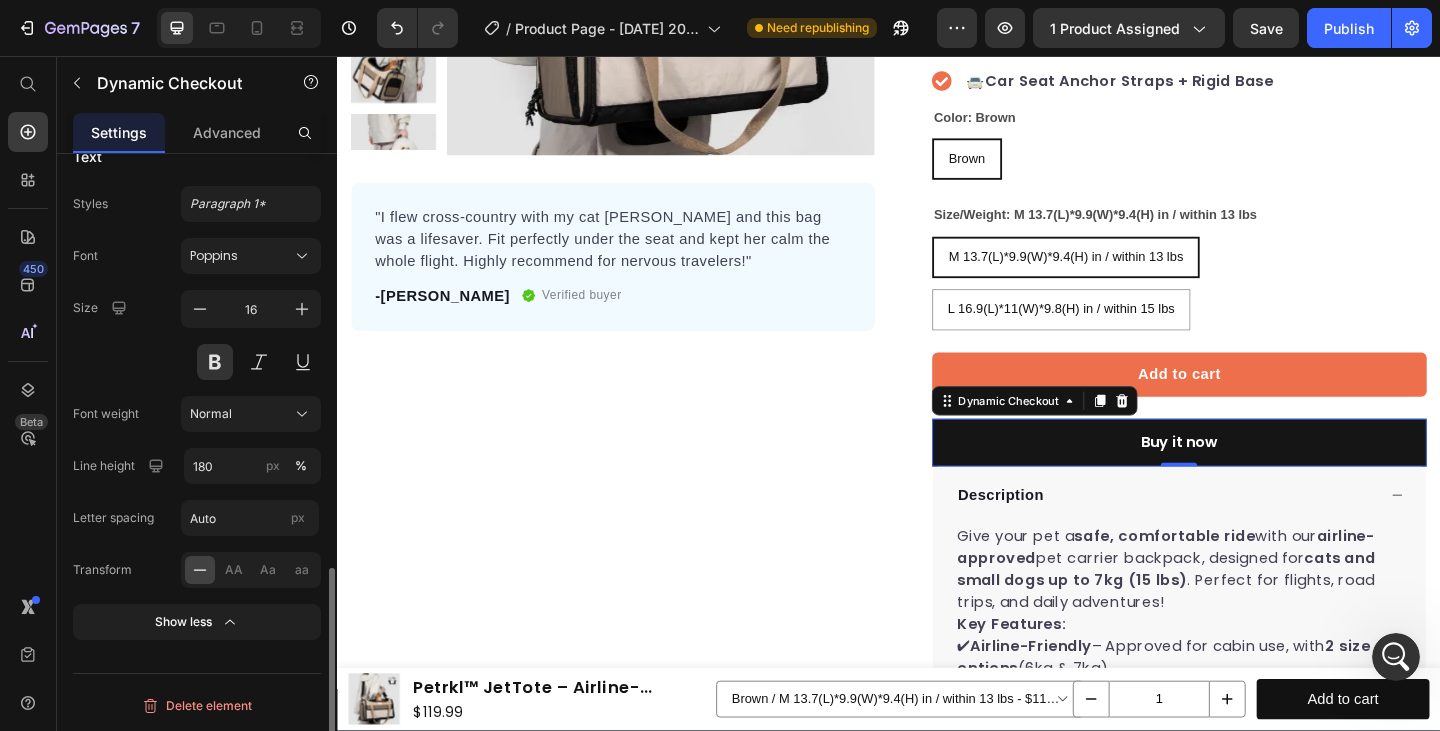 scroll, scrollTop: 1000, scrollLeft: 0, axis: vertical 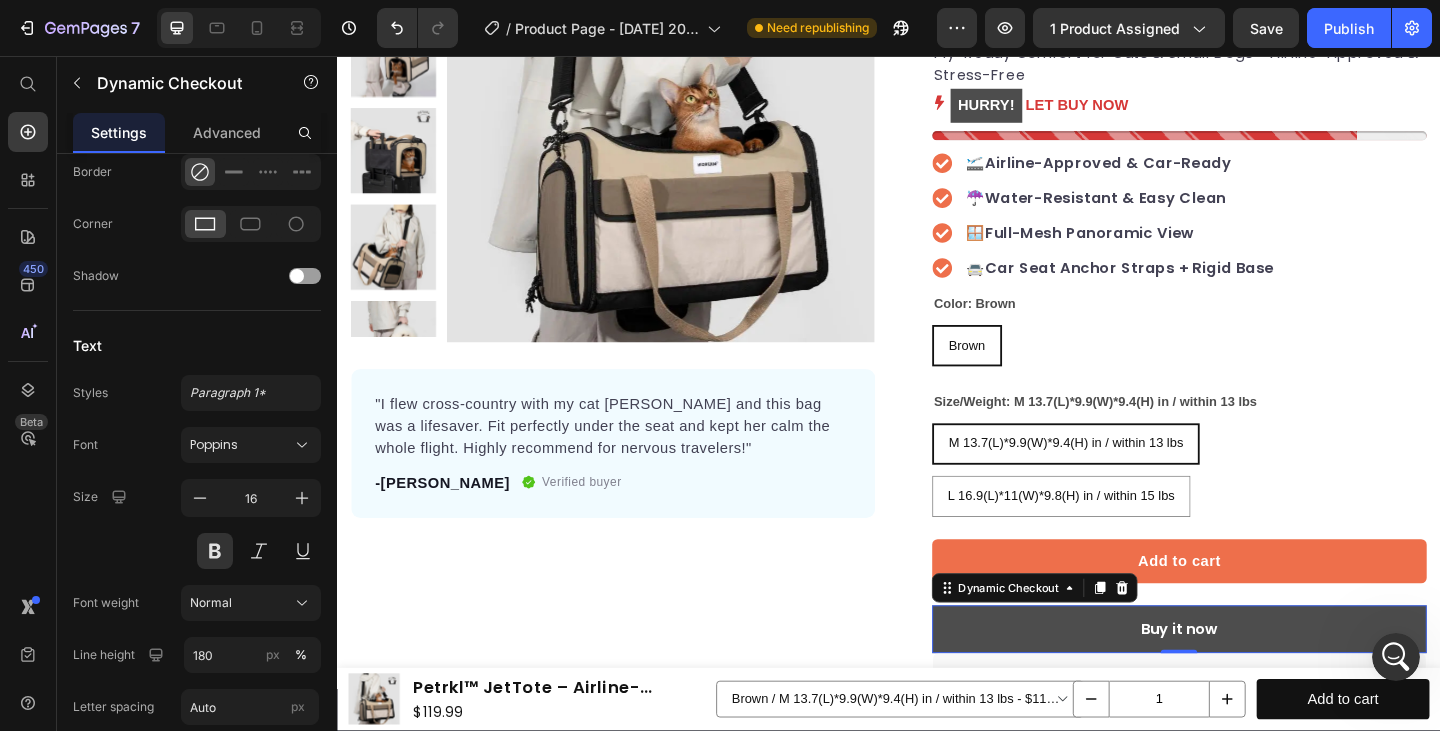 click on "Buy it now" at bounding box center [1253, 680] 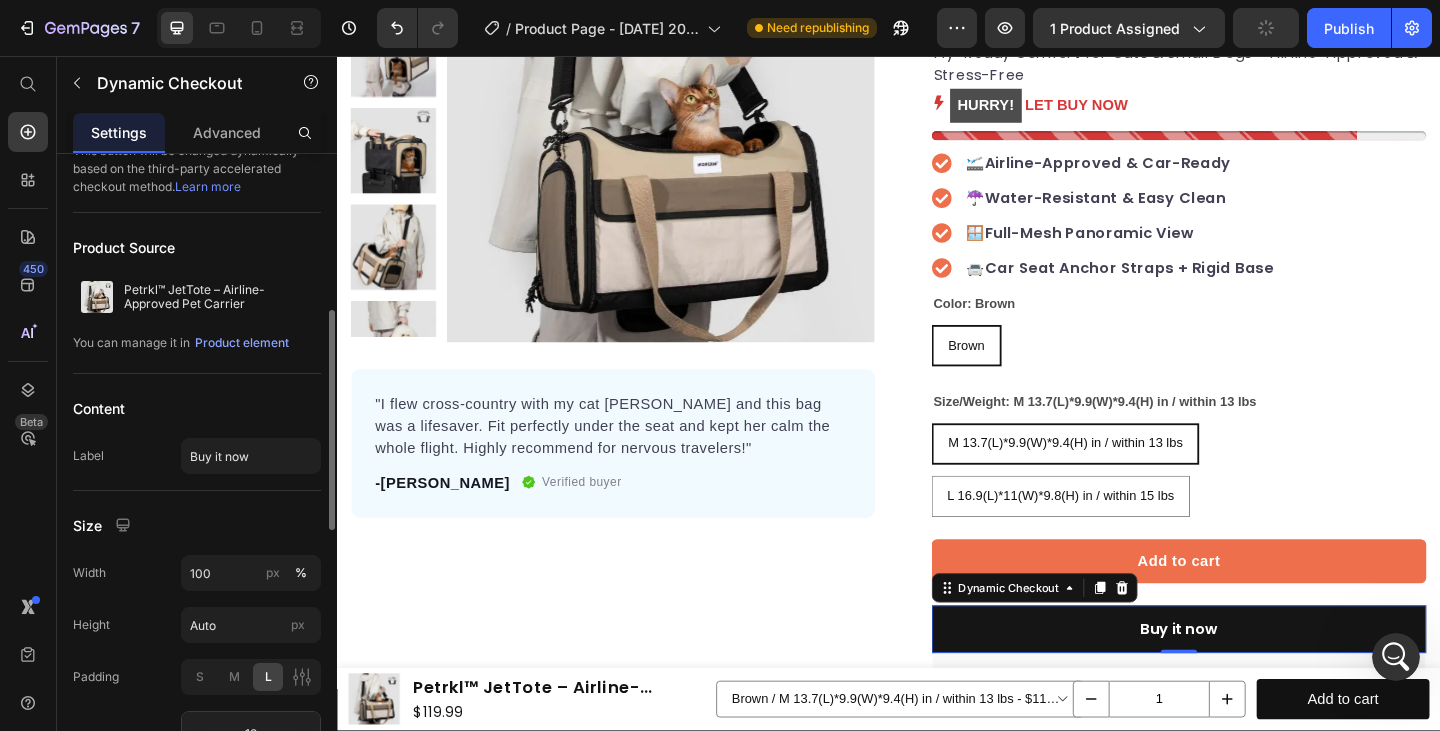 scroll, scrollTop: 137, scrollLeft: 0, axis: vertical 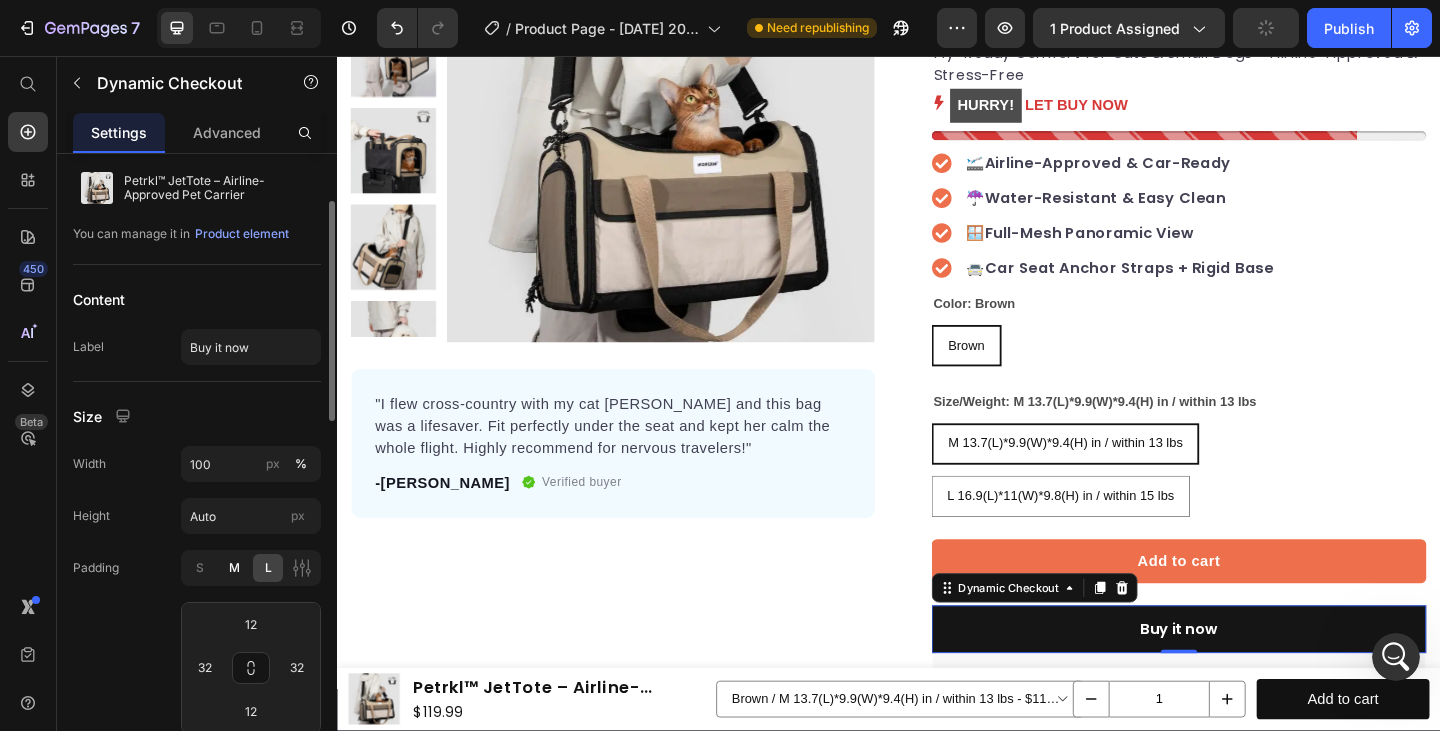 click on "M" 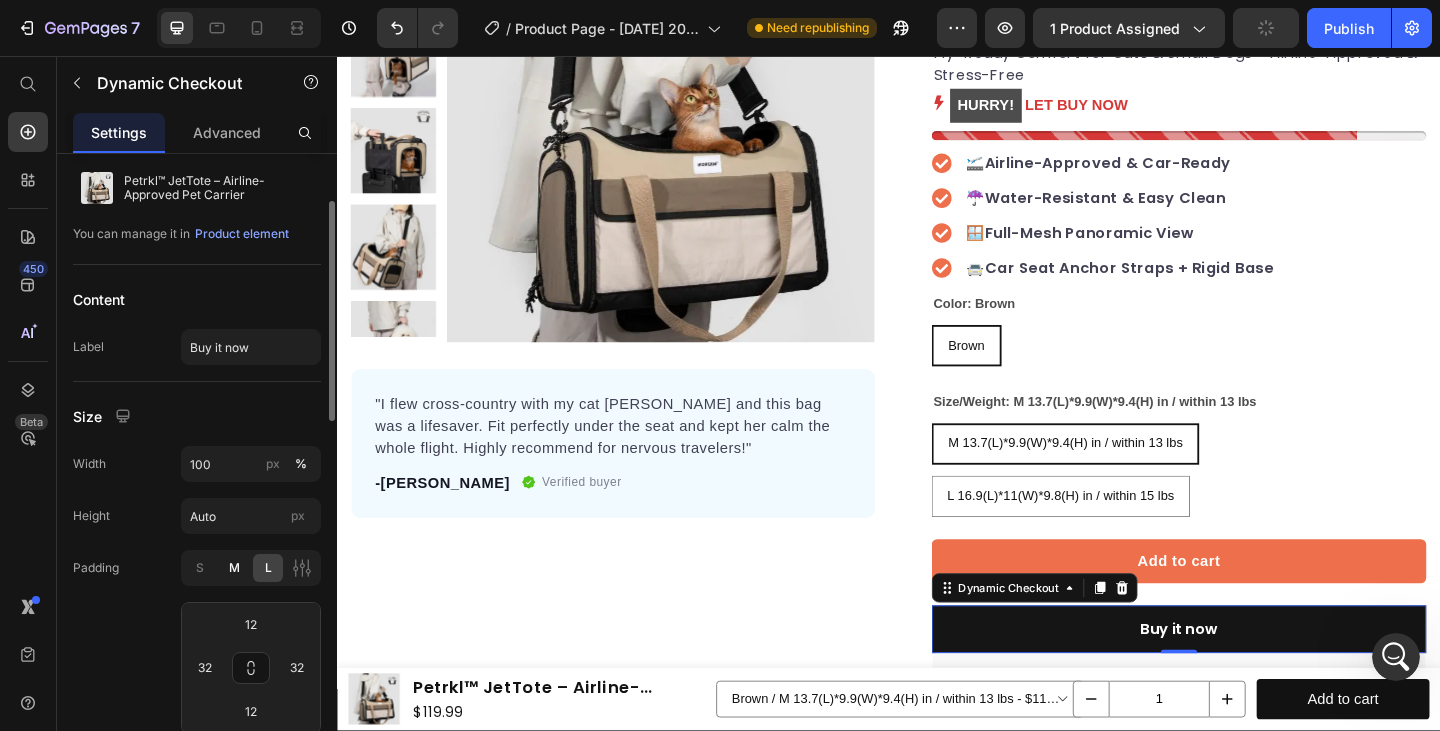 type on "8" 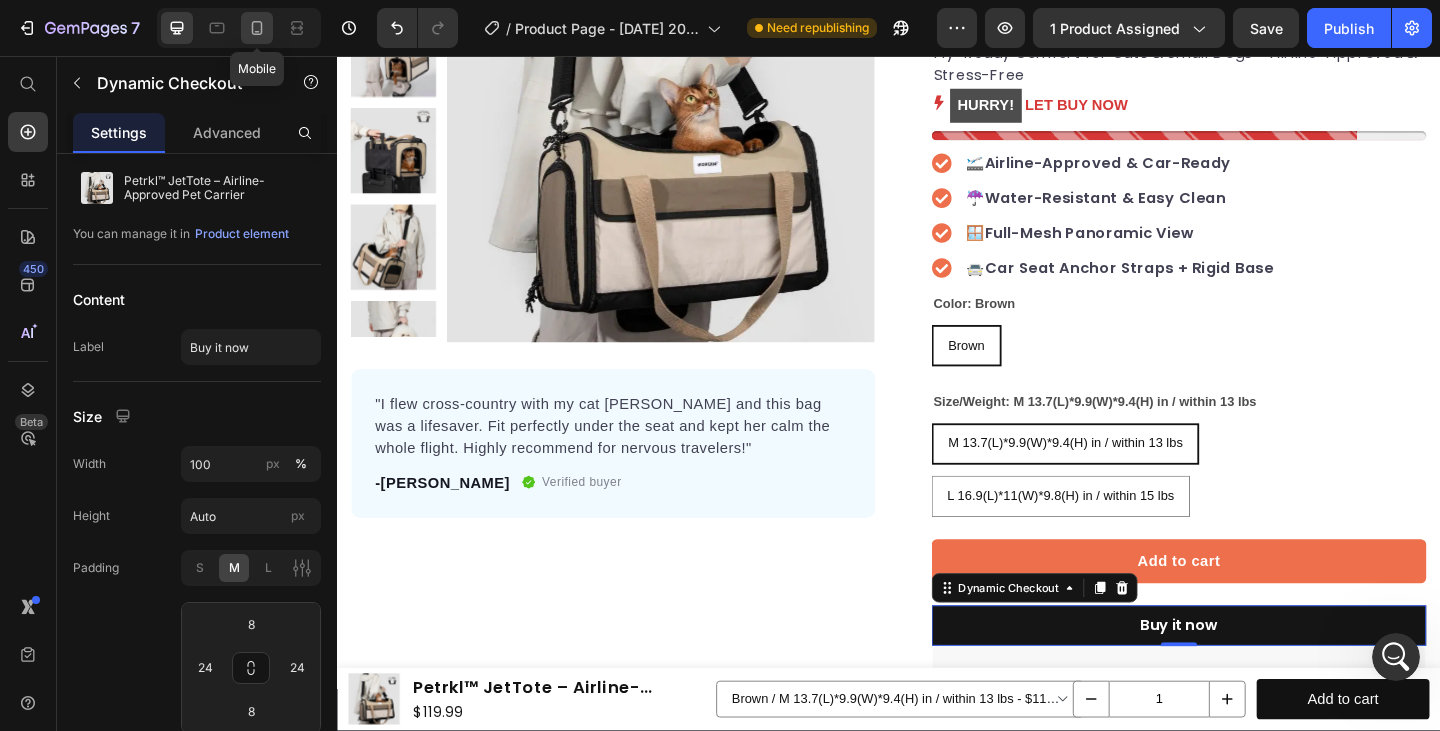 click 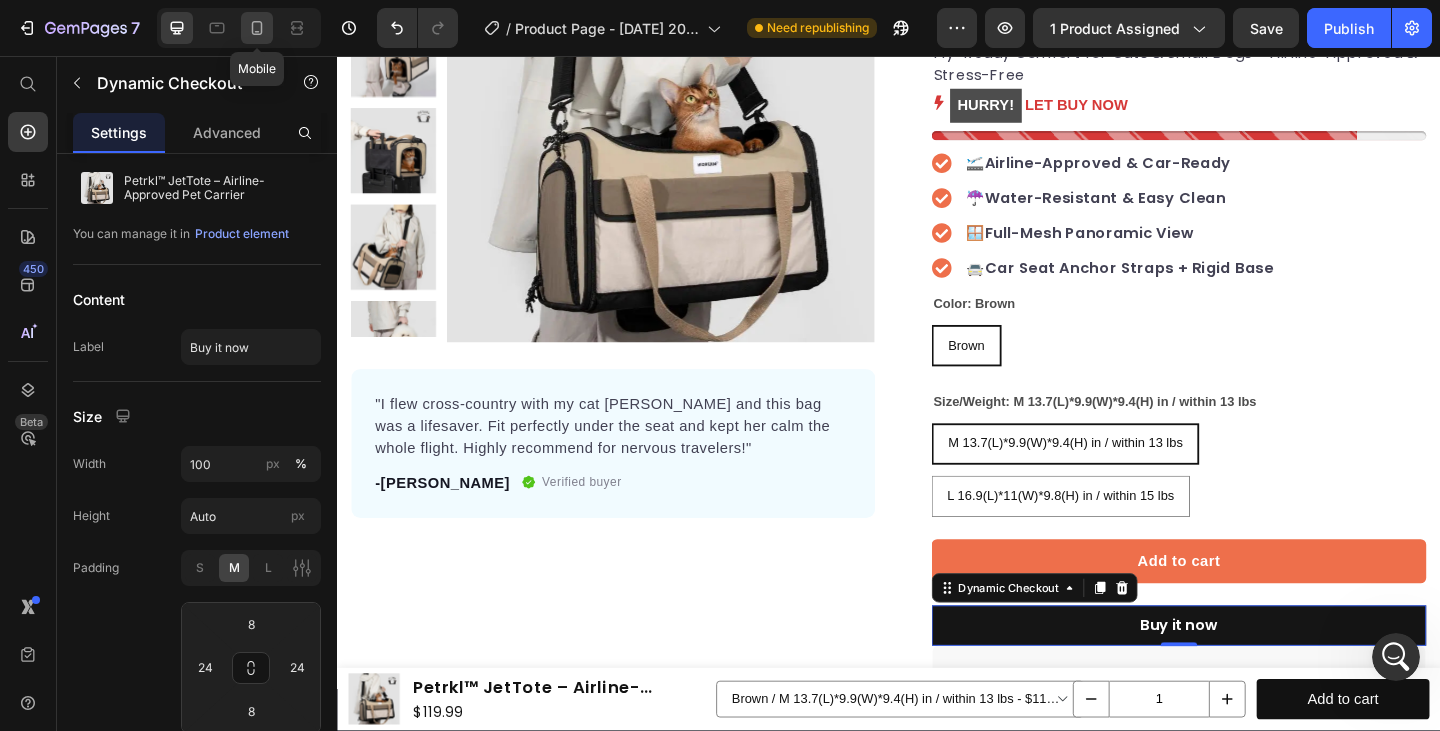 type on "14" 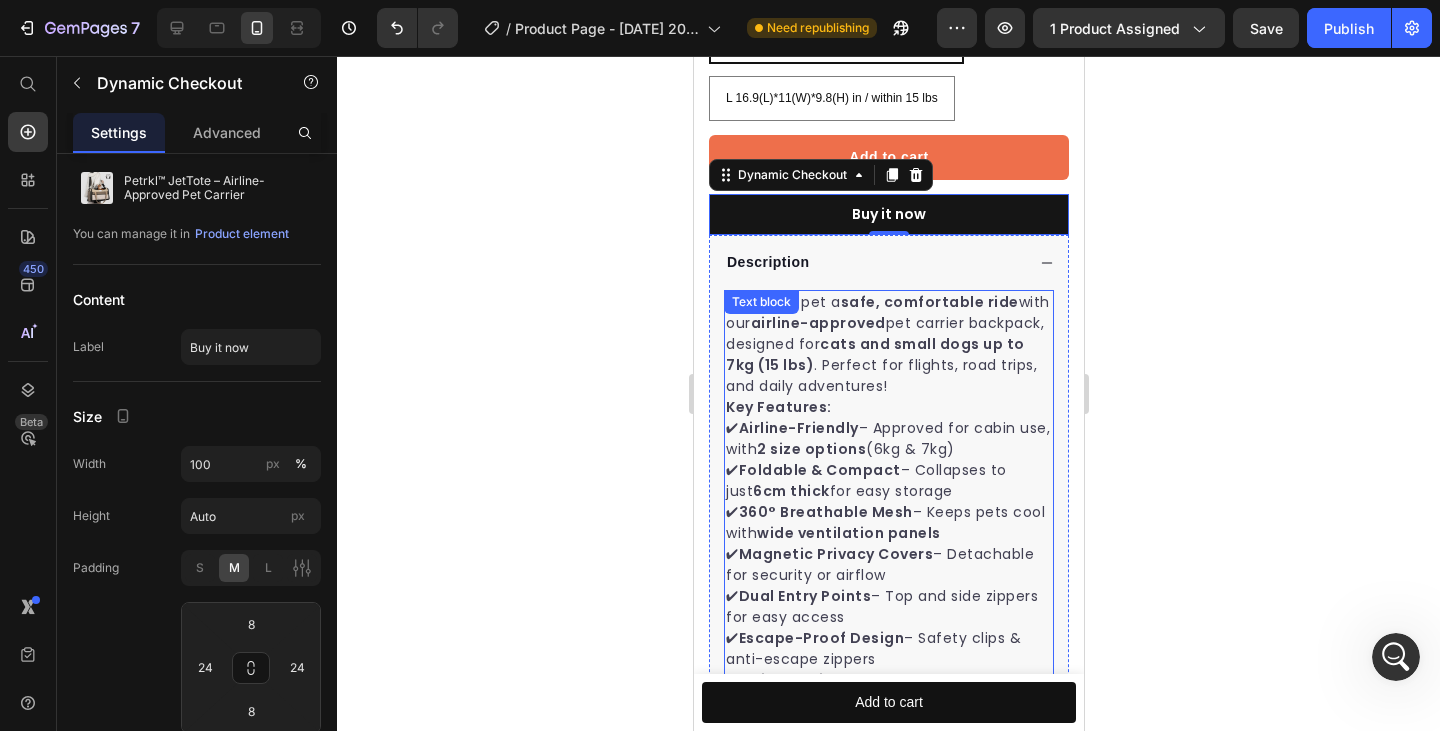 scroll, scrollTop: 1377, scrollLeft: 0, axis: vertical 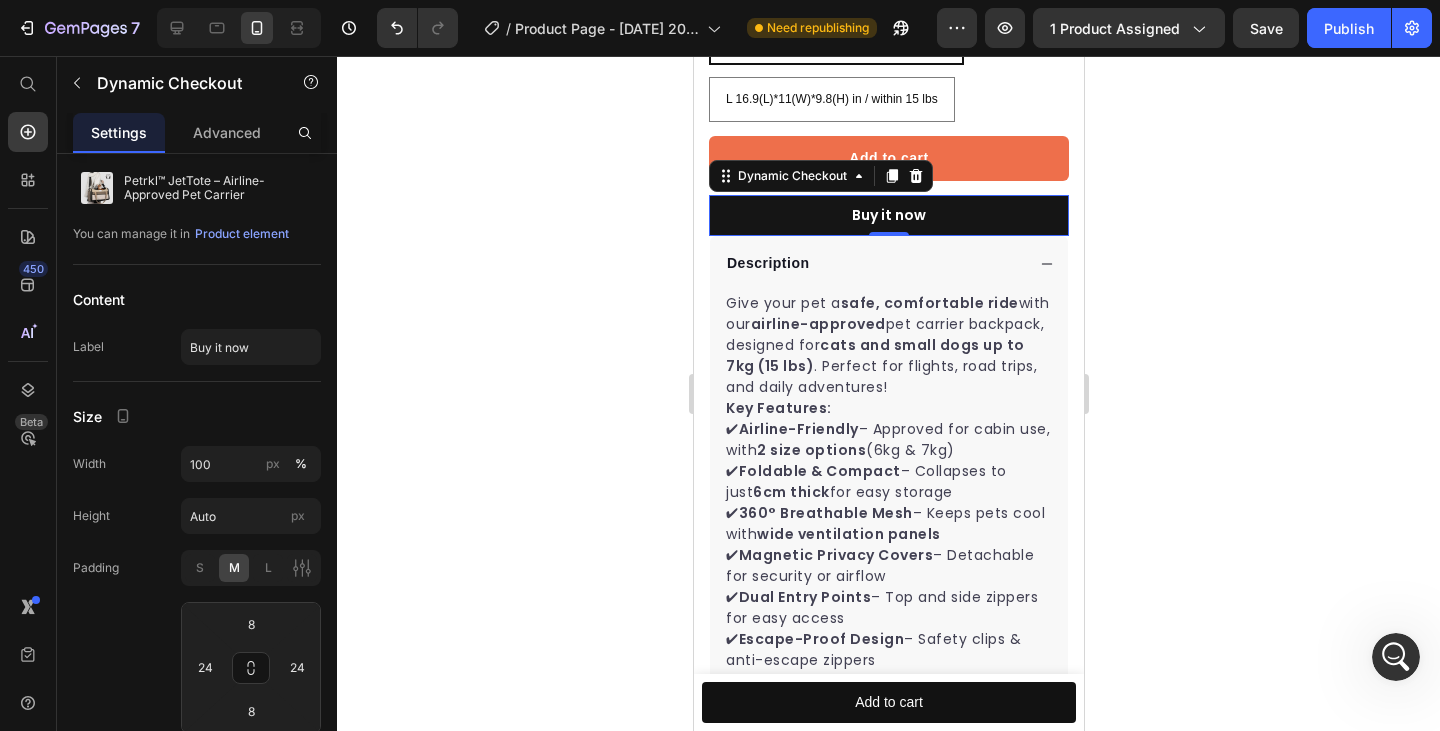 click on "Publish" at bounding box center (1349, 28) 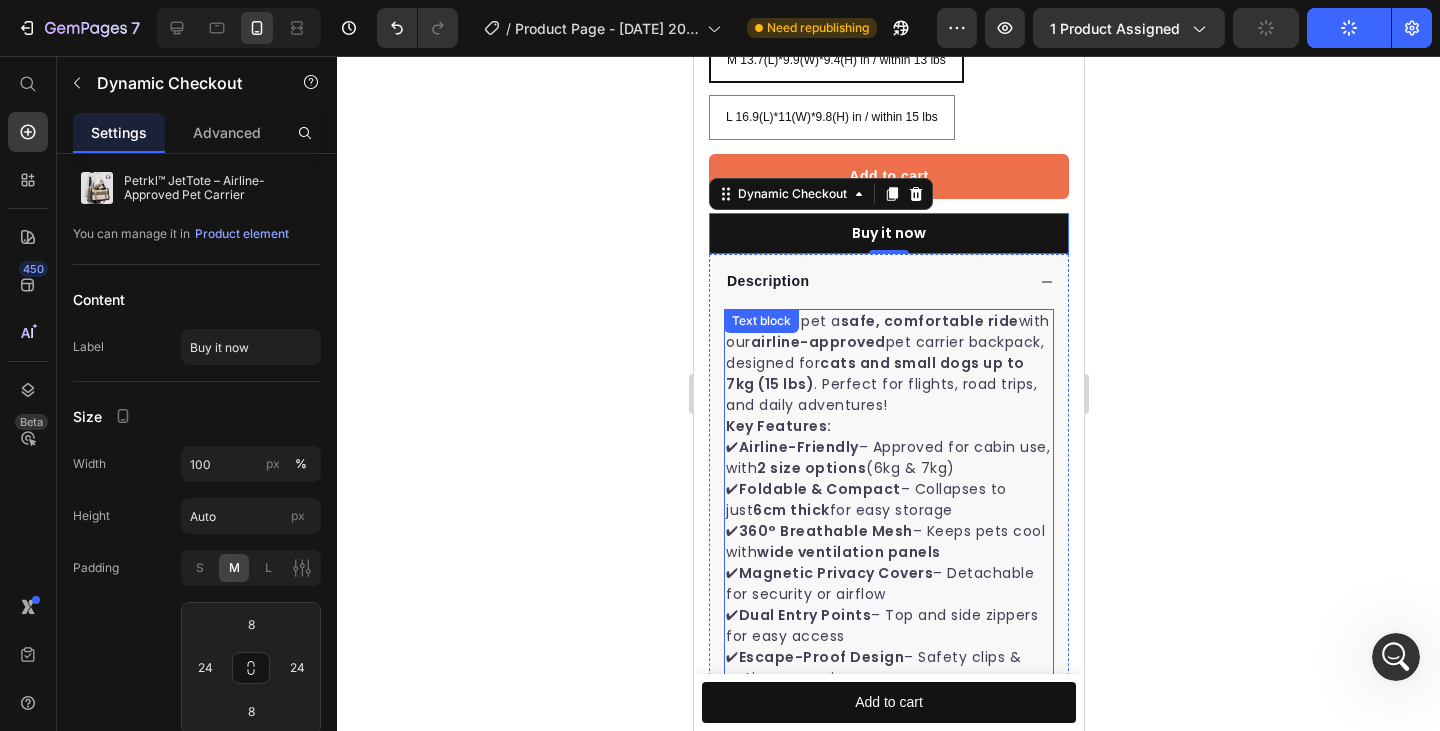 scroll, scrollTop: 950, scrollLeft: 0, axis: vertical 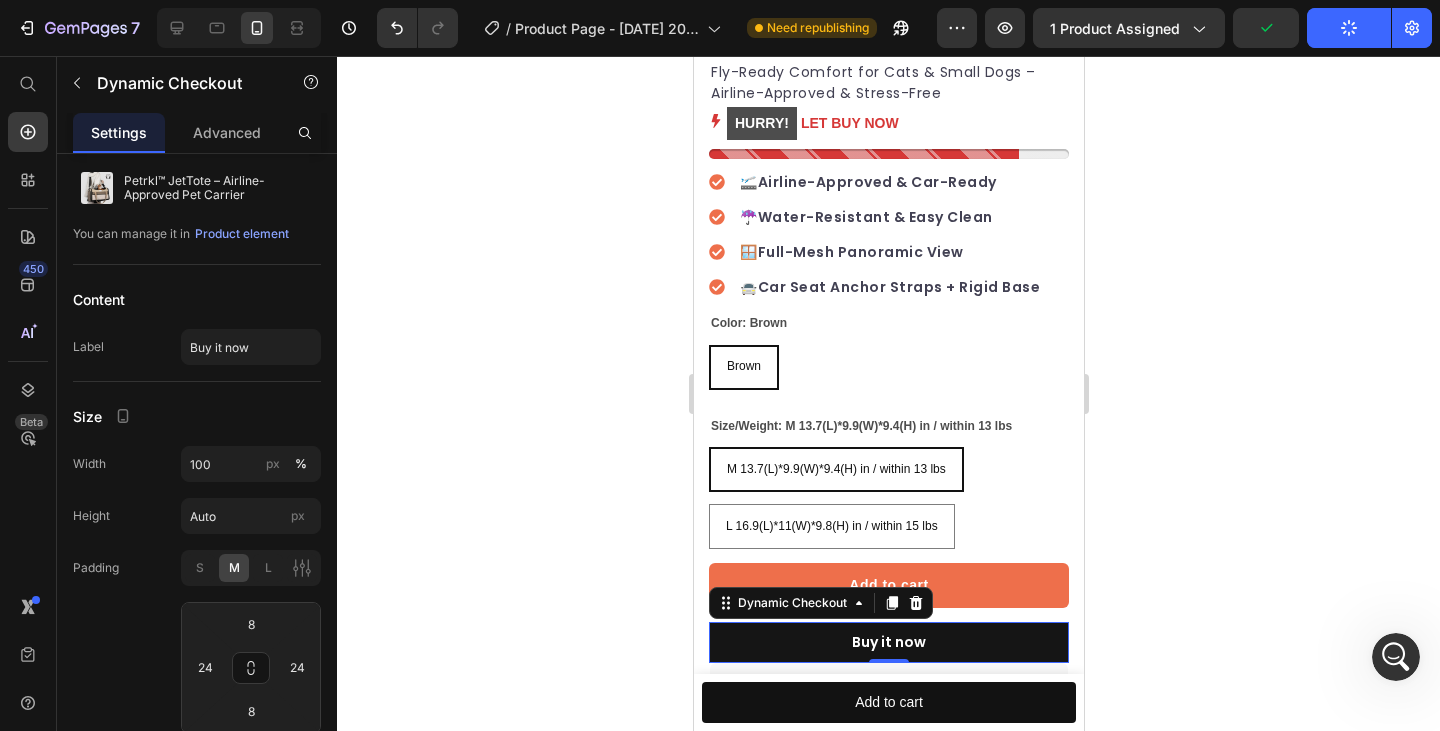 click 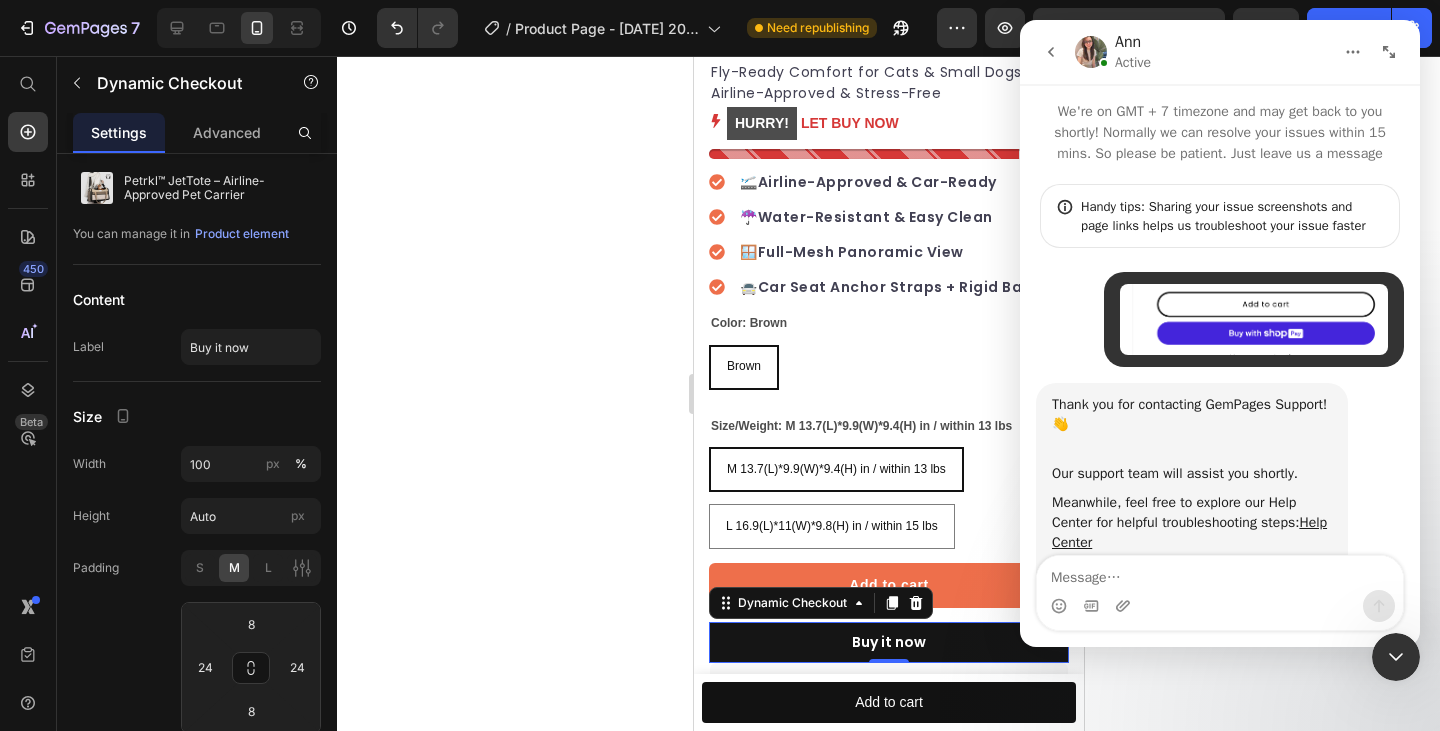 scroll, scrollTop: 411, scrollLeft: 0, axis: vertical 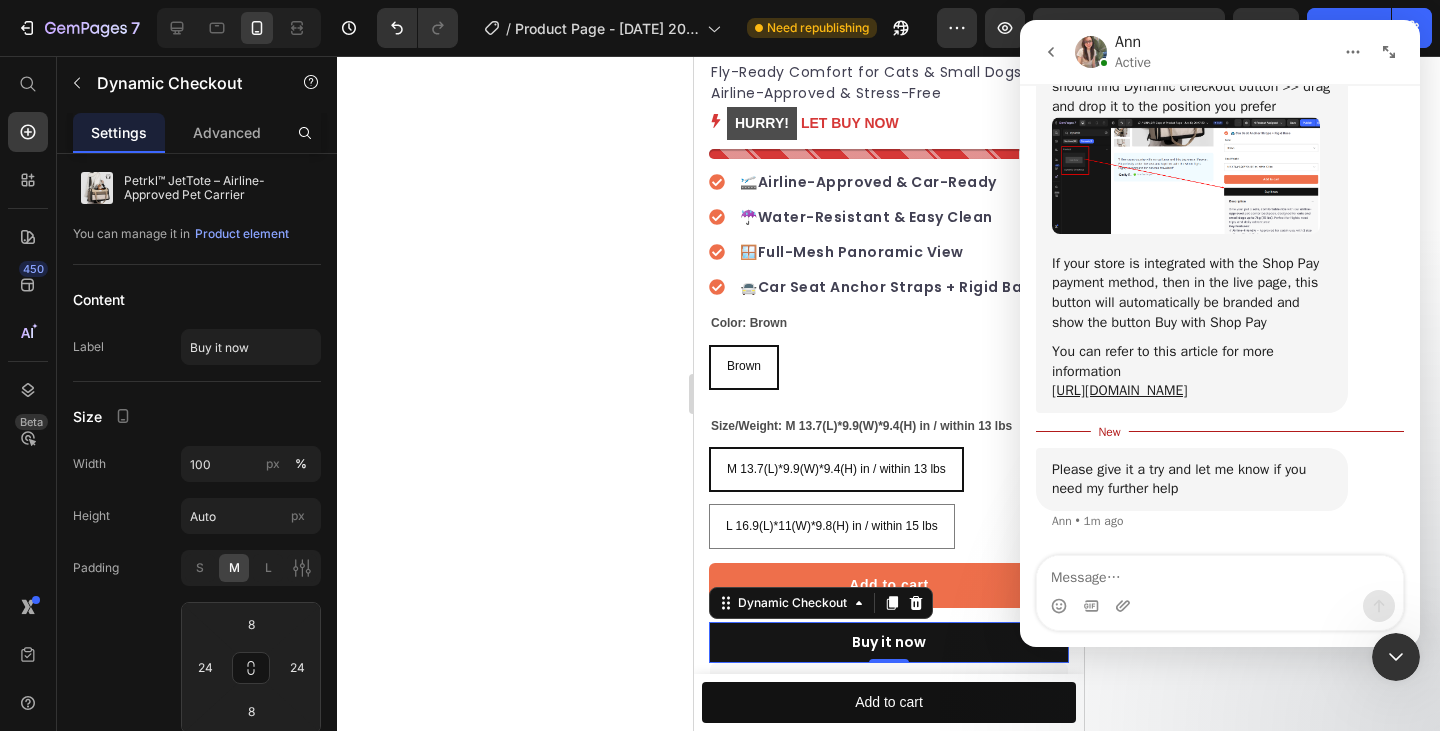 click at bounding box center (1220, 573) 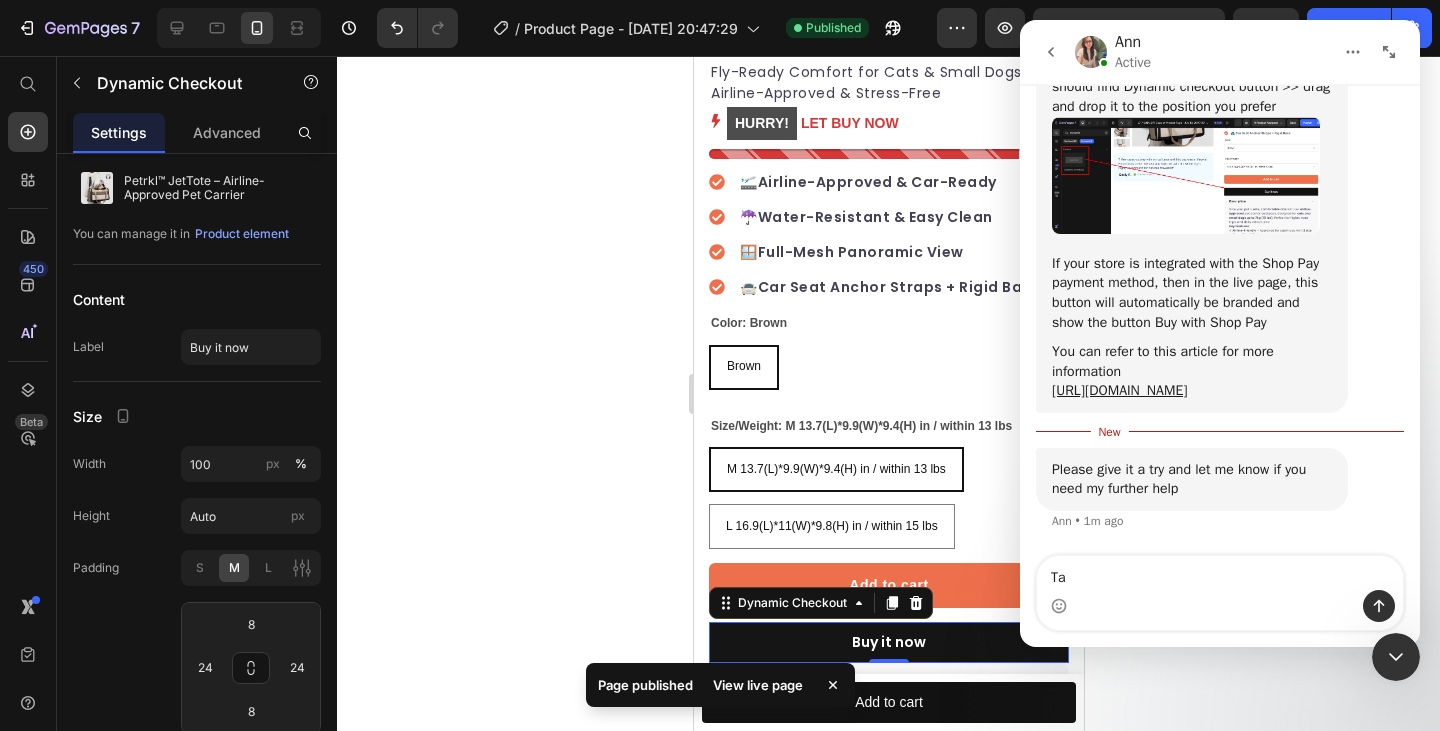 type on "T" 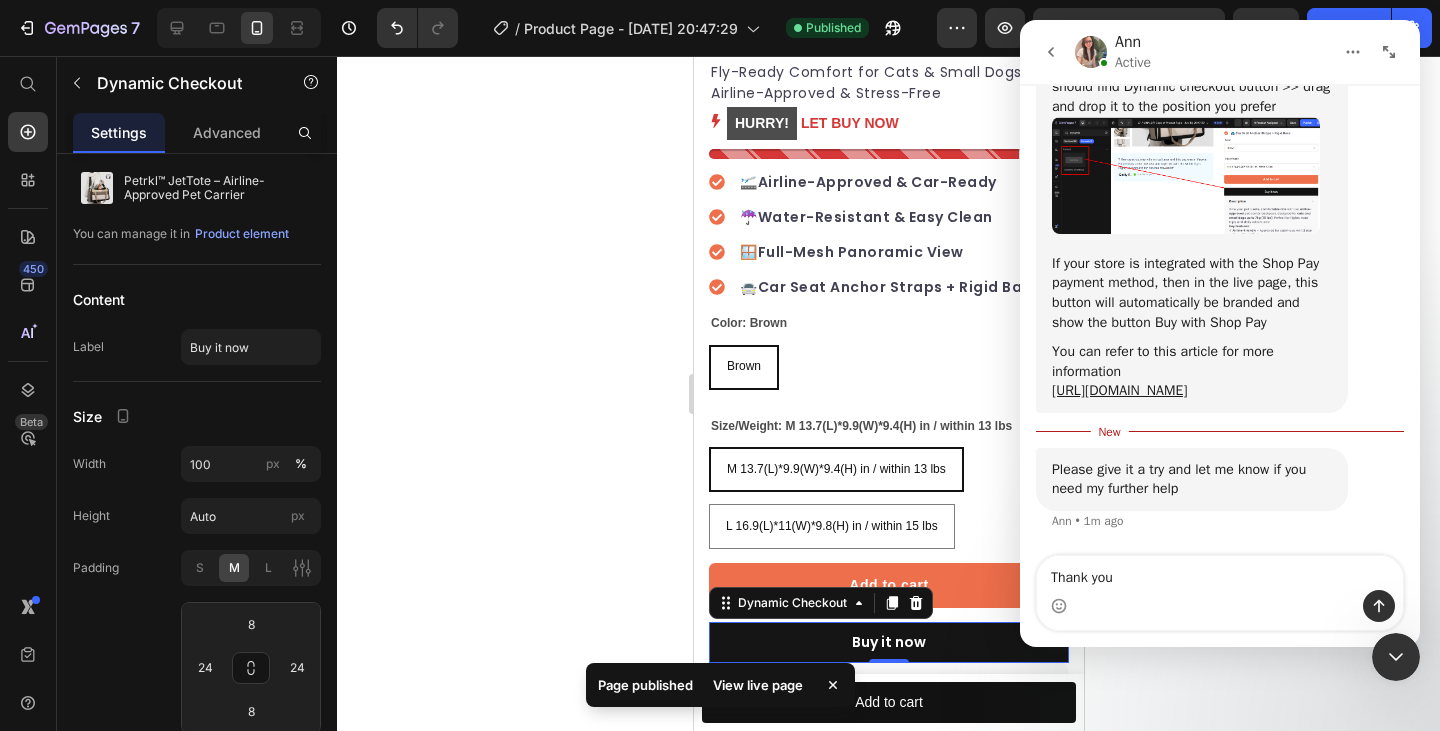 type on "Thank you!" 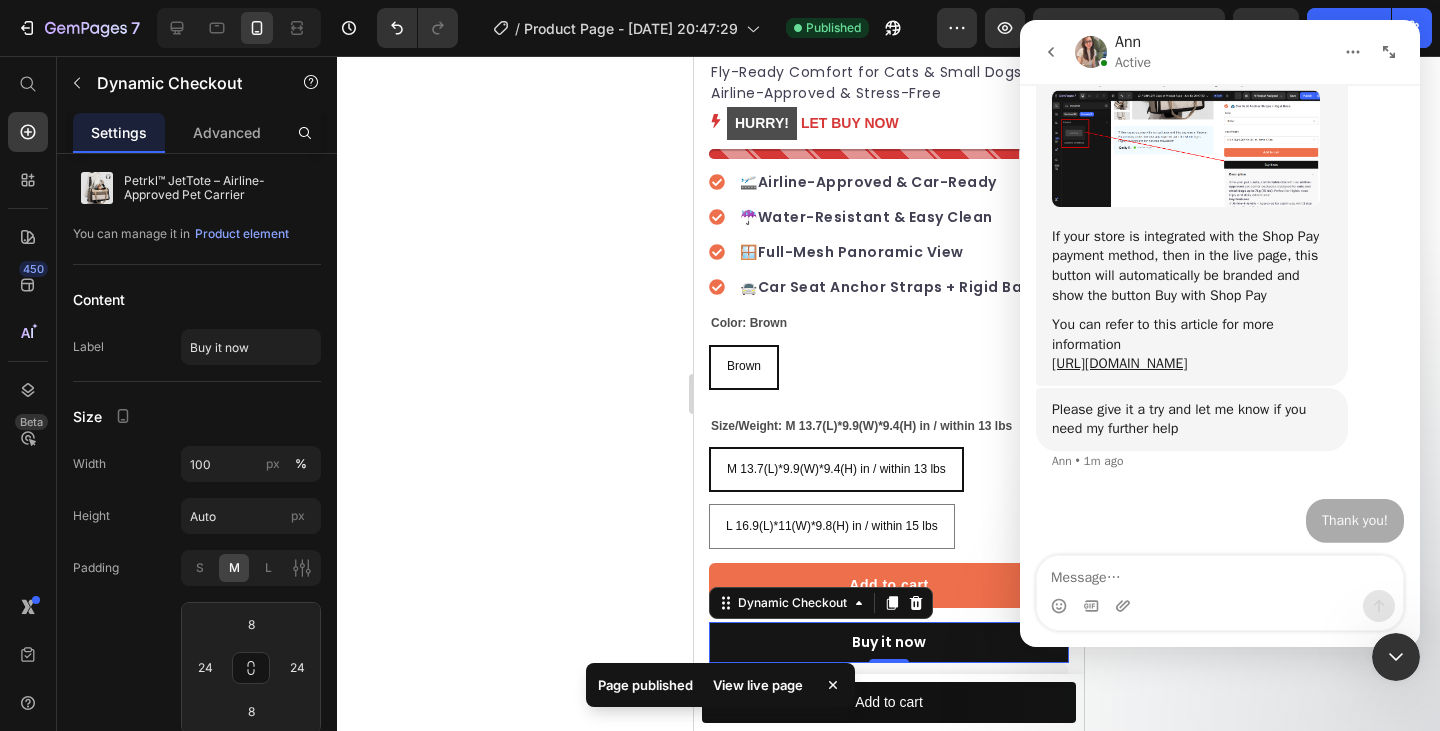 scroll, scrollTop: 2449, scrollLeft: 0, axis: vertical 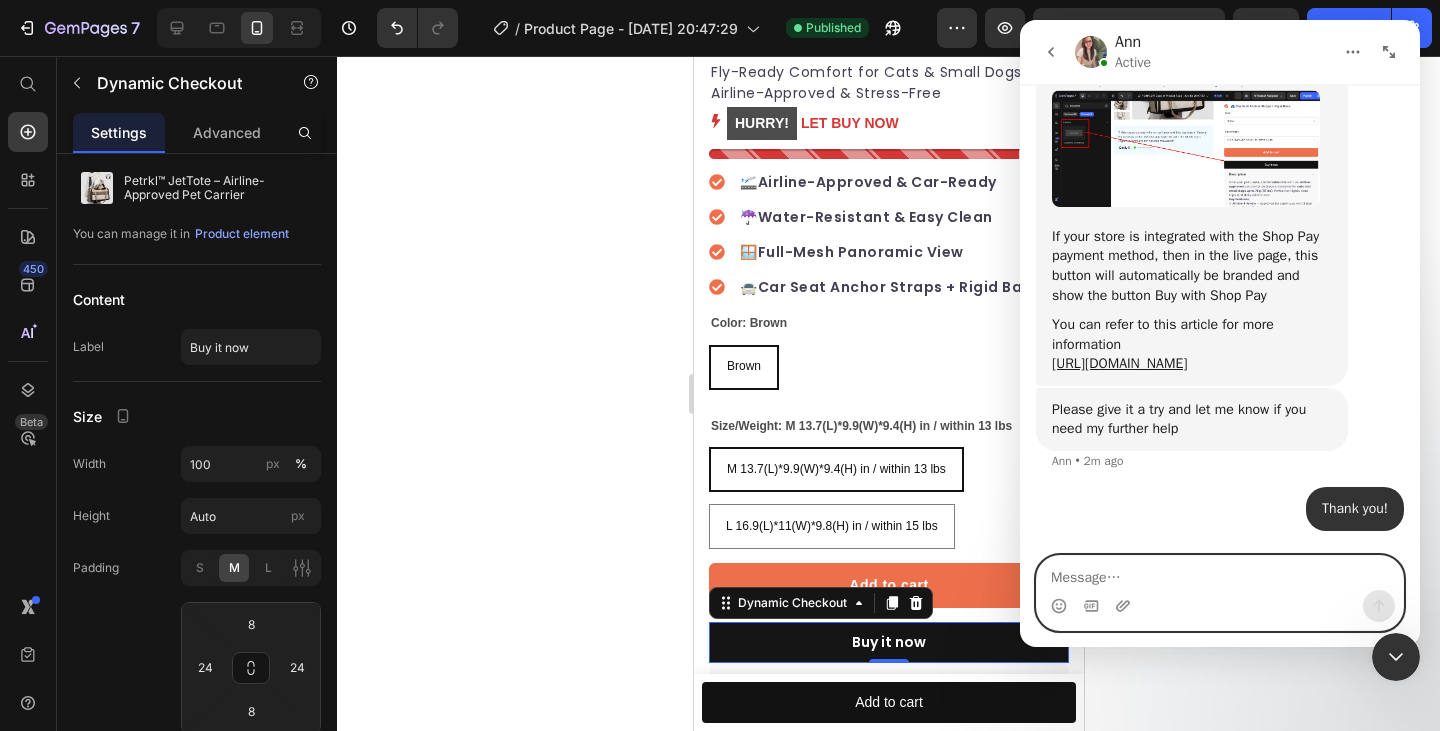 click at bounding box center [1220, 573] 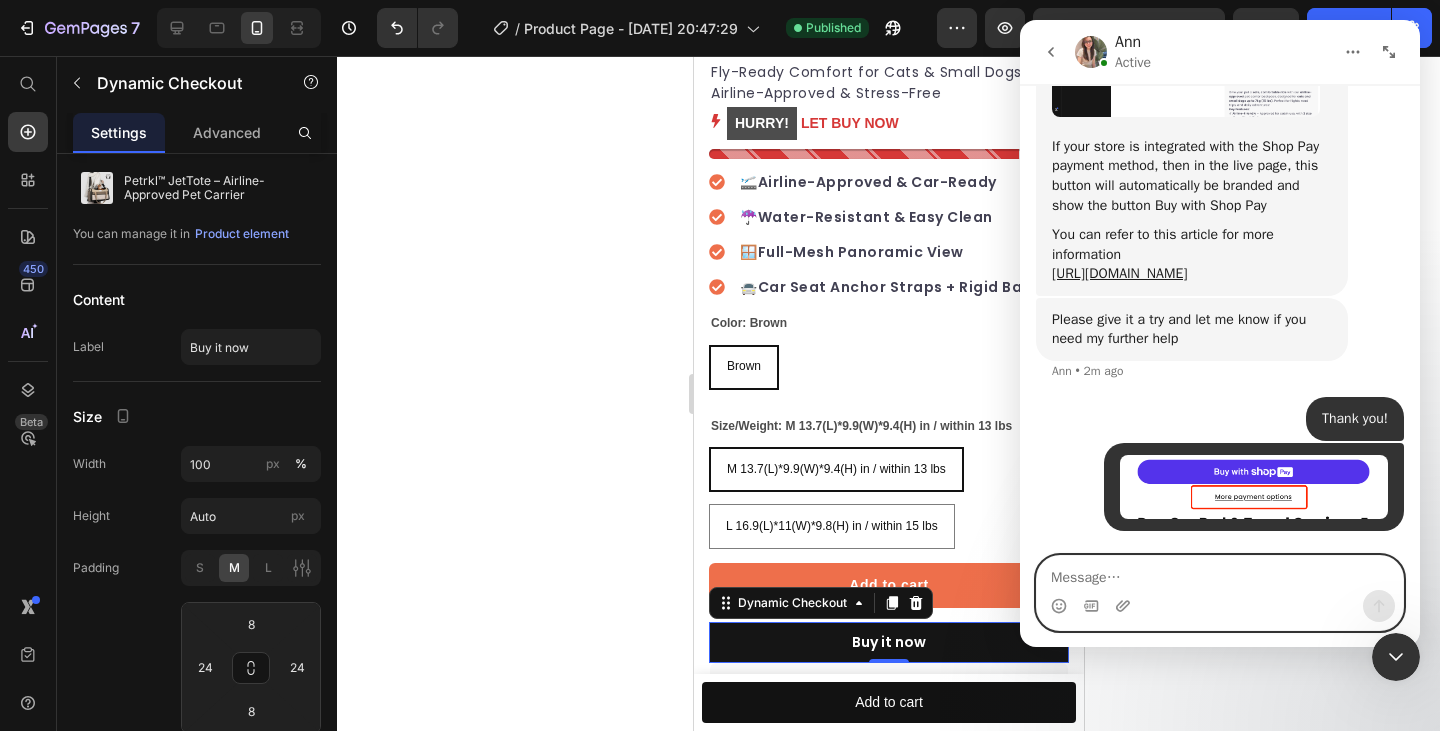 scroll, scrollTop: 2540, scrollLeft: 0, axis: vertical 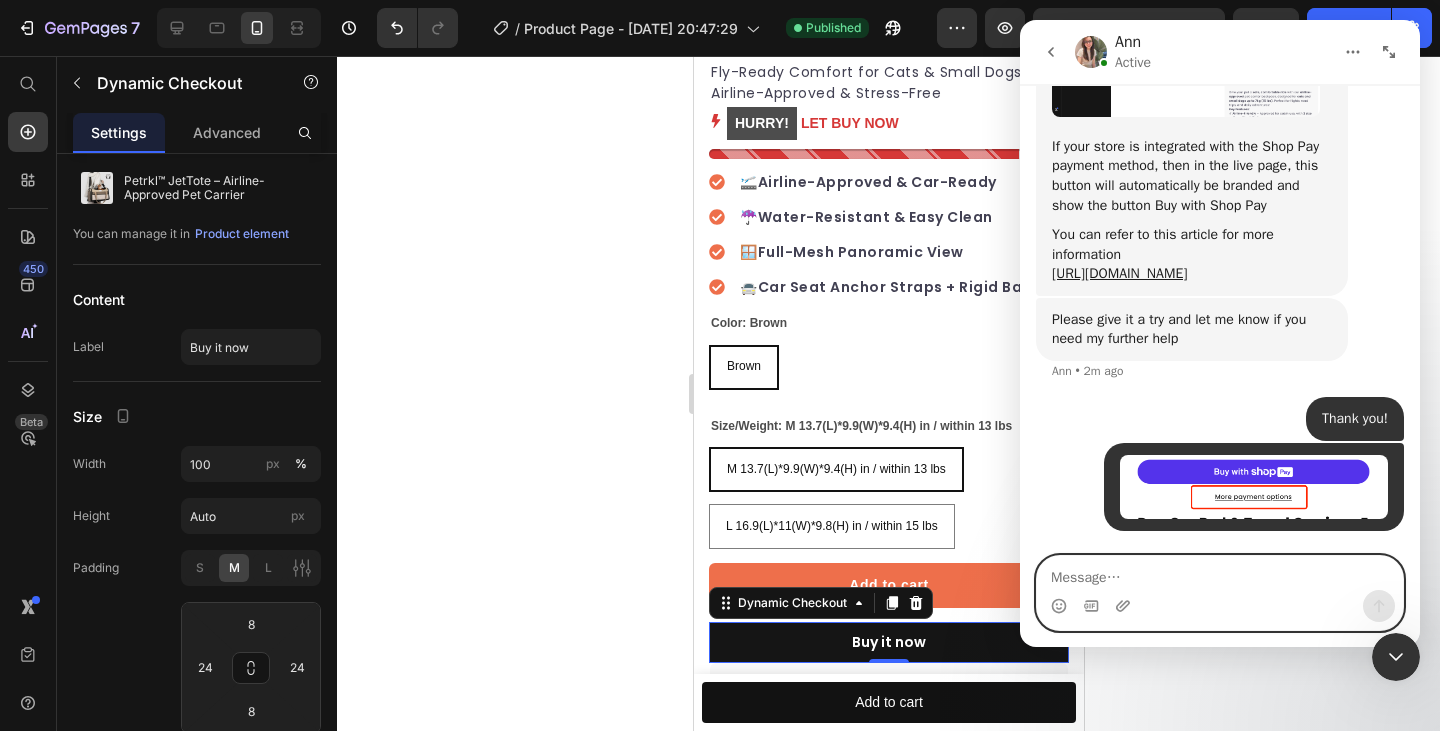 click at bounding box center (1220, 573) 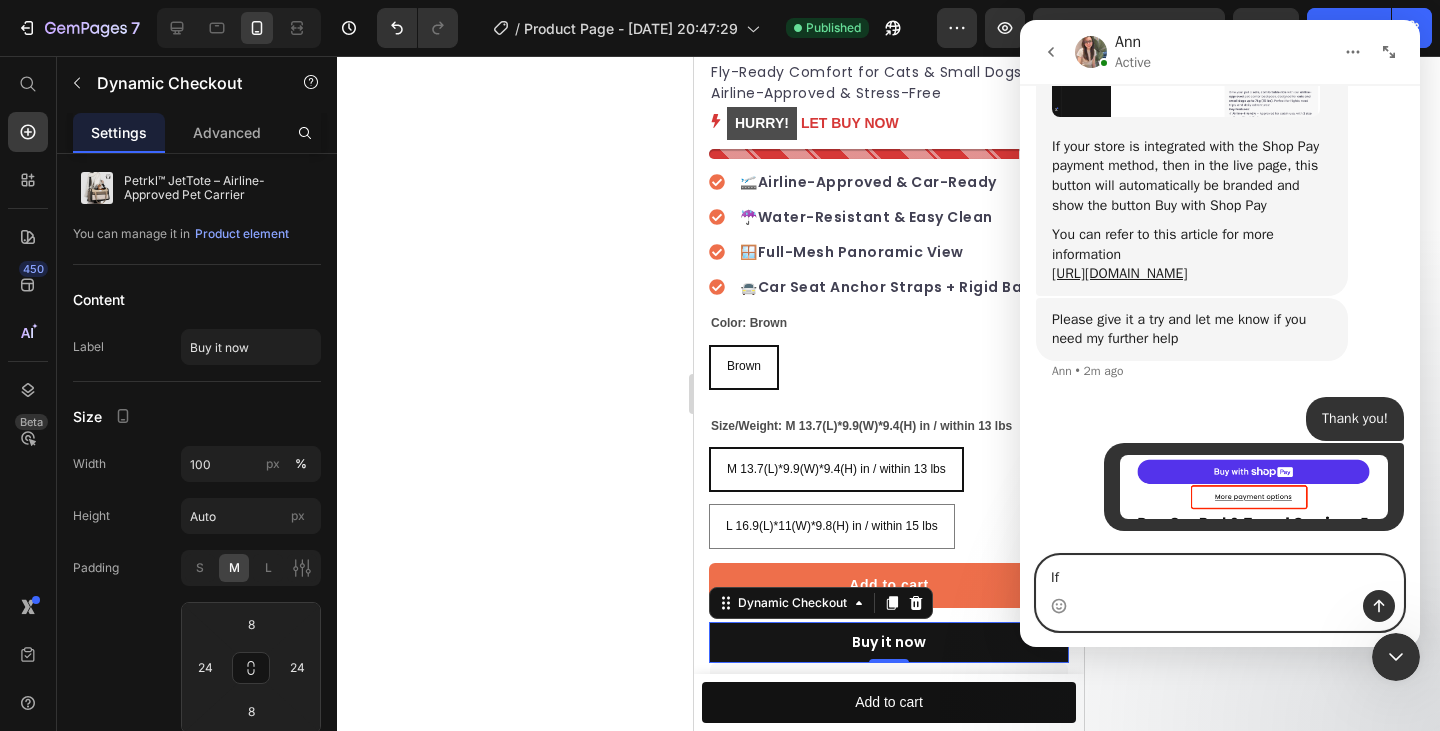 type on "I" 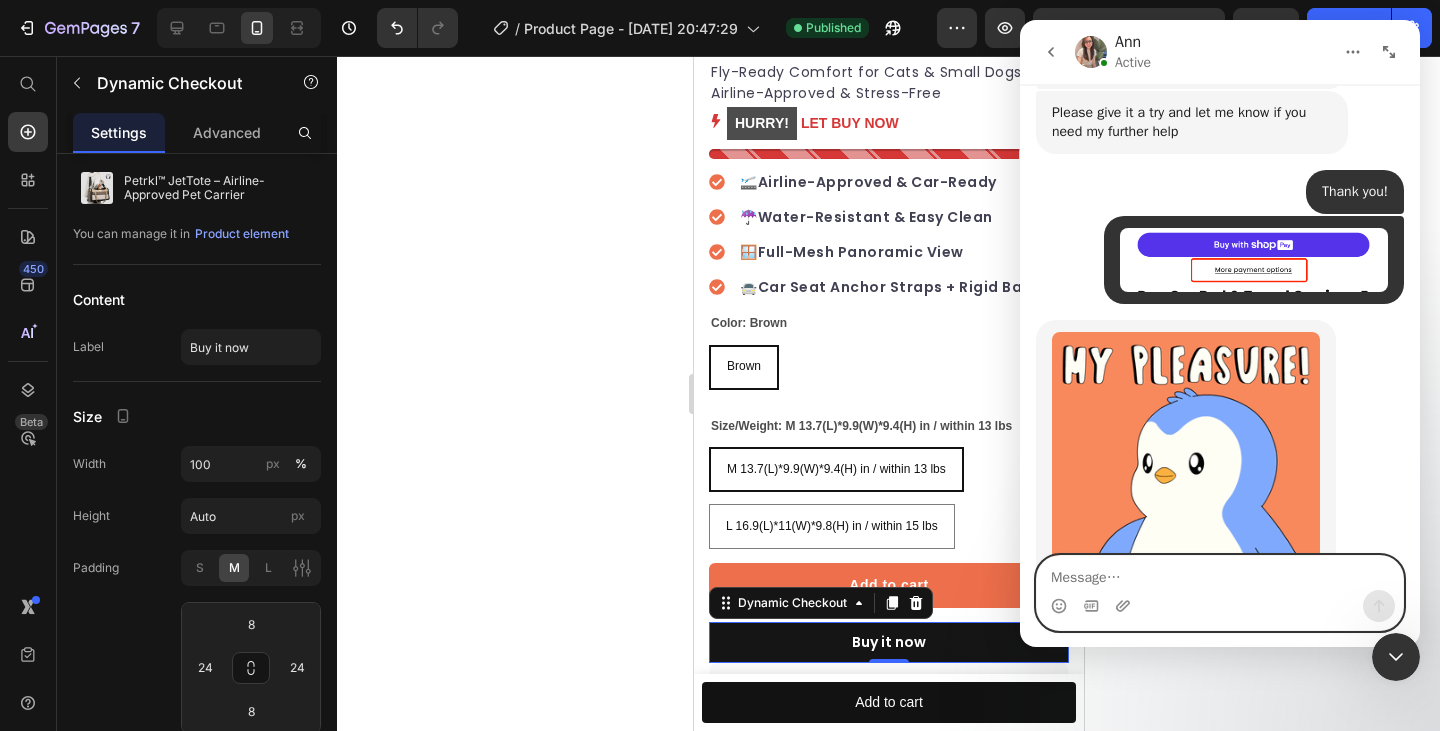 scroll, scrollTop: 2652, scrollLeft: 0, axis: vertical 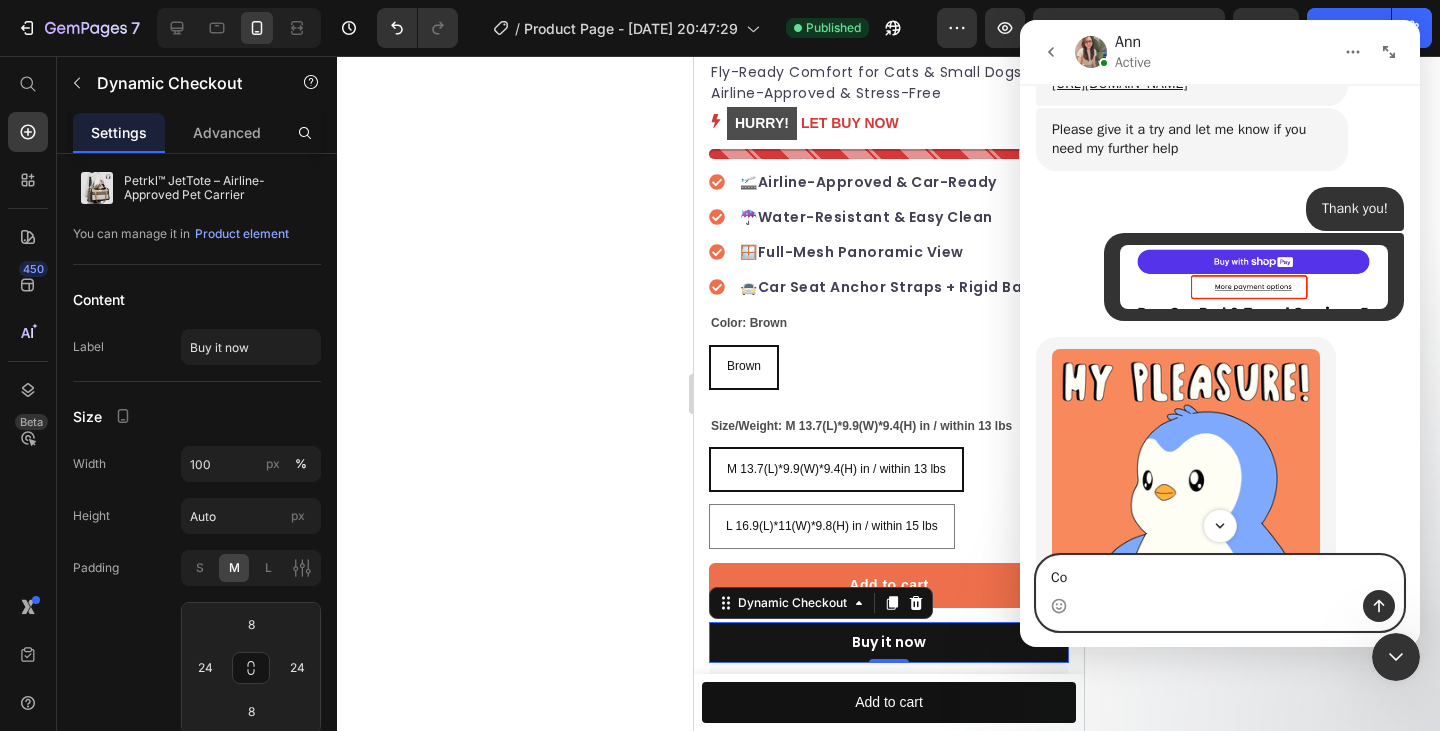 type on "C" 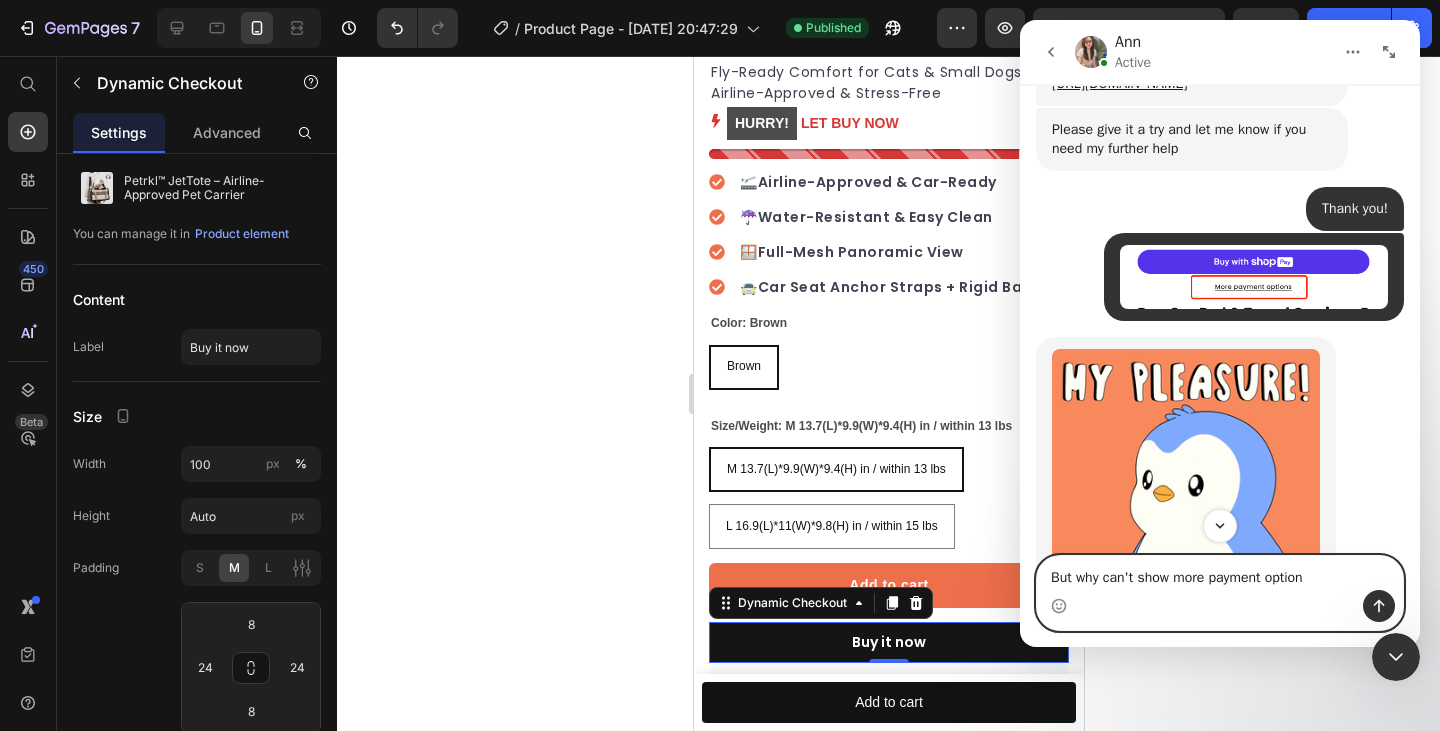 type on "But why can't show more payment options" 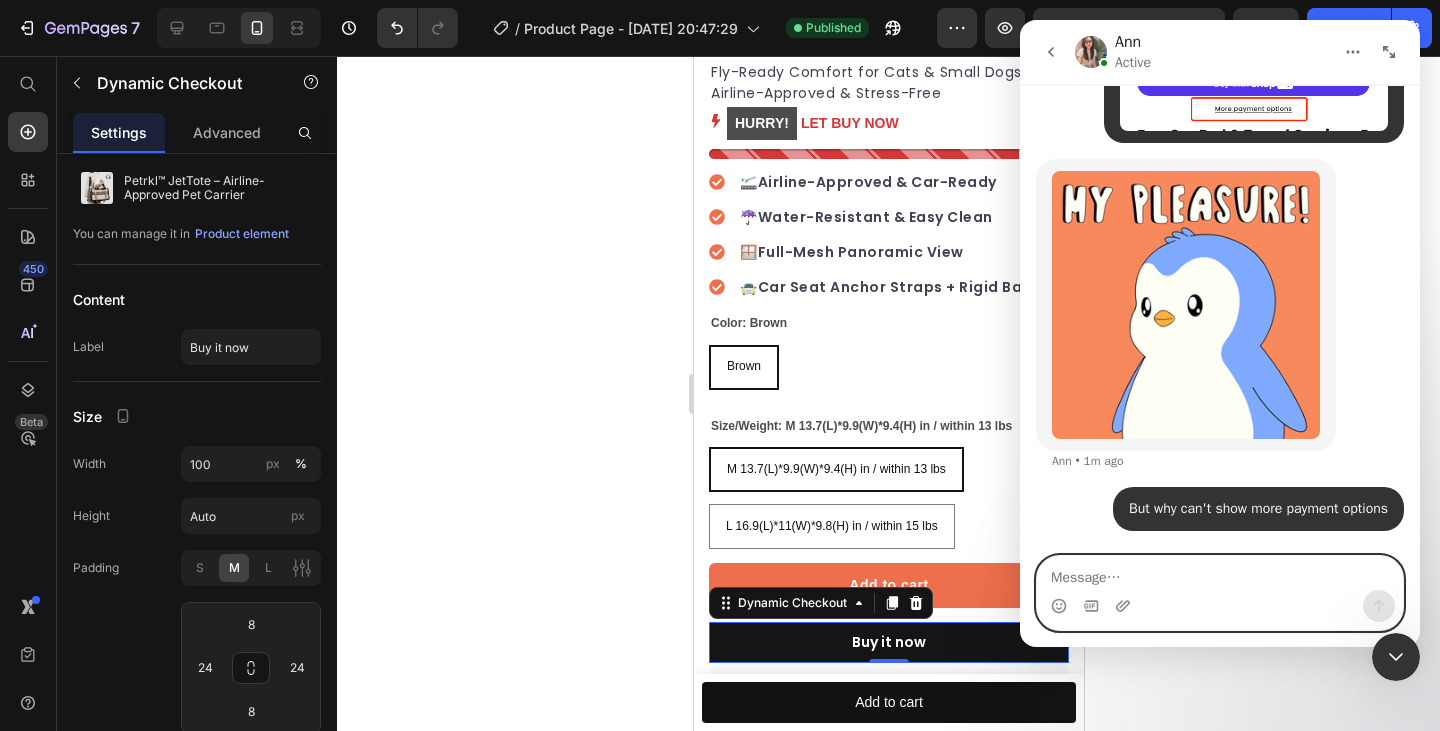 scroll, scrollTop: 2908, scrollLeft: 0, axis: vertical 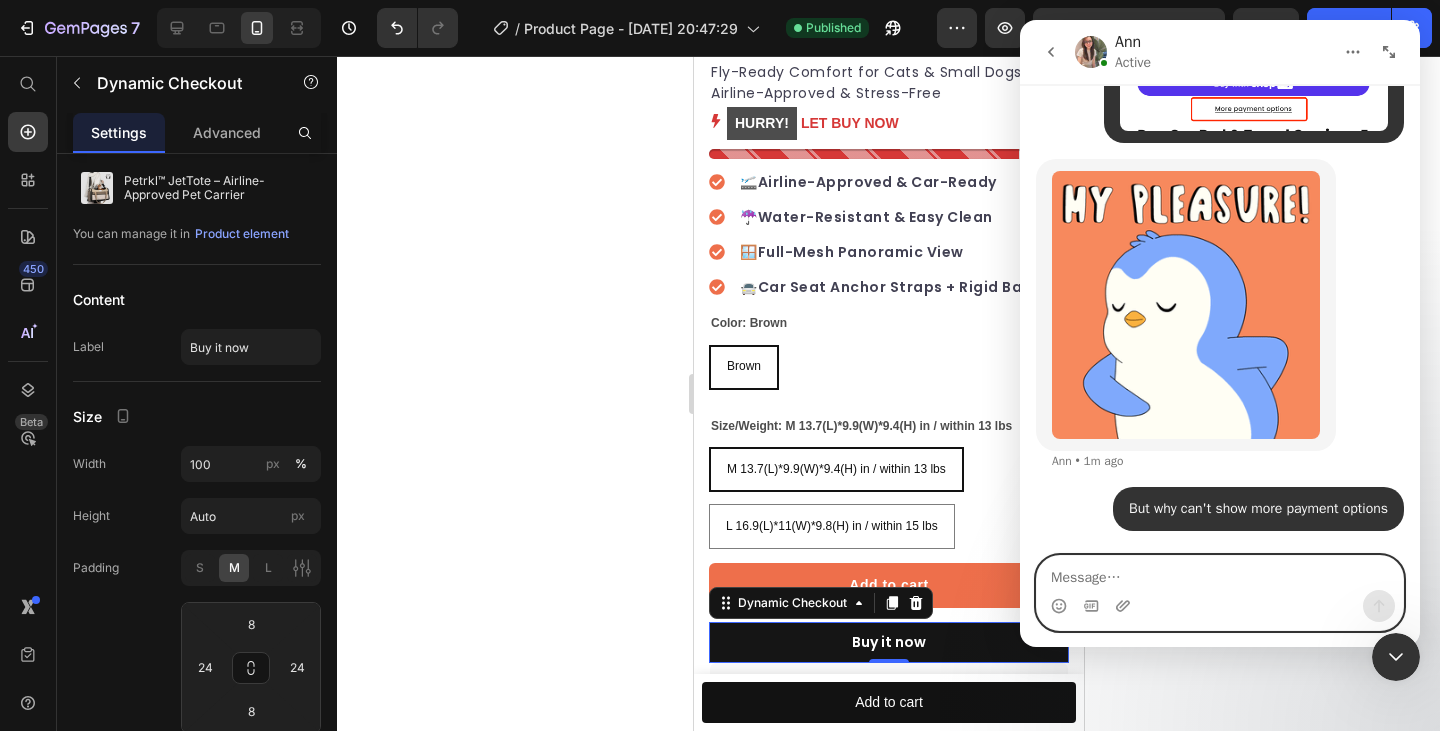 click at bounding box center (1220, 573) 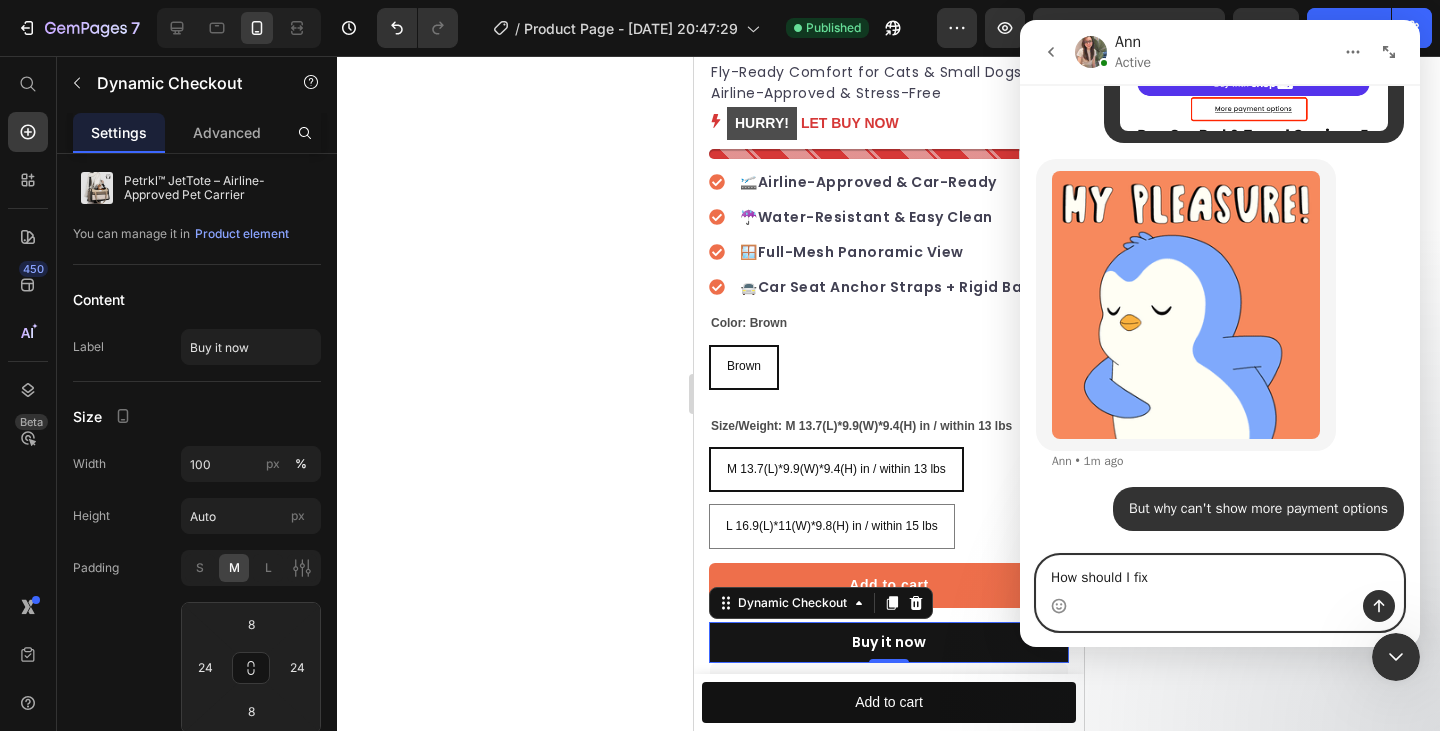 type on "How should I fix?" 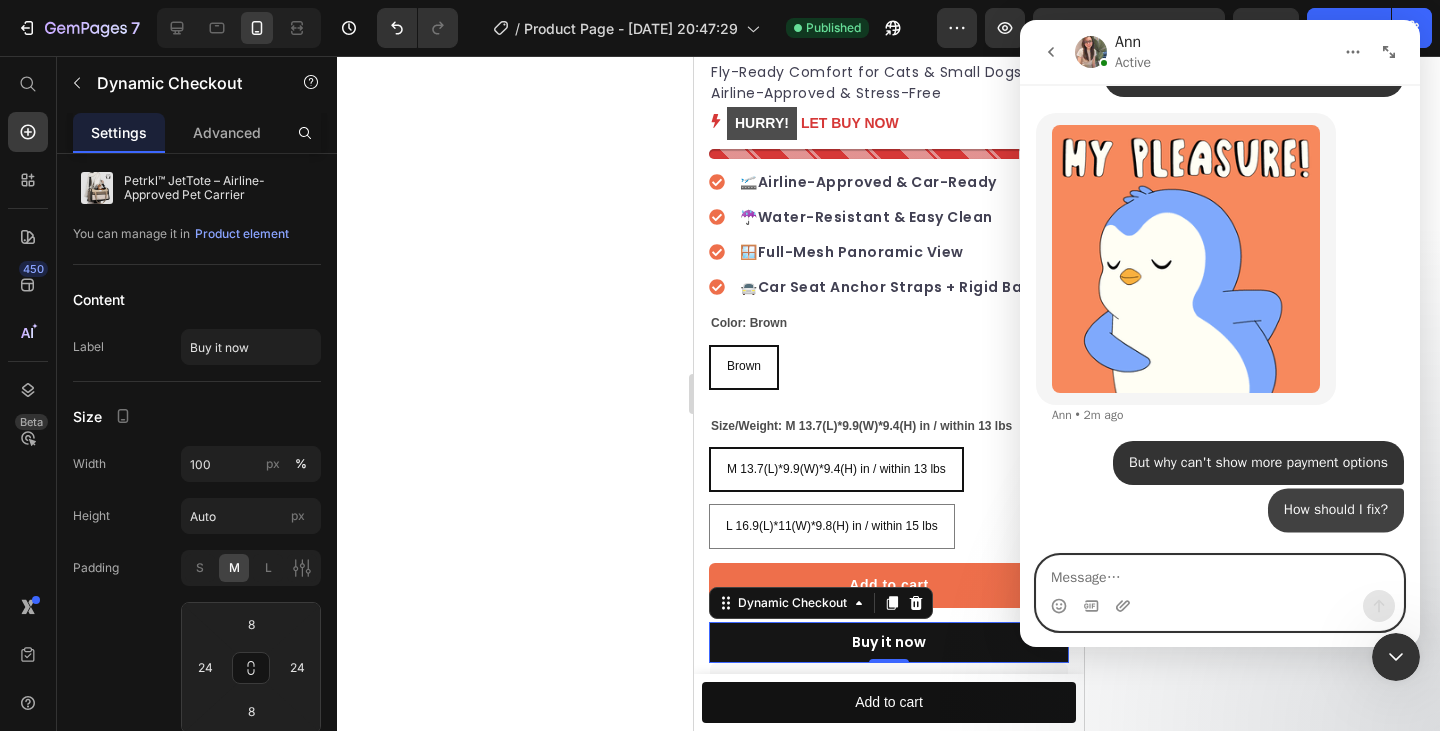 scroll, scrollTop: 2953, scrollLeft: 0, axis: vertical 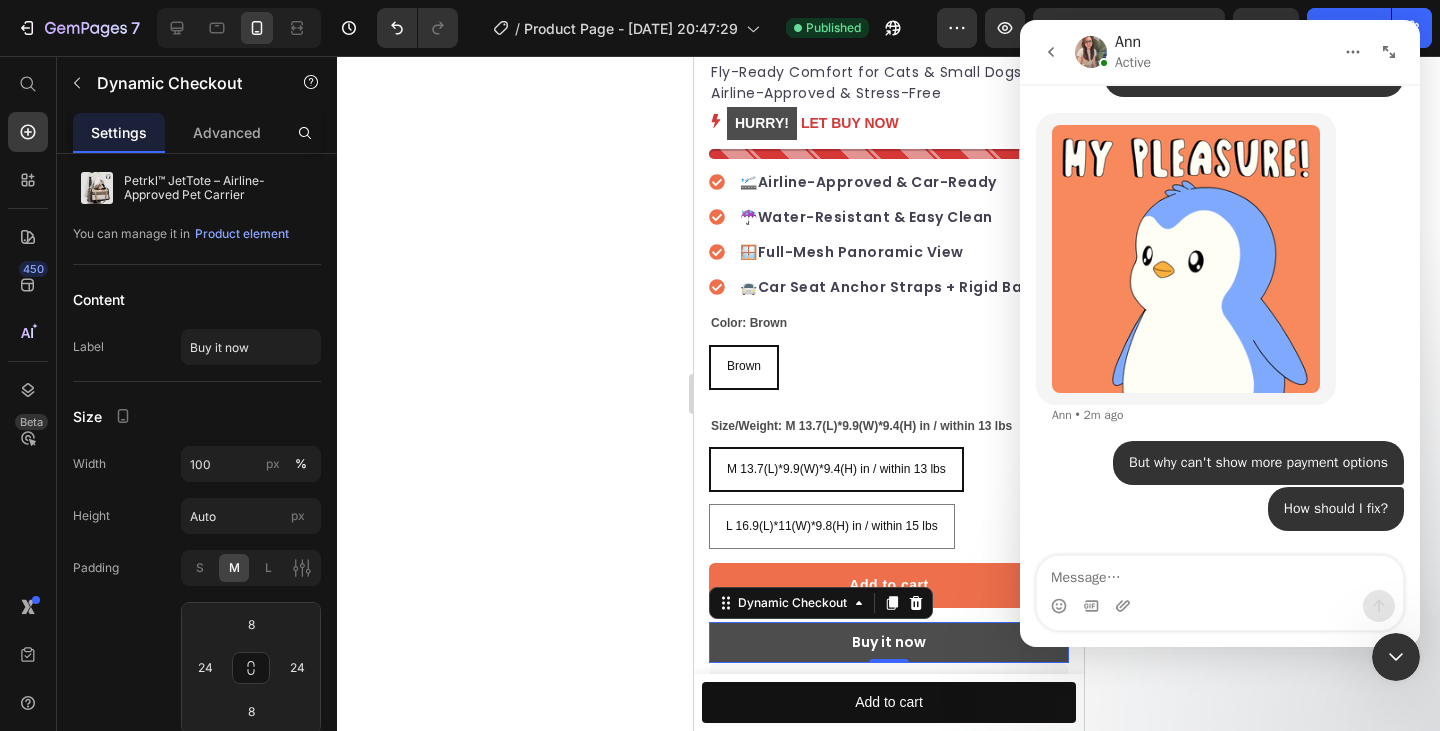 click on "Buy it now" at bounding box center [888, 642] 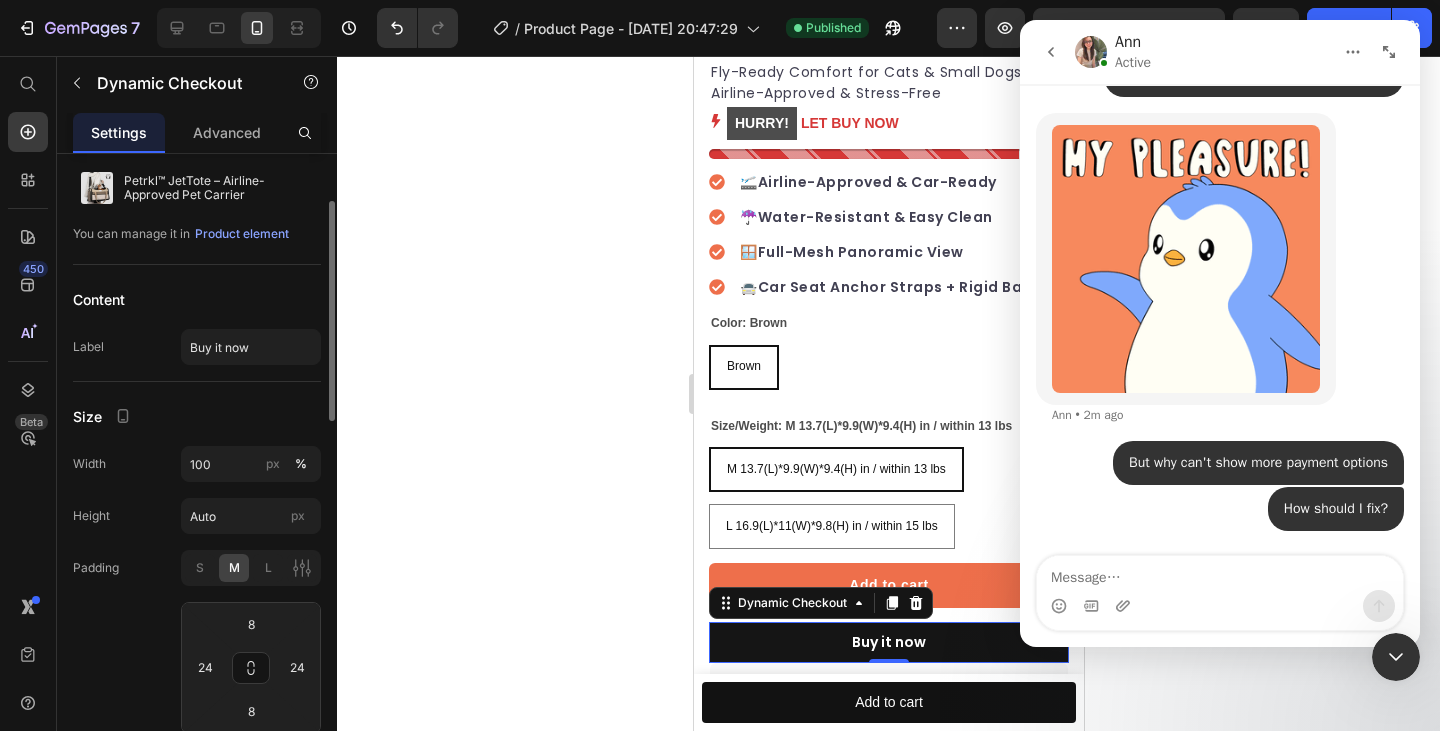 scroll, scrollTop: 141, scrollLeft: 0, axis: vertical 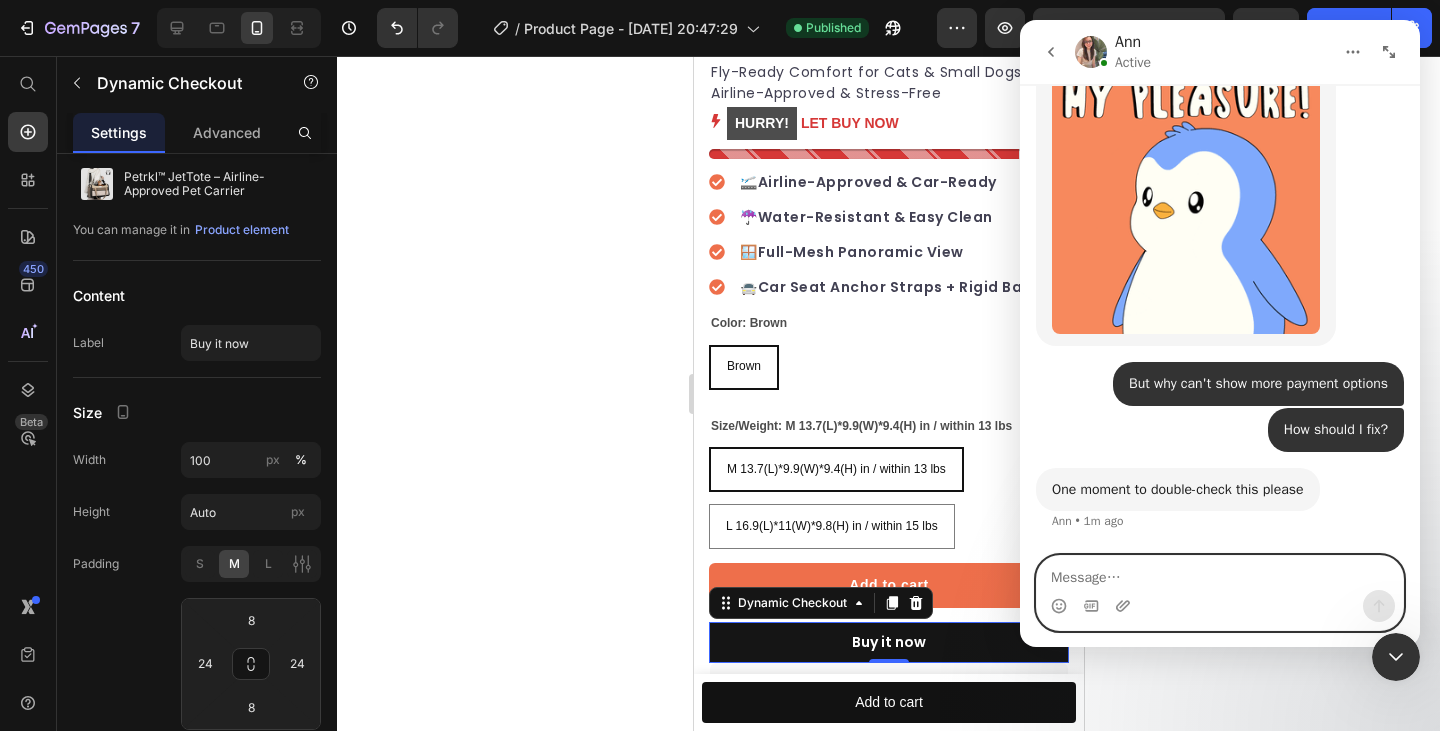 click at bounding box center [1220, 573] 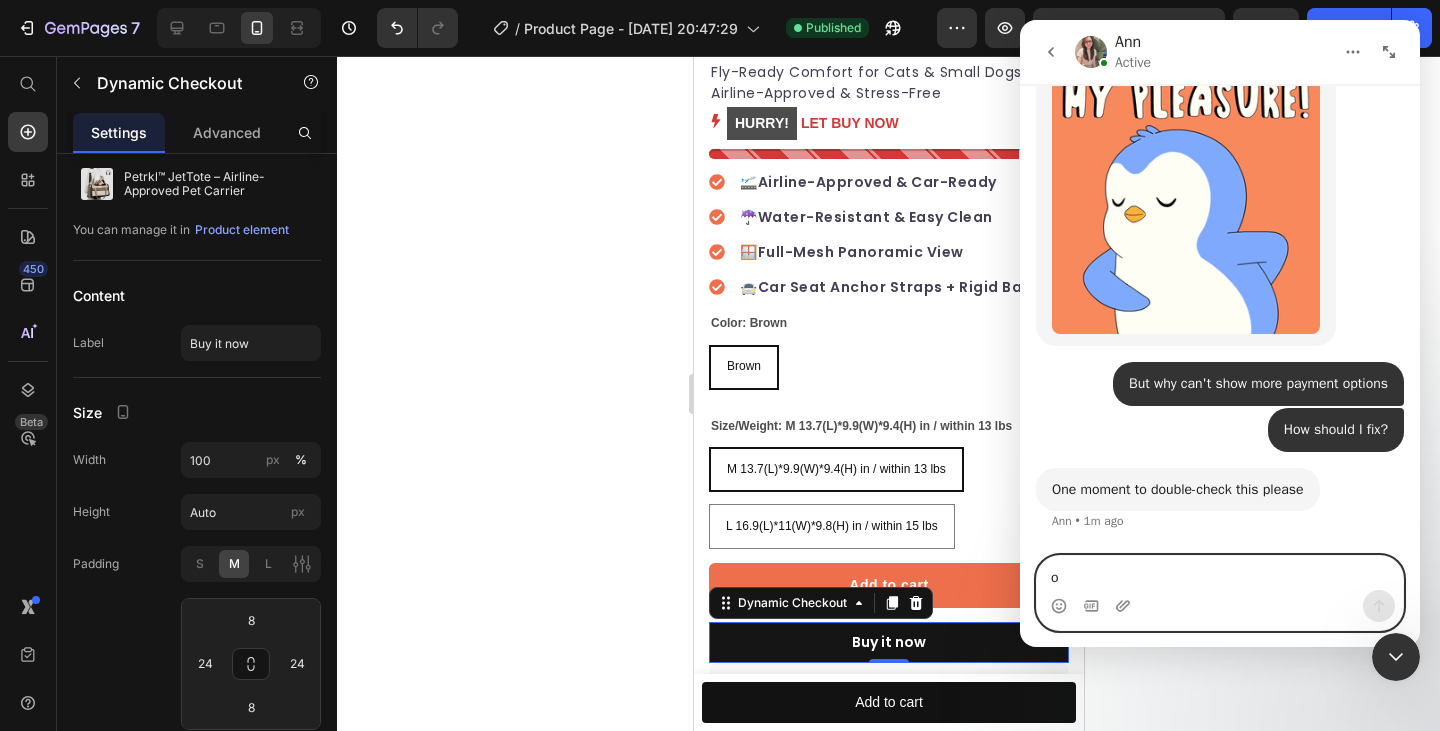 type on "ok" 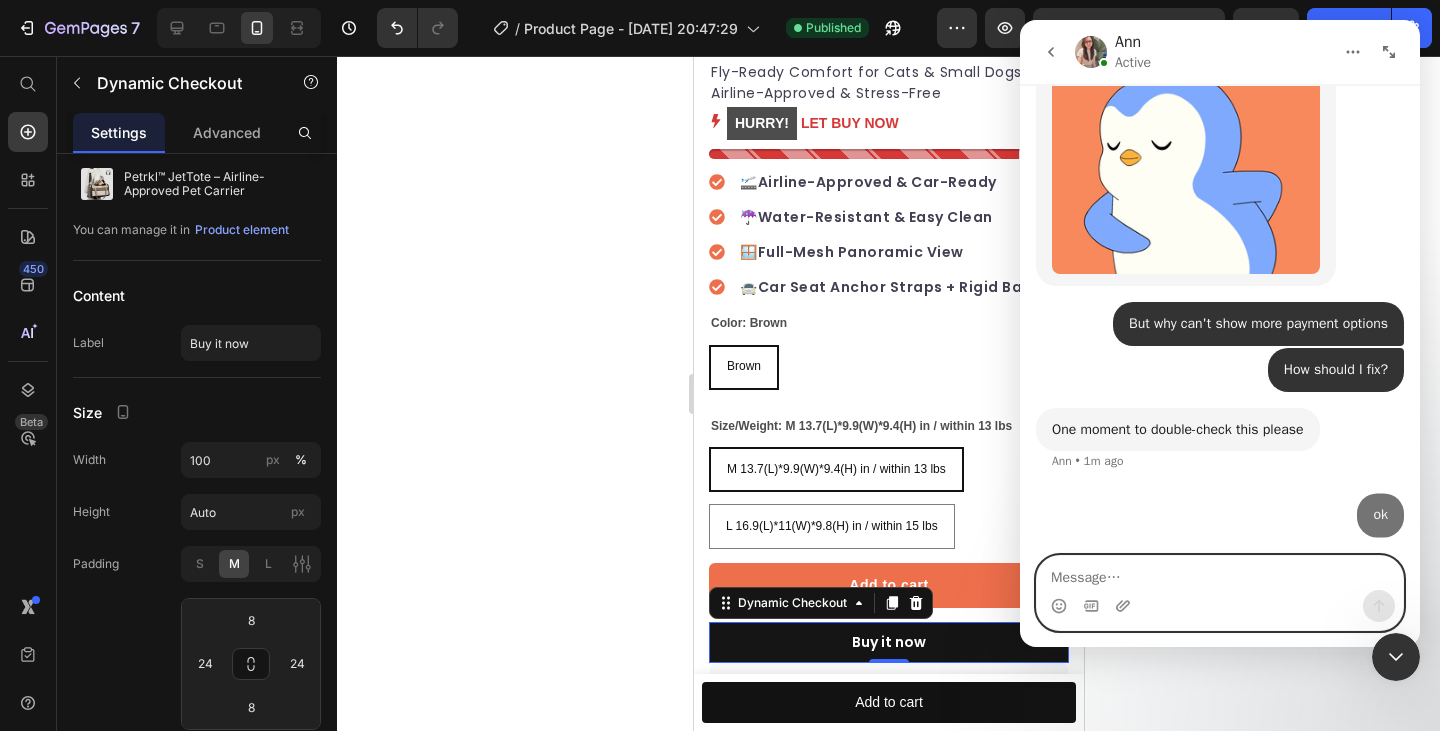 scroll, scrollTop: 3072, scrollLeft: 0, axis: vertical 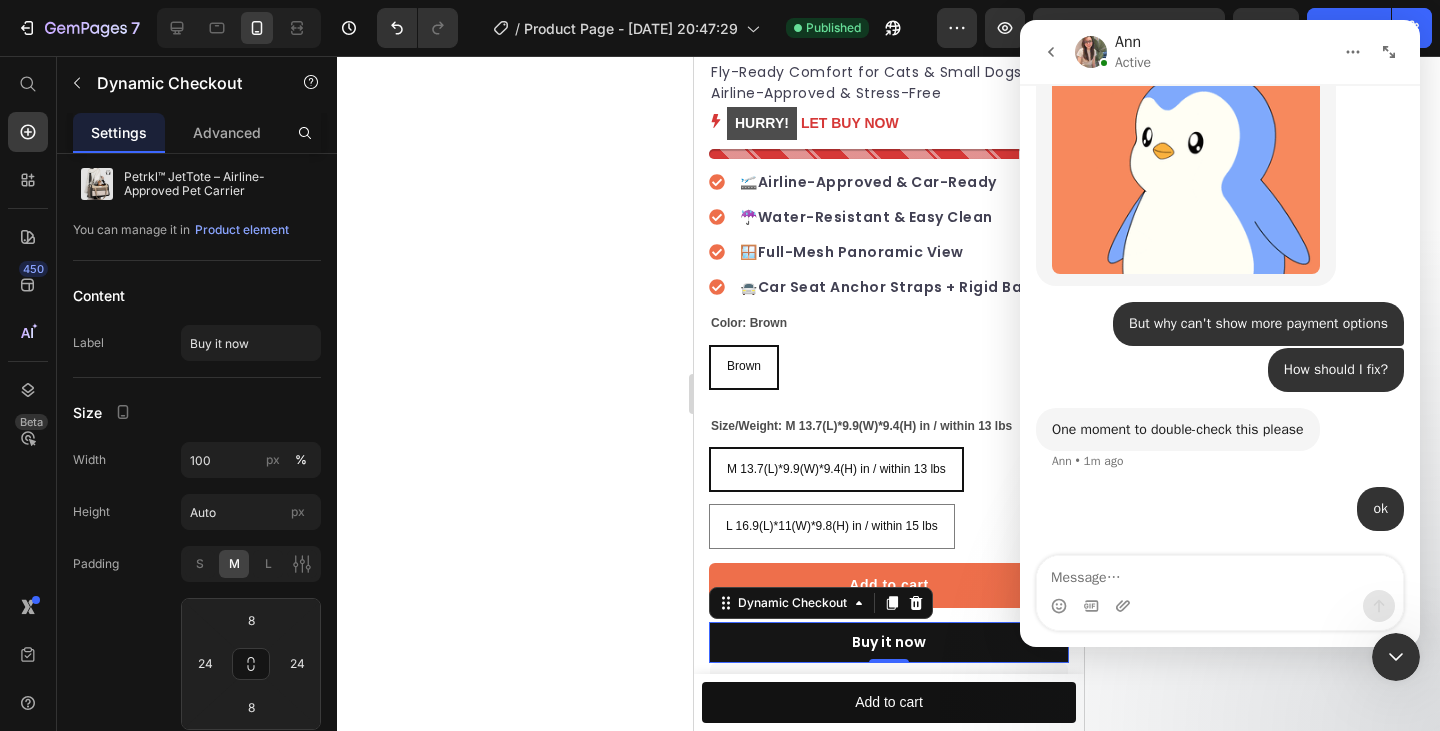 click 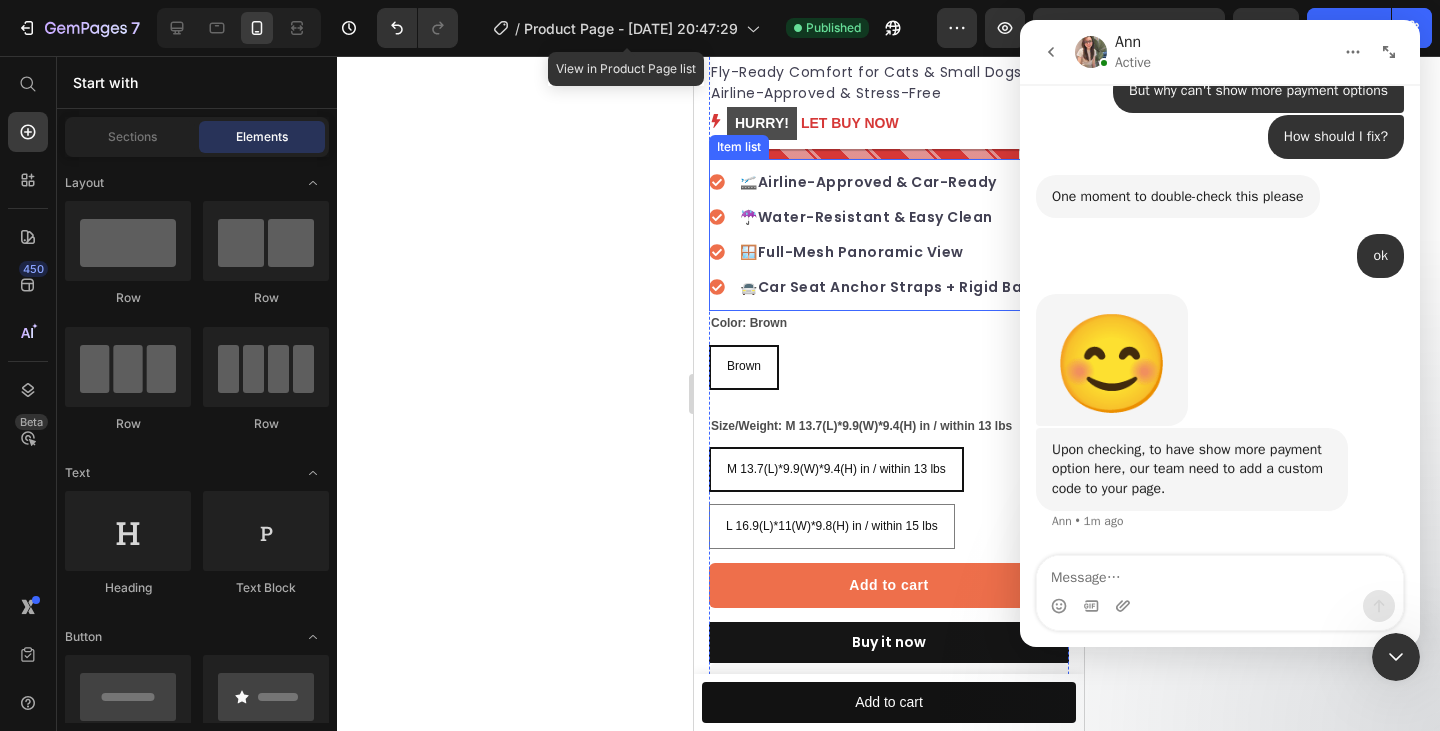 scroll, scrollTop: 3305, scrollLeft: 0, axis: vertical 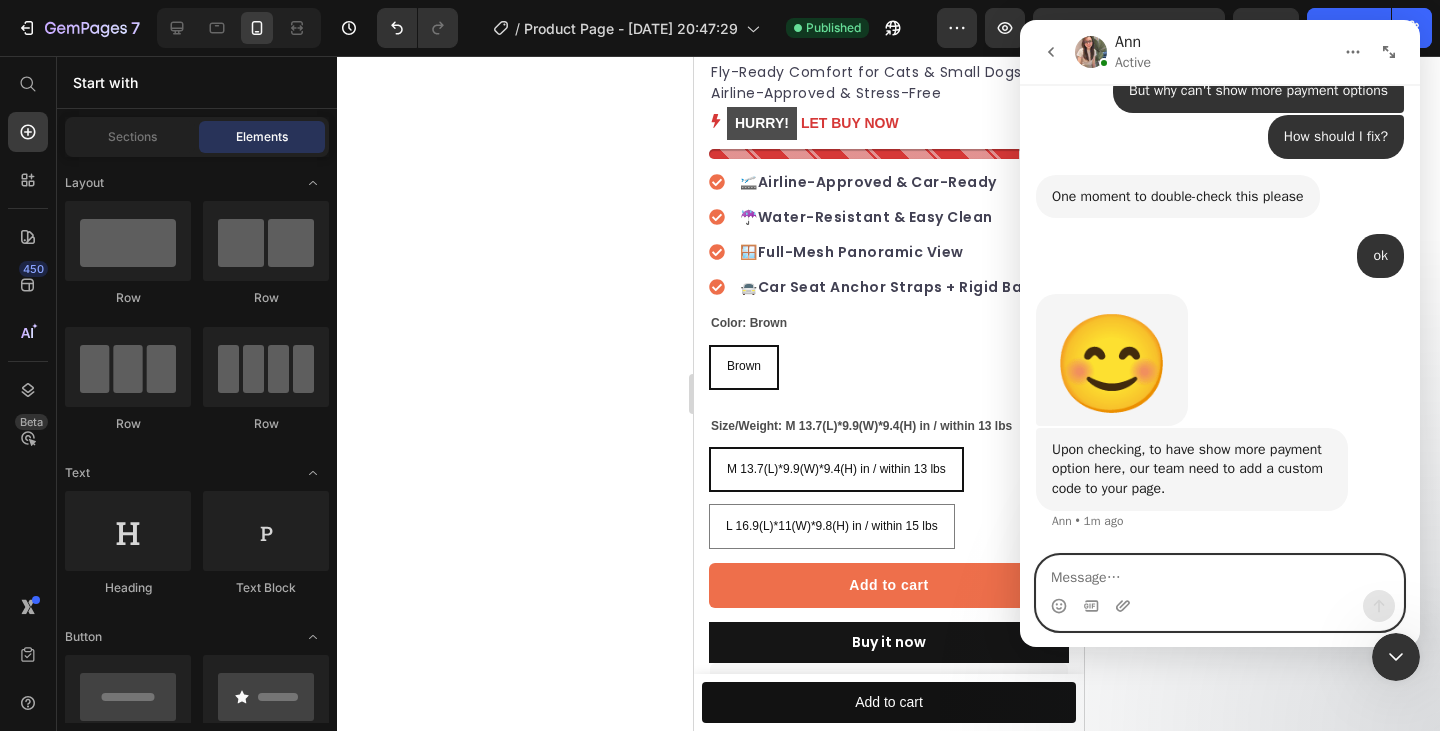 click at bounding box center [1220, 573] 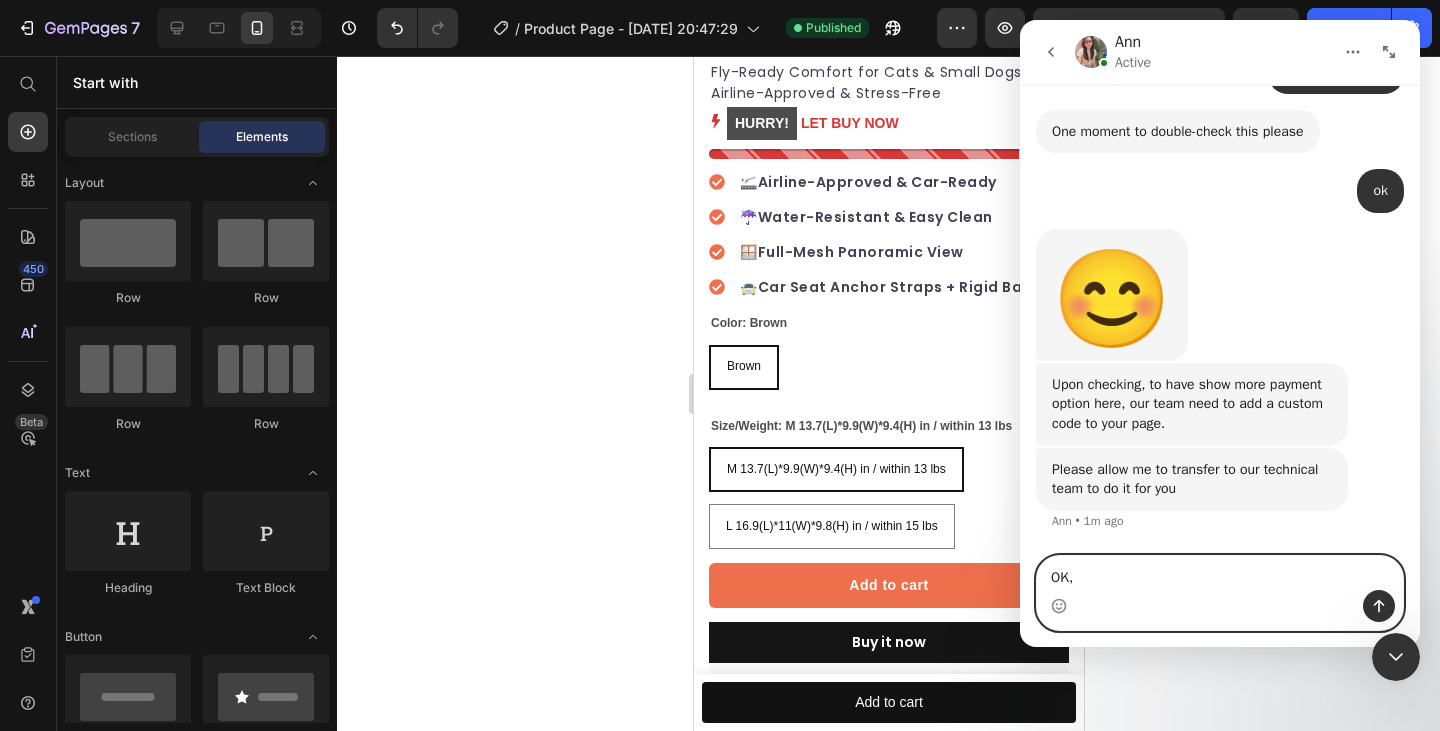 scroll, scrollTop: 3370, scrollLeft: 0, axis: vertical 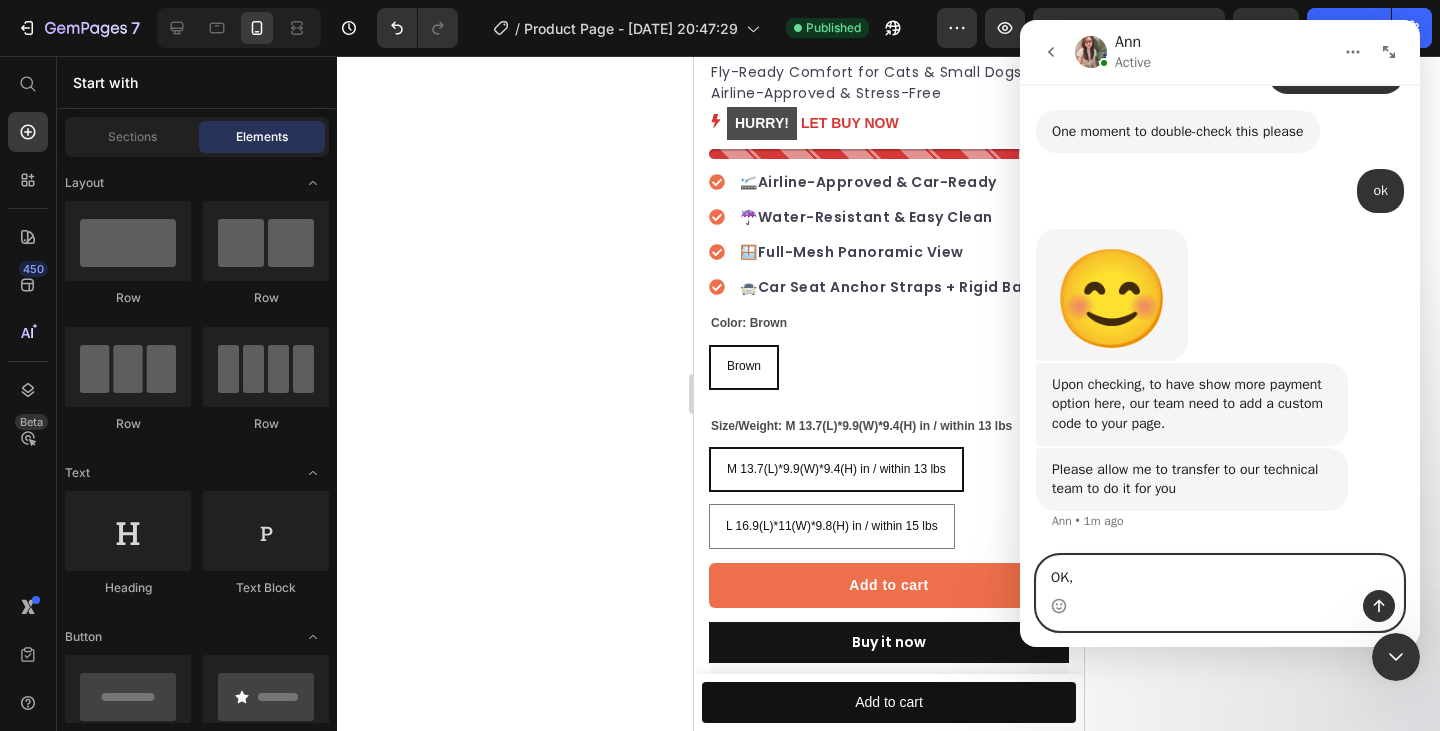 click on "OK," at bounding box center [1220, 573] 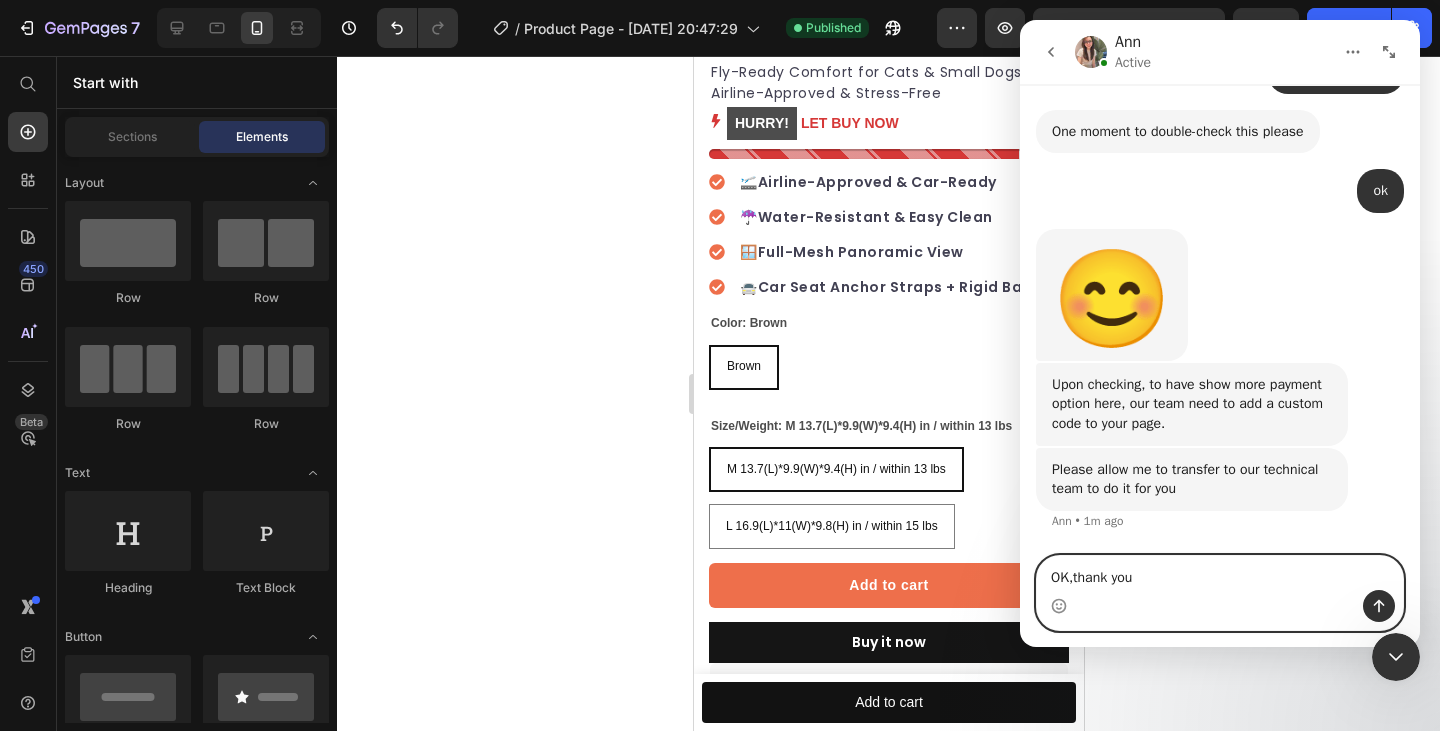 type on "OK,thank you!" 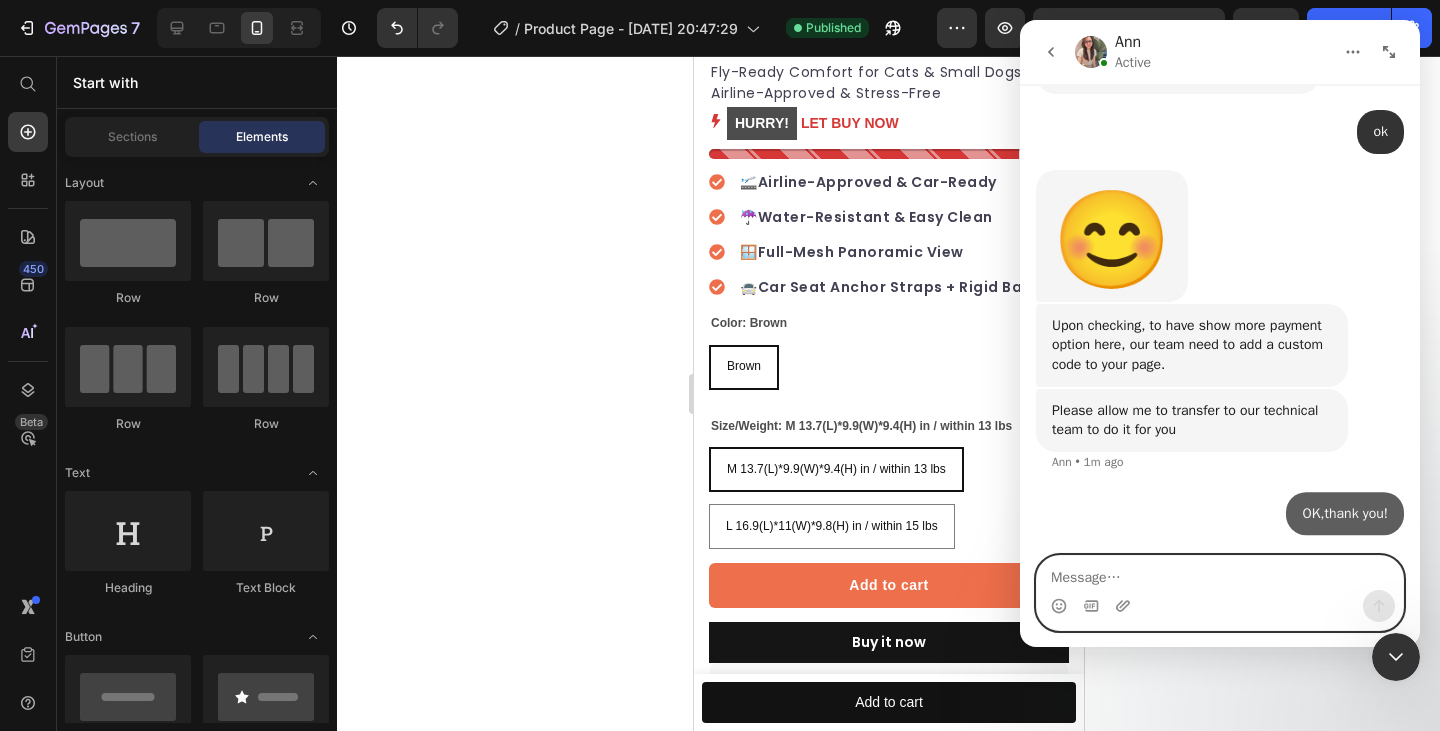 scroll, scrollTop: 3430, scrollLeft: 0, axis: vertical 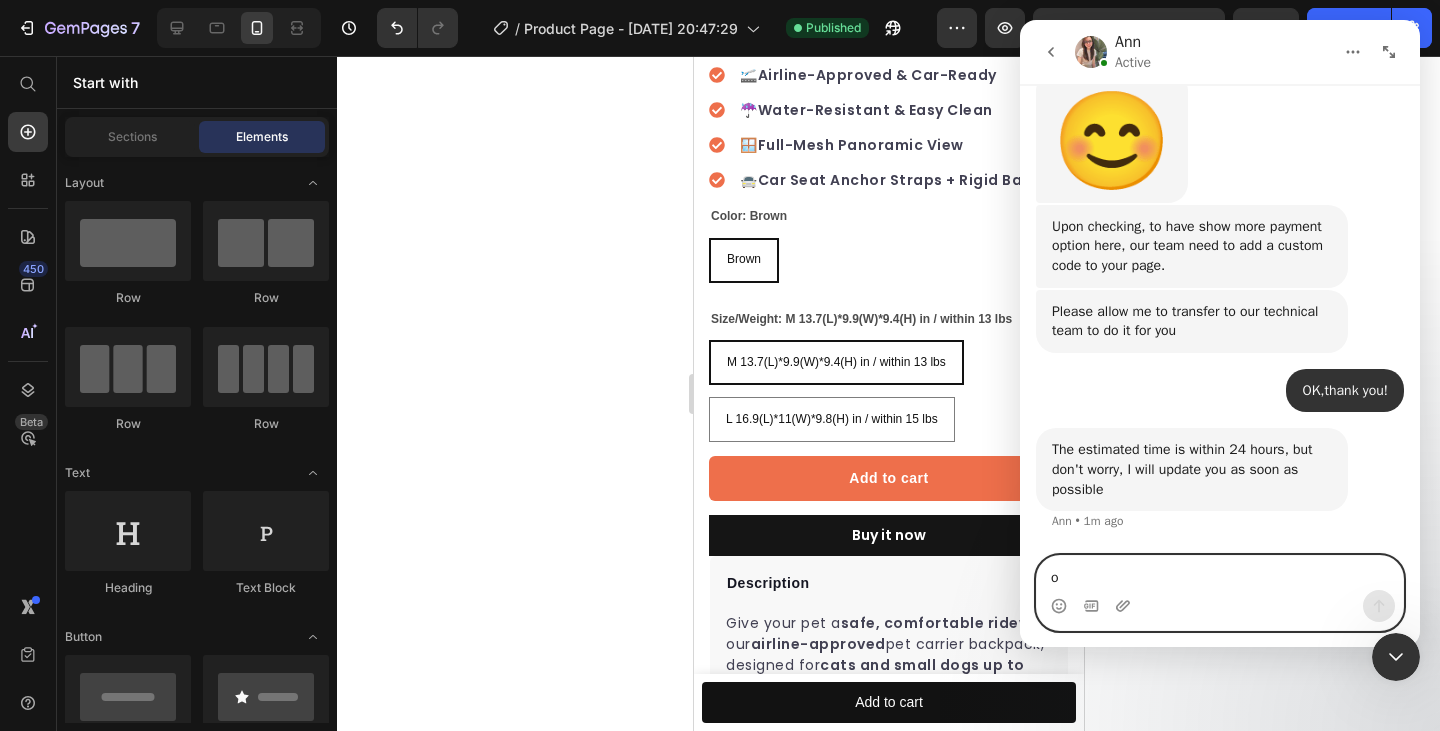 type on "ok" 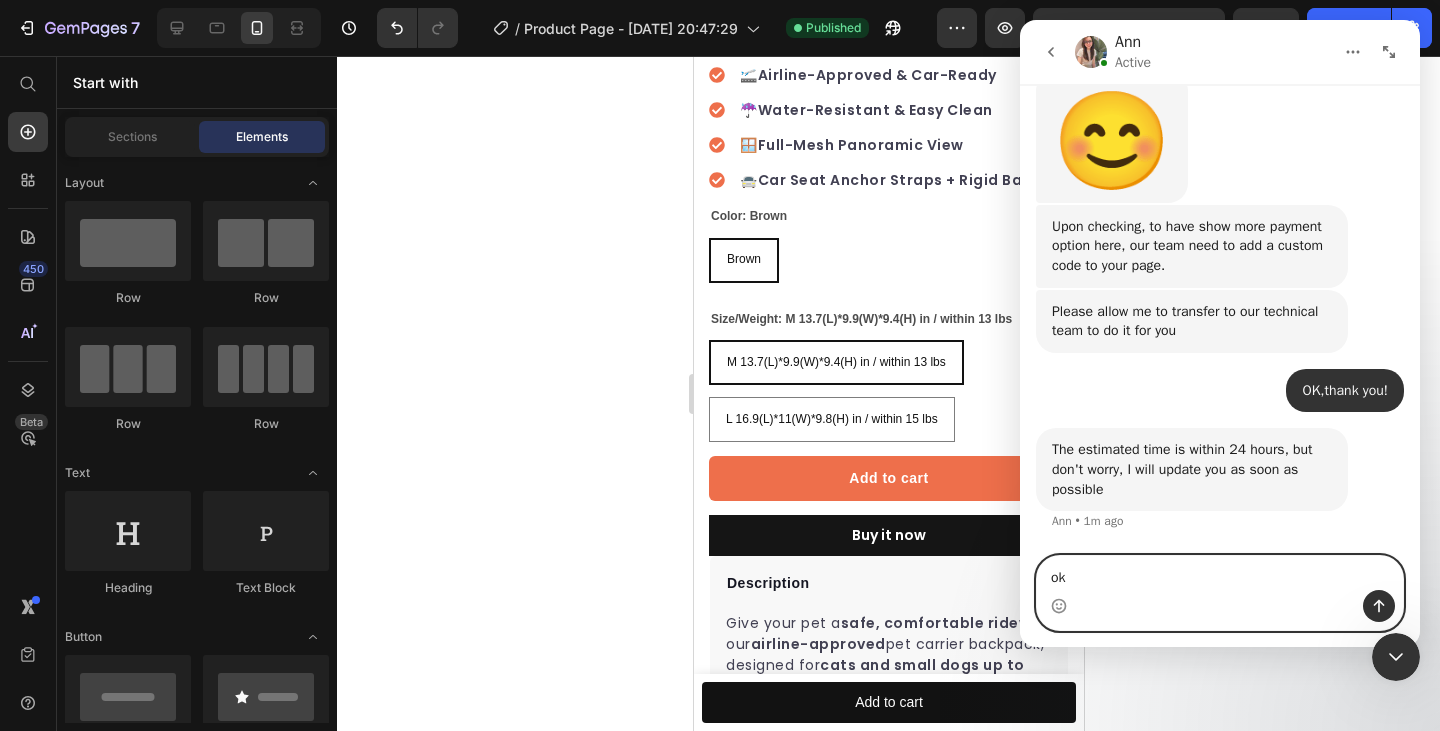 type 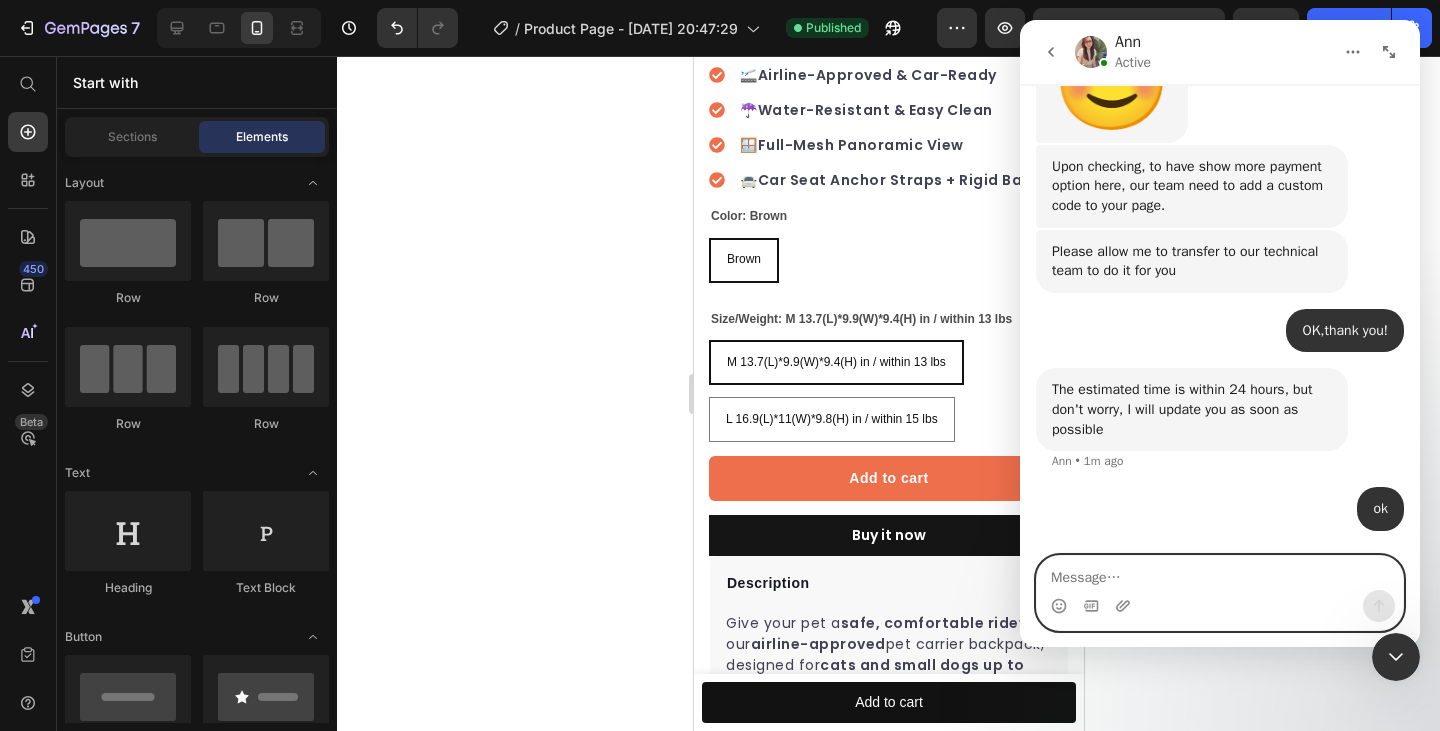 scroll, scrollTop: 3588, scrollLeft: 0, axis: vertical 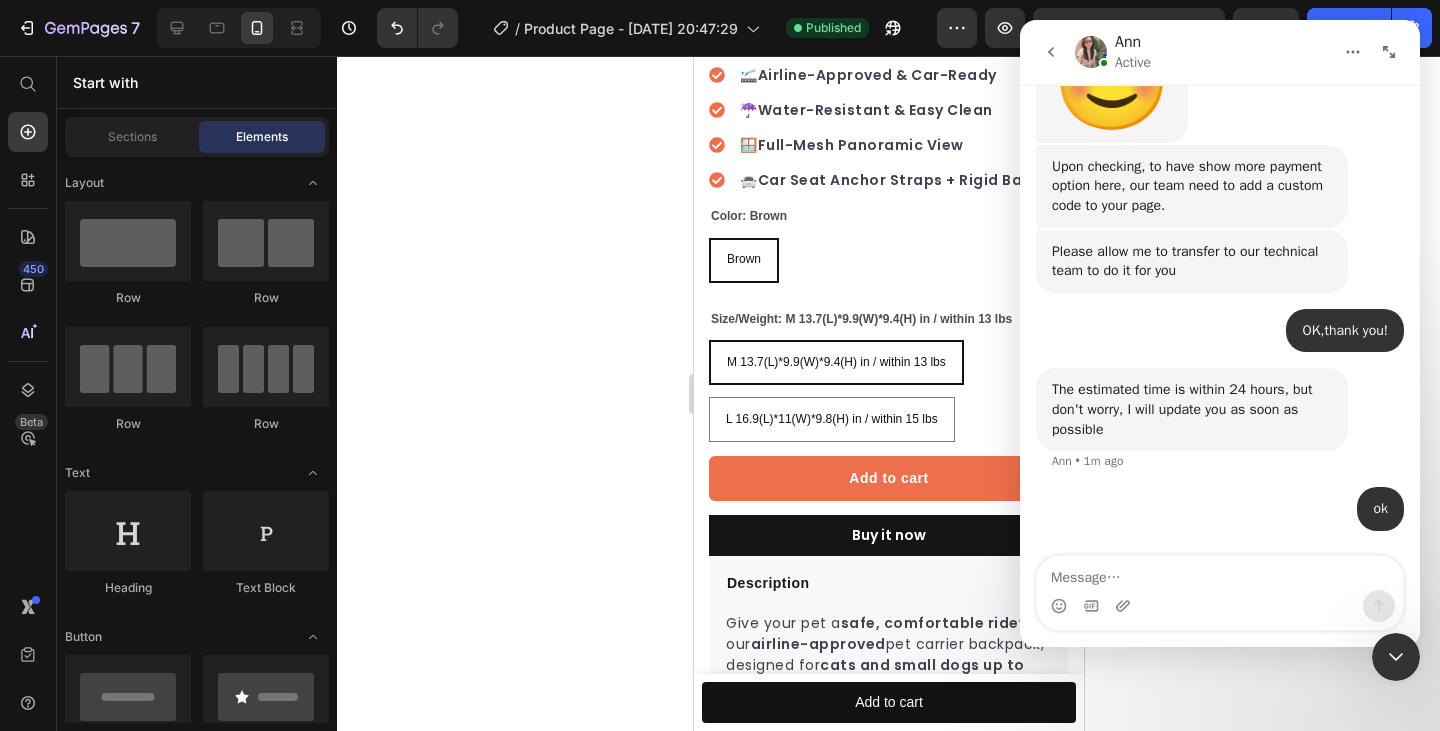 click 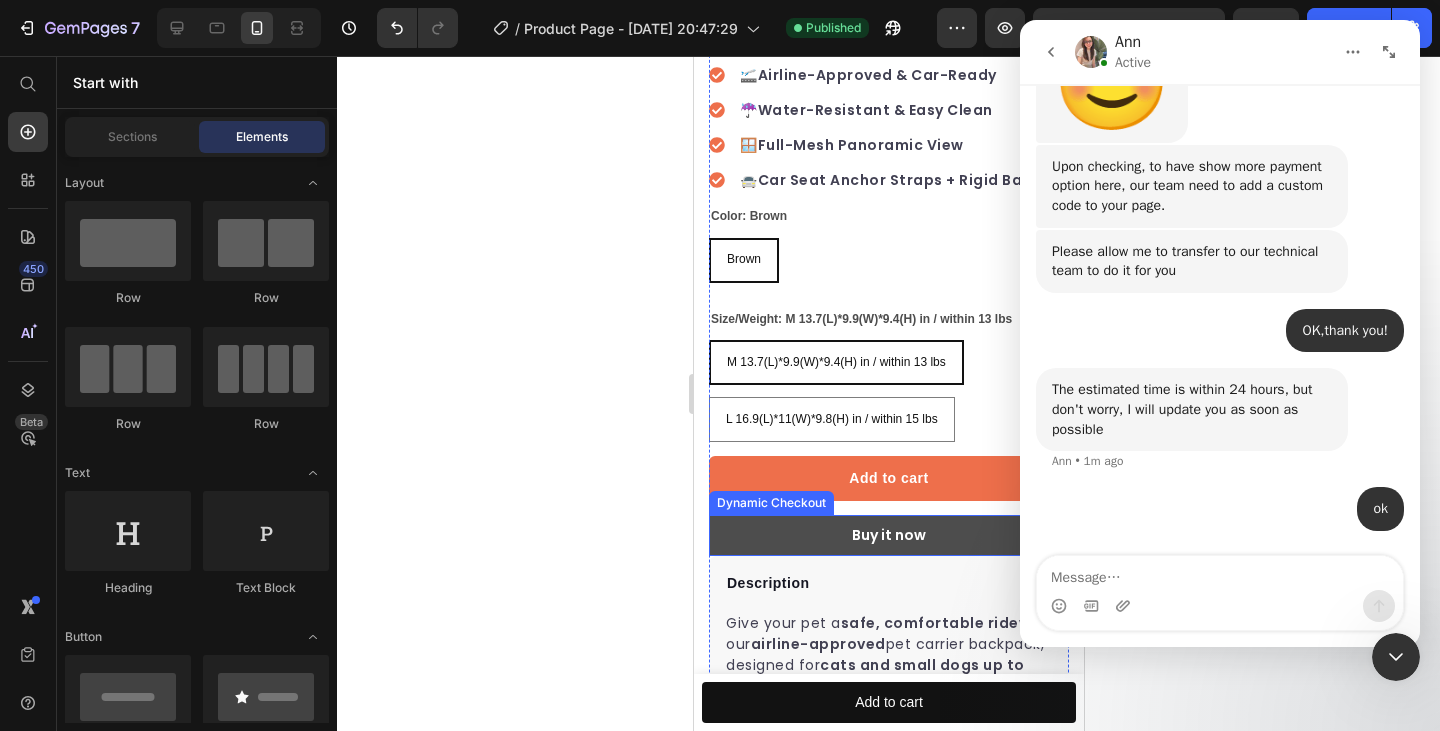 click on "Buy it now" at bounding box center (888, 535) 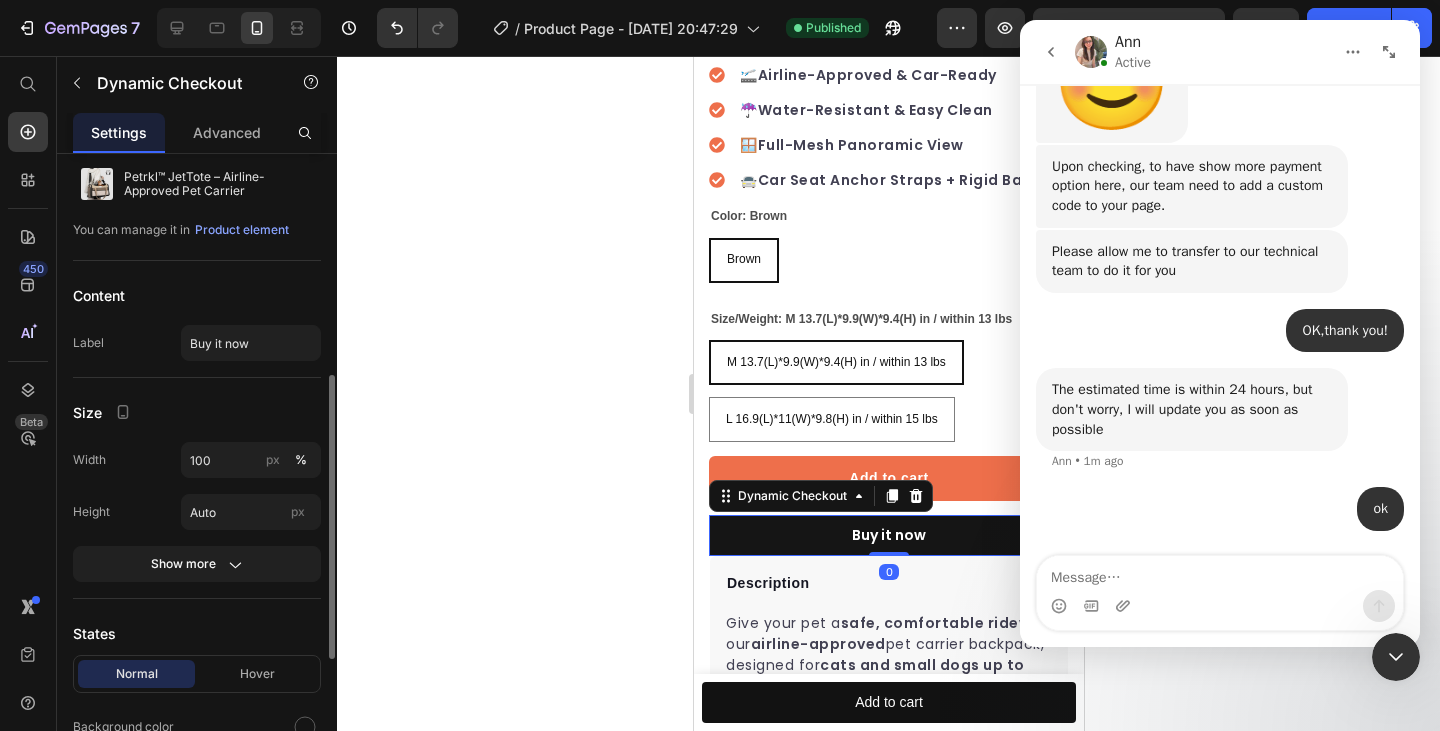 scroll, scrollTop: 250, scrollLeft: 0, axis: vertical 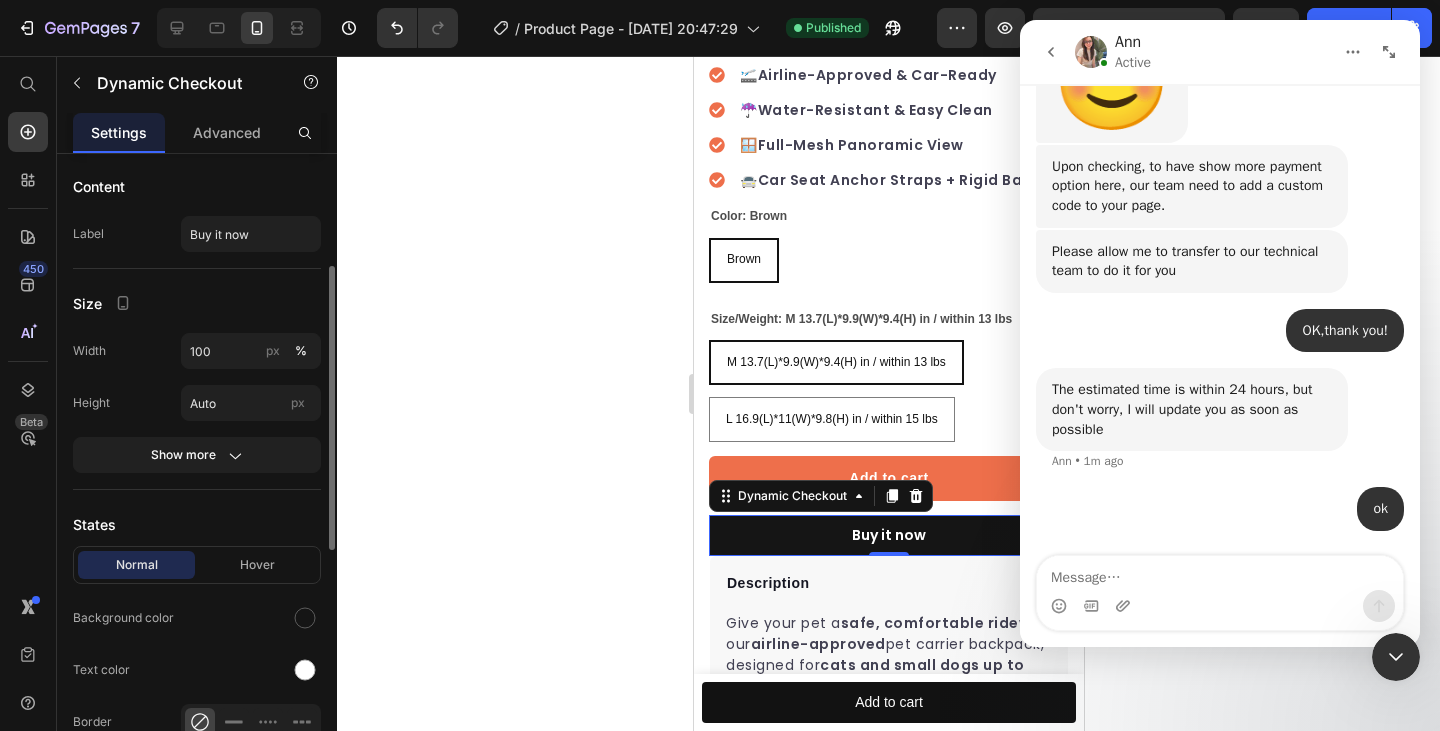click on "Advanced" at bounding box center [227, 132] 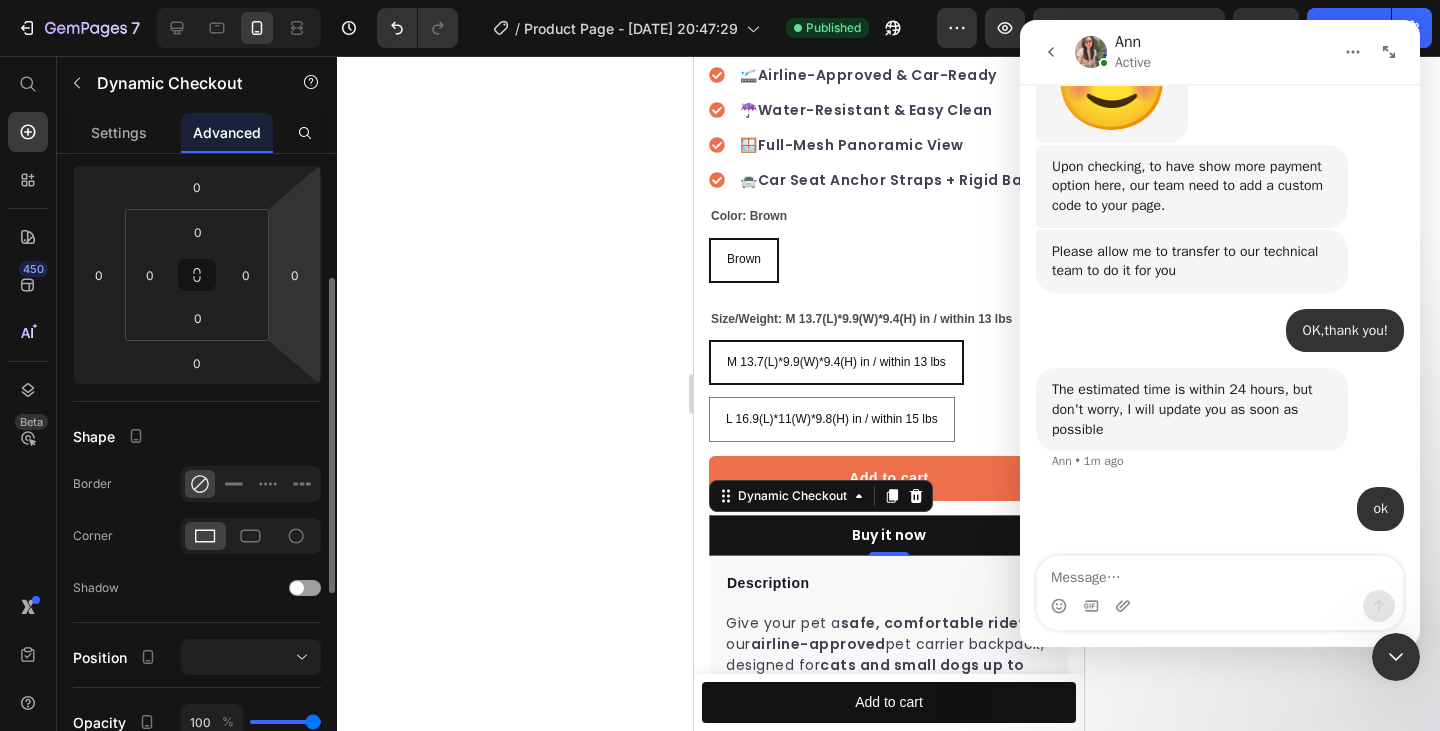 scroll, scrollTop: 0, scrollLeft: 0, axis: both 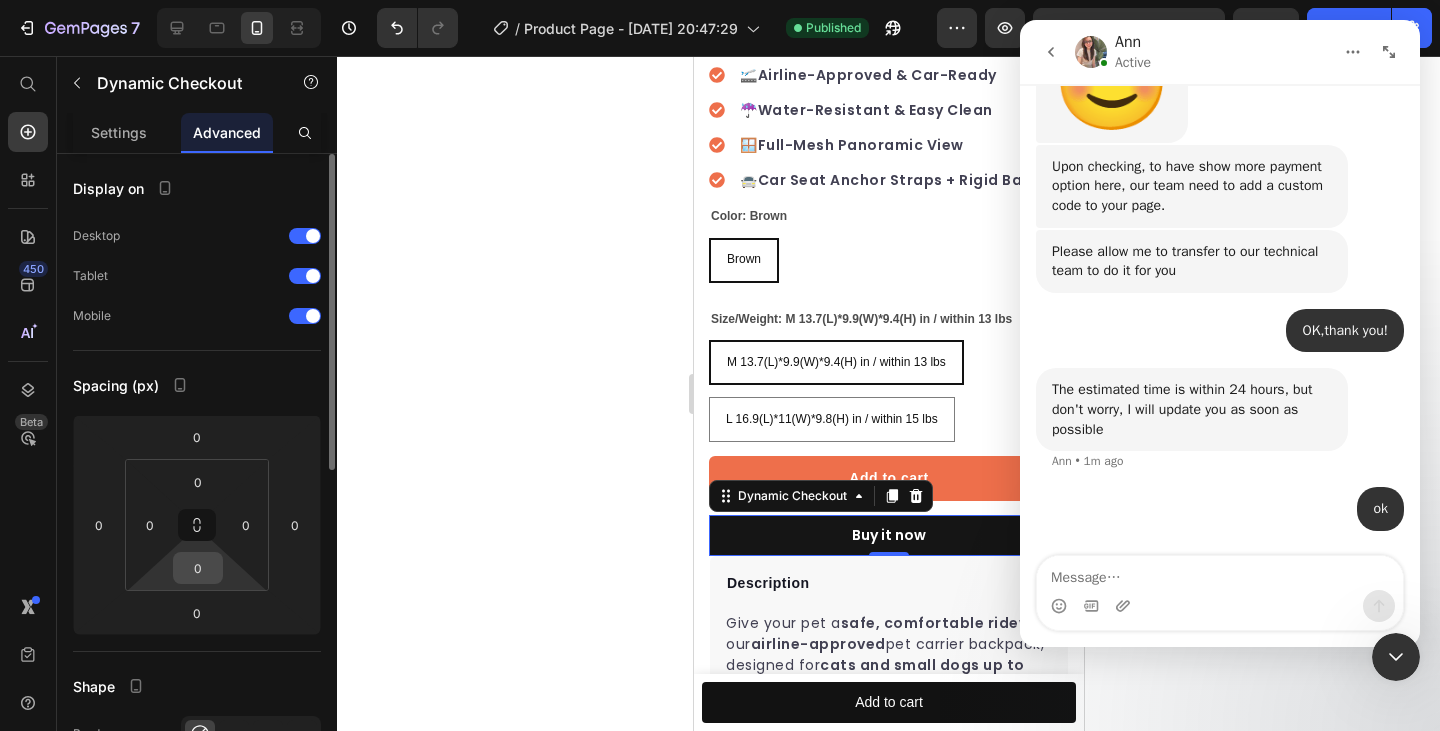 click on "0" at bounding box center [198, 568] 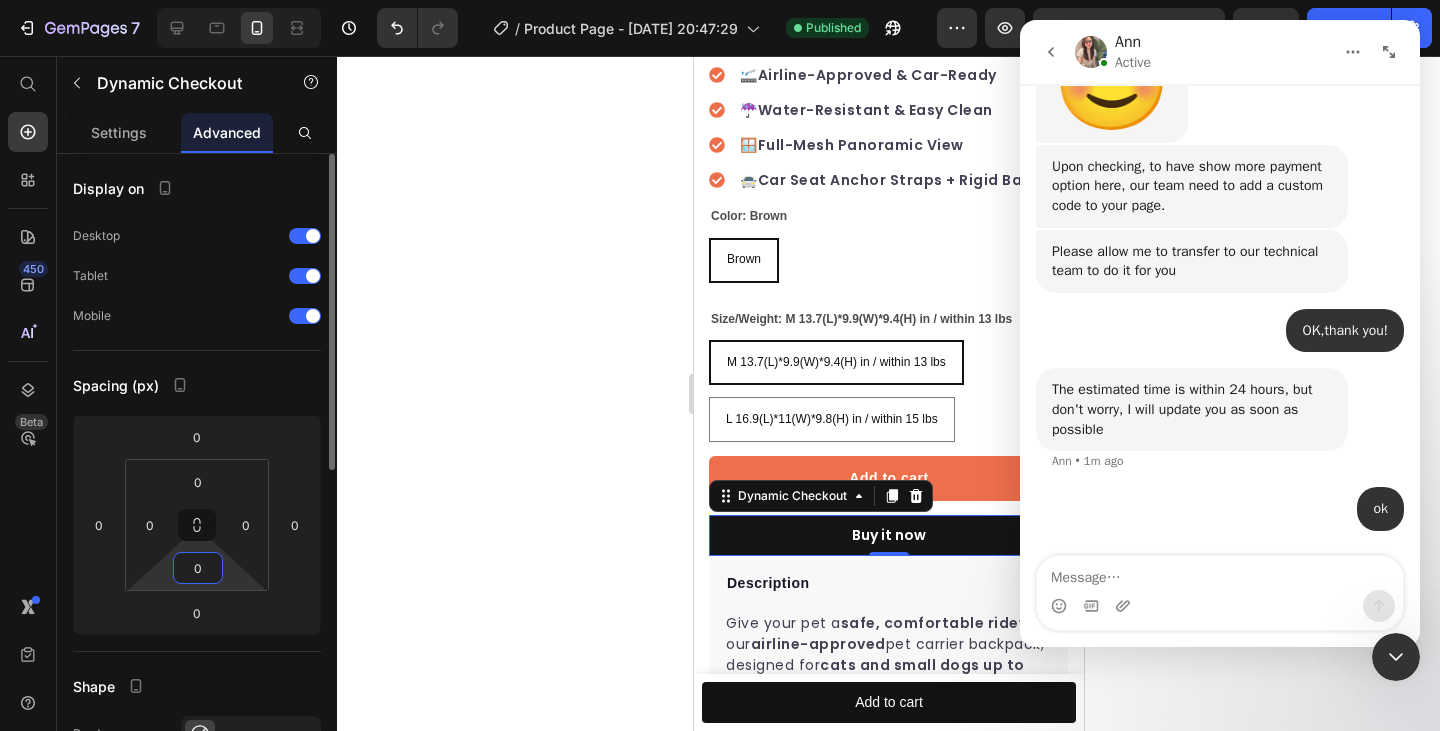 drag, startPoint x: 215, startPoint y: 567, endPoint x: 176, endPoint y: 558, distance: 40.024994 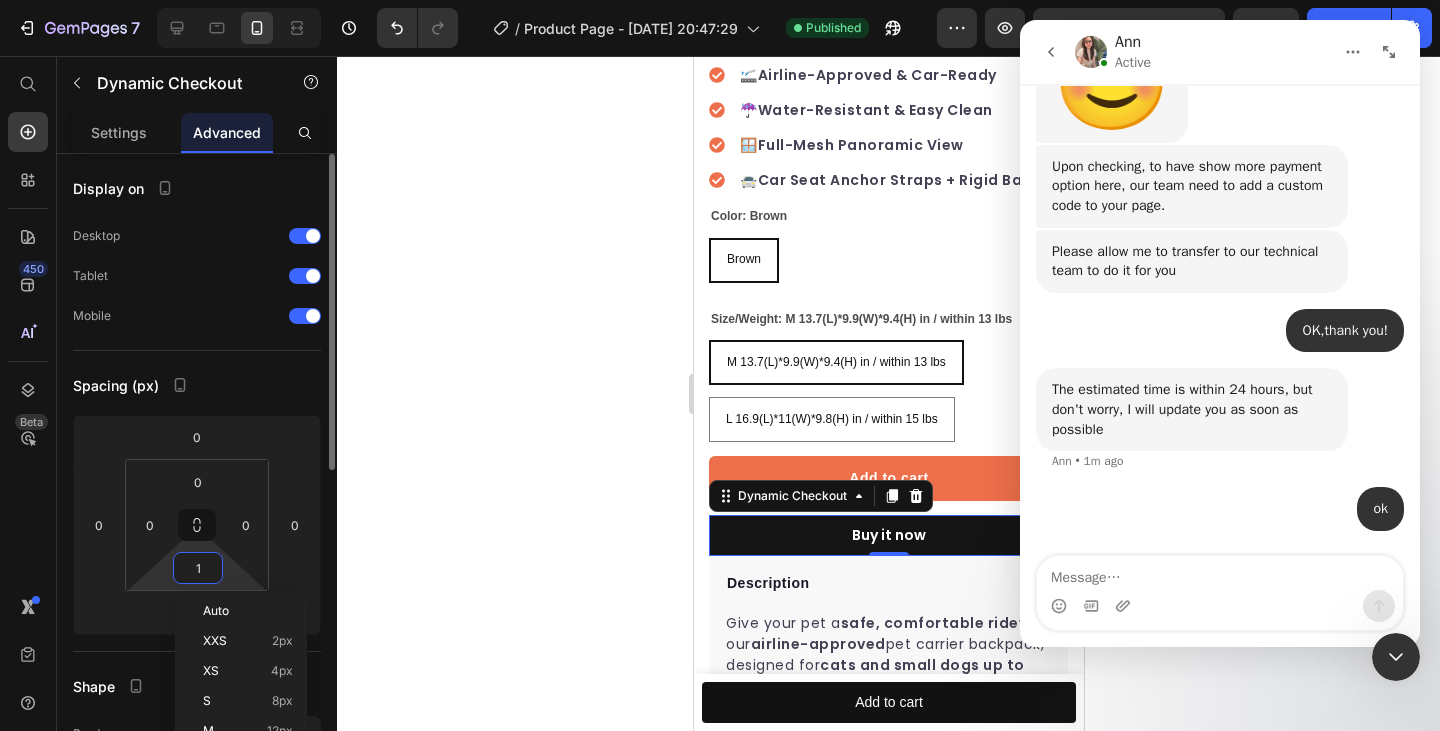 type on "10" 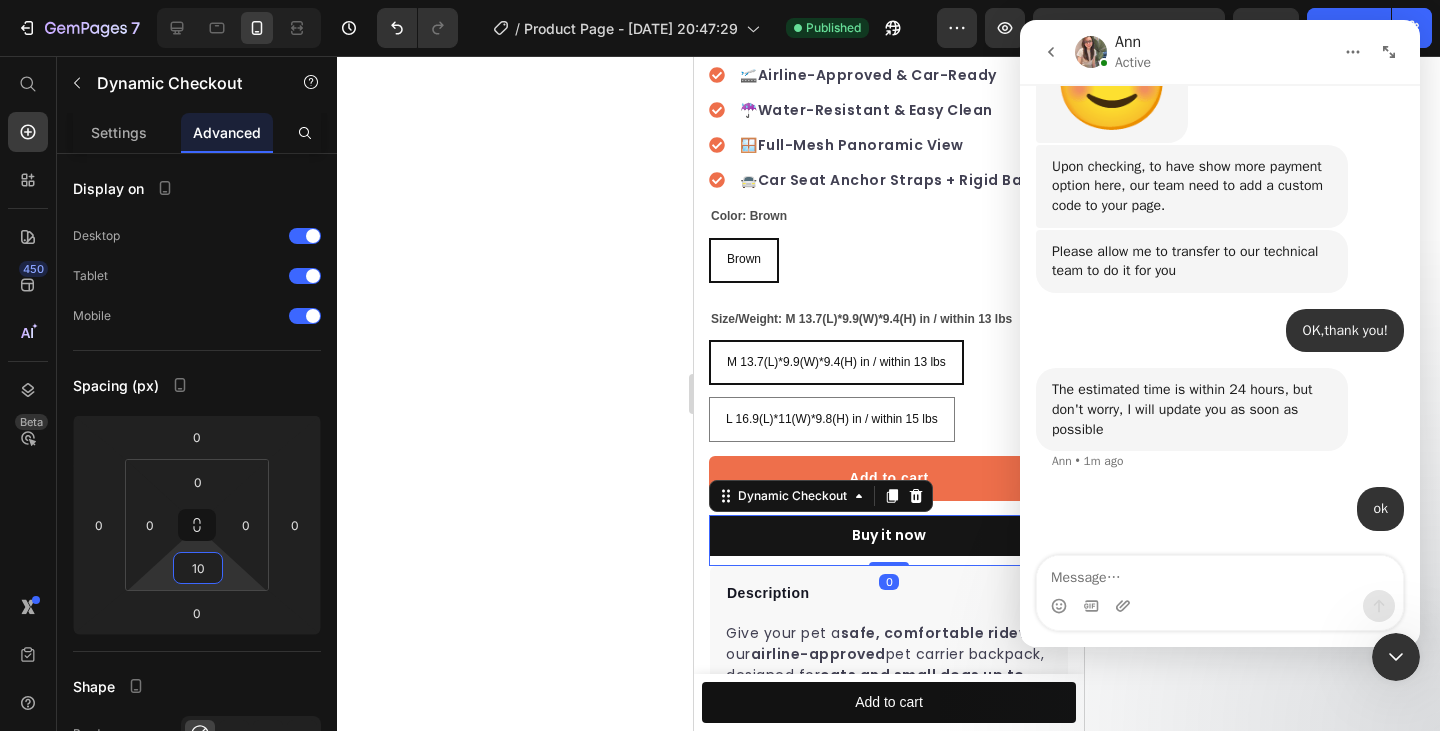 click 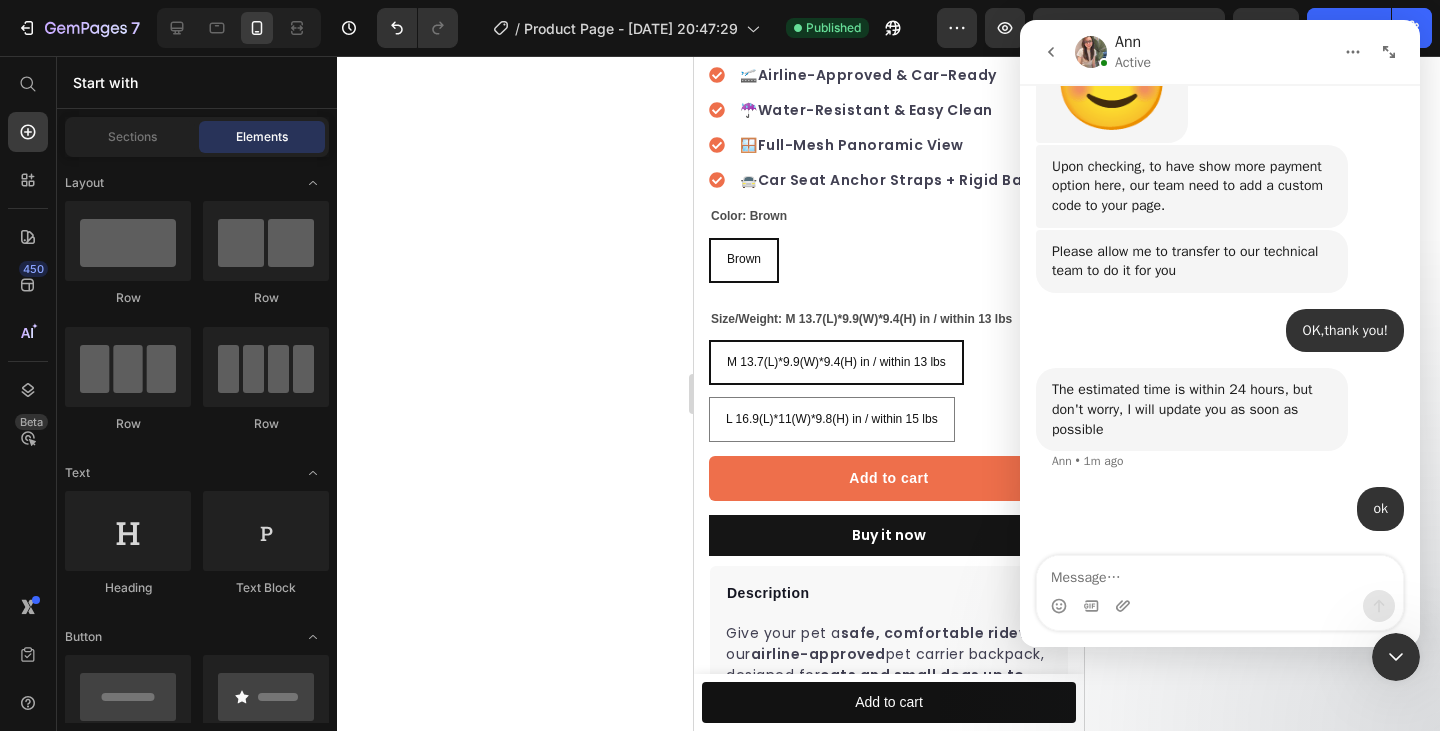 click 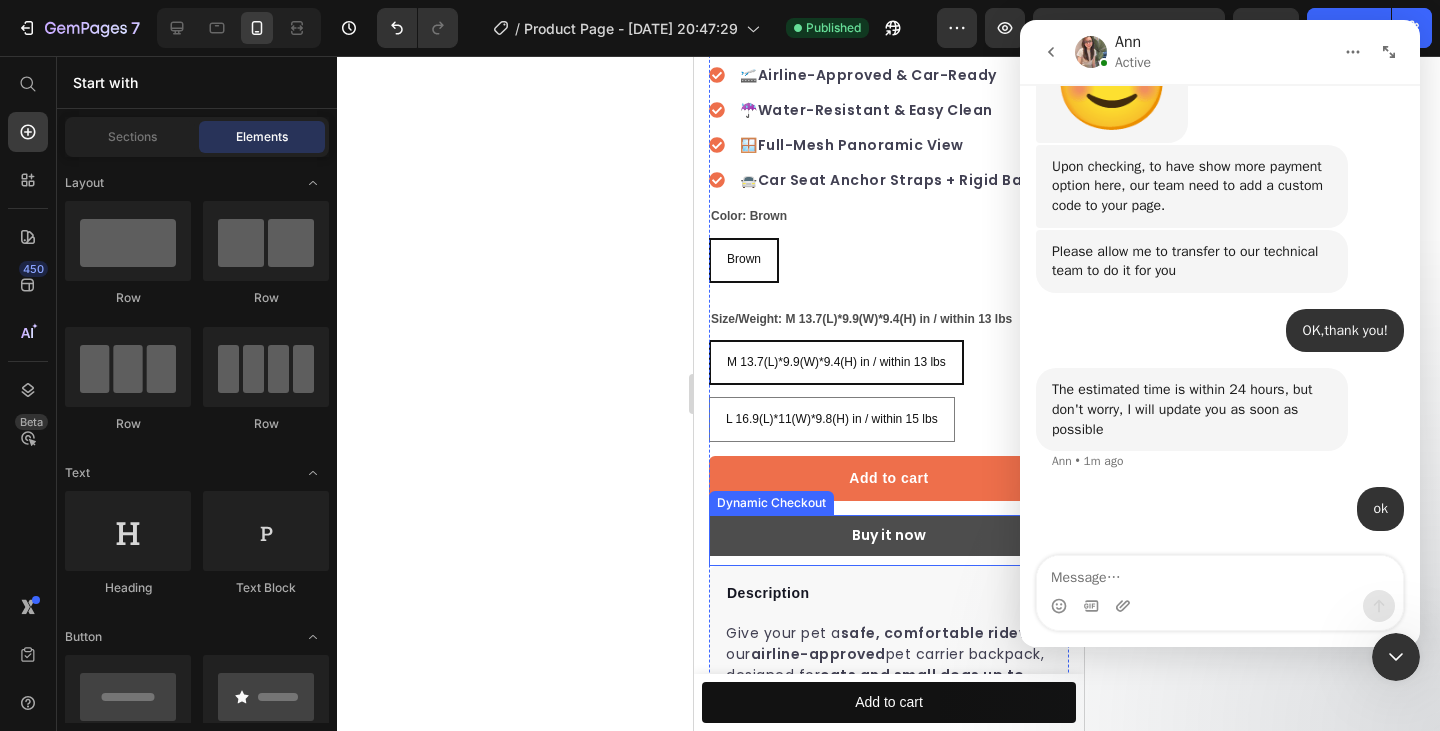 click on "Buy it now" at bounding box center [888, 535] 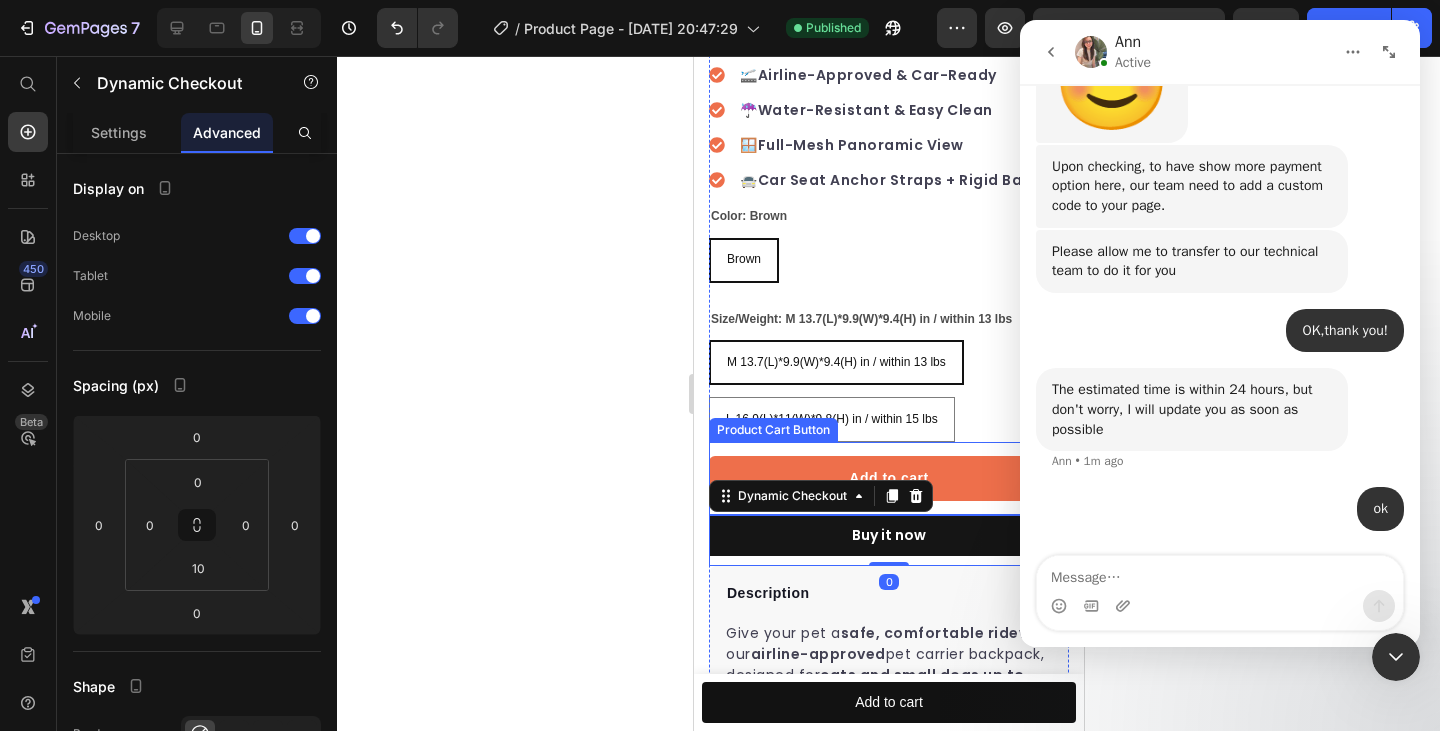 drag, startPoint x: 1244, startPoint y: 495, endPoint x: 697, endPoint y: 436, distance: 550.1727 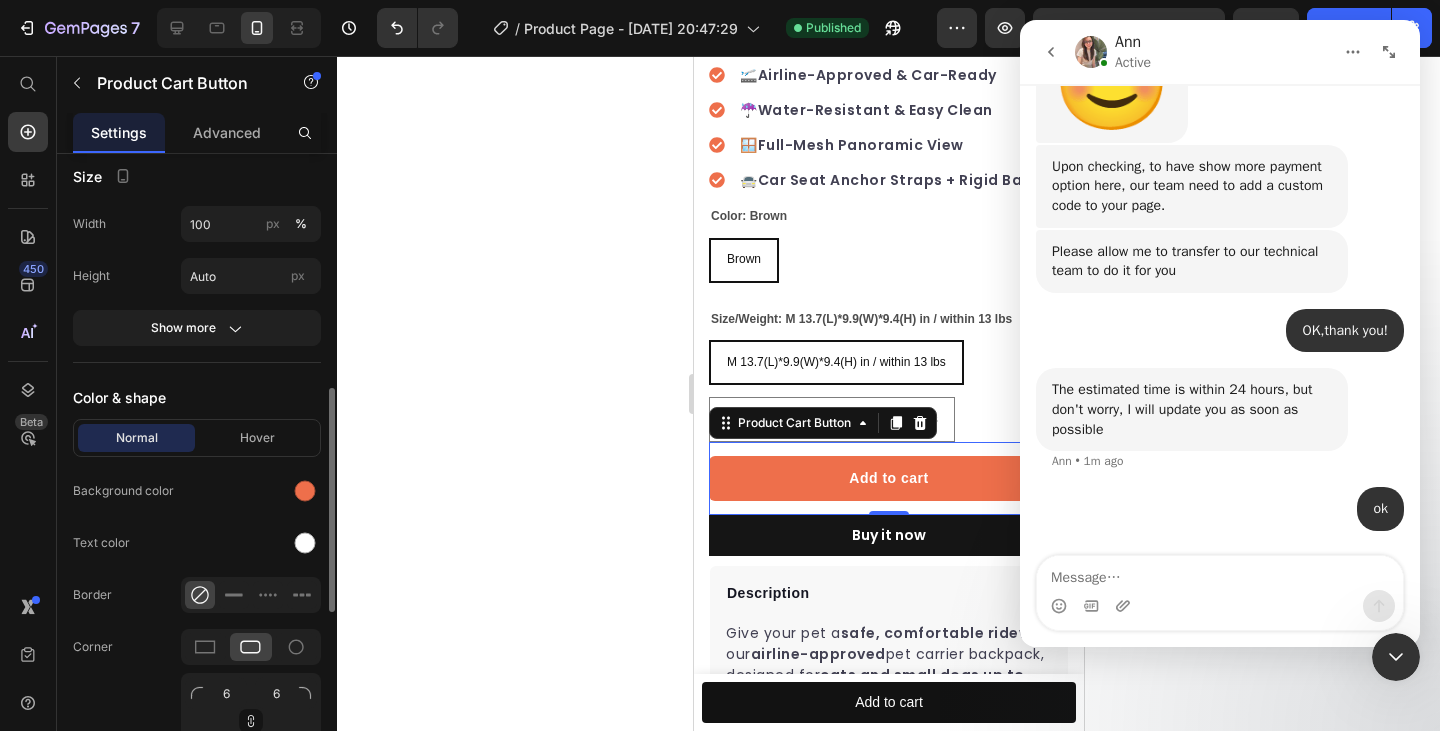 scroll, scrollTop: 768, scrollLeft: 0, axis: vertical 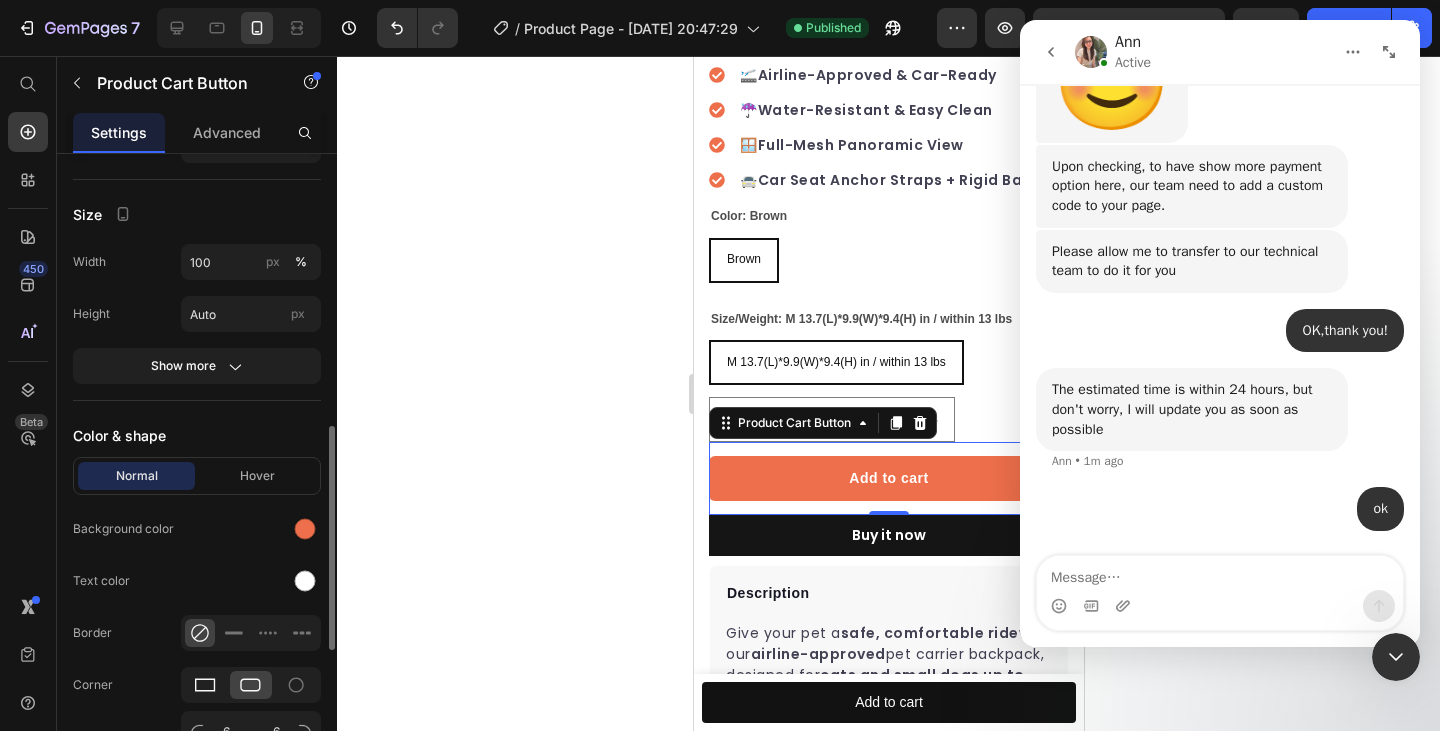 click 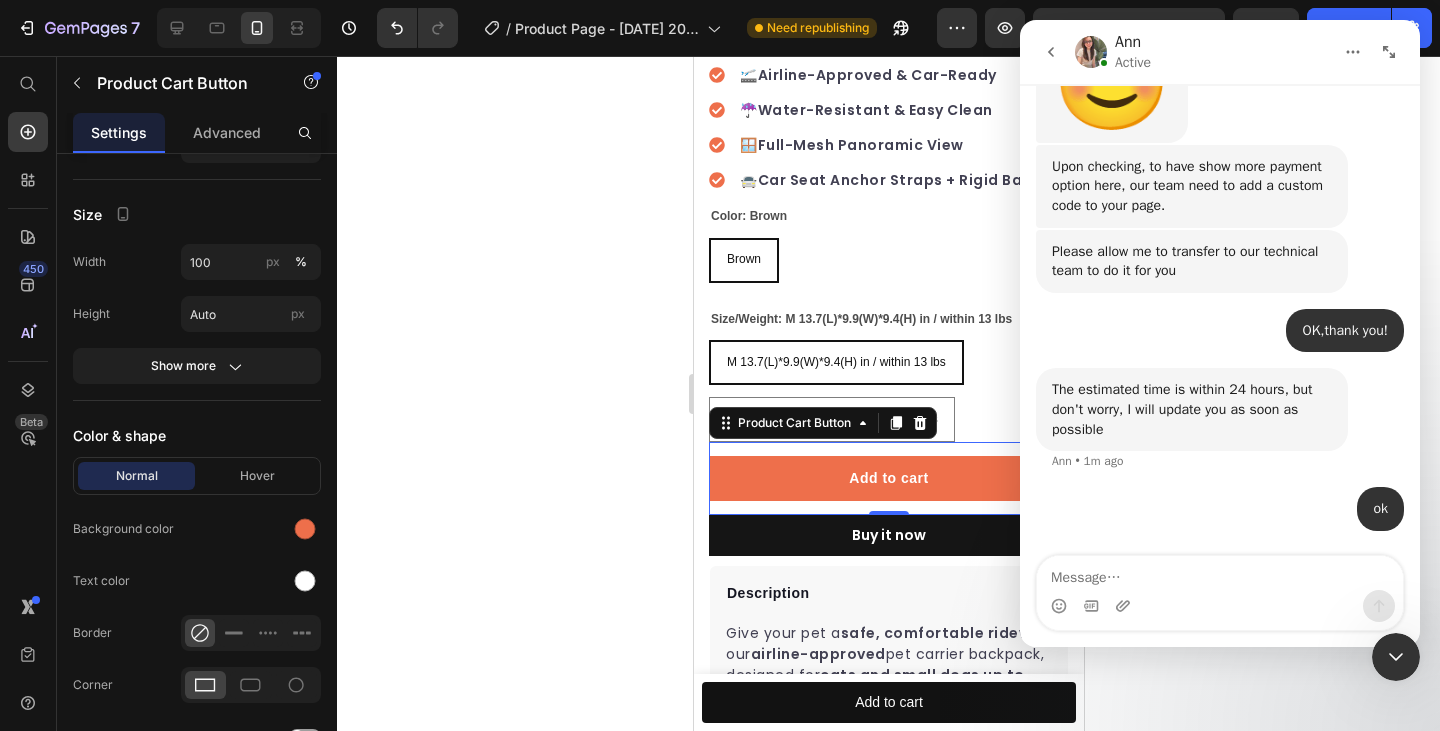 click 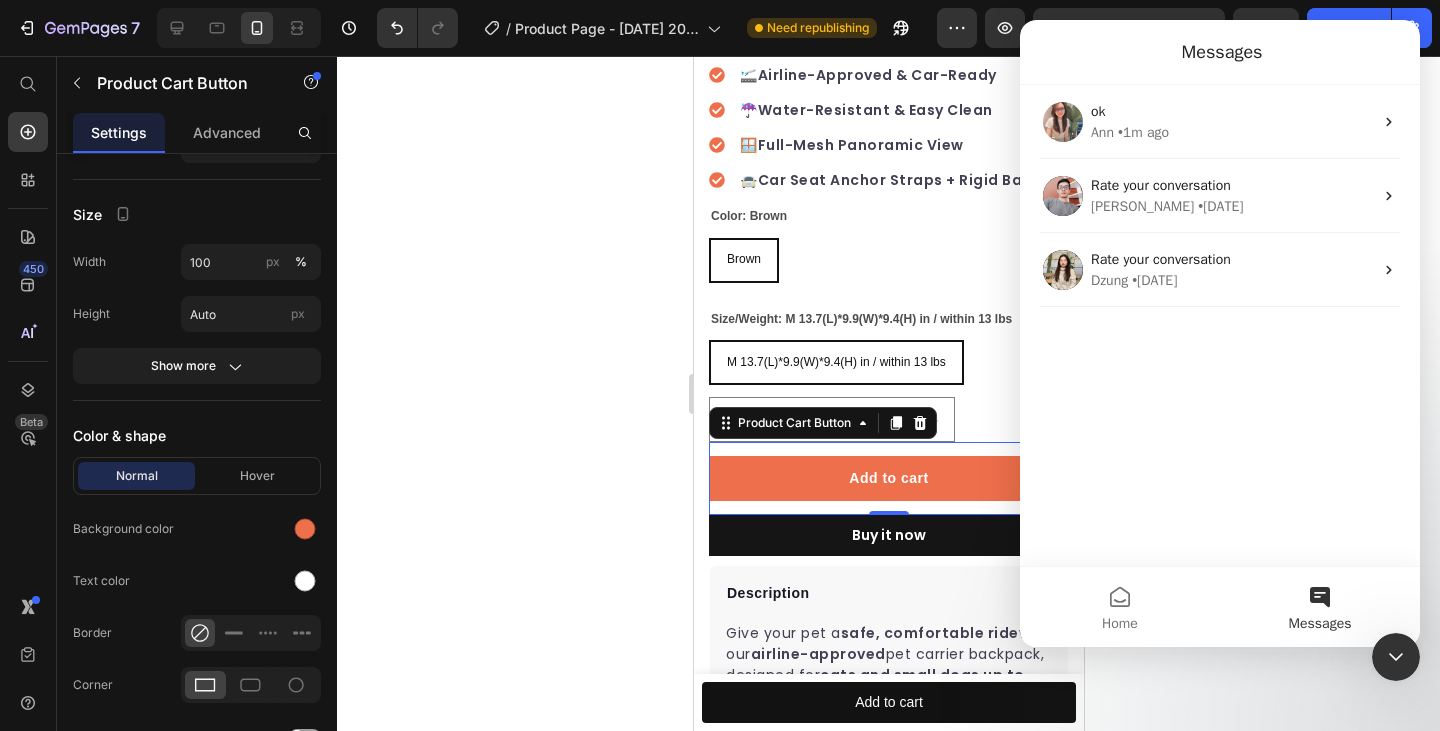 scroll, scrollTop: 0, scrollLeft: 0, axis: both 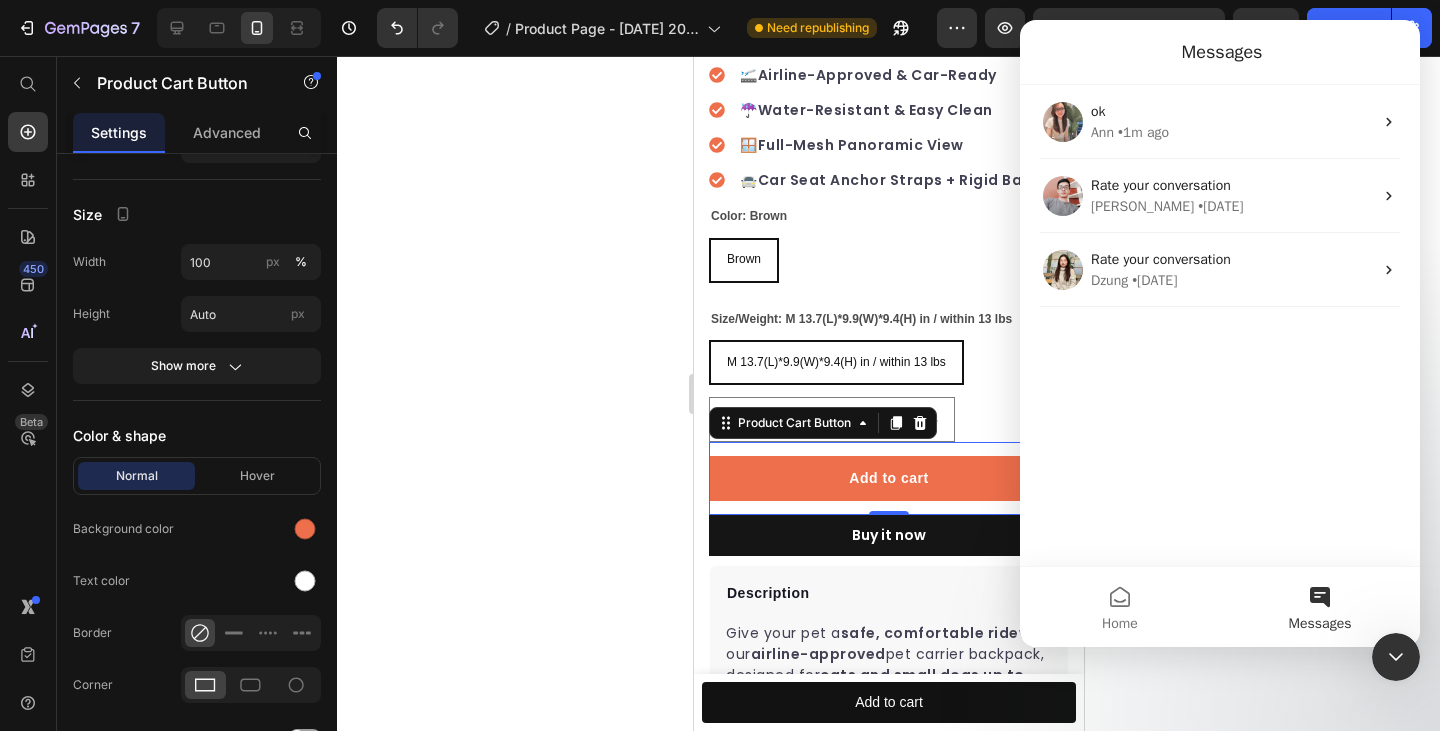click 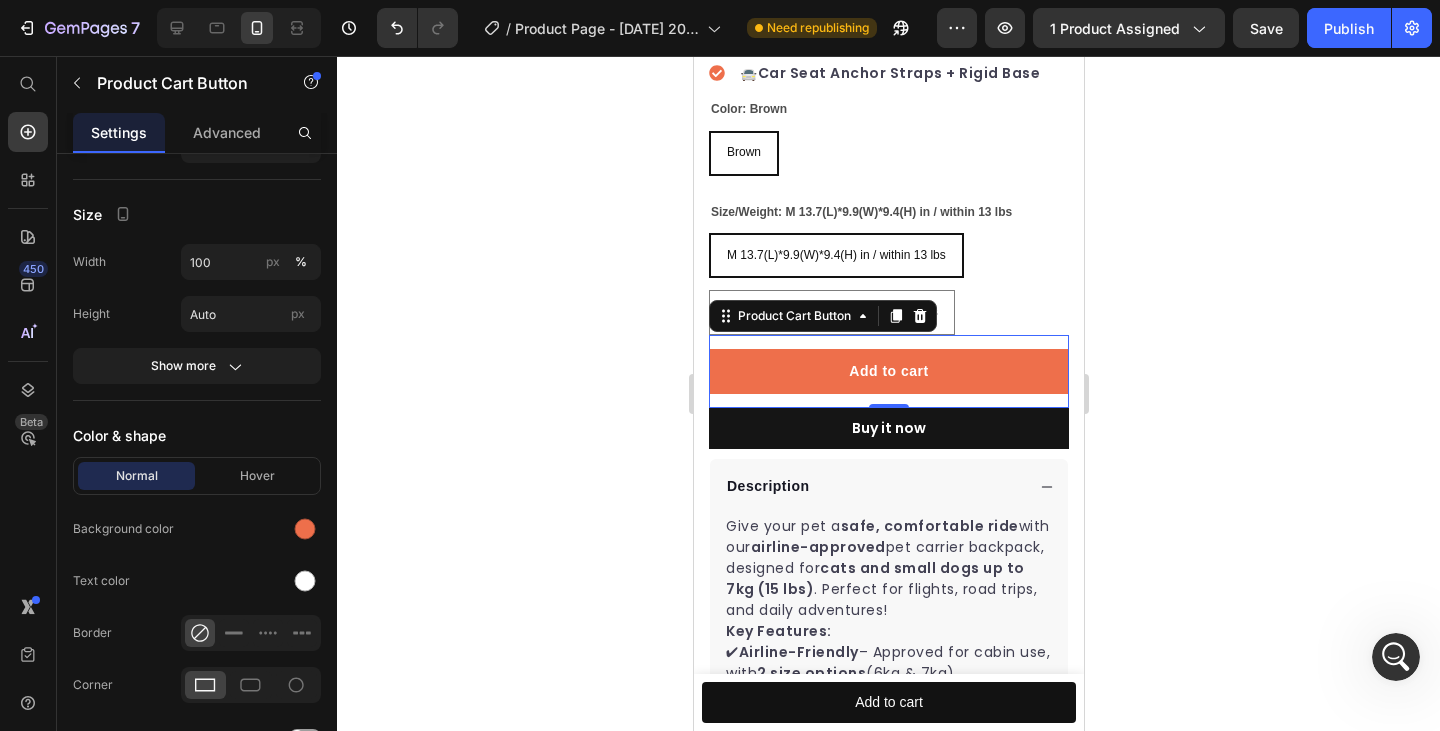 scroll, scrollTop: 1218, scrollLeft: 0, axis: vertical 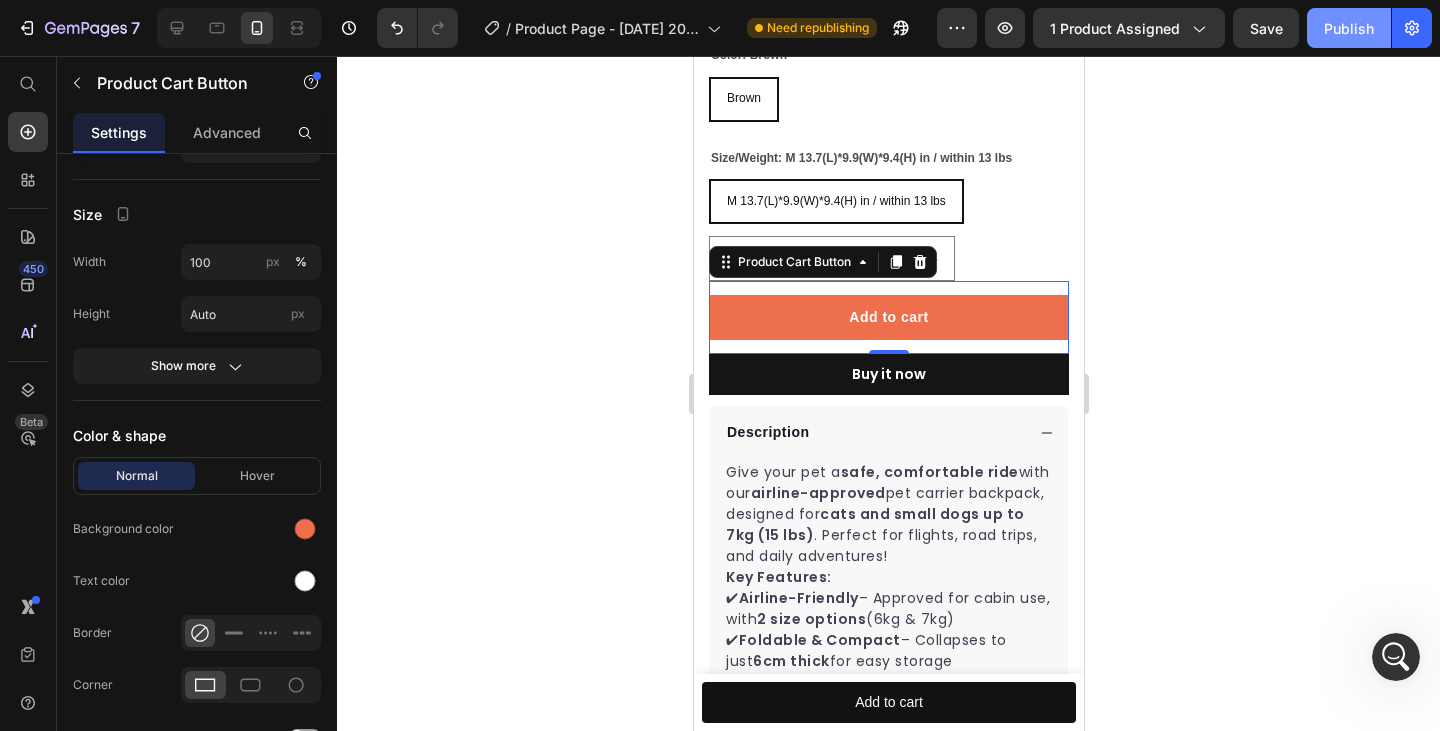 drag, startPoint x: 1322, startPoint y: 24, endPoint x: 229, endPoint y: 209, distance: 1108.5459 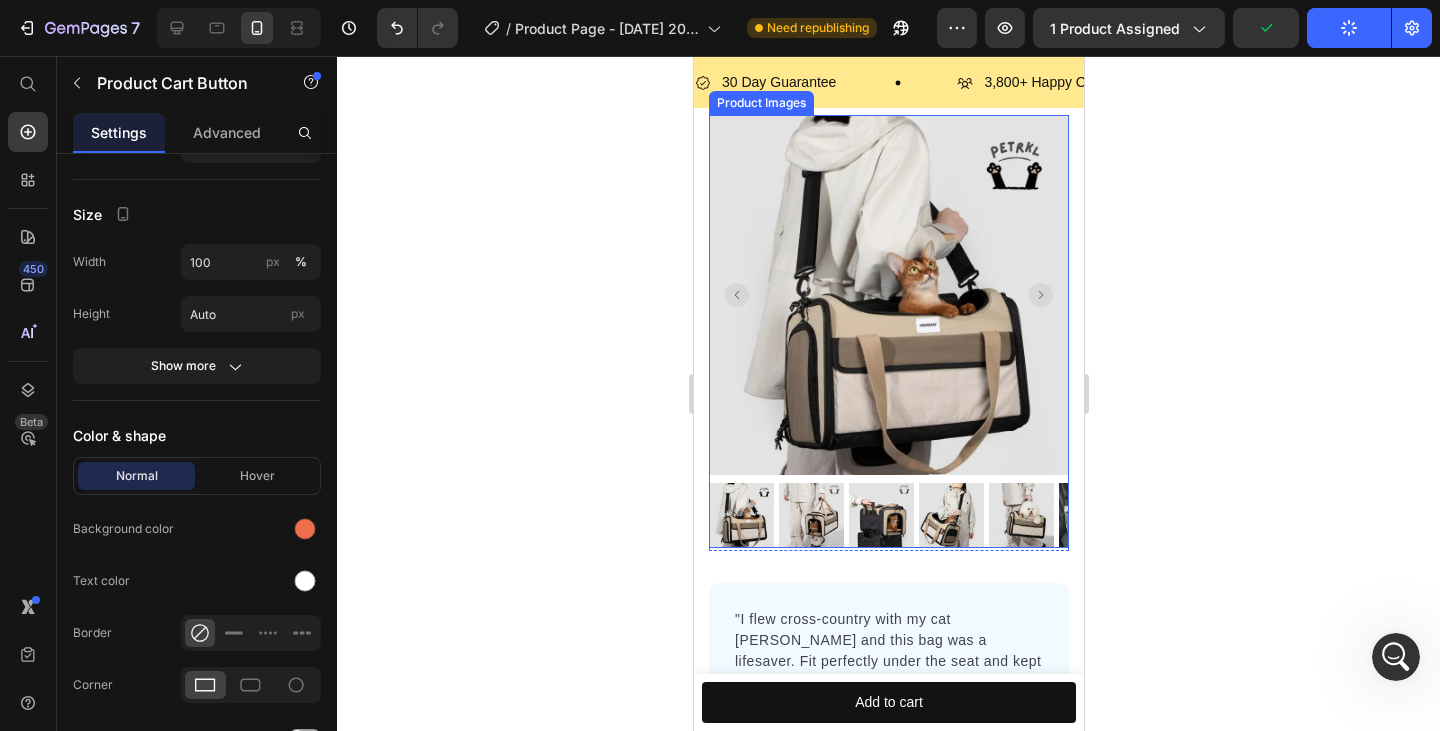 scroll, scrollTop: 0, scrollLeft: 0, axis: both 